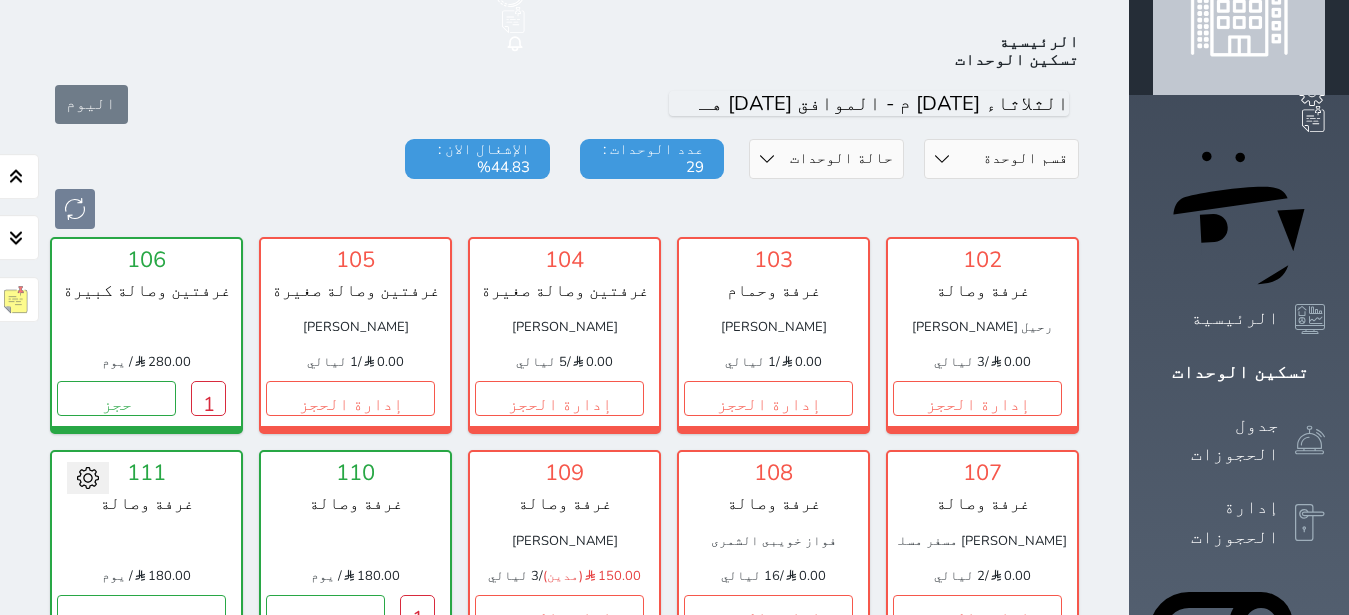 scroll, scrollTop: 78, scrollLeft: 0, axis: vertical 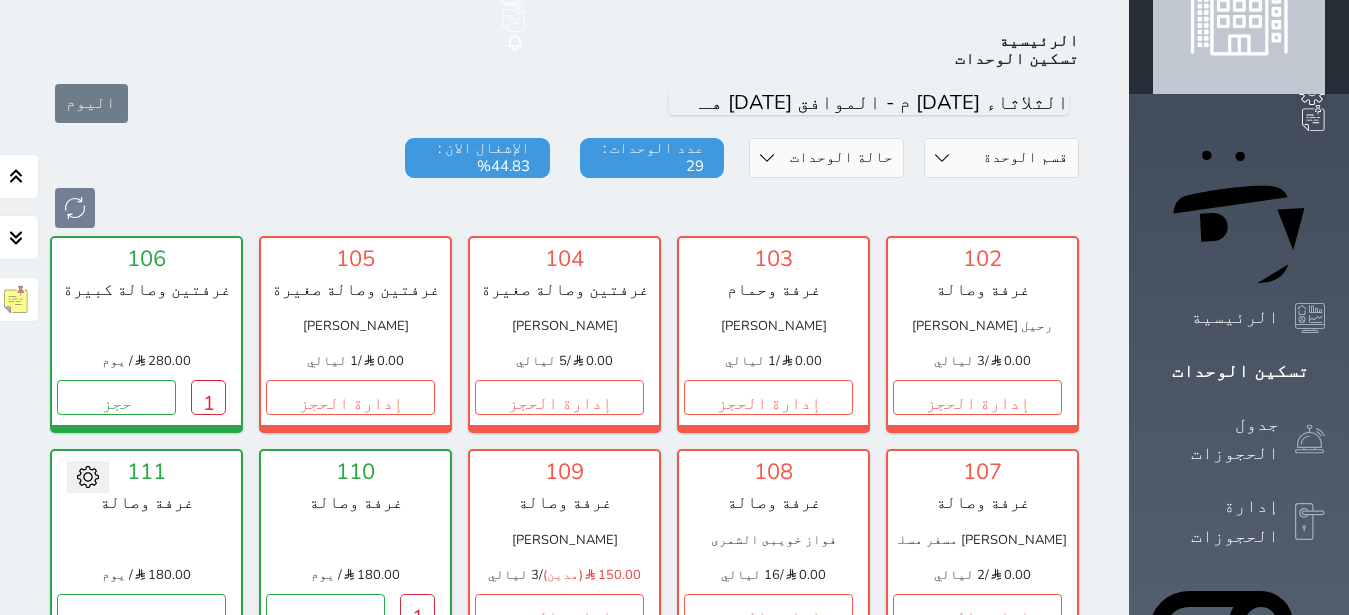 click on "يوجد نزيل سجل دخوله على هذه الوحدة   1" at bounding box center (626, 1251) 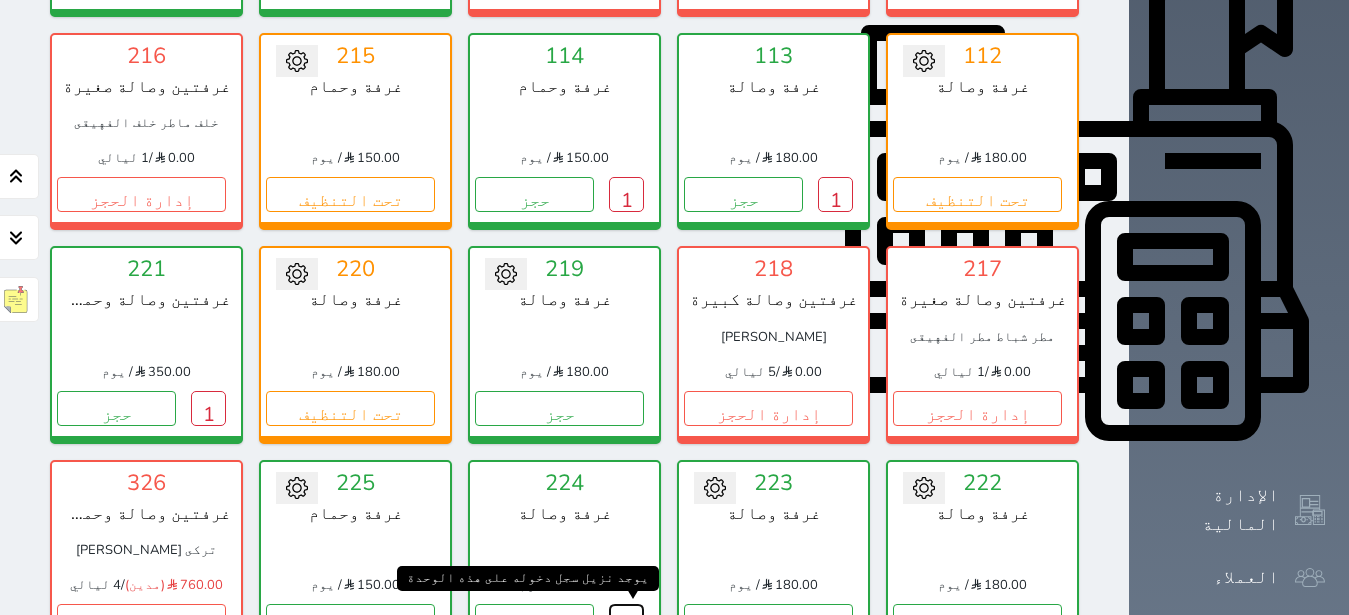 click on "1" at bounding box center (626, 621) 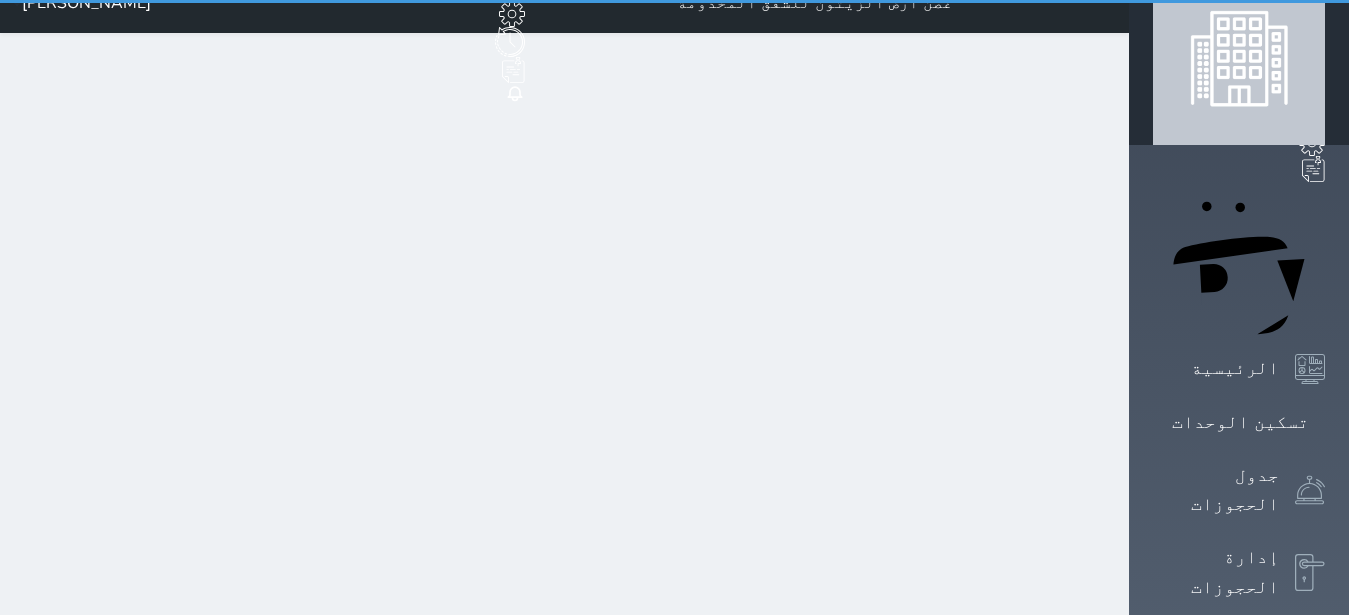 scroll, scrollTop: 0, scrollLeft: 0, axis: both 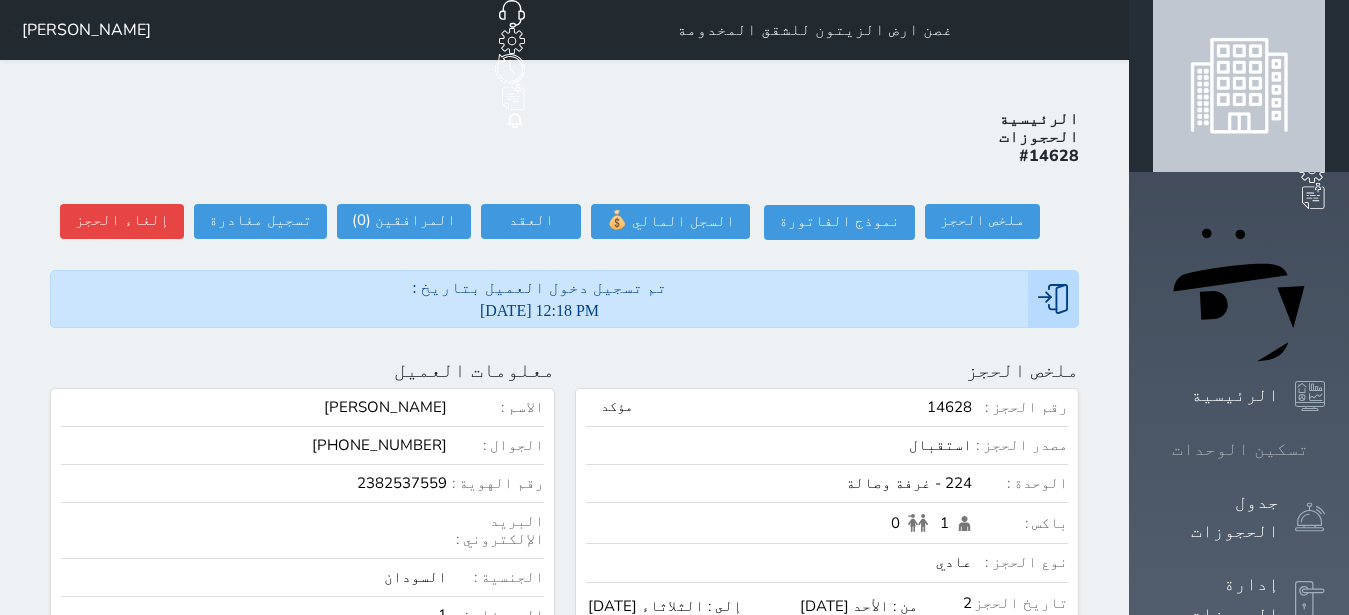 click at bounding box center [1325, 449] 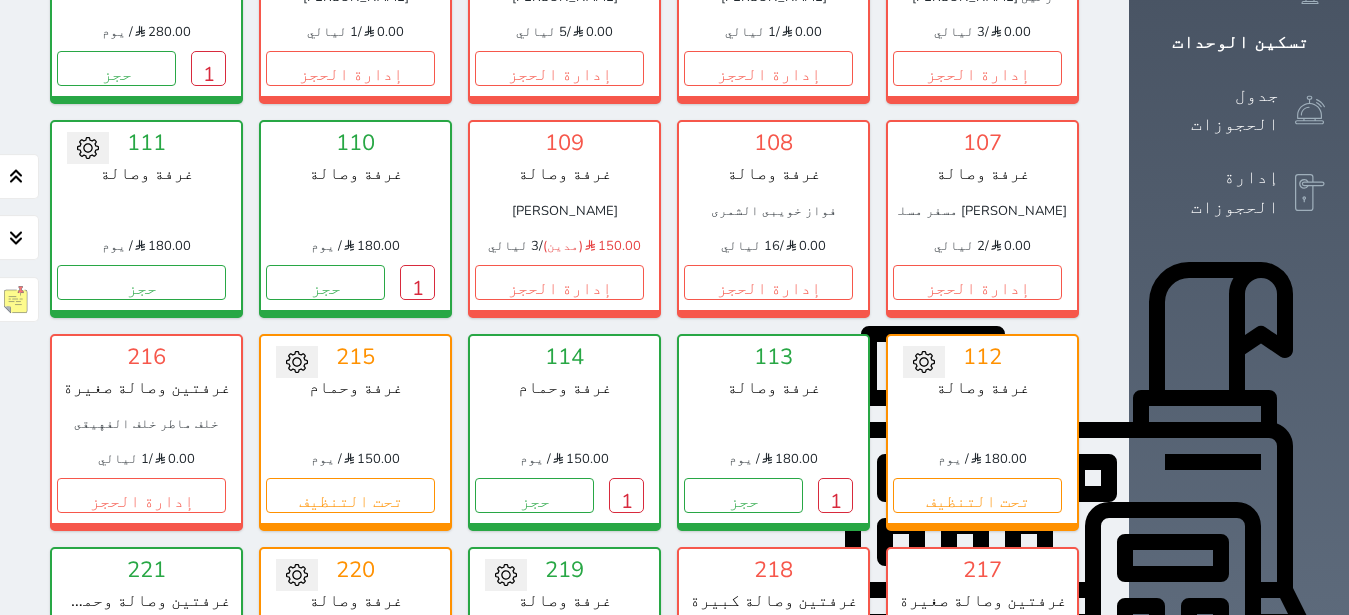 scroll, scrollTop: 330, scrollLeft: 0, axis: vertical 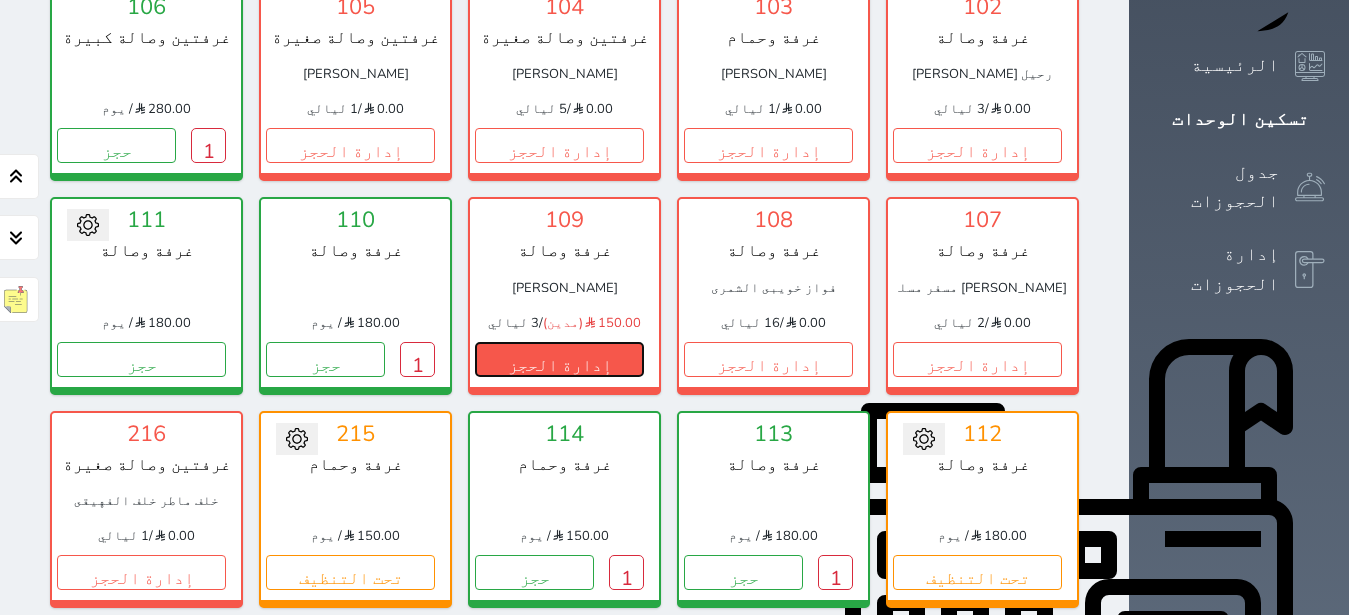 click on "إدارة الحجز" at bounding box center [559, 359] 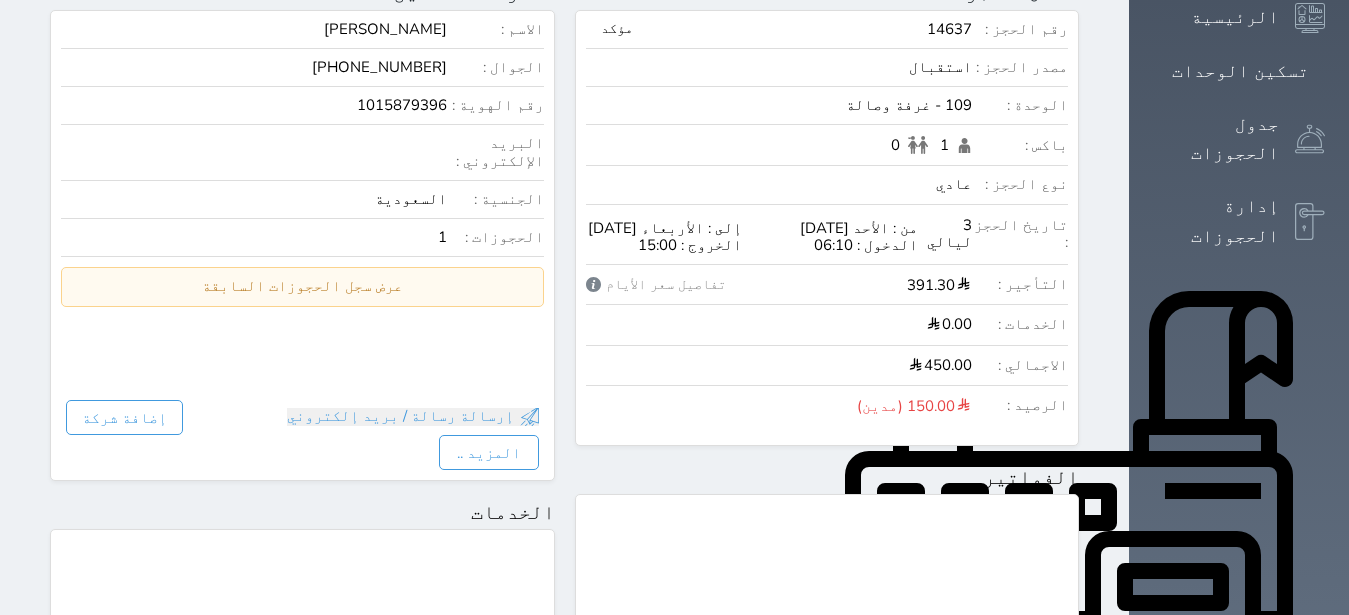 scroll, scrollTop: 1134, scrollLeft: 0, axis: vertical 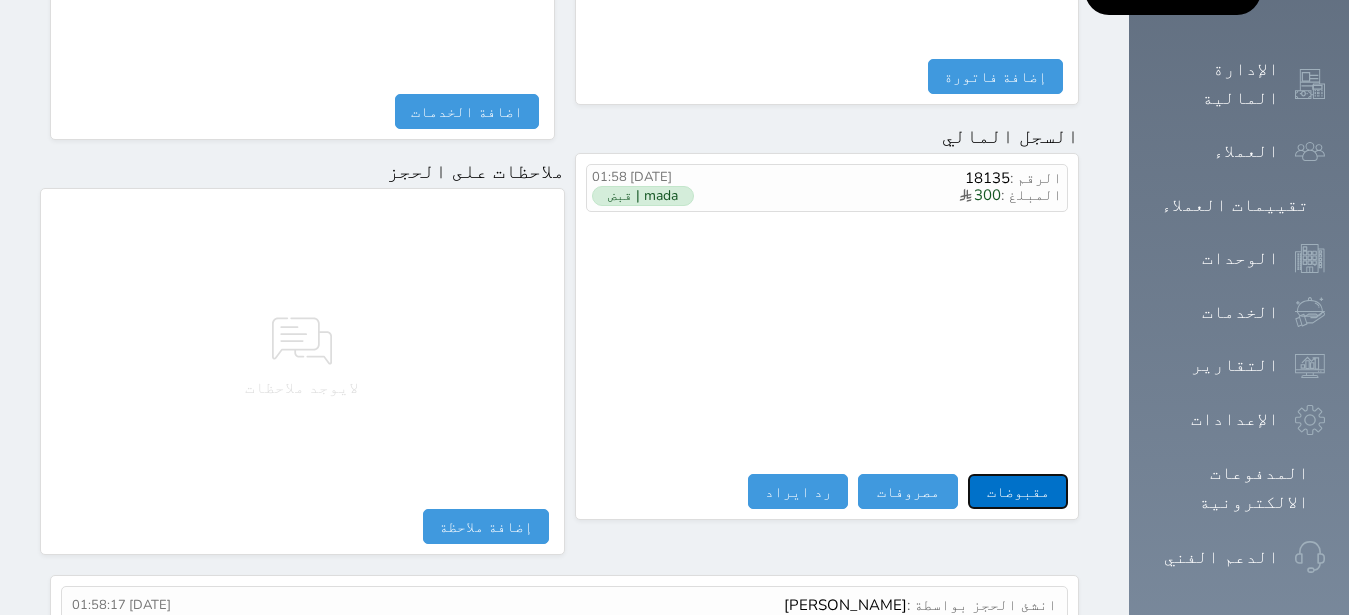 click on "مقبوضات" at bounding box center [1018, 491] 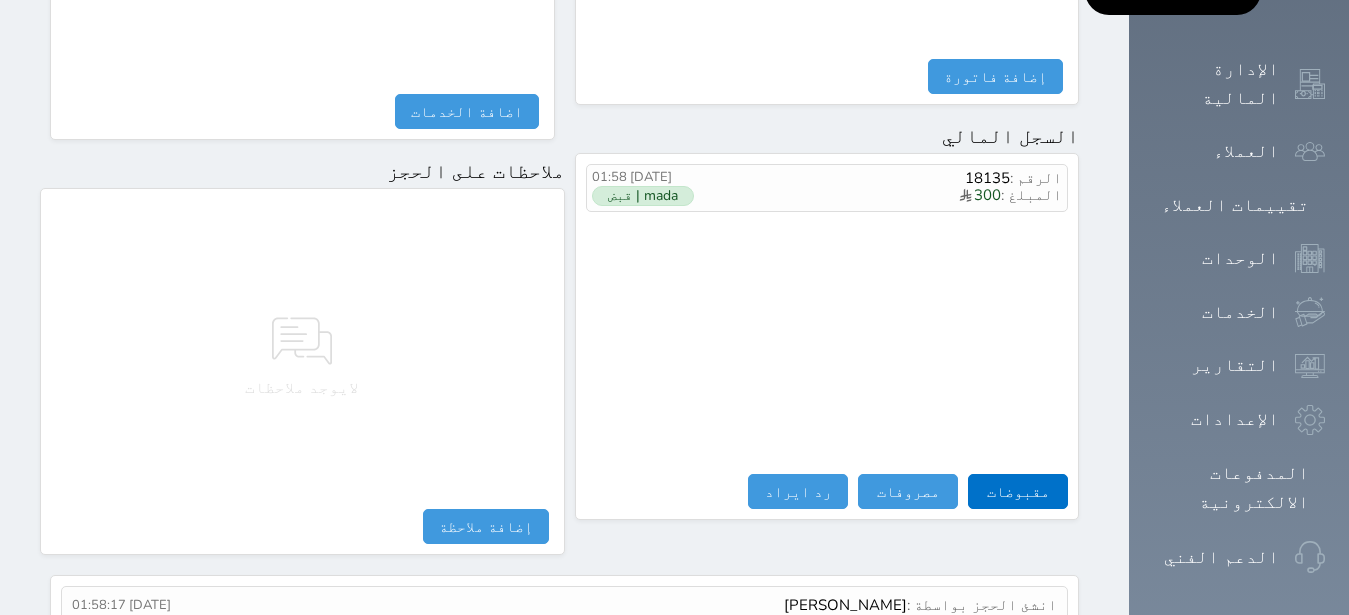 select 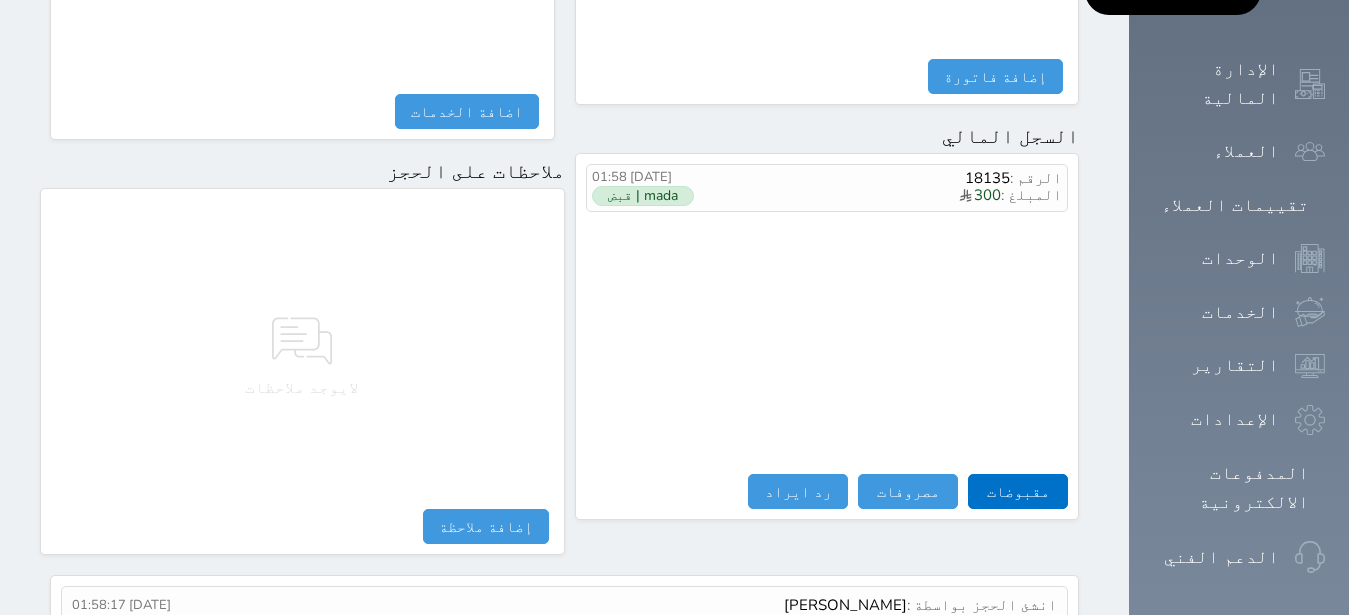 click on "مقبوضات                 النوع  *    اختيار     التاريخ *   2025-07-29 15:59   من *   ابراهيم محمد سماح الشراري   المبلغ *   150.00   لأجل *     طريقة الدفع *   اختر طريقة الدفع   دفع نقدى   تحويل بنكى   مدى   بطاقة ائتمان   آجل   ملاحظات         حفظ" at bounding box center [674, 307] 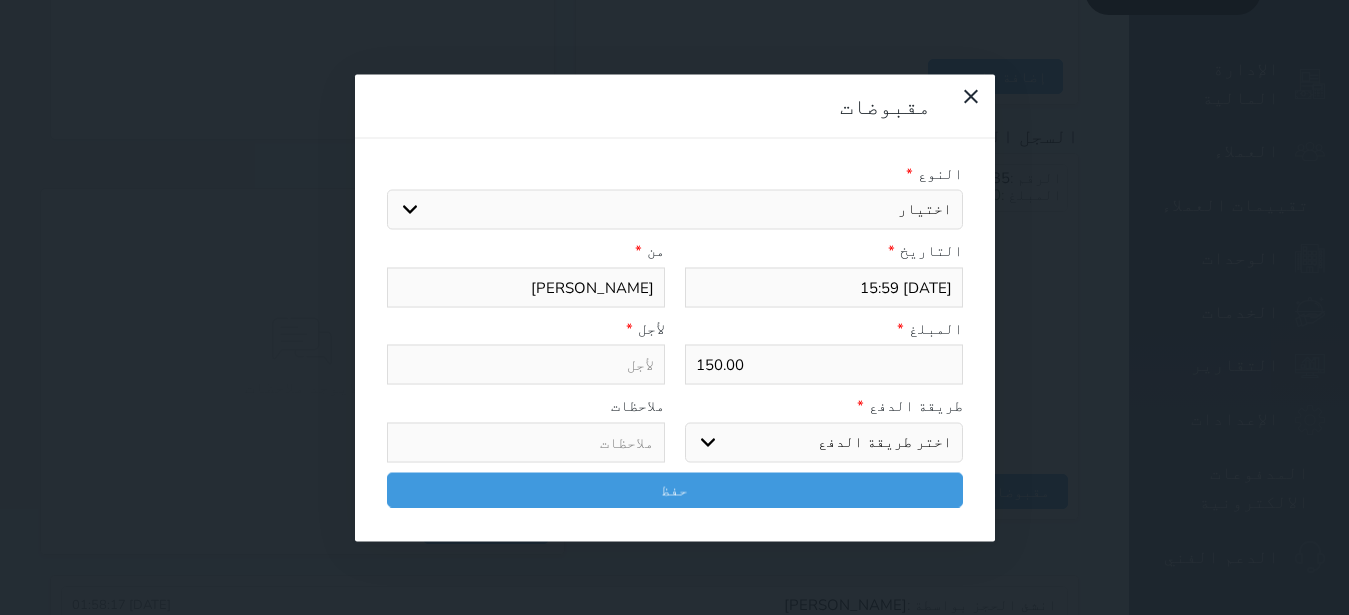 select 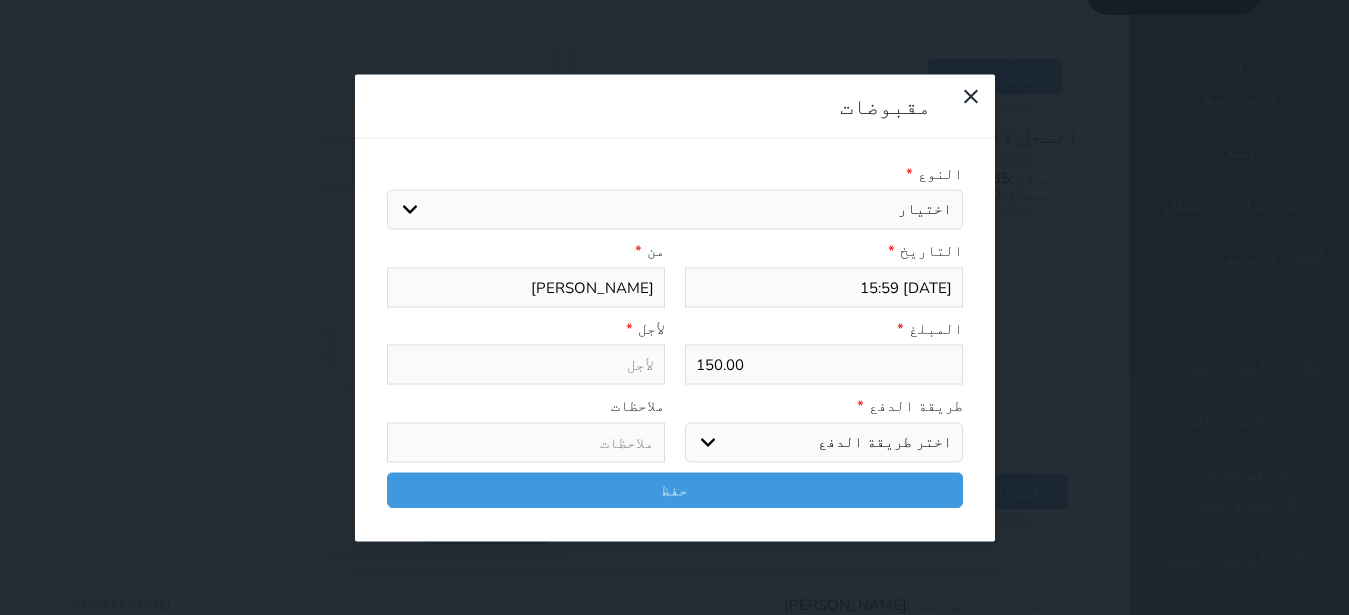 select 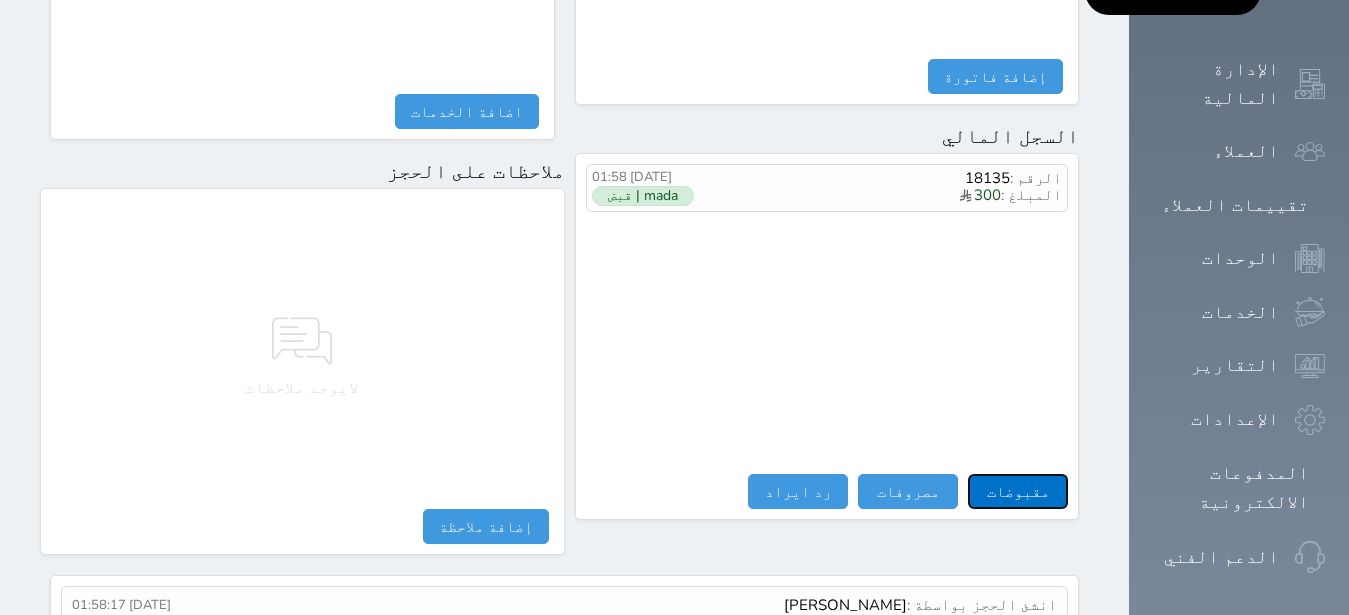 click on "مقبوضات" at bounding box center [1018, 491] 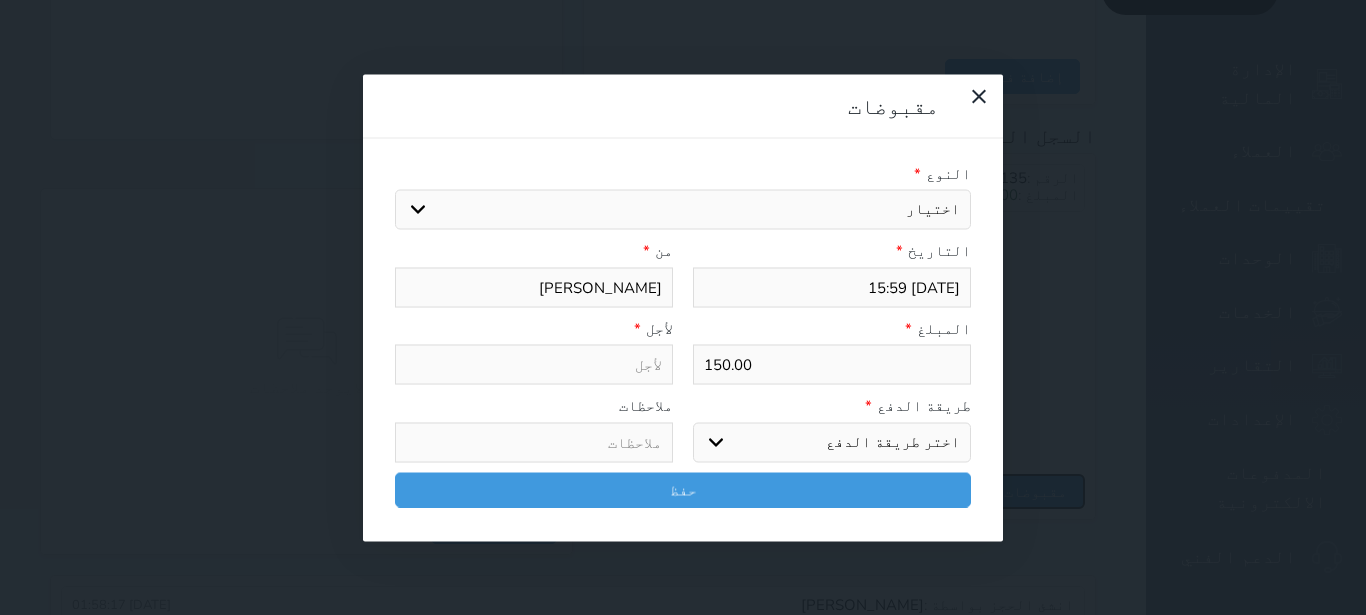 select 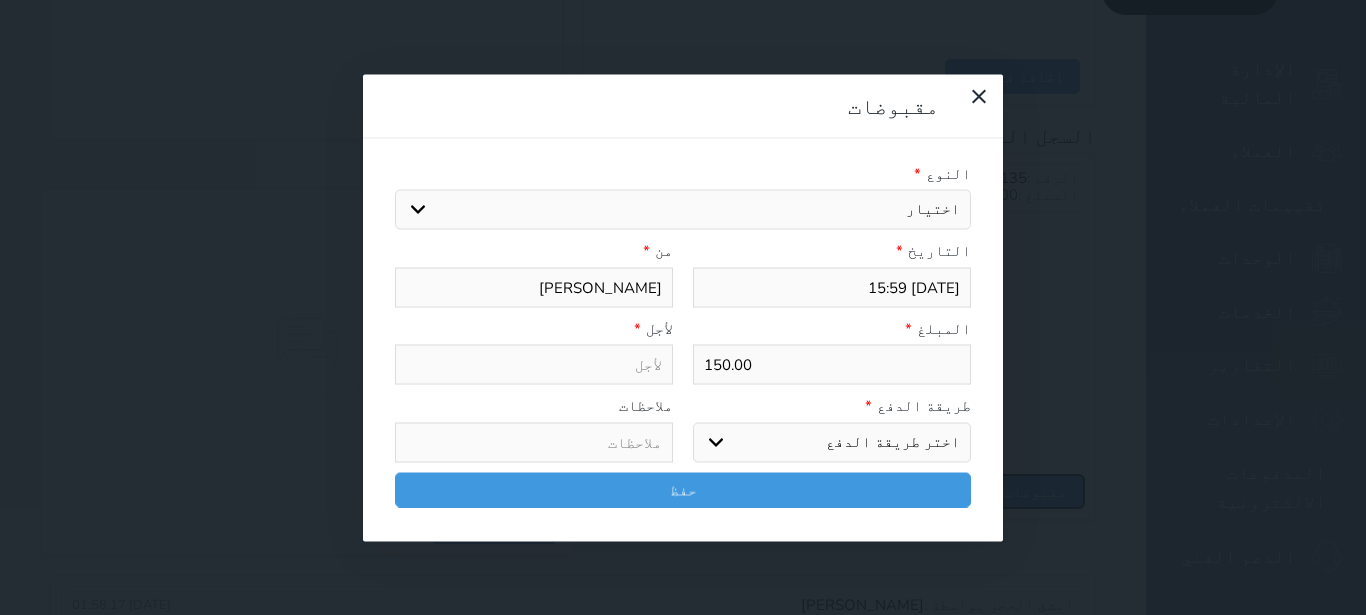 select 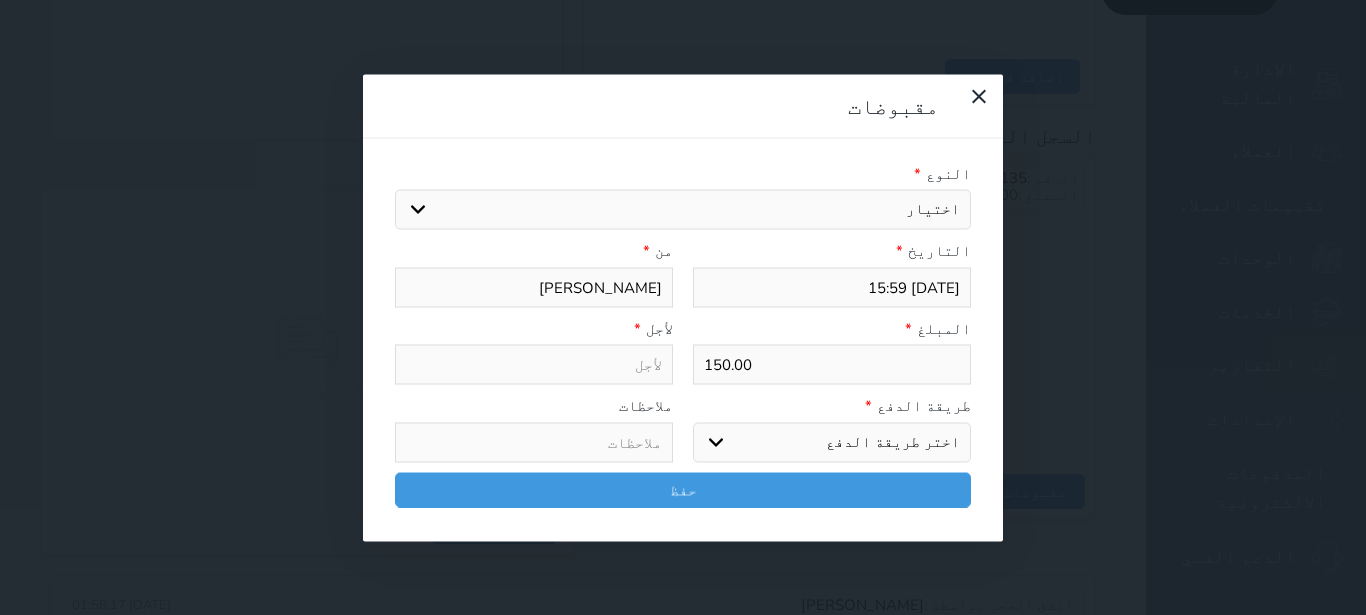 click on "اختيار   مقبوضات عامة قيمة إيجار فواتير تامين عربون لا ينطبق آخر مغسلة واي فاي - الإنترنت مواقف السيارات طعام الأغذية والمشروبات مشروبات المشروبات الباردة المشروبات الساخنة الإفطار غداء عشاء مخبز و كعك حمام سباحة الصالة الرياضية سبا و خدمات الجمال اختيار وإسقاط (خدمات النقل) ميني بار كابل - تلفزيون سرير إضافي تصفيف الشعر التسوق خدمات الجولات السياحية المنظمة خدمات الدليل السياحي" at bounding box center (683, 210) 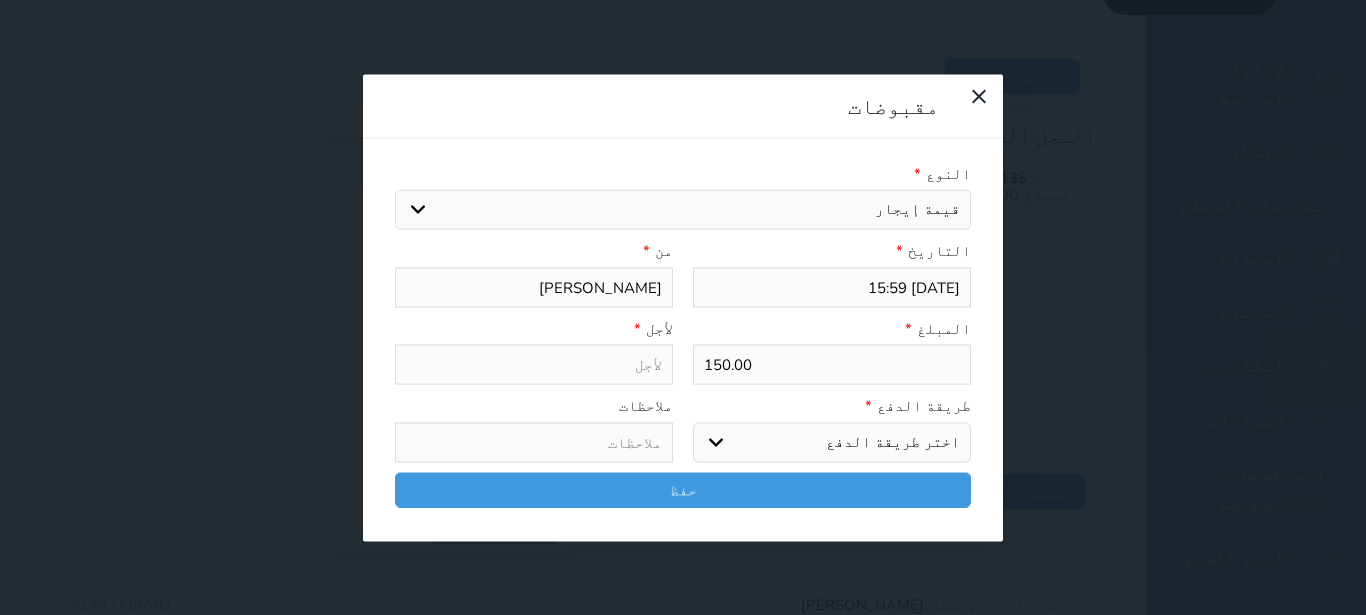 click on "قيمة إيجار" at bounding box center [0, 0] 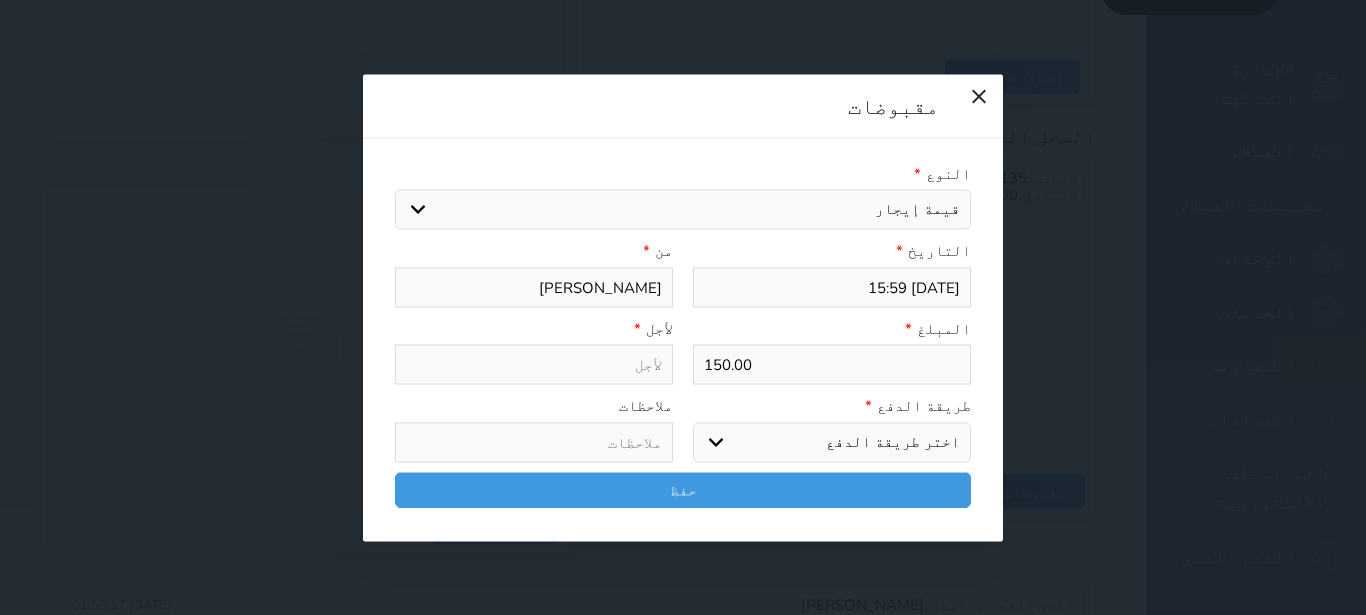 select 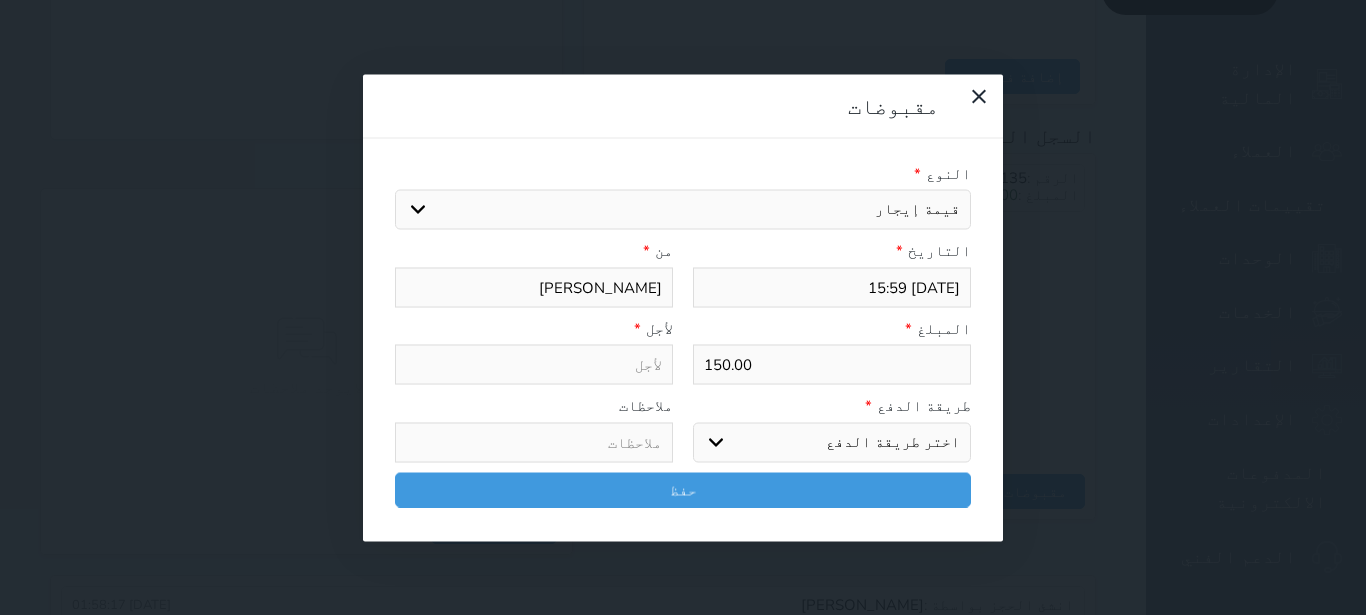 type on "قيمة إيجار - الوحدة - 109" 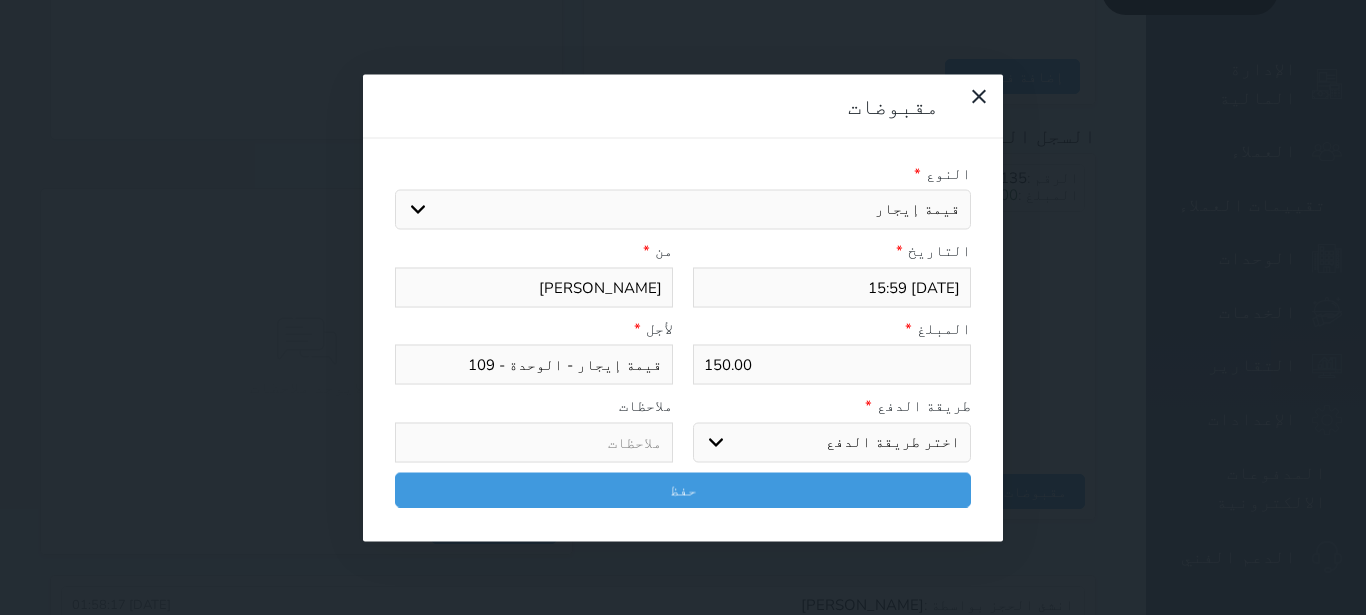 select on "mada" 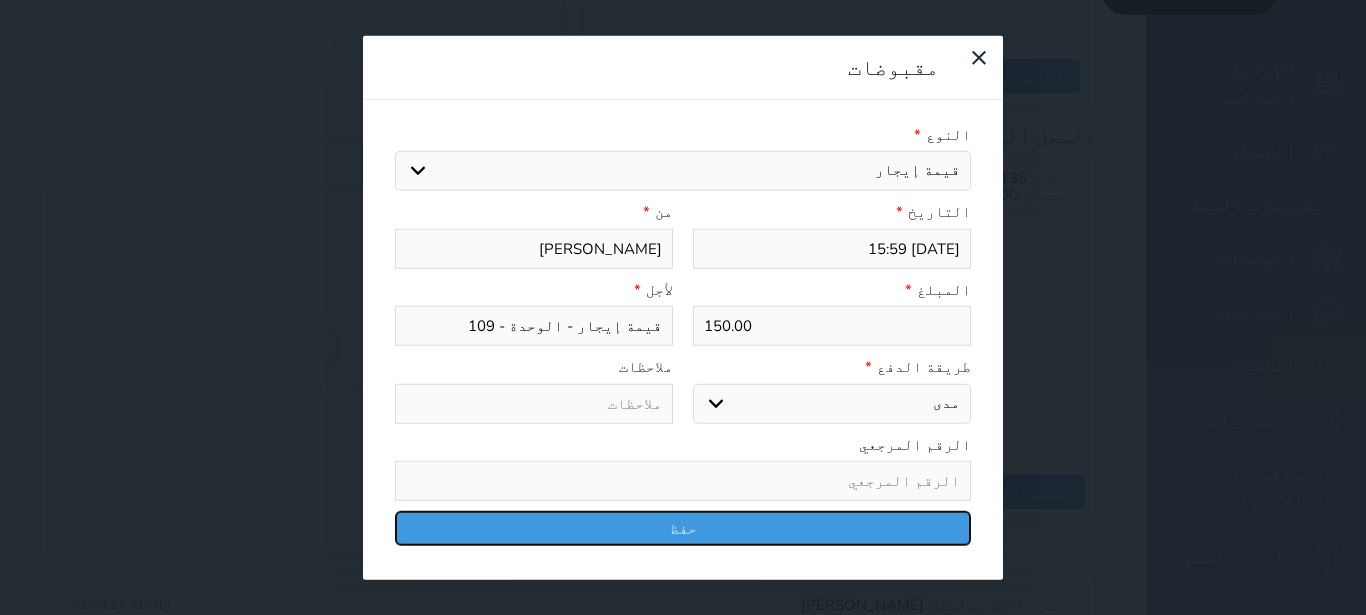 click on "حفظ" at bounding box center (683, 528) 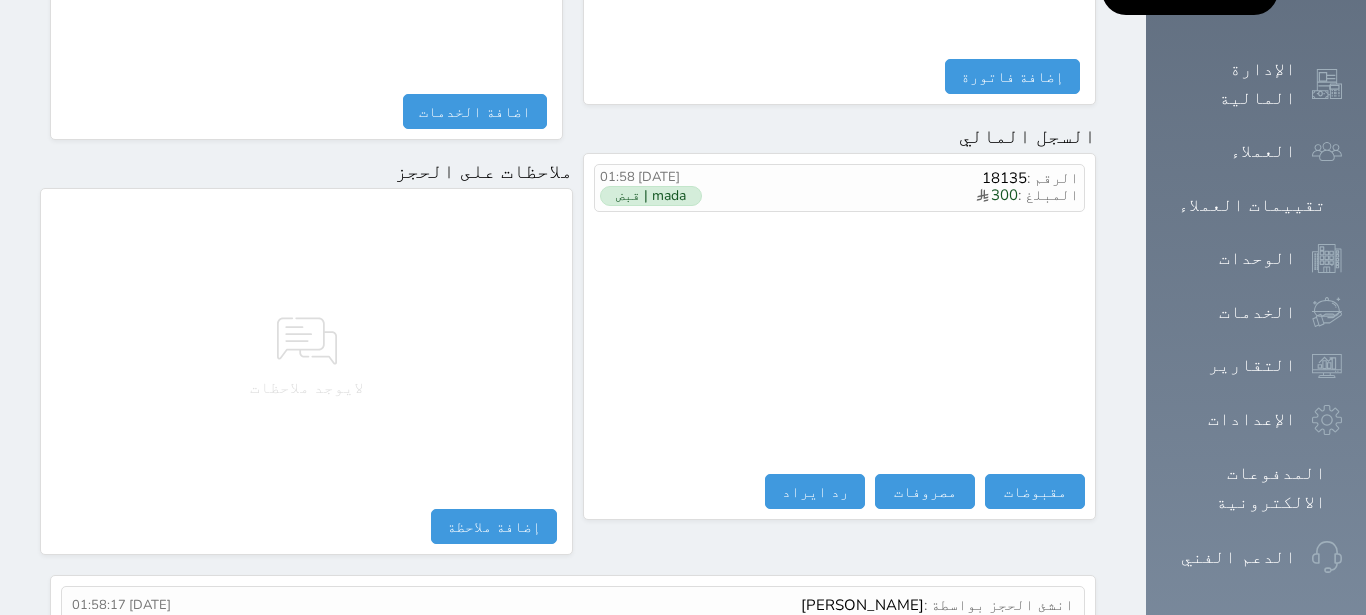 select 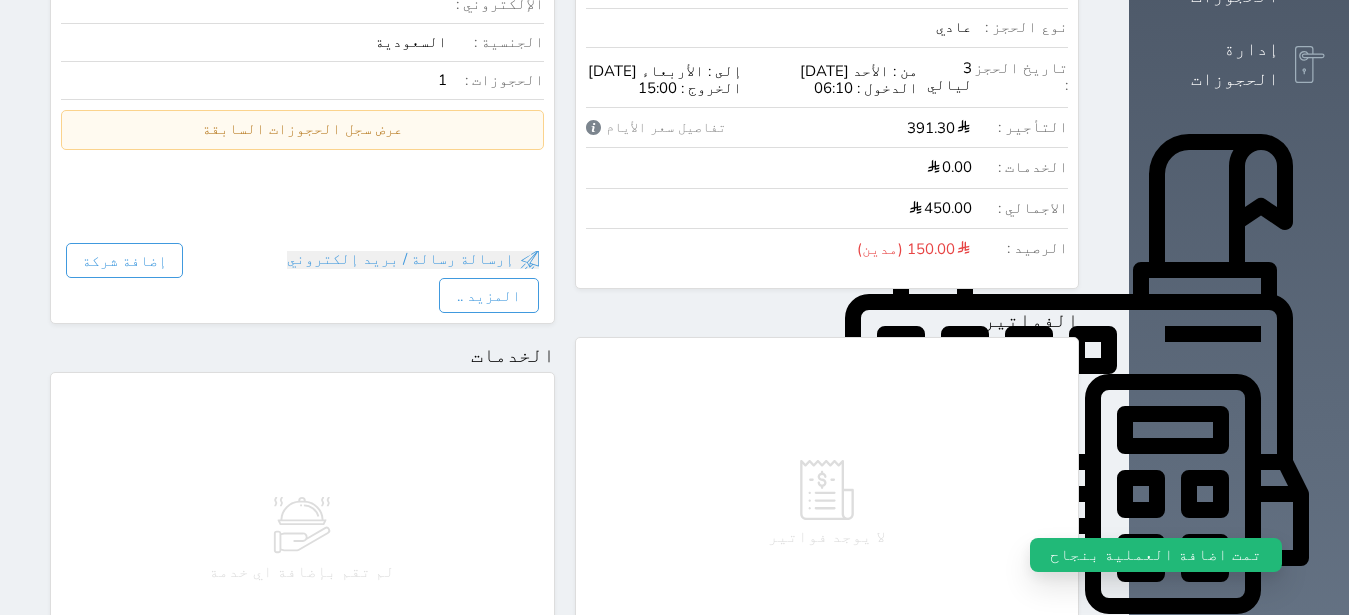 scroll, scrollTop: 31, scrollLeft: 0, axis: vertical 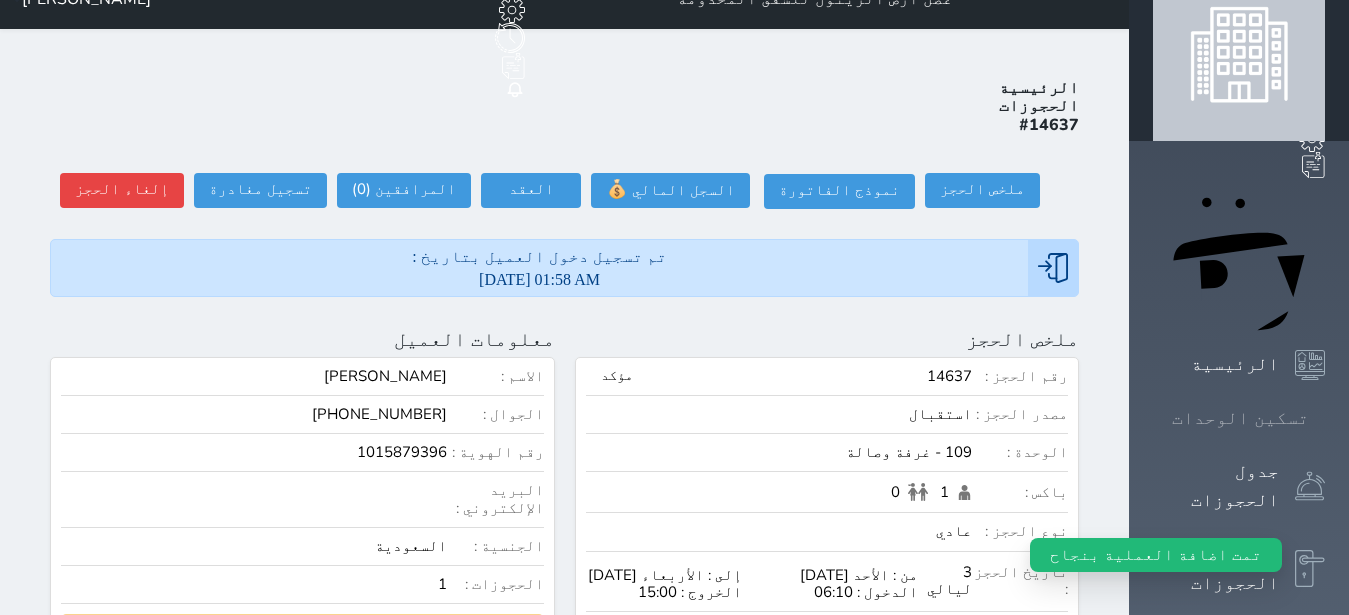 click at bounding box center [1325, 418] 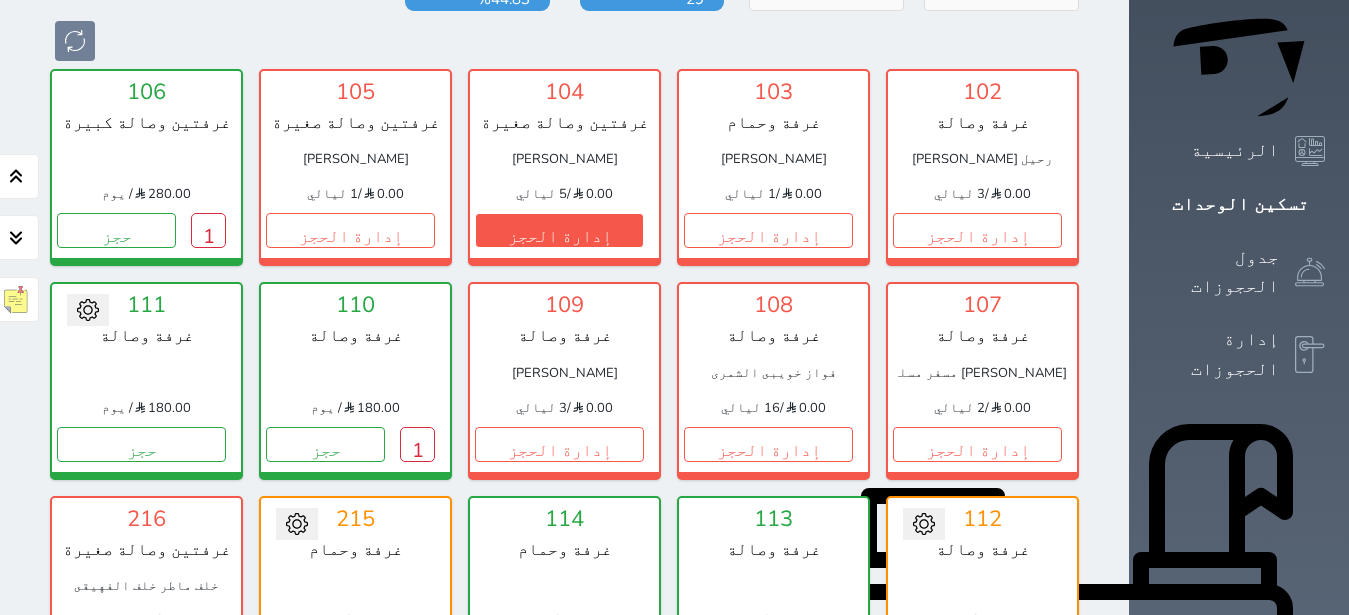 scroll, scrollTop: 204, scrollLeft: 0, axis: vertical 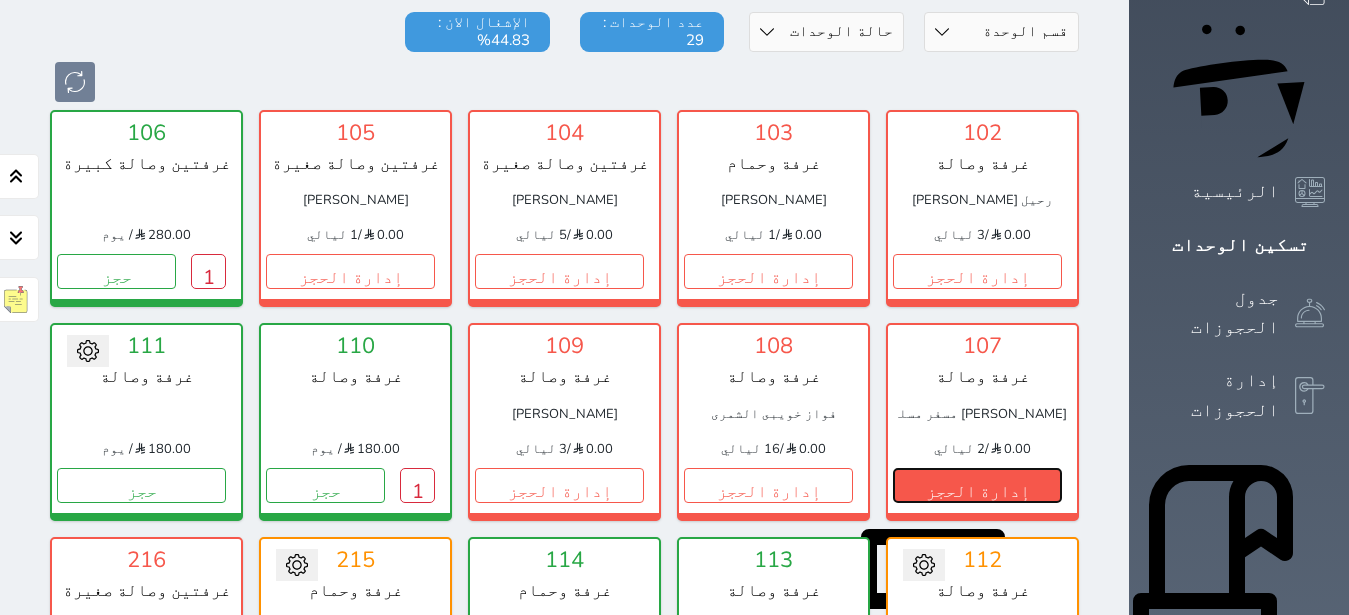 click on "إدارة الحجز" at bounding box center (977, 485) 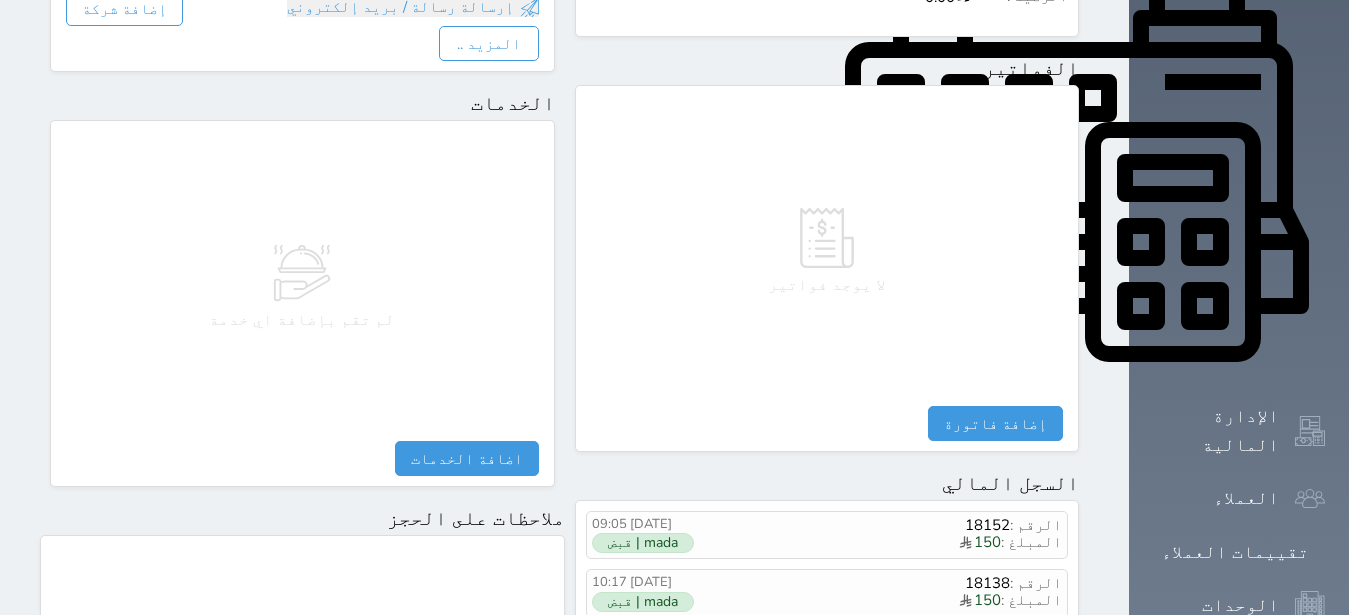 scroll, scrollTop: 1165, scrollLeft: 0, axis: vertical 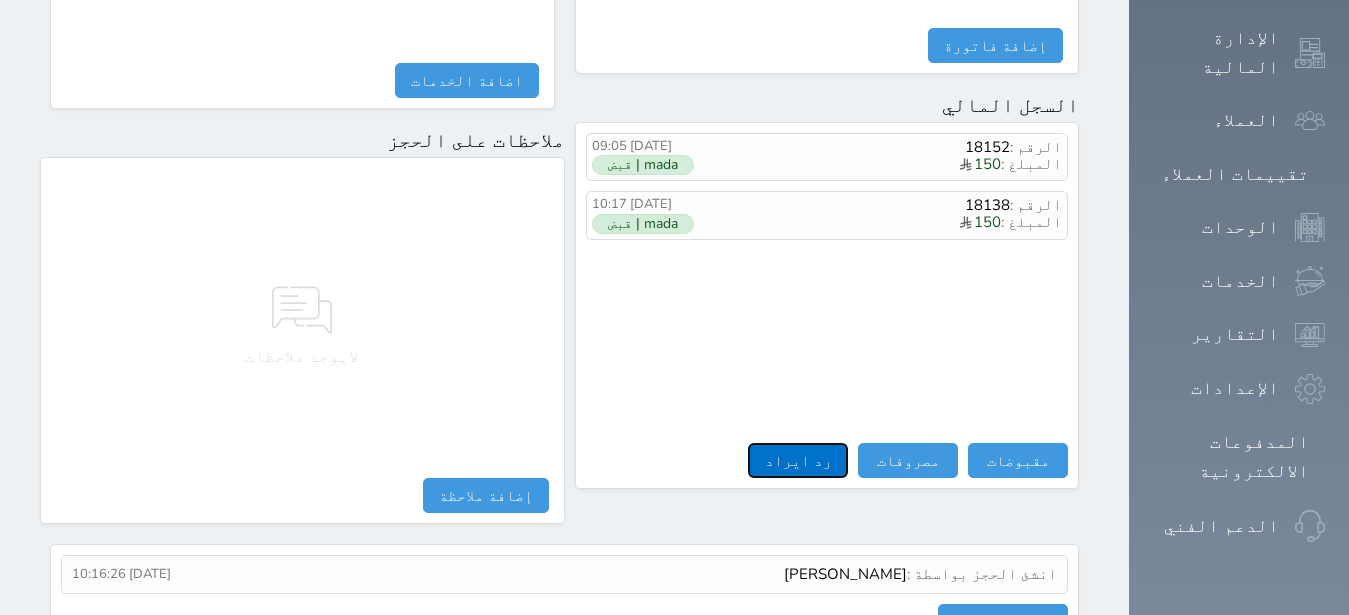 click on "رد ايراد" at bounding box center [798, 460] 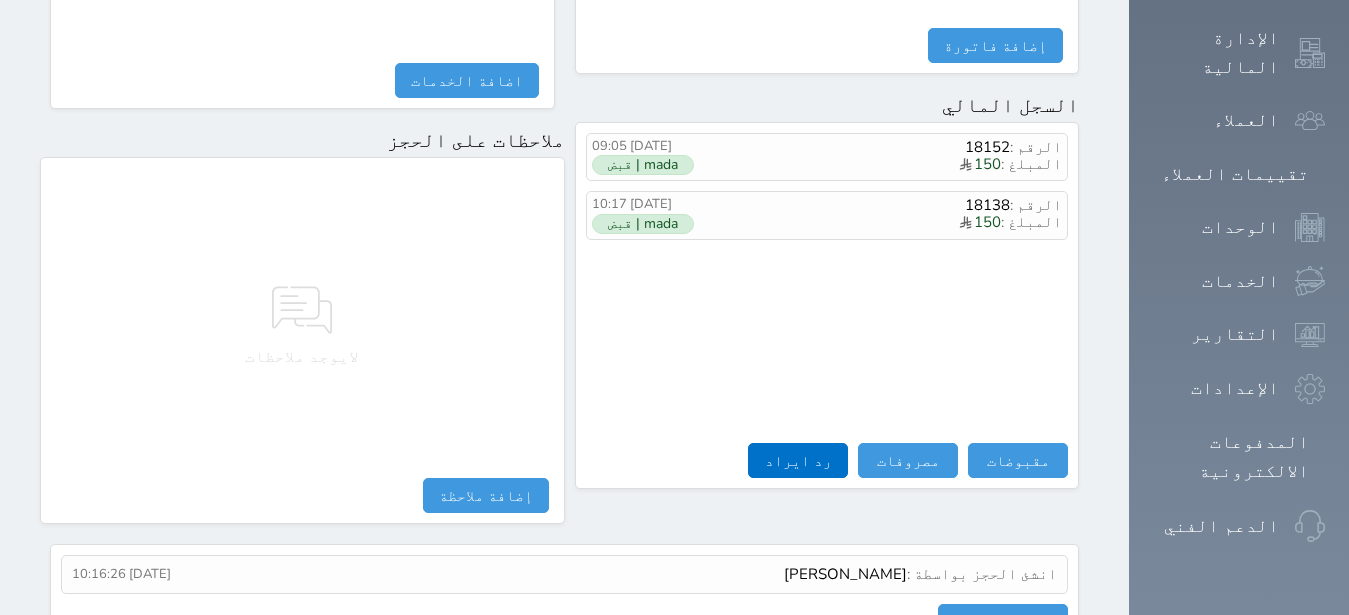 click on "حفظ" at bounding box center (0, 0) 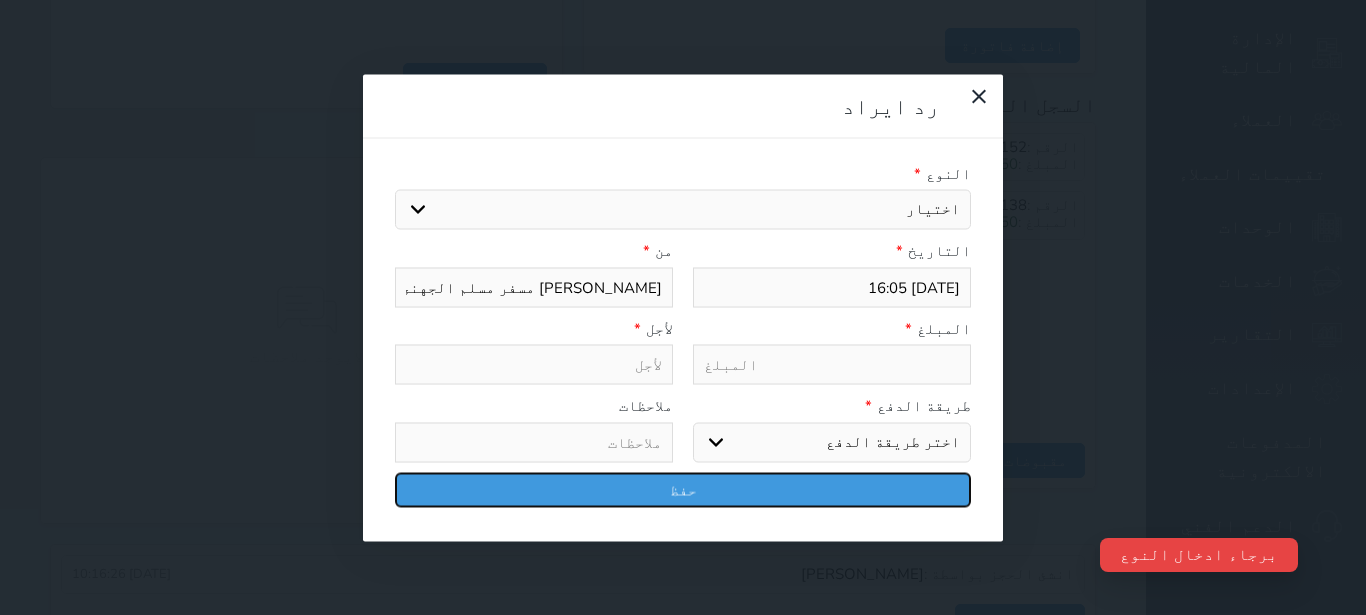 select 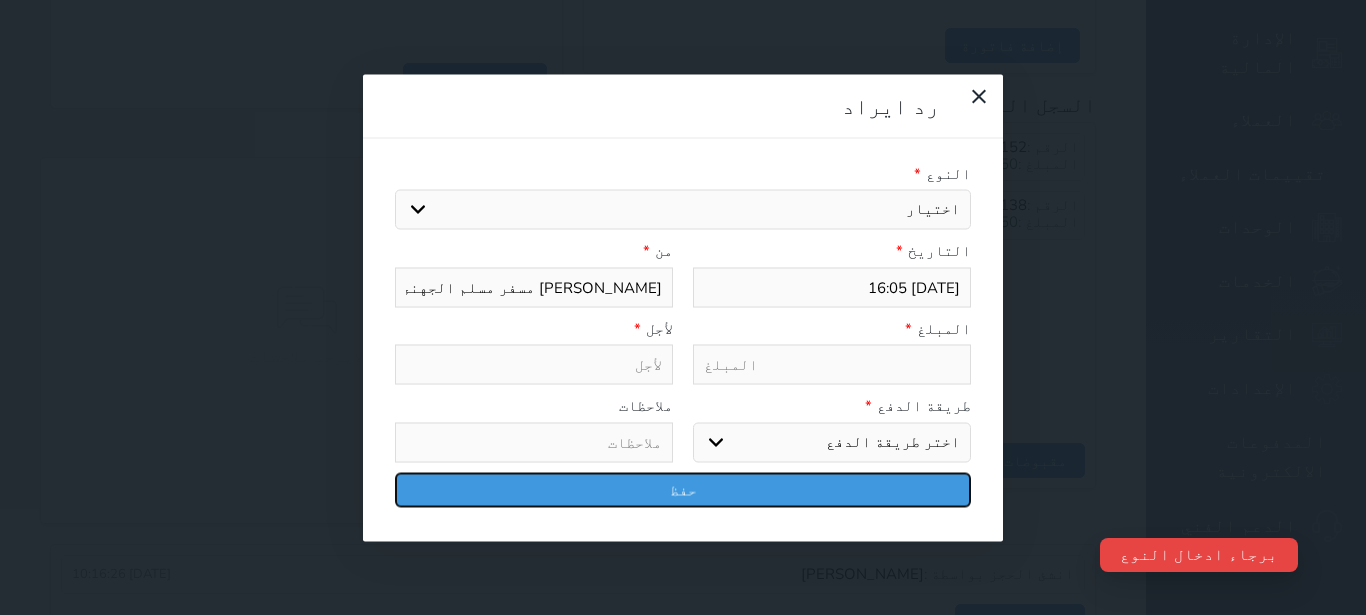 type on "2025-07-29 16:13" 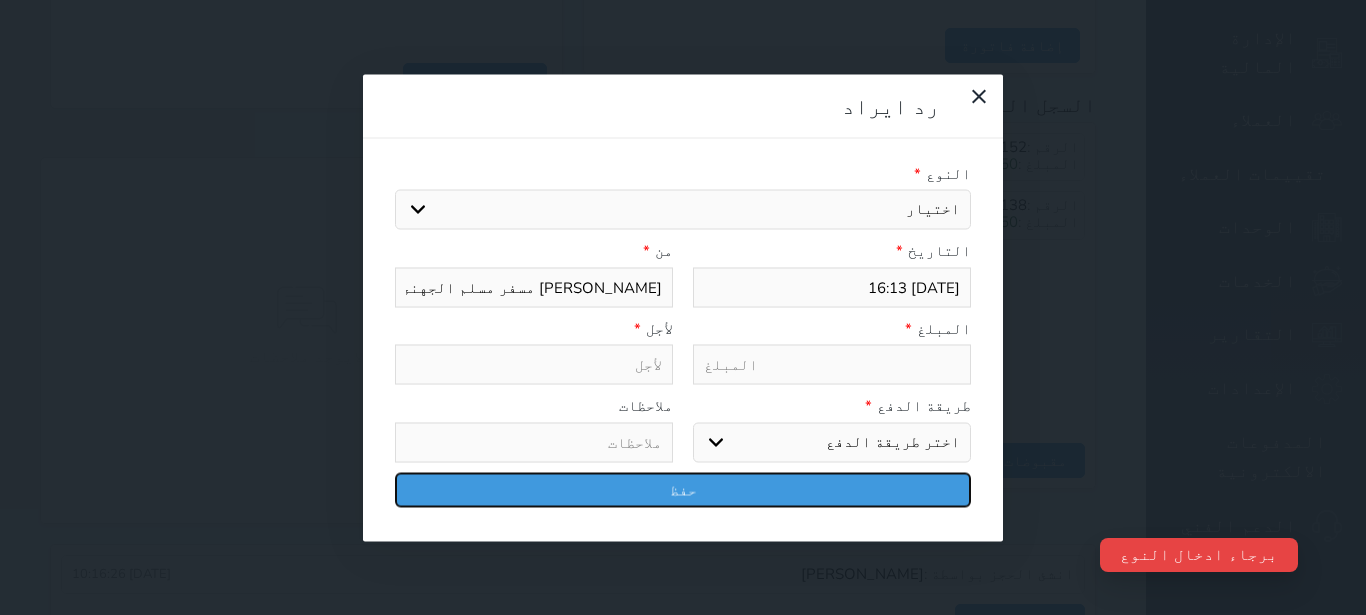 select 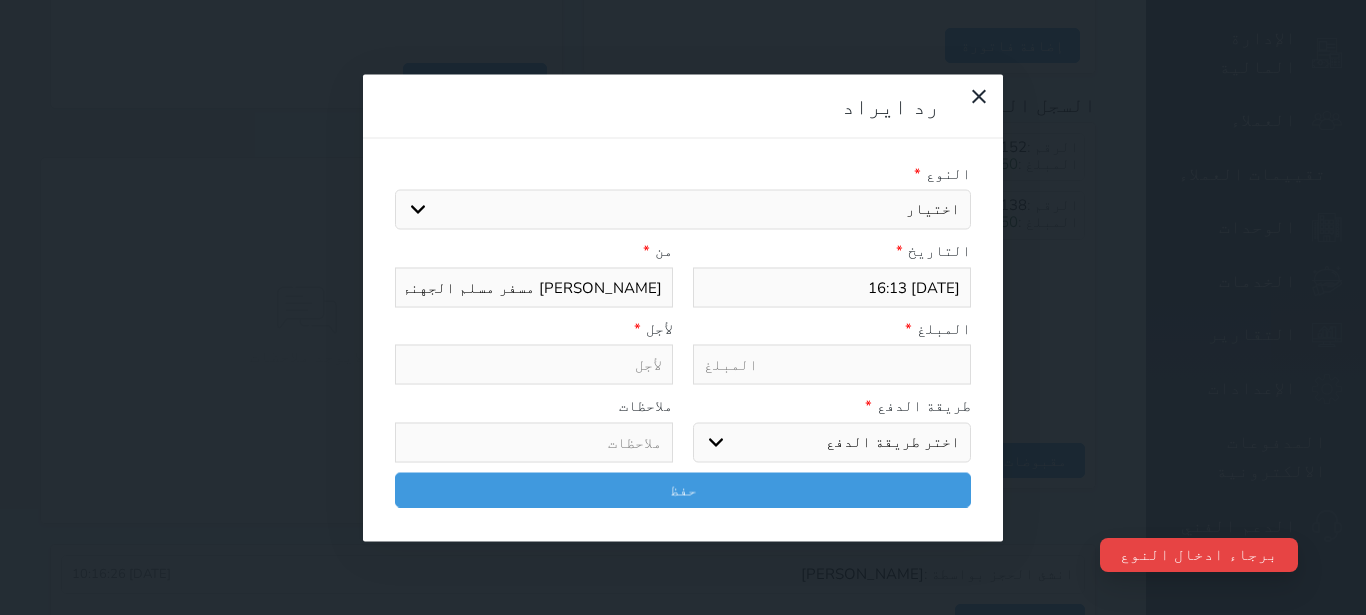 click on "اختيار   مقبوضات عامة قيمة إيجار فواتير تامين عربون لا ينطبق آخر مغسلة واي فاي - الإنترنت مواقف السيارات طعام الأغذية والمشروبات مشروبات المشروبات الباردة المشروبات الساخنة الإفطار غداء عشاء مخبز و كعك حمام سباحة الصالة الرياضية سبا و خدمات الجمال اختيار وإسقاط (خدمات النقل) ميني بار كابل - تلفزيون سرير إضافي تصفيف الشعر التسوق خدمات الجولات السياحية المنظمة خدمات الدليل السياحي" at bounding box center [683, 210] 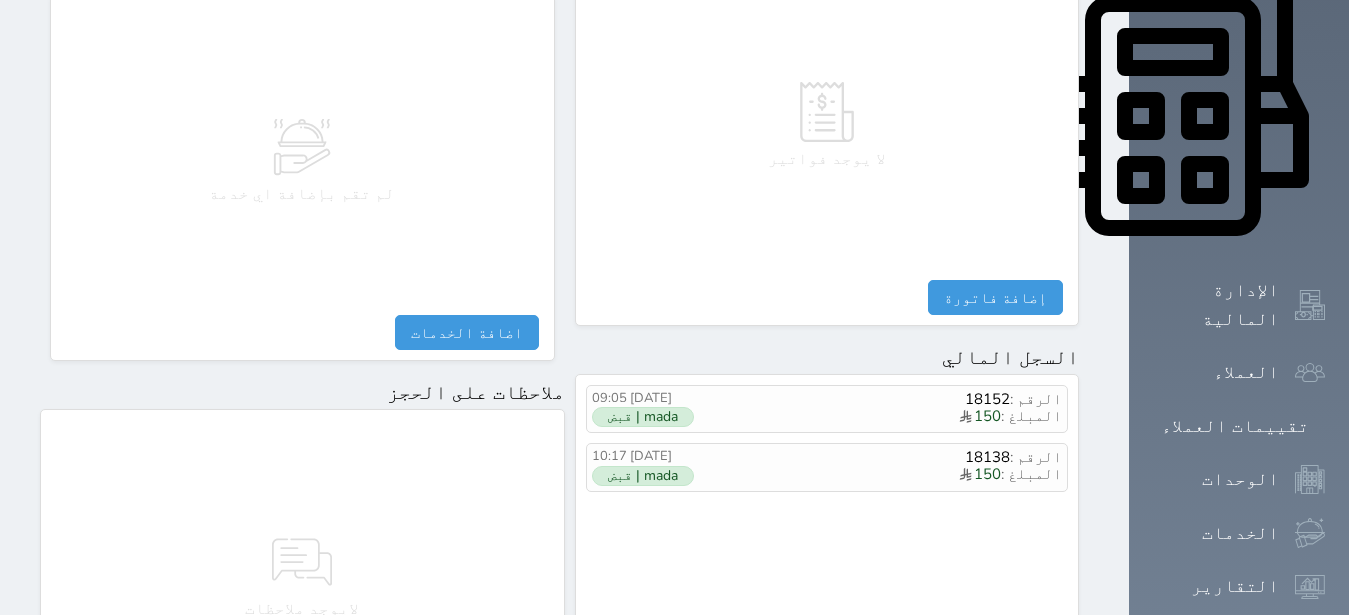 scroll, scrollTop: 1165, scrollLeft: 0, axis: vertical 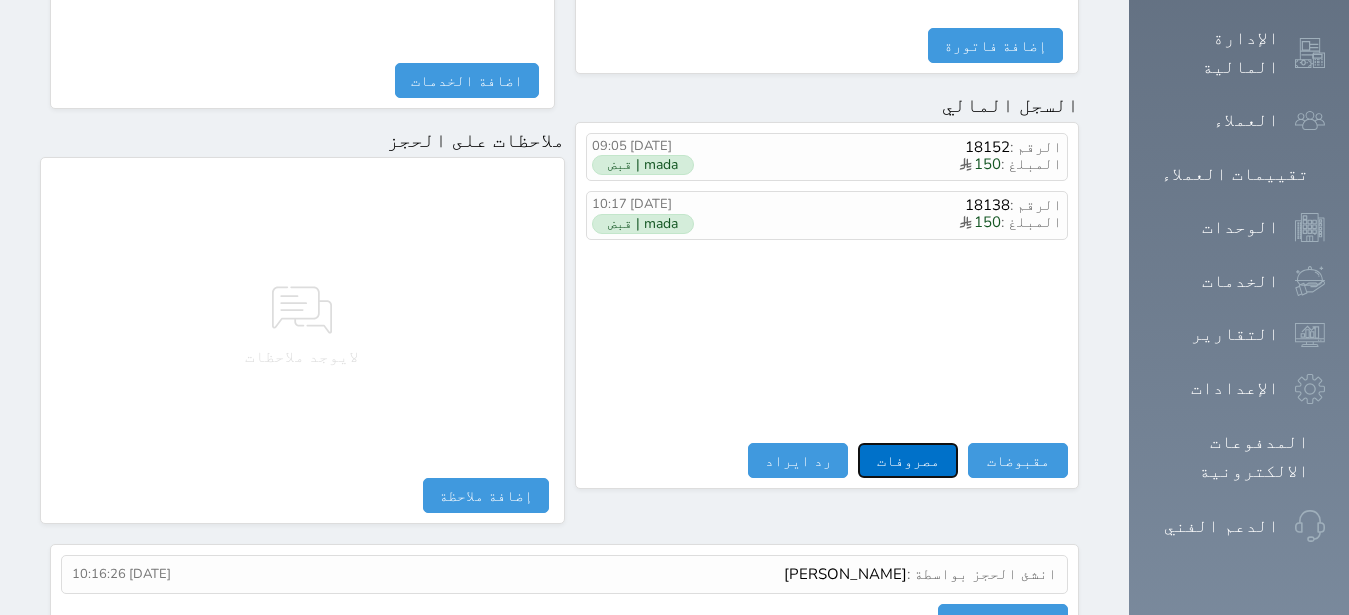 click on "مصروفات" at bounding box center [908, 460] 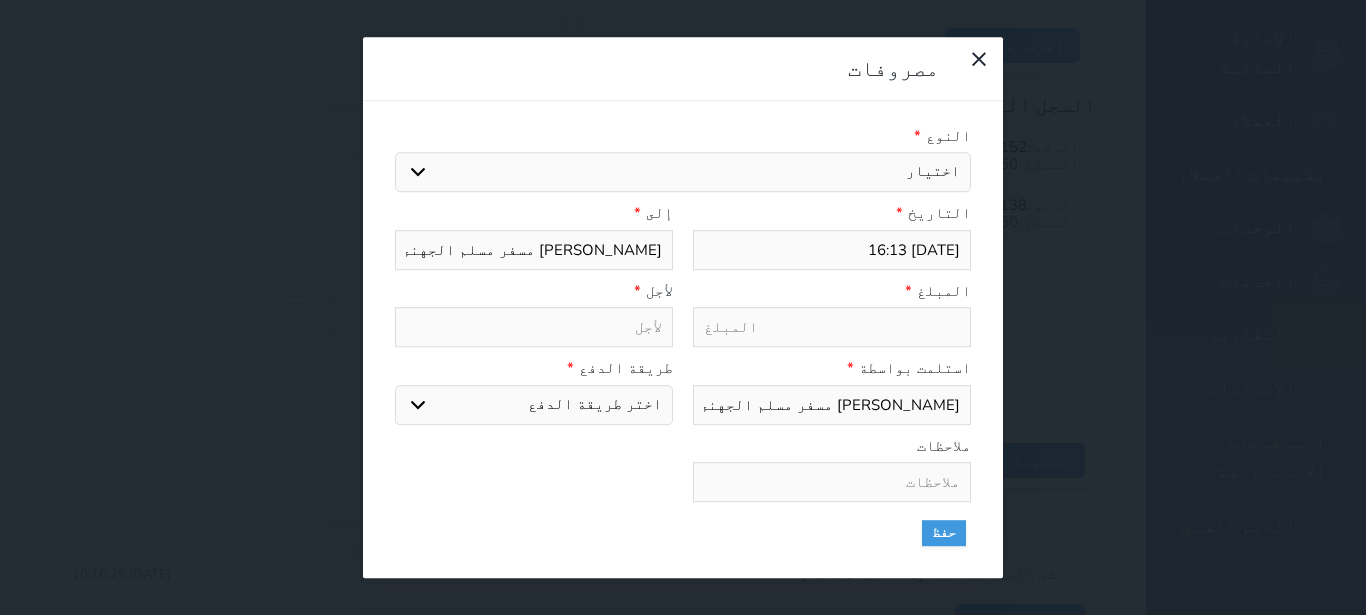 select 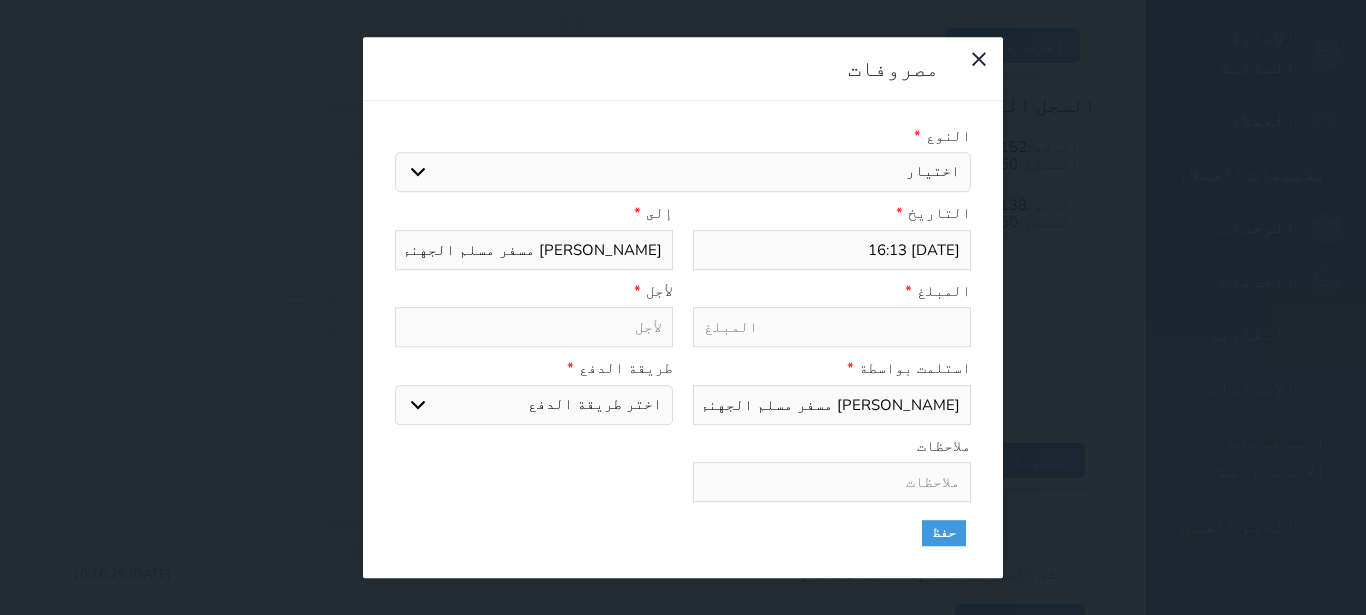 select 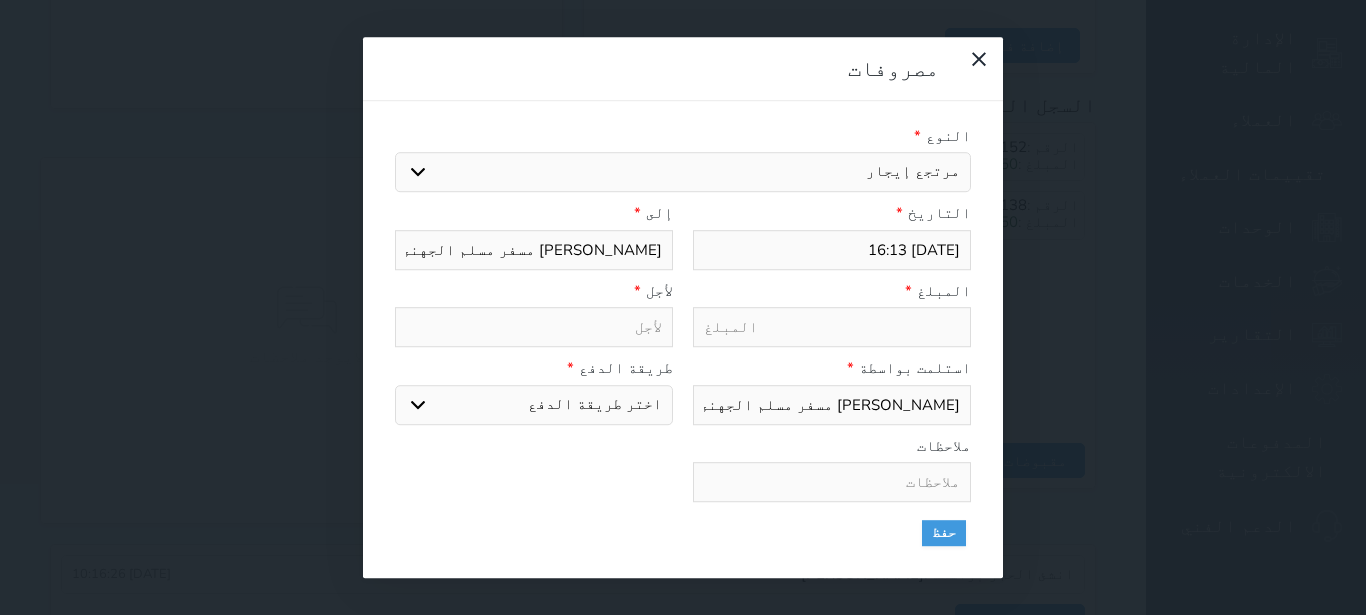 click on "مرتجع إيجار" at bounding box center [0, 0] 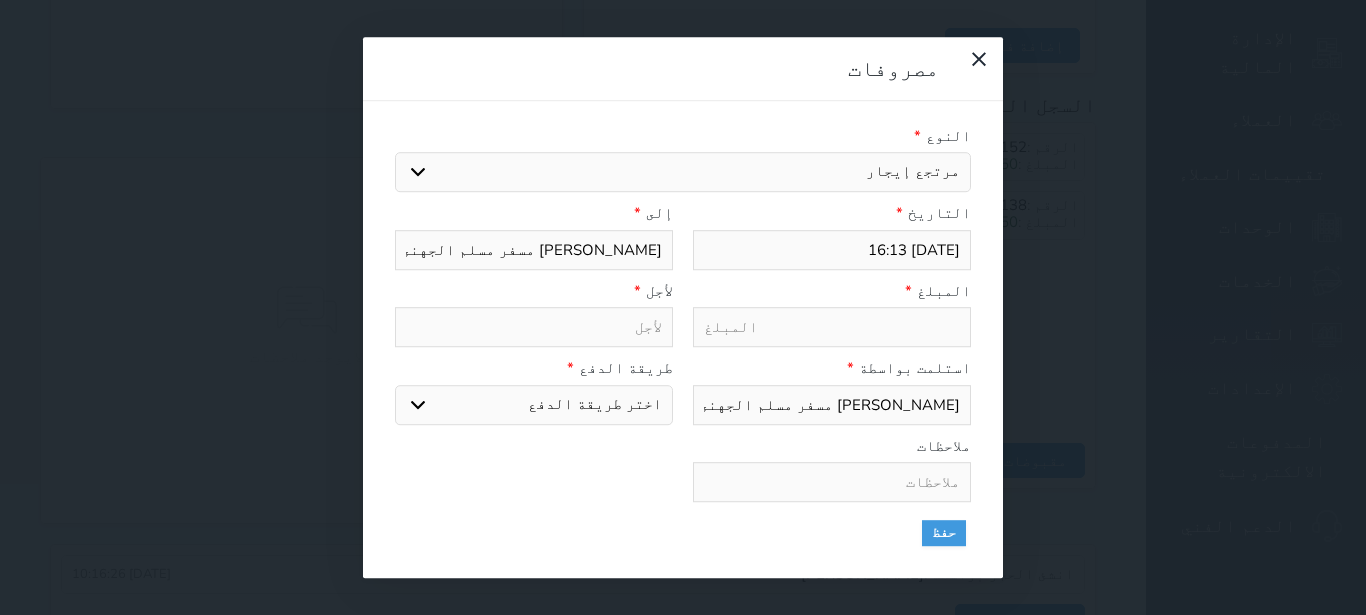 select 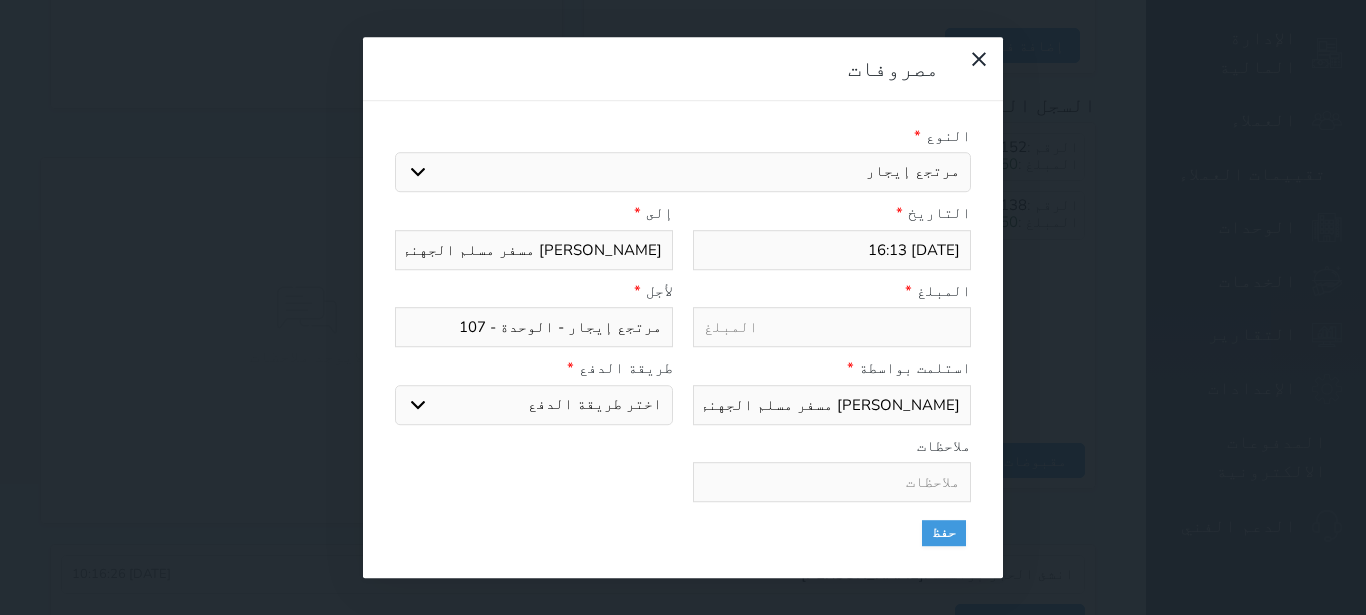 drag, startPoint x: 623, startPoint y: 376, endPoint x: 646, endPoint y: 345, distance: 38.600517 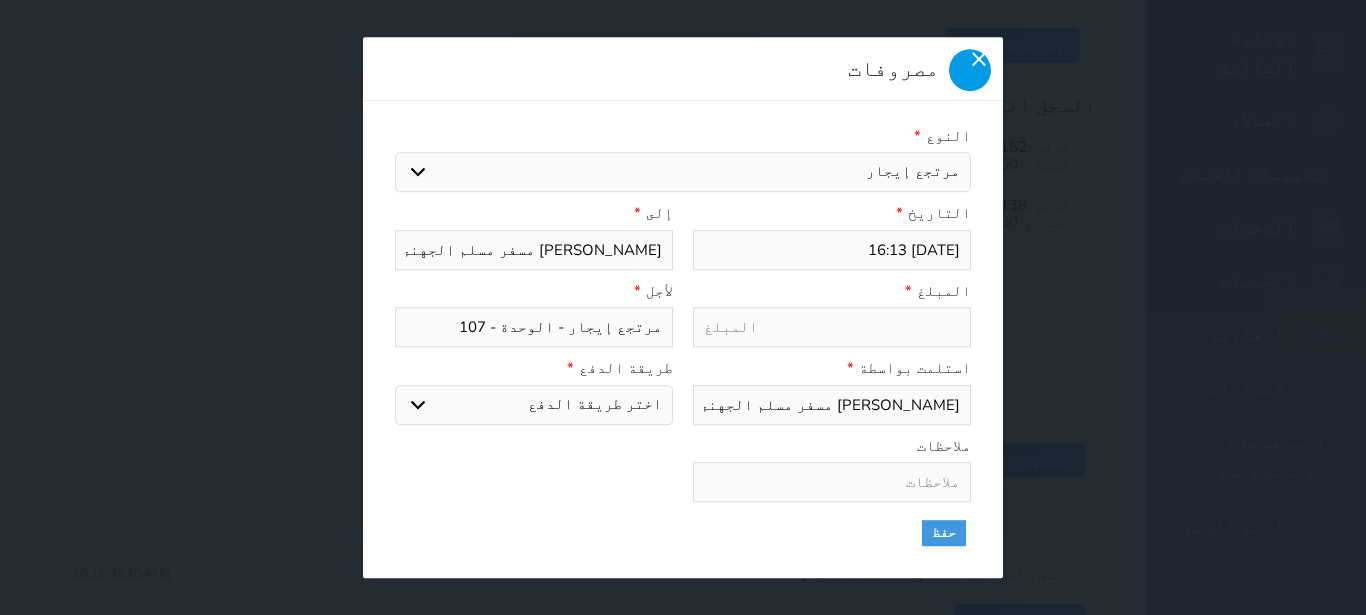 click at bounding box center (970, 70) 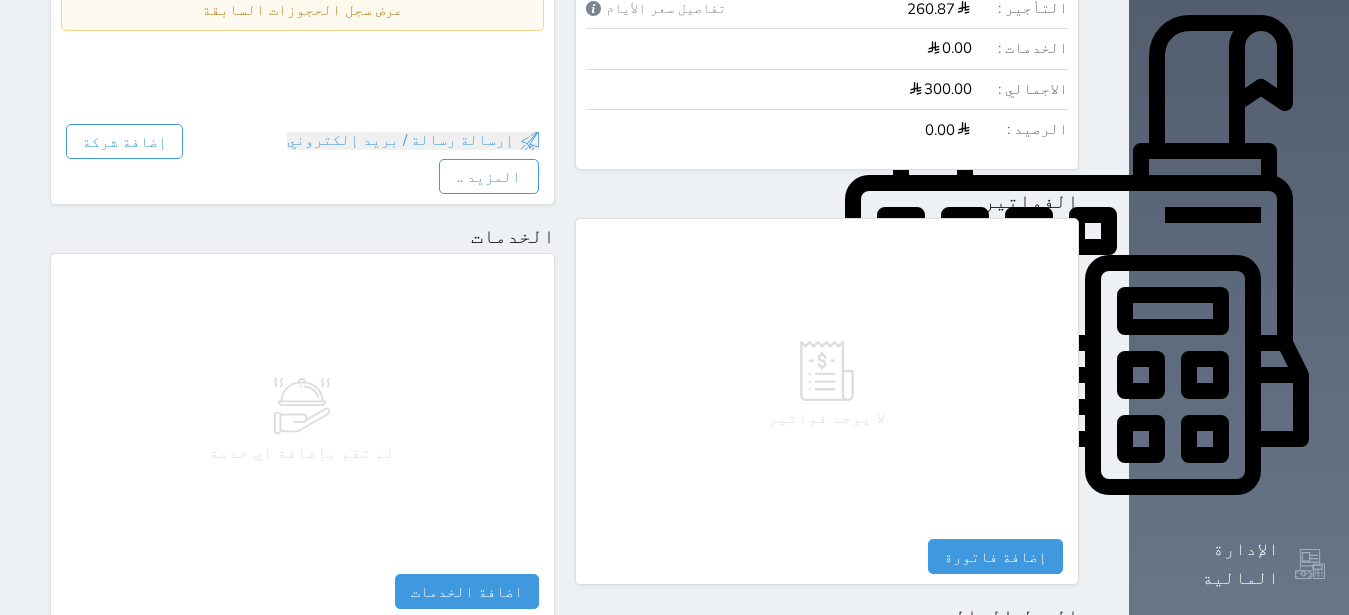 scroll, scrollTop: 535, scrollLeft: 0, axis: vertical 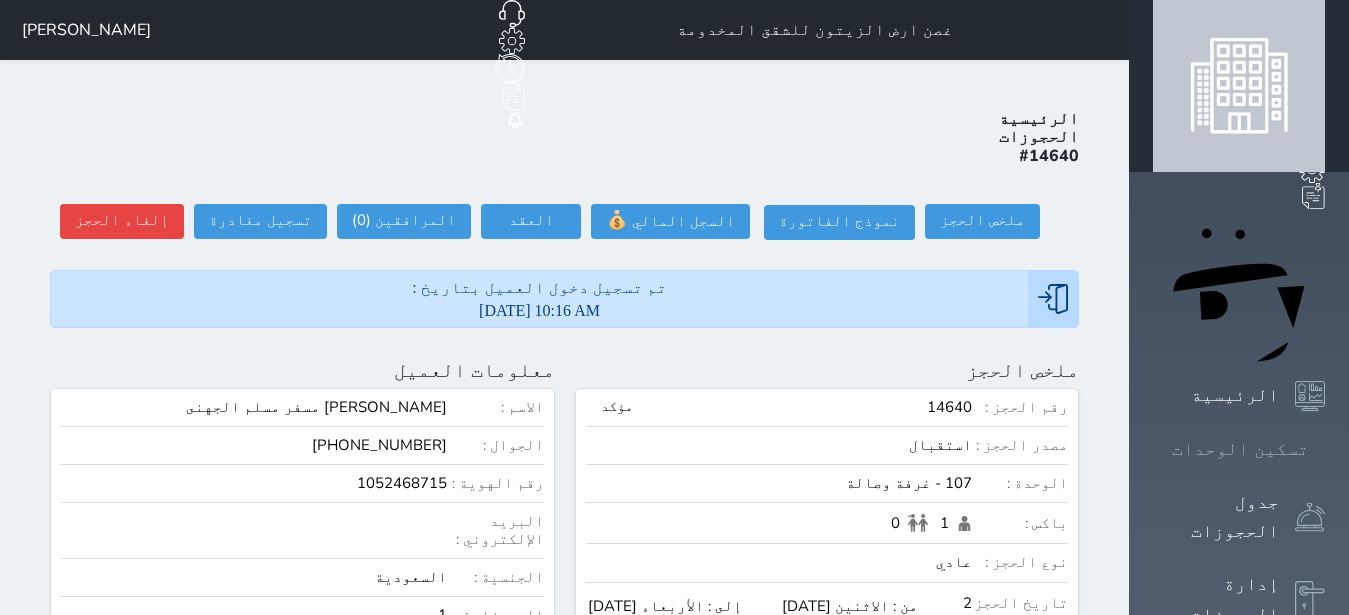 click 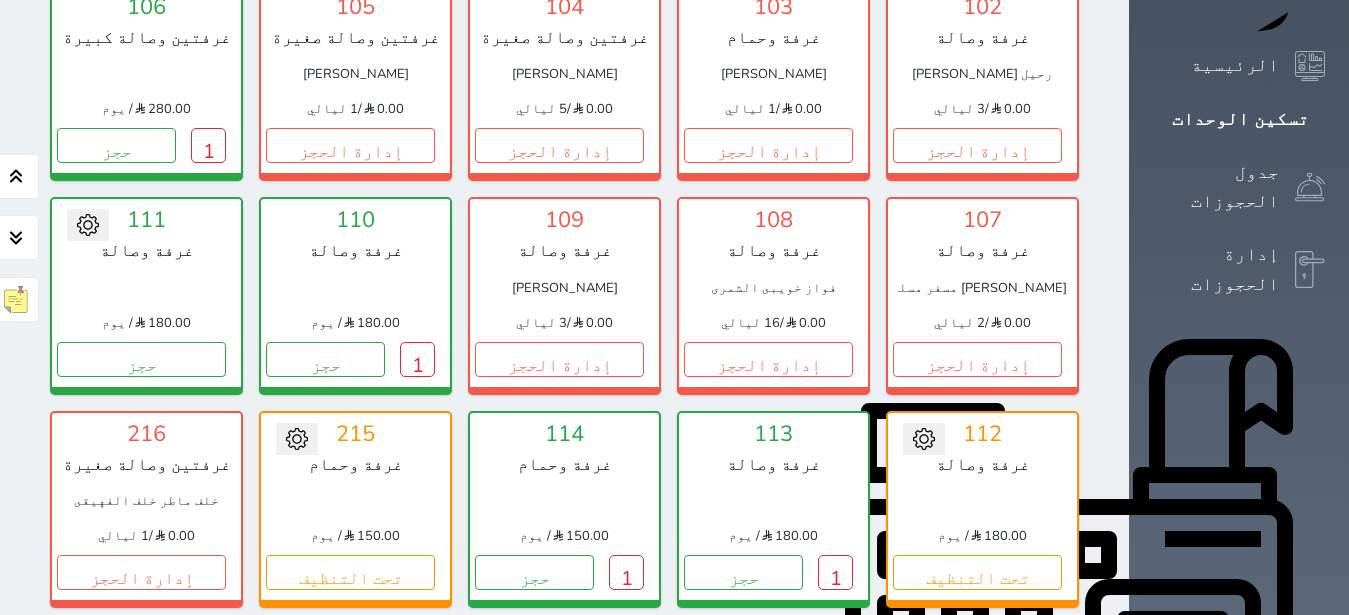 scroll, scrollTop: 582, scrollLeft: 0, axis: vertical 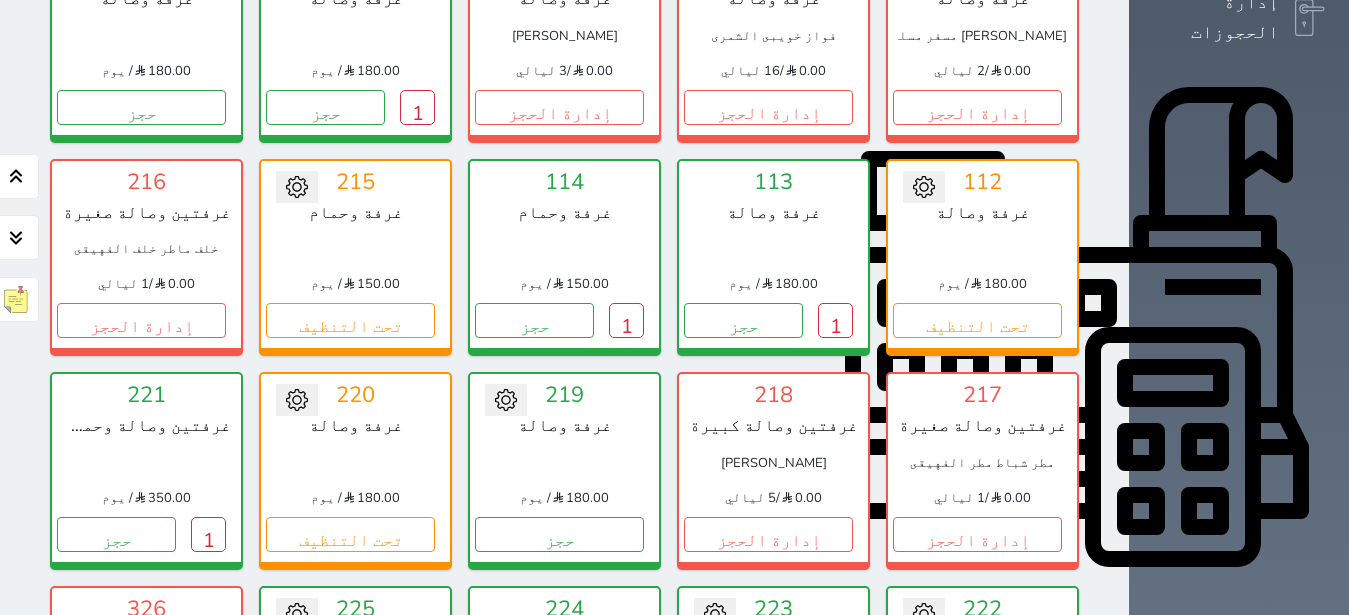 click on "حجز" at bounding box center (350, 747) 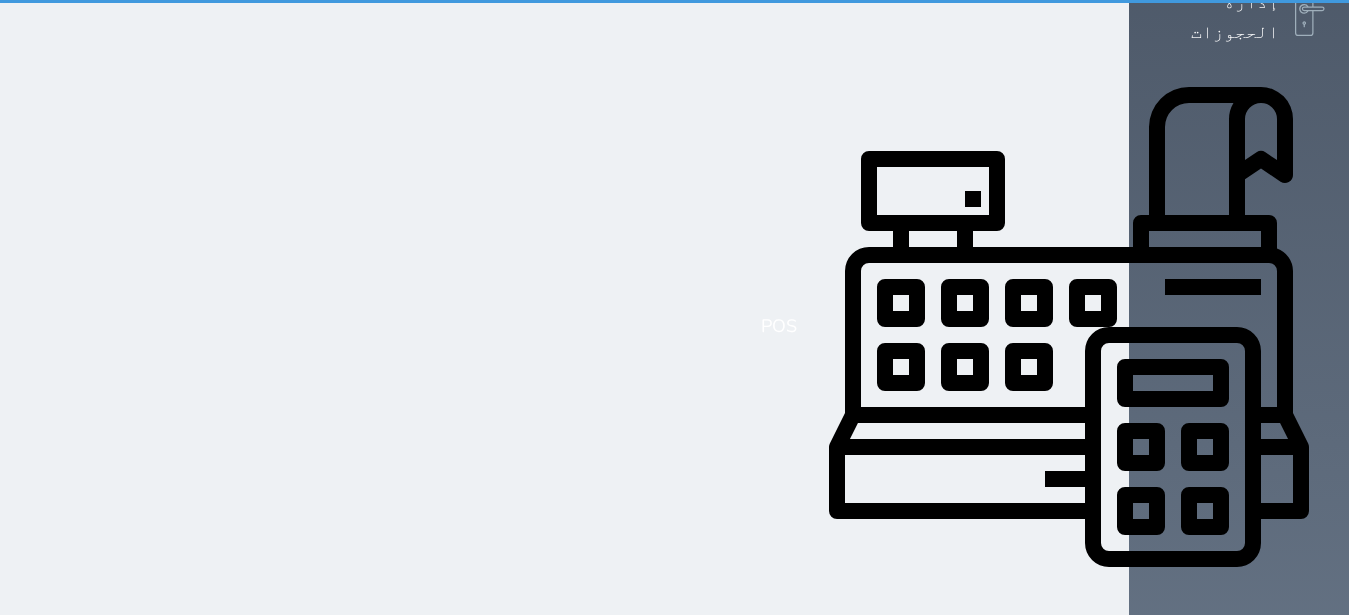 scroll, scrollTop: 0, scrollLeft: 0, axis: both 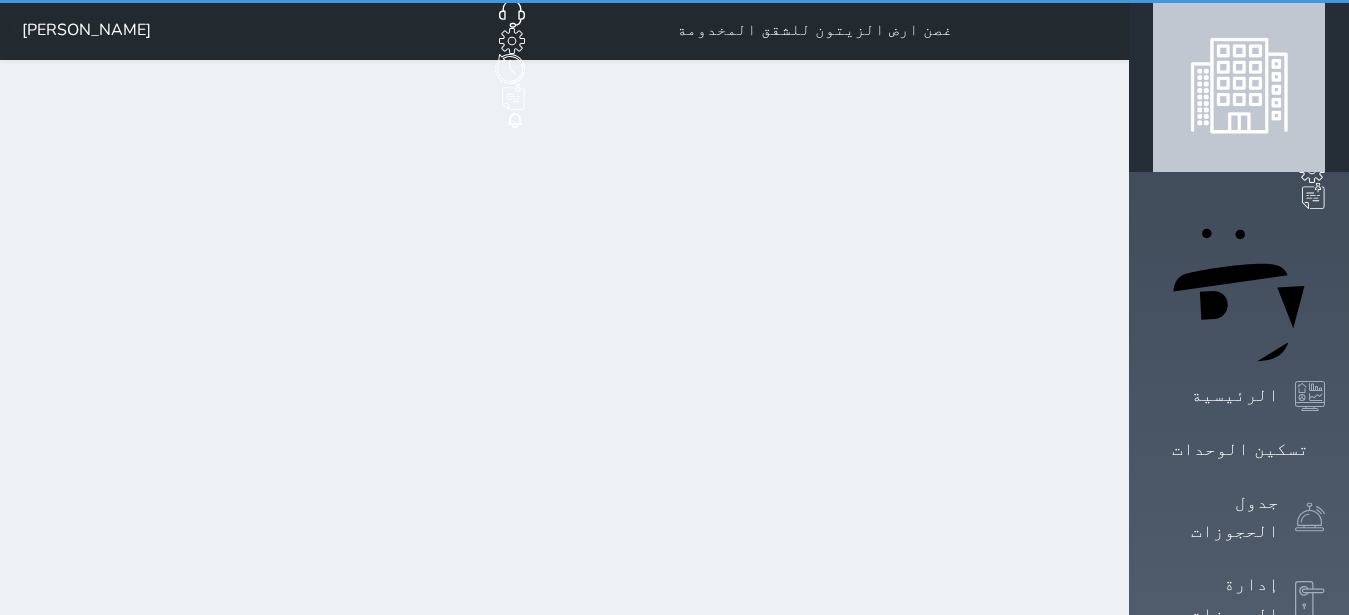 select on "1" 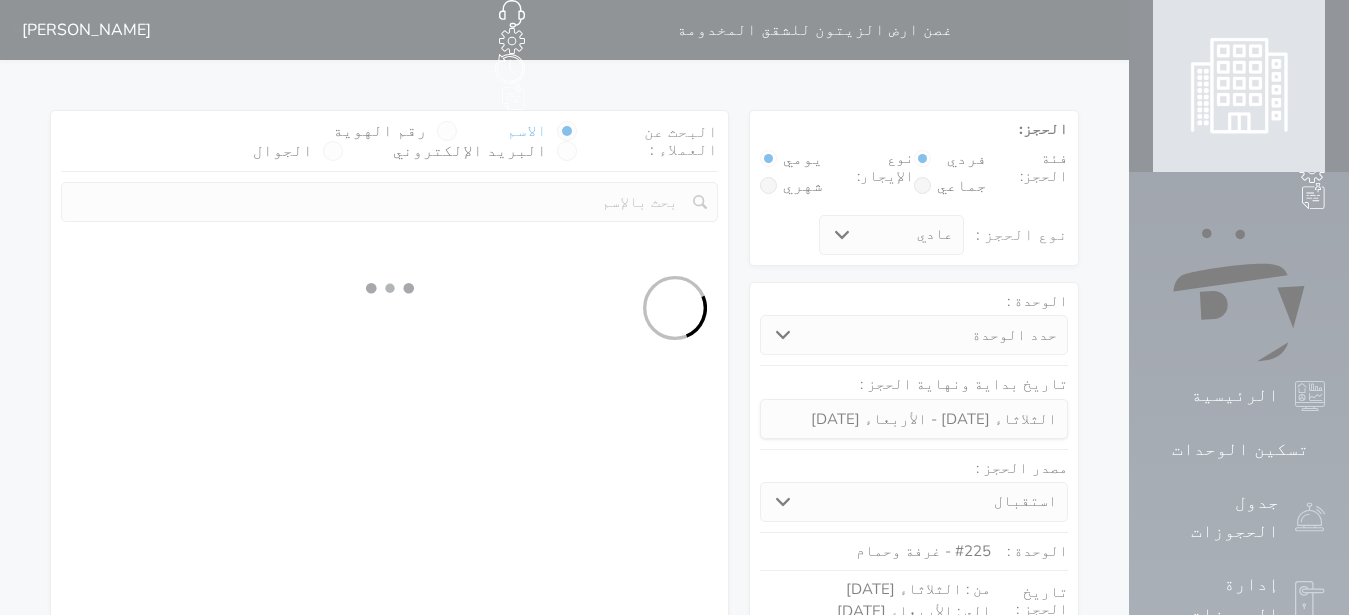 select 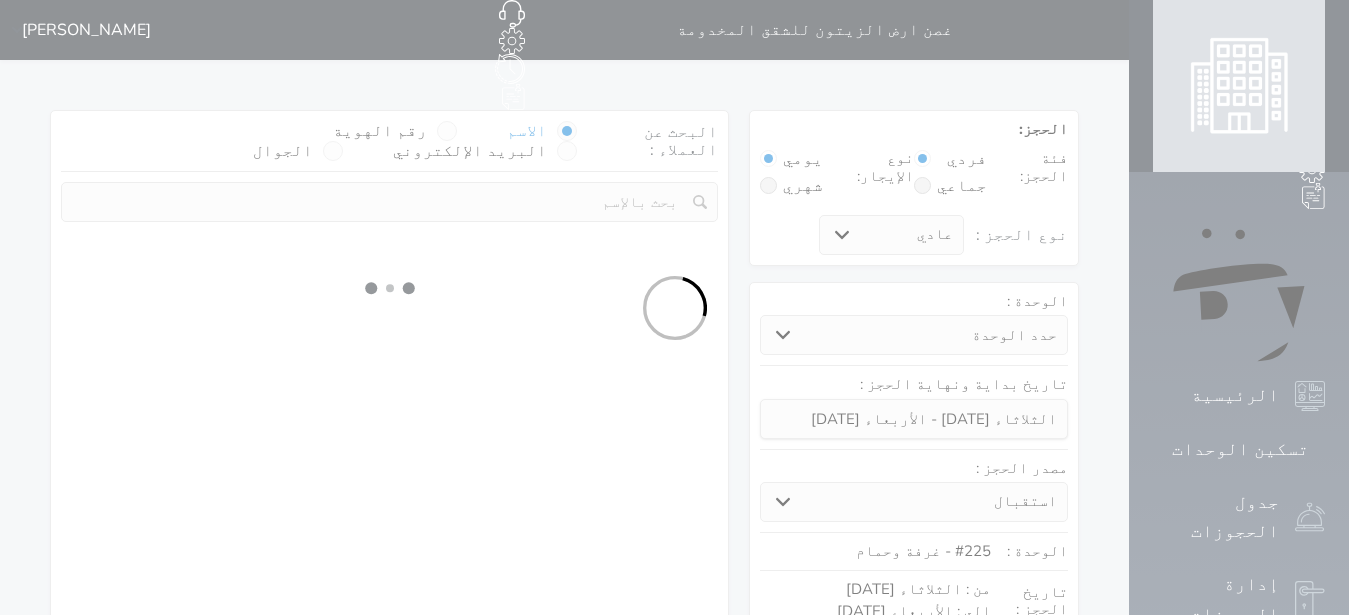 select on "113" 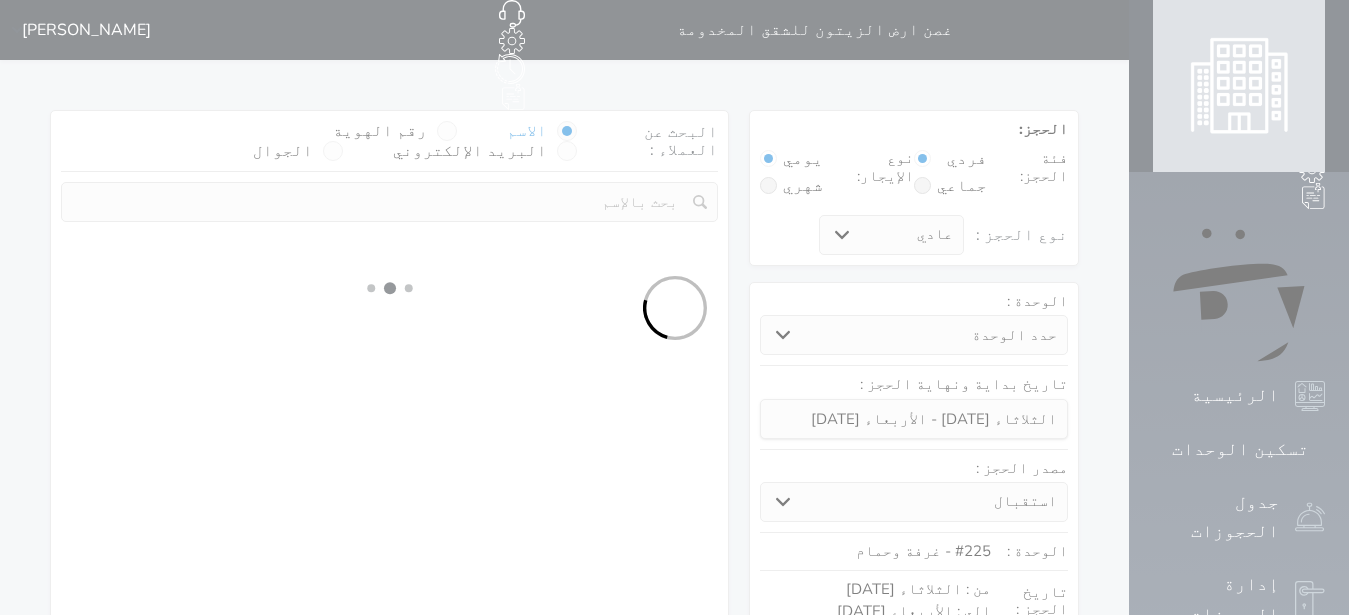 select on "1" 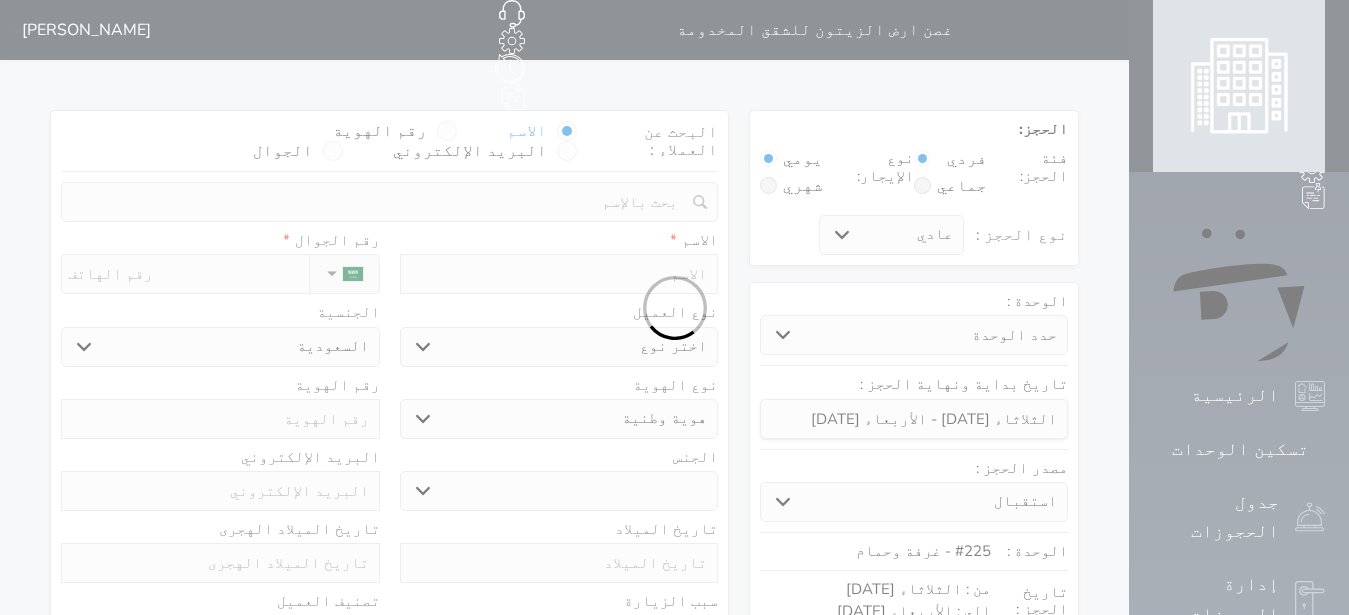 select 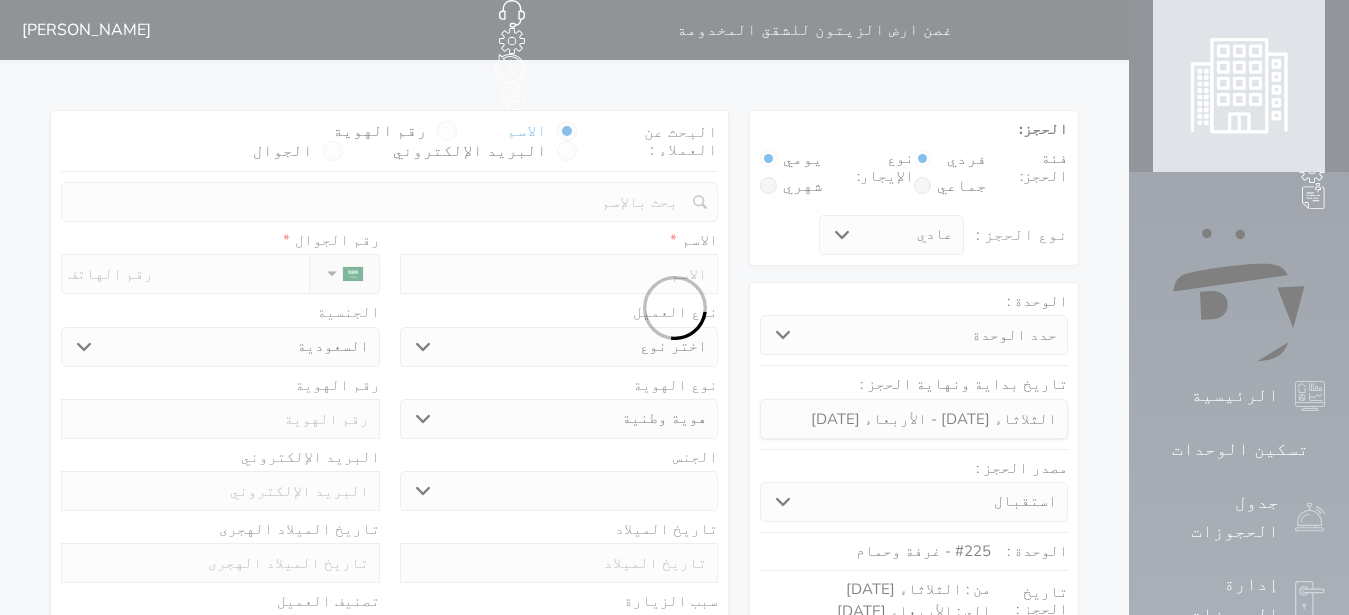 select on "1" 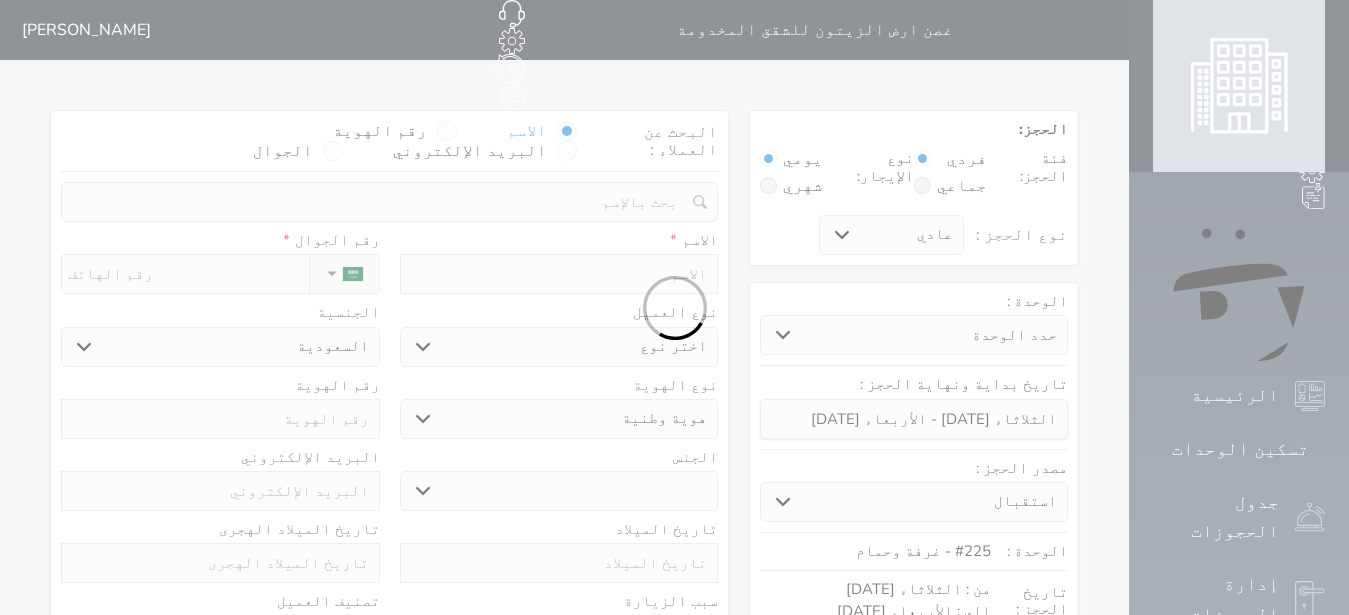 select on "7" 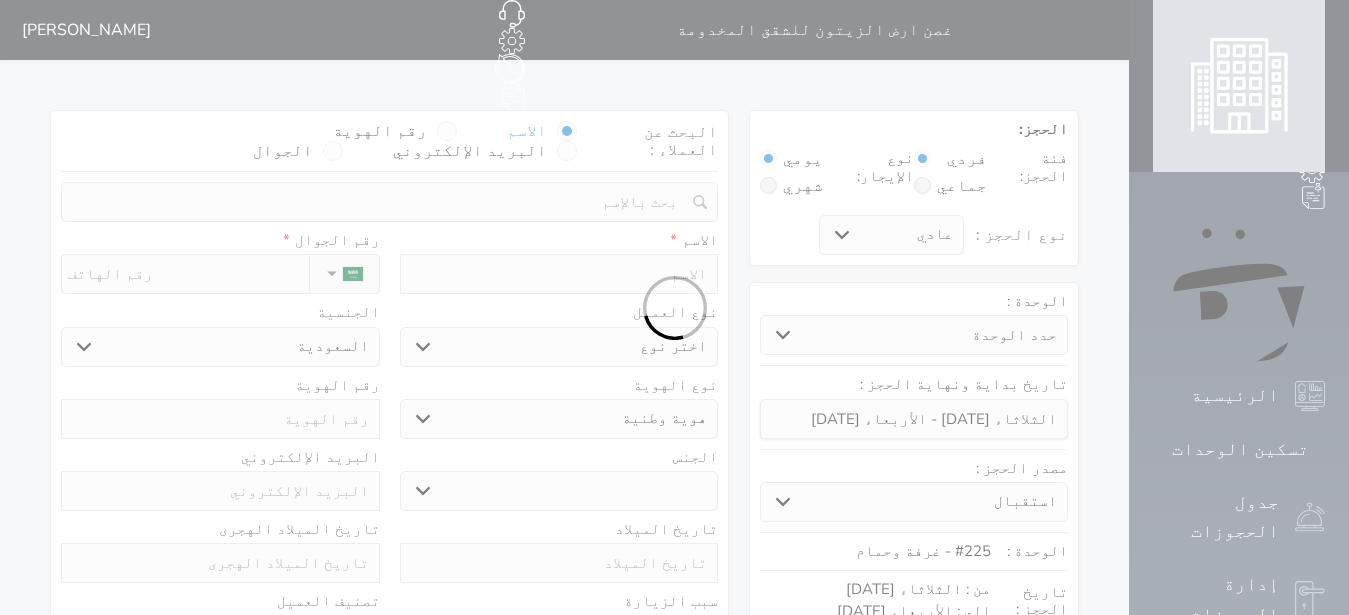 select 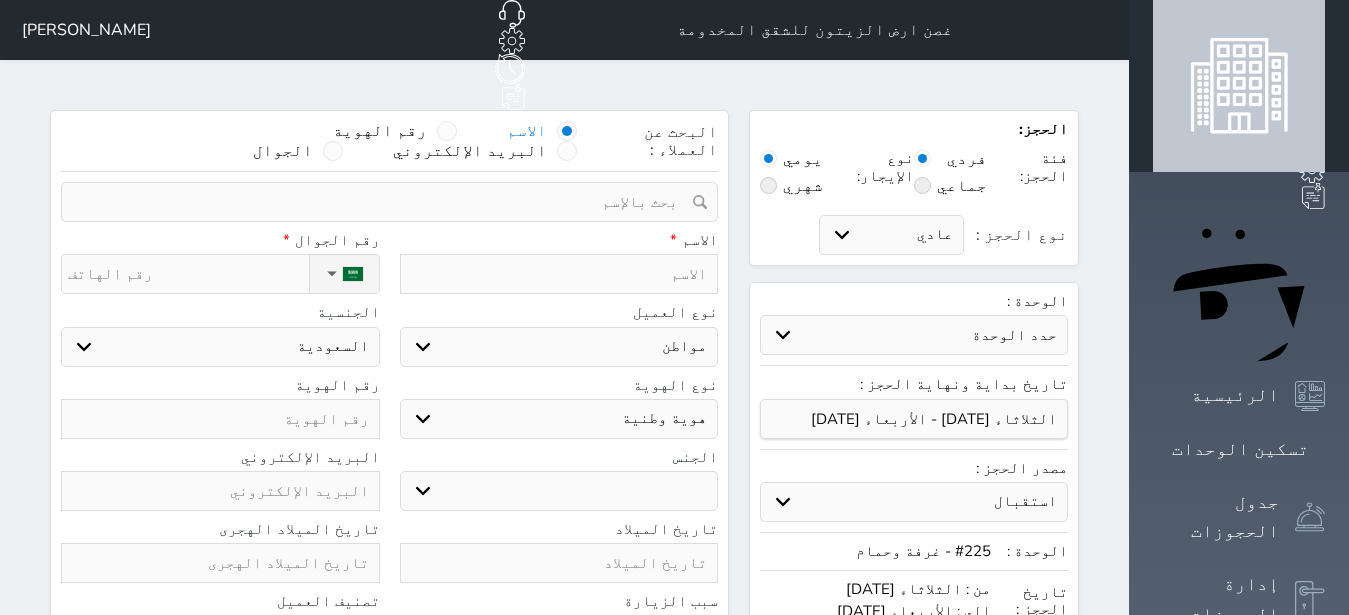 select 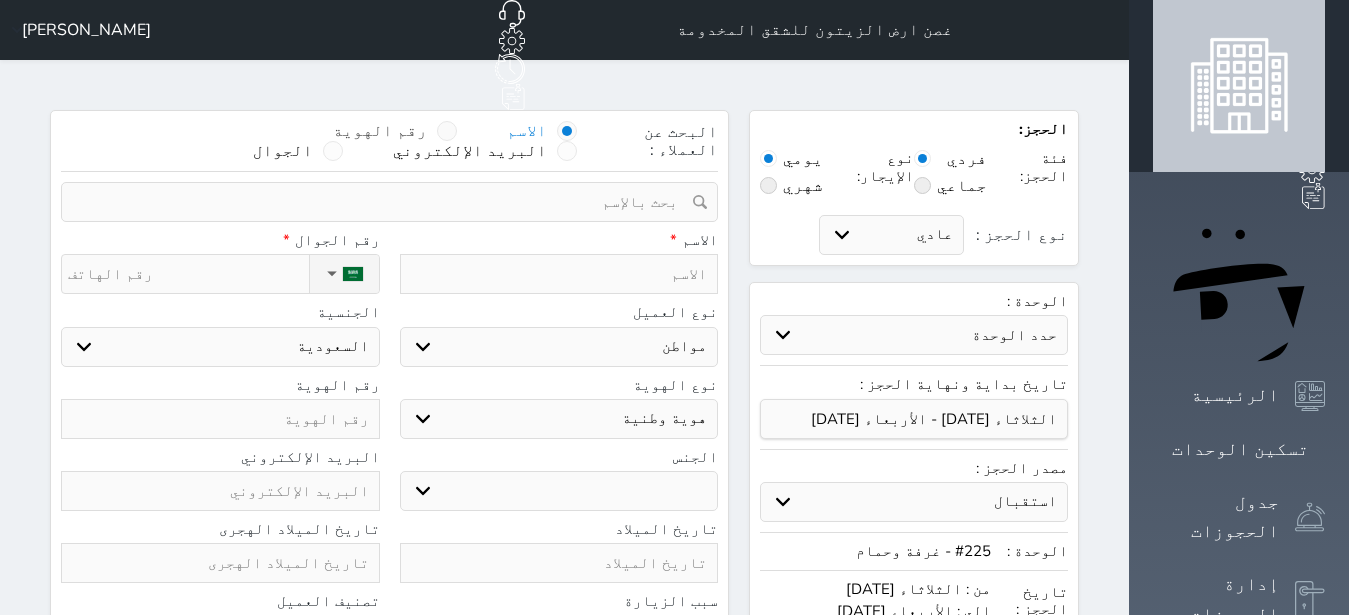 click at bounding box center [447, 131] 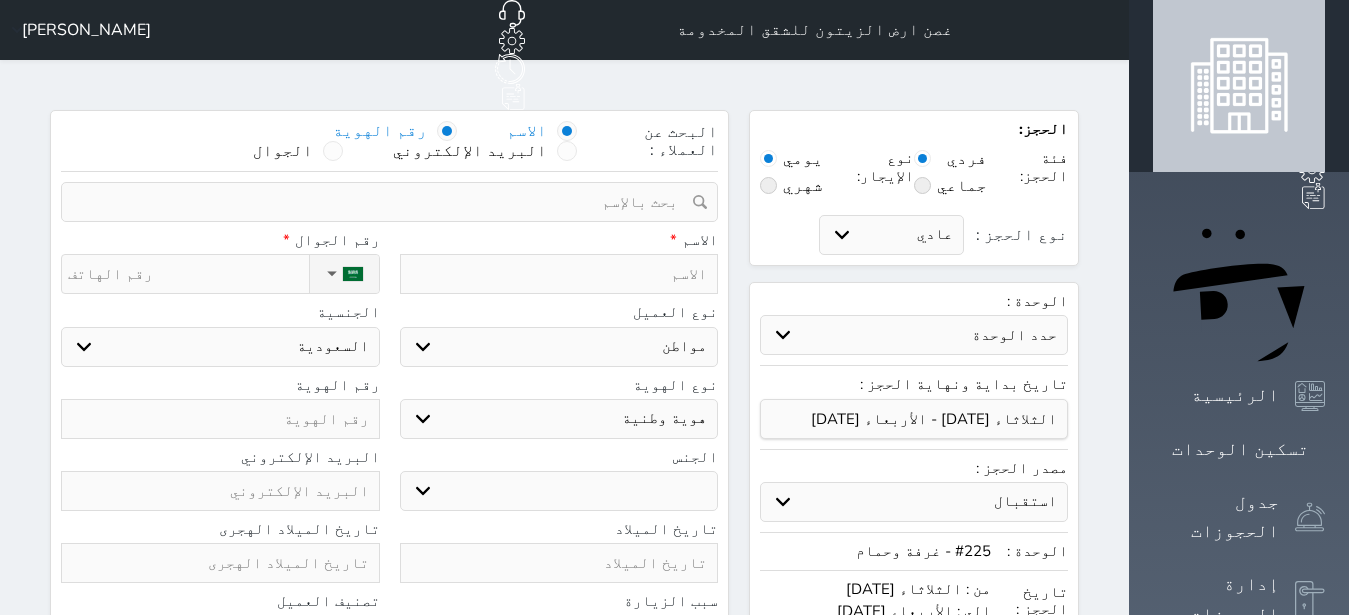 select 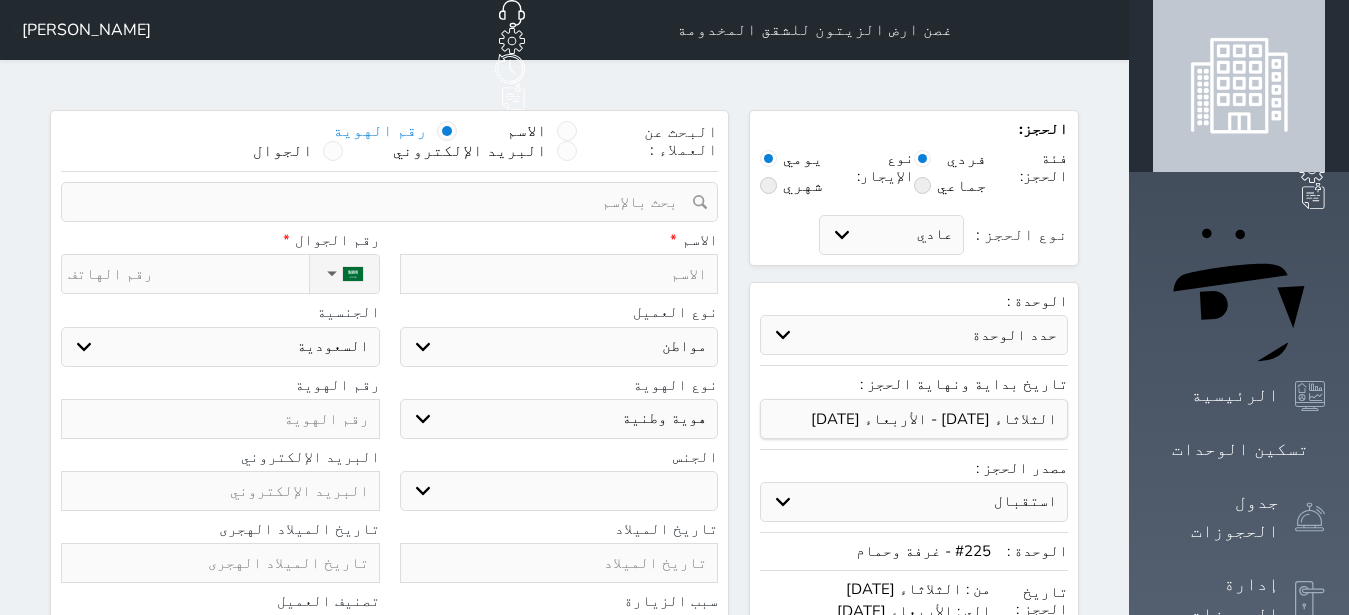 click at bounding box center [447, 131] 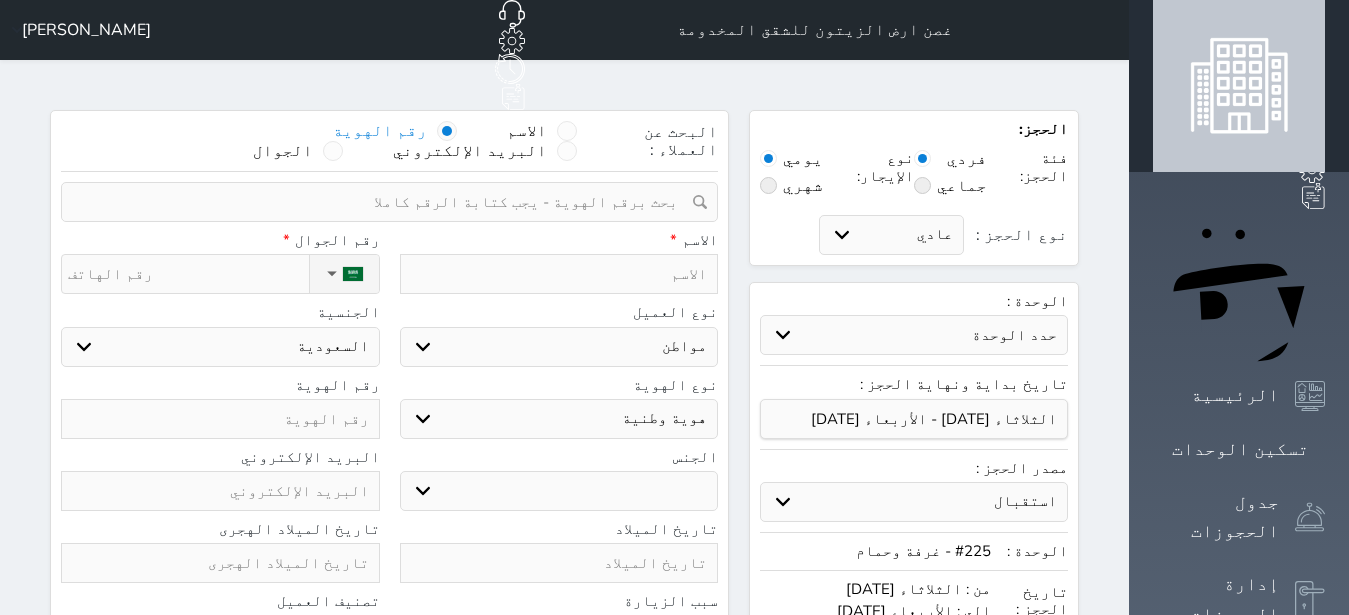 click on "البحث عن العملاء :        الاسم       رقم الهوية       البريد الإلكتروني       الجوال           تغيير العميل                      ملاحظات                           سجل حجوزات العميل undefined                   إجمالى رصيد العميل : 0 ريال     رقم الحجز   الوحدة   من   إلى   نوع الحجز   الرصيد   الاجرائات         النتائج  : من (  ) - إلى  (  )   العدد  :              سجل الكمبيالات الغير محصلة على العميل undefined                 رقم الحجز   المبلغ الكلى    المبلغ المحصل    المبلغ المتبقى    تاريخ الإستحقاق         النتائج  : من (  ) - إلى  (  )   العدد  :      الاسم *     رقم الجوال *       ▼     Afghanistan (‫افغانستان‬‎)   +93   Albania (Shqipëri)   +355   Algeria (‫الجزائر‬‎)   +213   American Samoa" at bounding box center [389, 512] 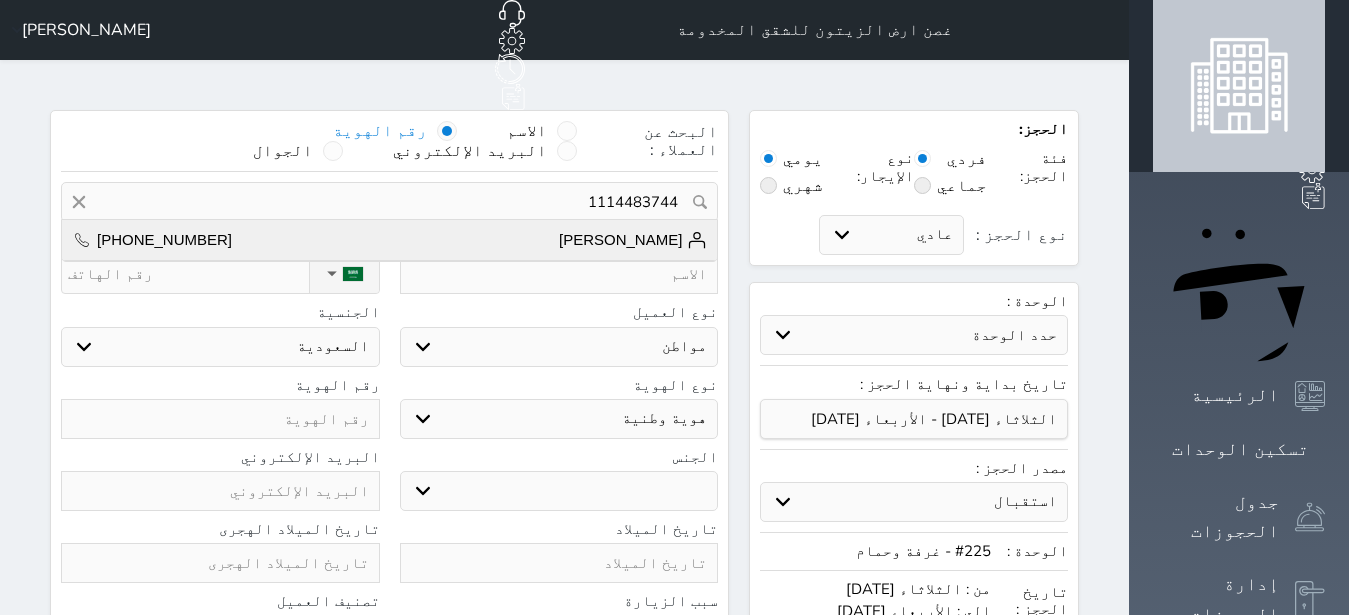 click on "[PERSON_NAME]" at bounding box center (633, 240) 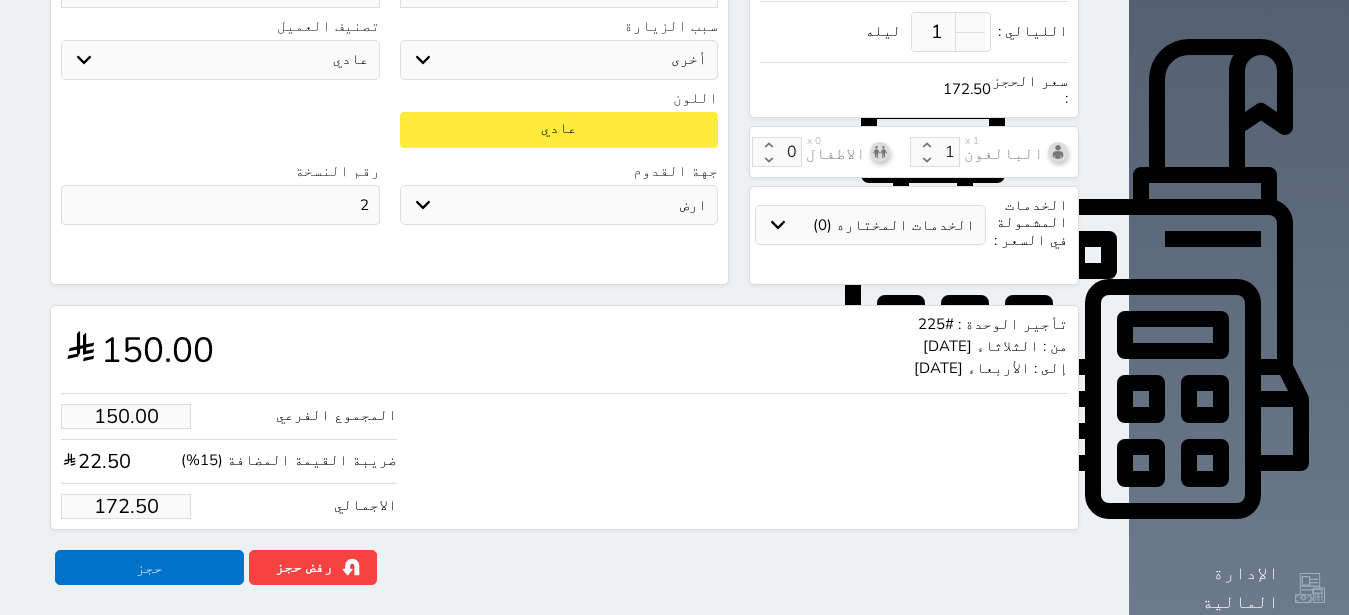 scroll, scrollTop: 694, scrollLeft: 0, axis: vertical 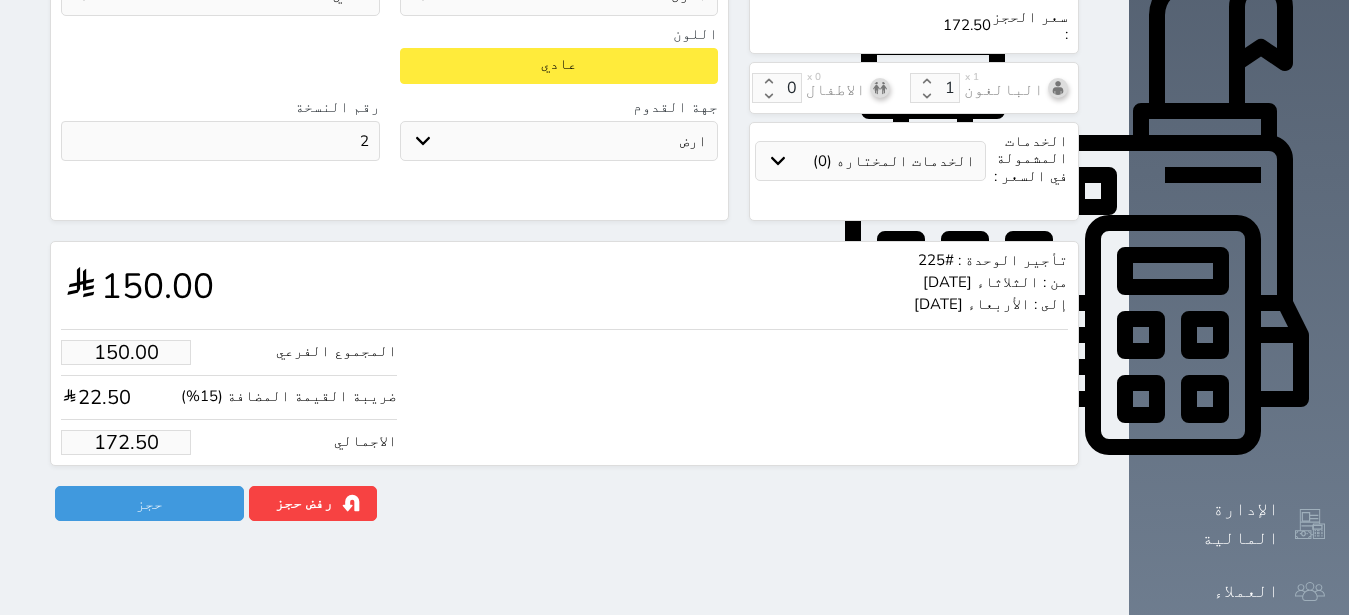 drag, startPoint x: 53, startPoint y: 423, endPoint x: 177, endPoint y: 416, distance: 124.197426 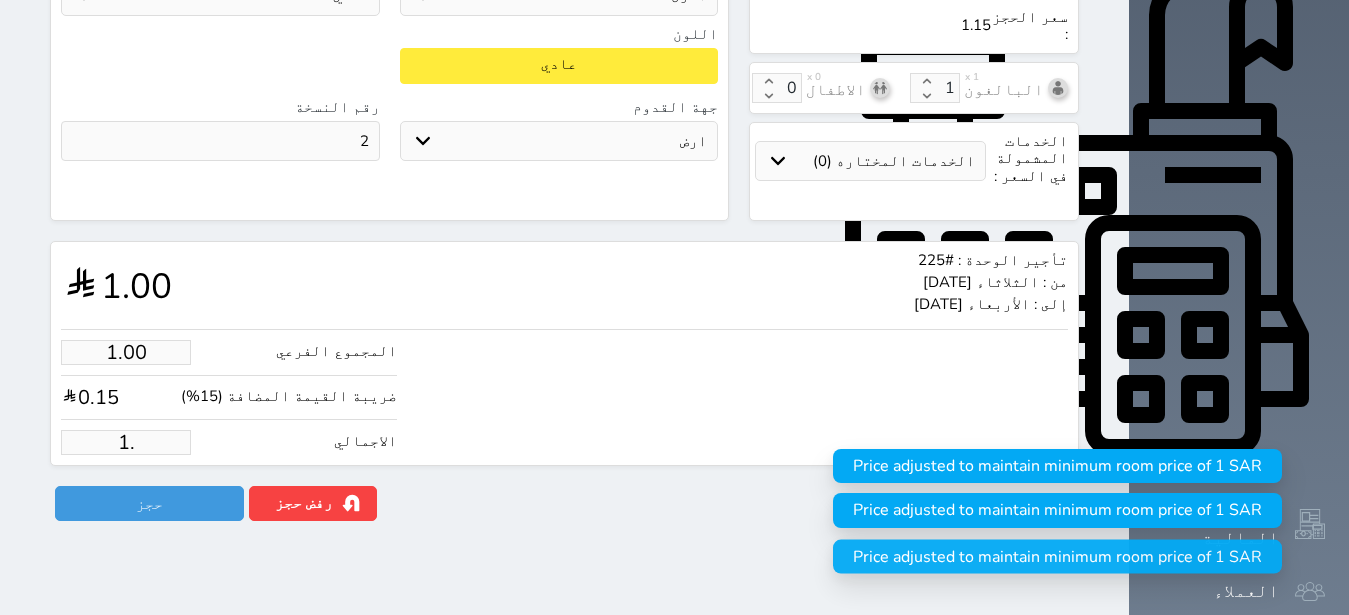 type on "1" 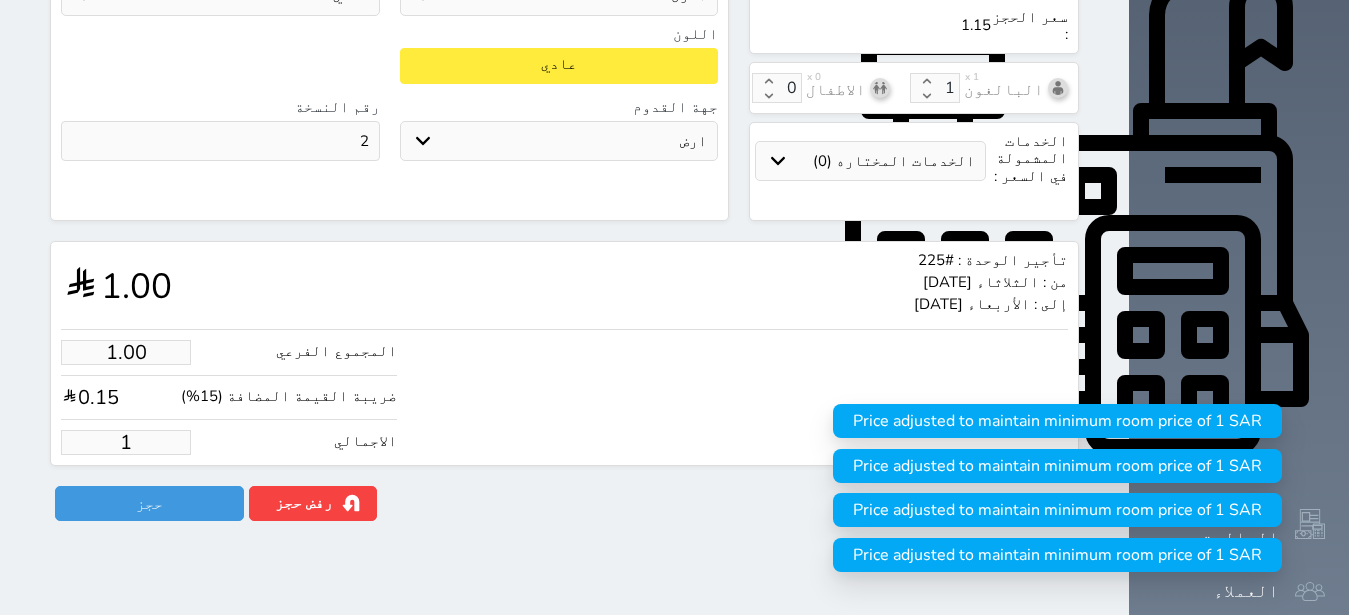 type on "13.04" 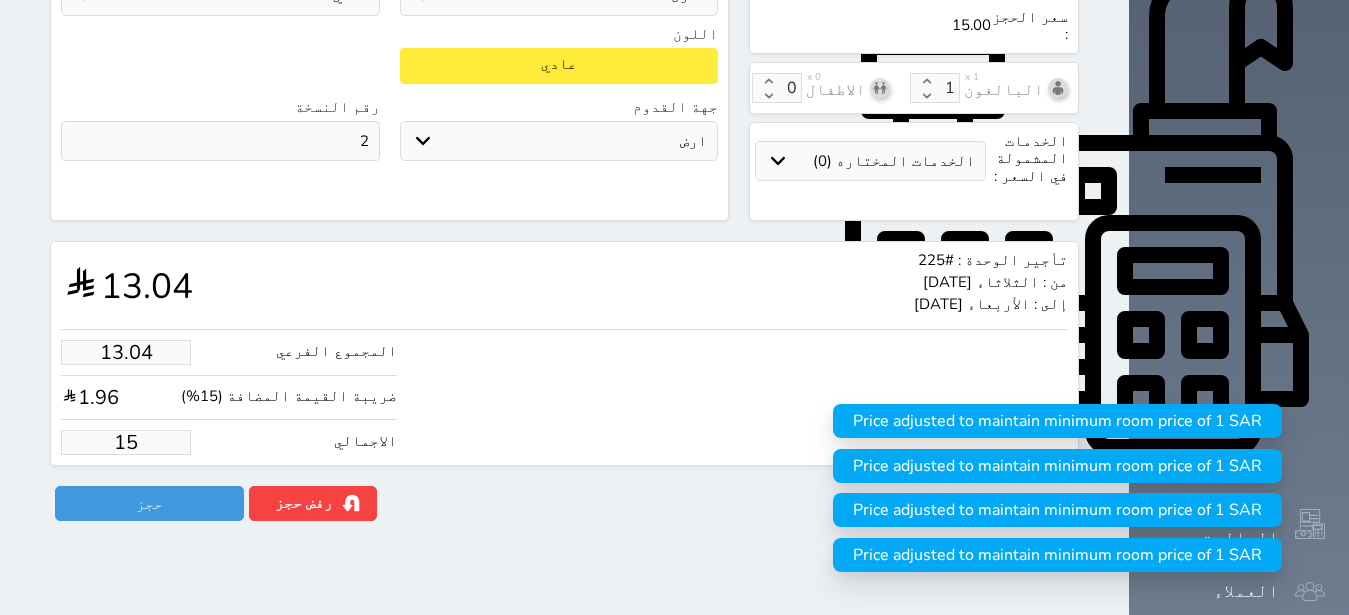 type on "130.43" 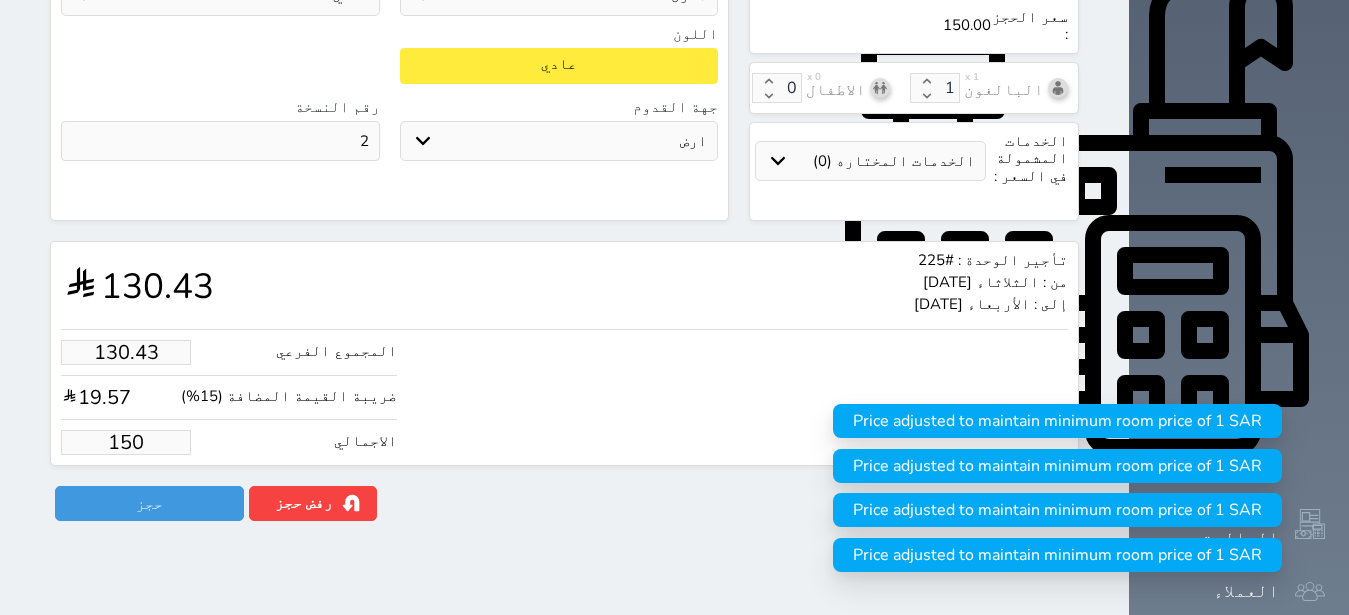 type on "150.00" 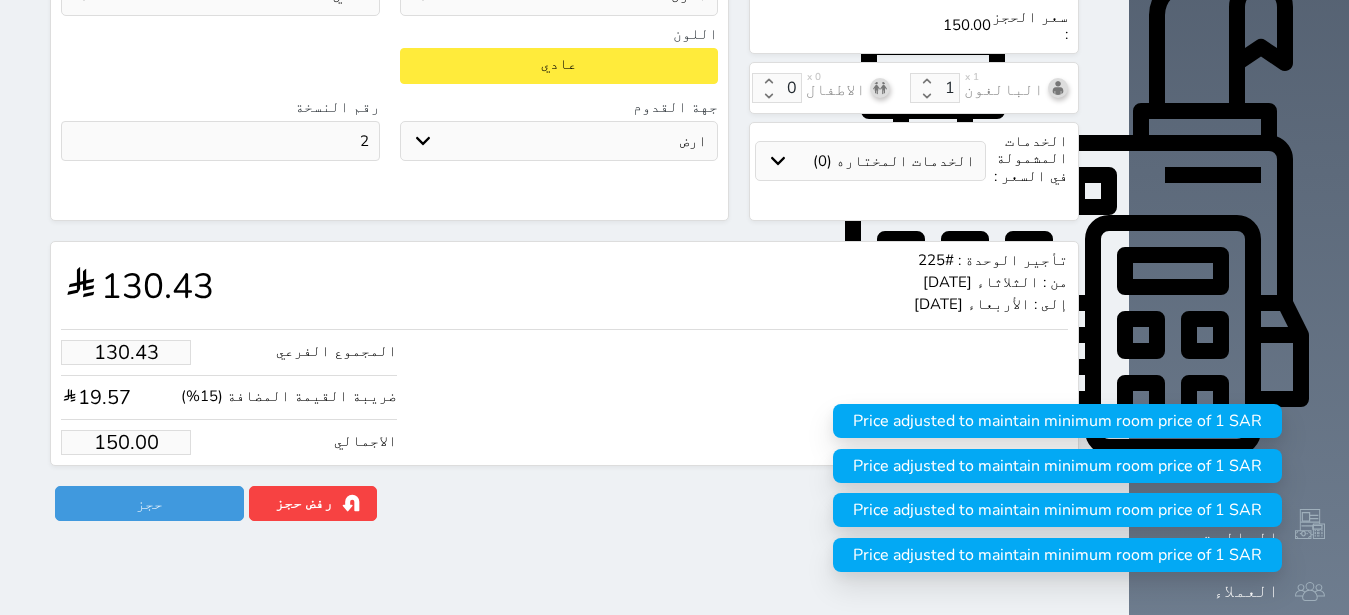 click on "المجموع الفرعي   130.43     ضريبة القيمة المضافة (15%)    19.57      الاجمالي   150.00" at bounding box center [564, 392] 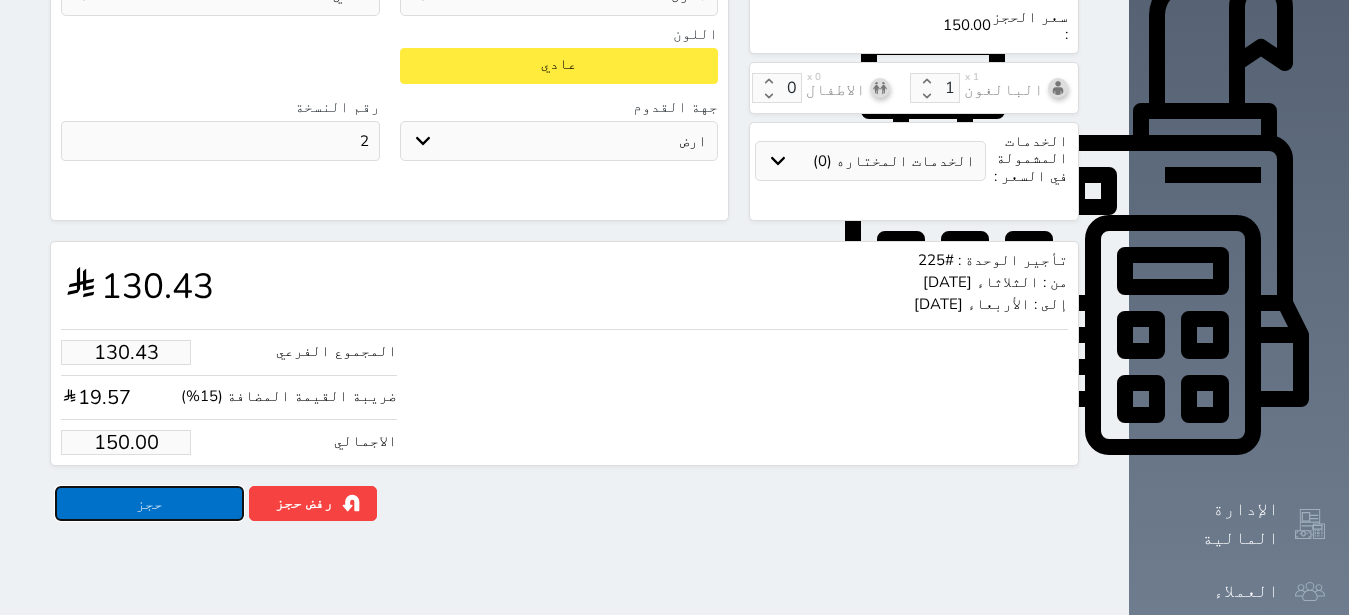 click on "حجز" at bounding box center [149, 503] 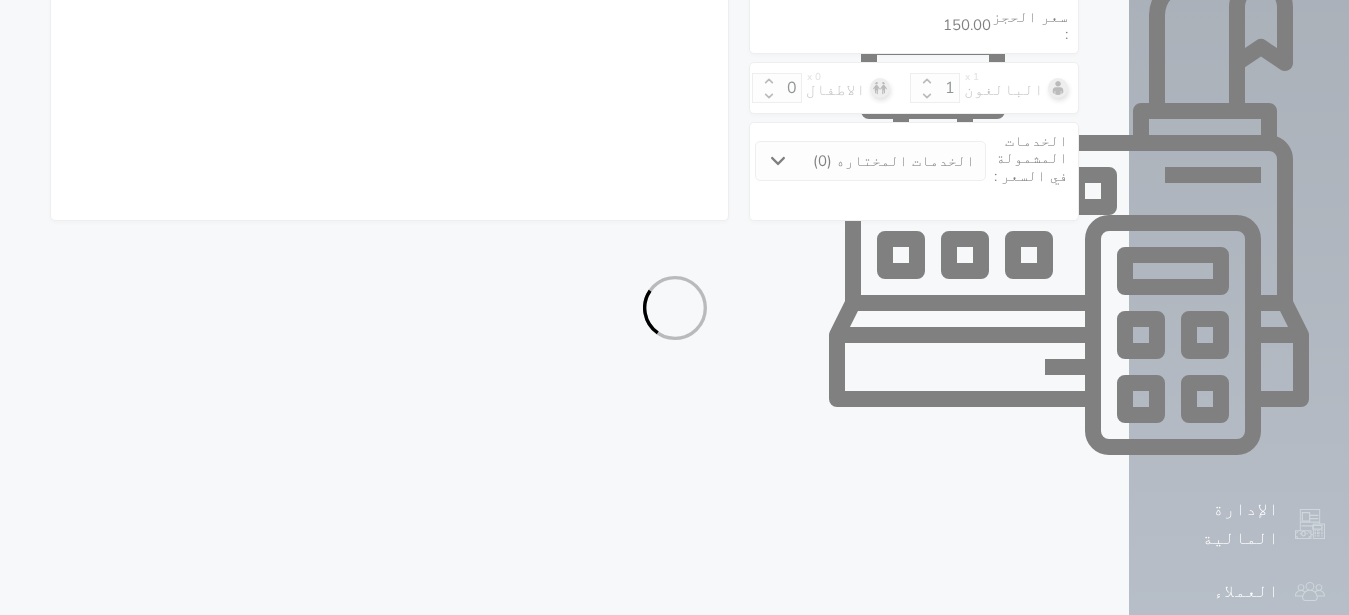 select on "1" 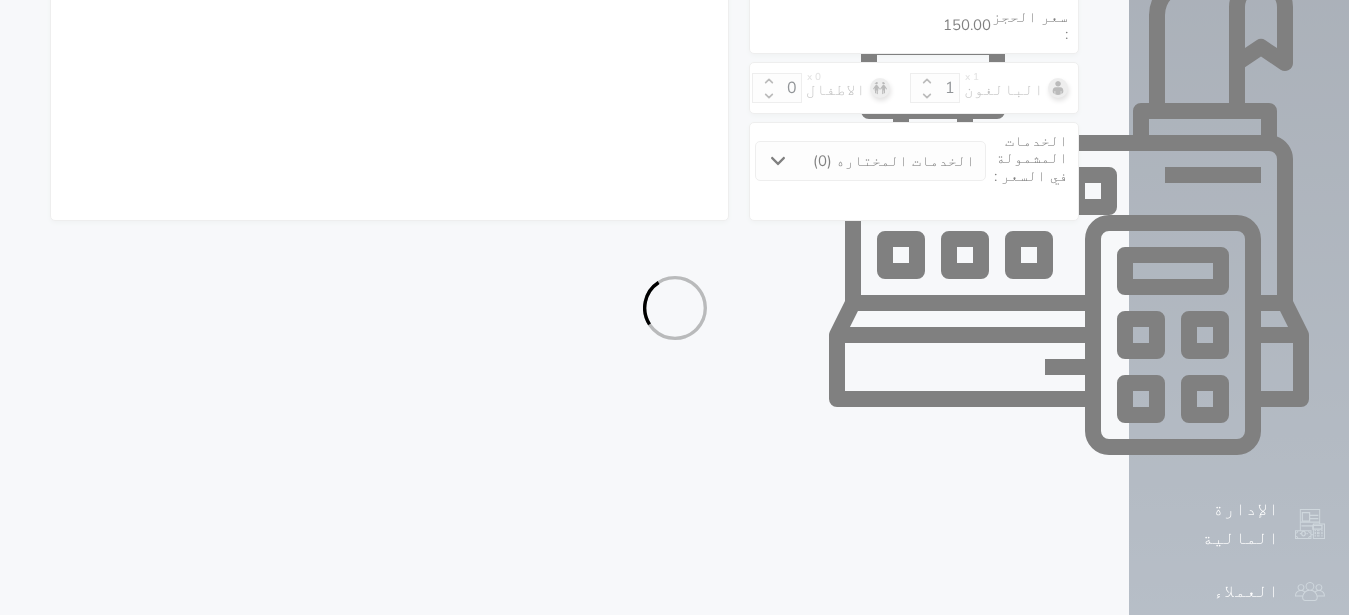 select on "113" 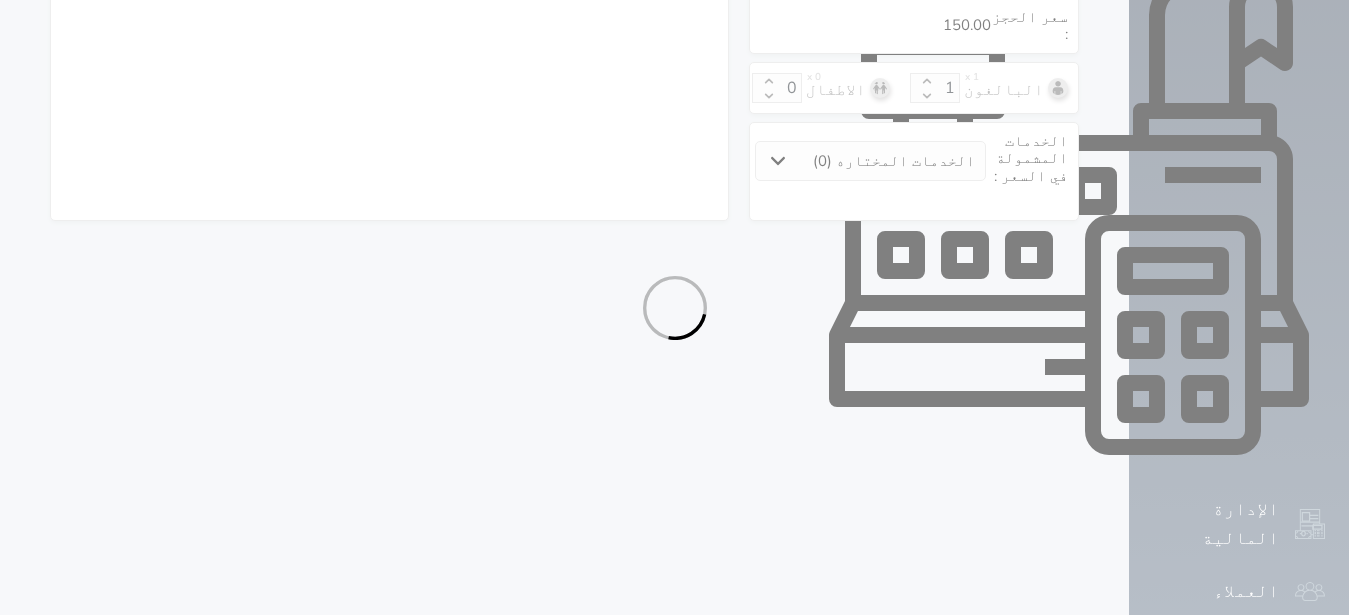 select on "1" 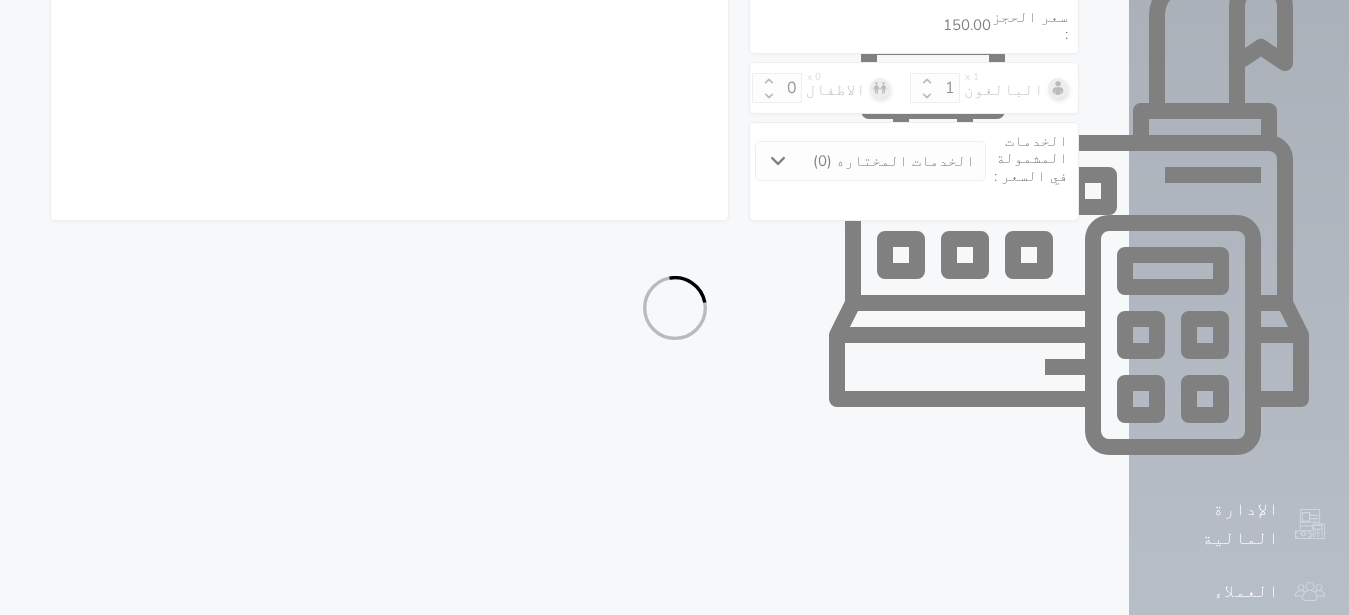 select on "7" 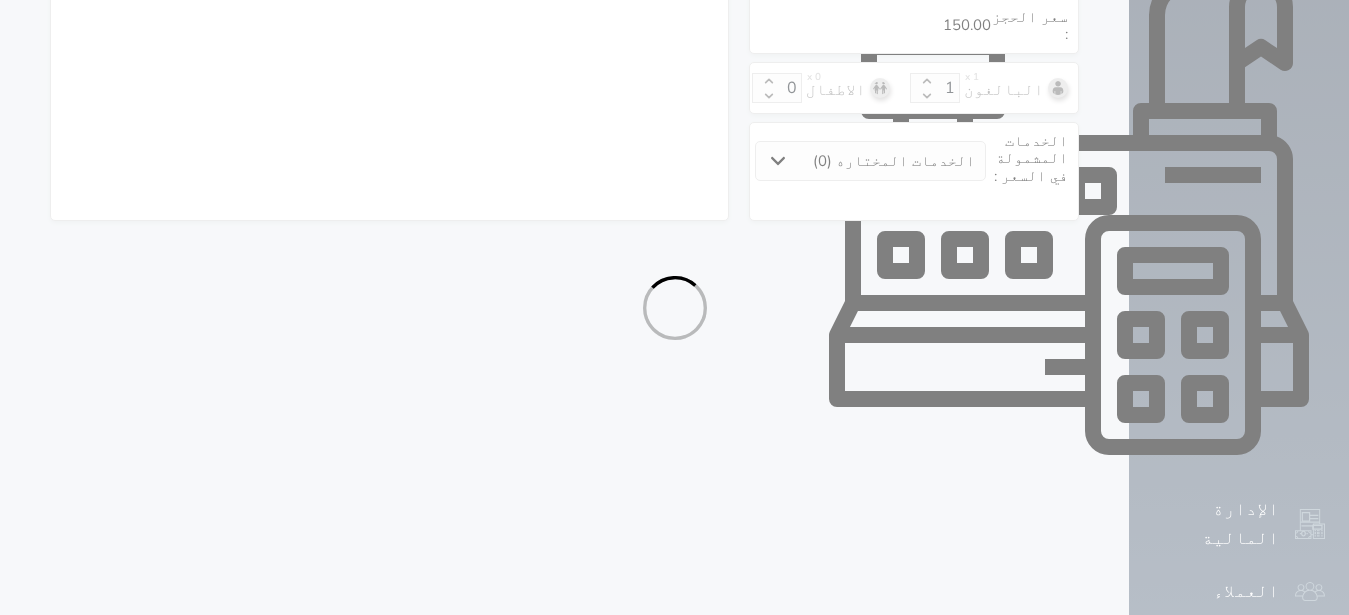 select on "1989" 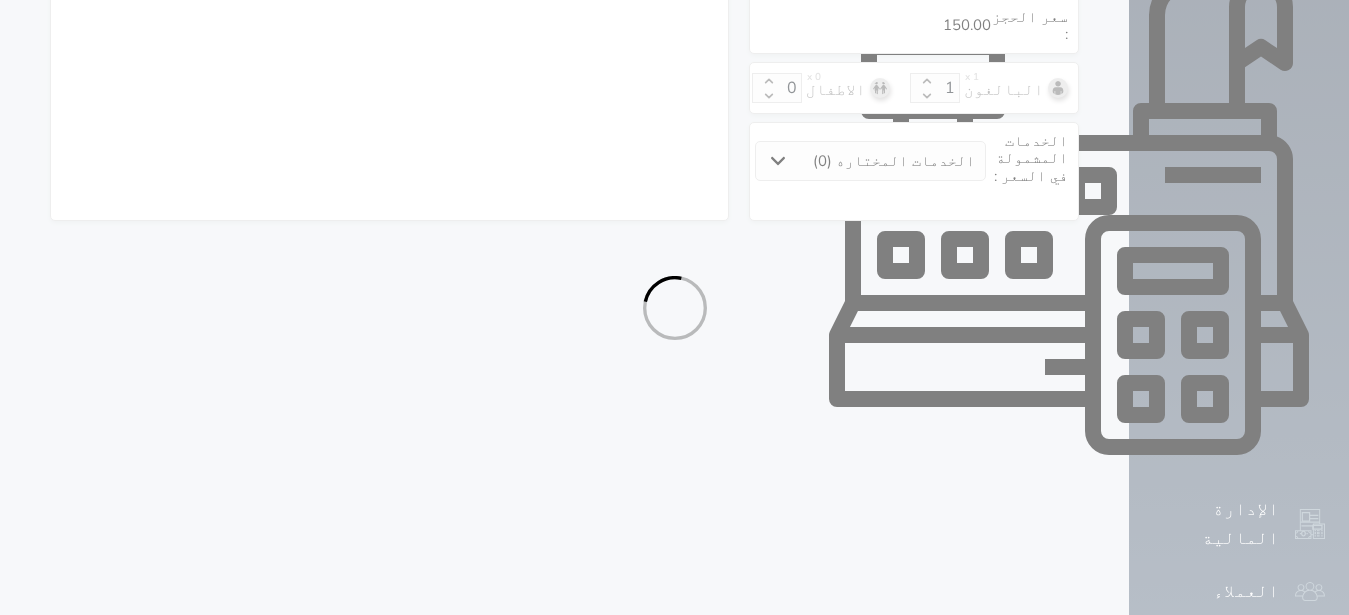 select on "9" 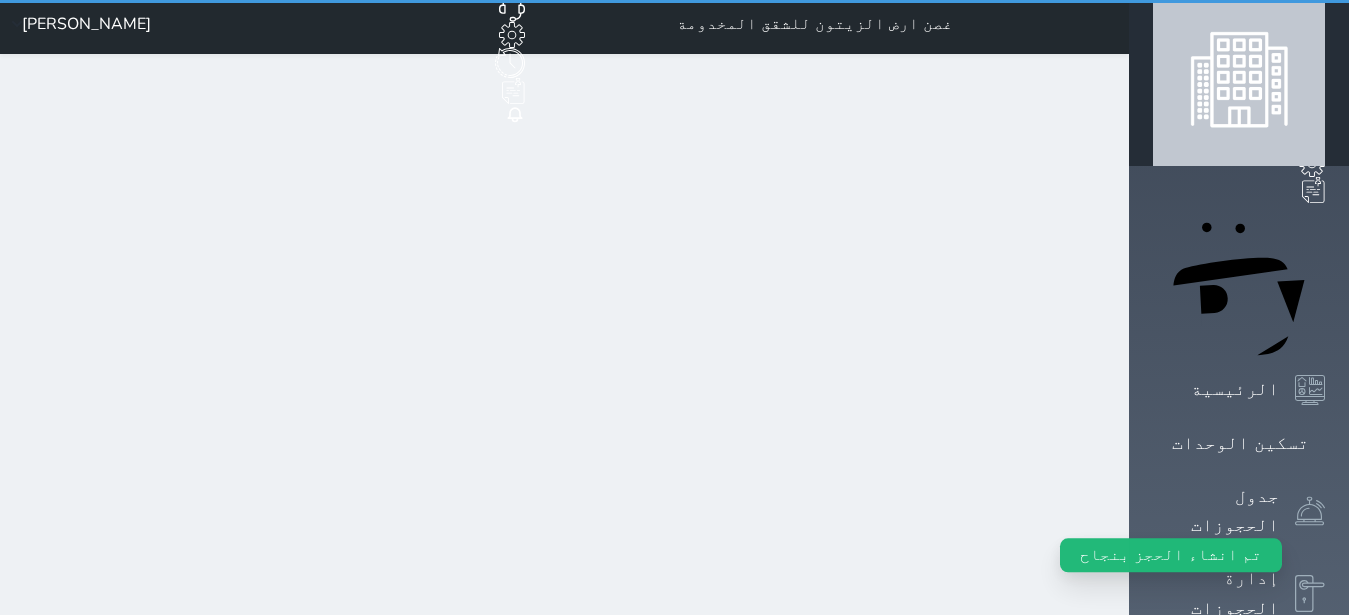 scroll, scrollTop: 0, scrollLeft: 0, axis: both 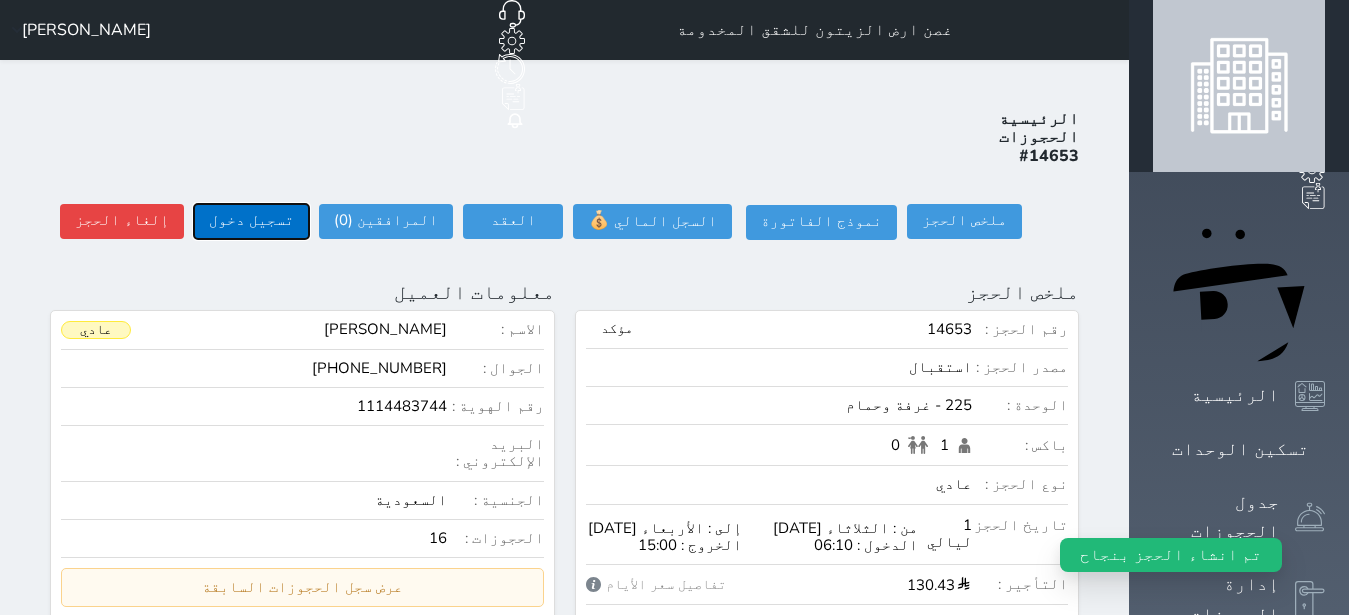 click on "تسجيل دخول" at bounding box center (251, 221) 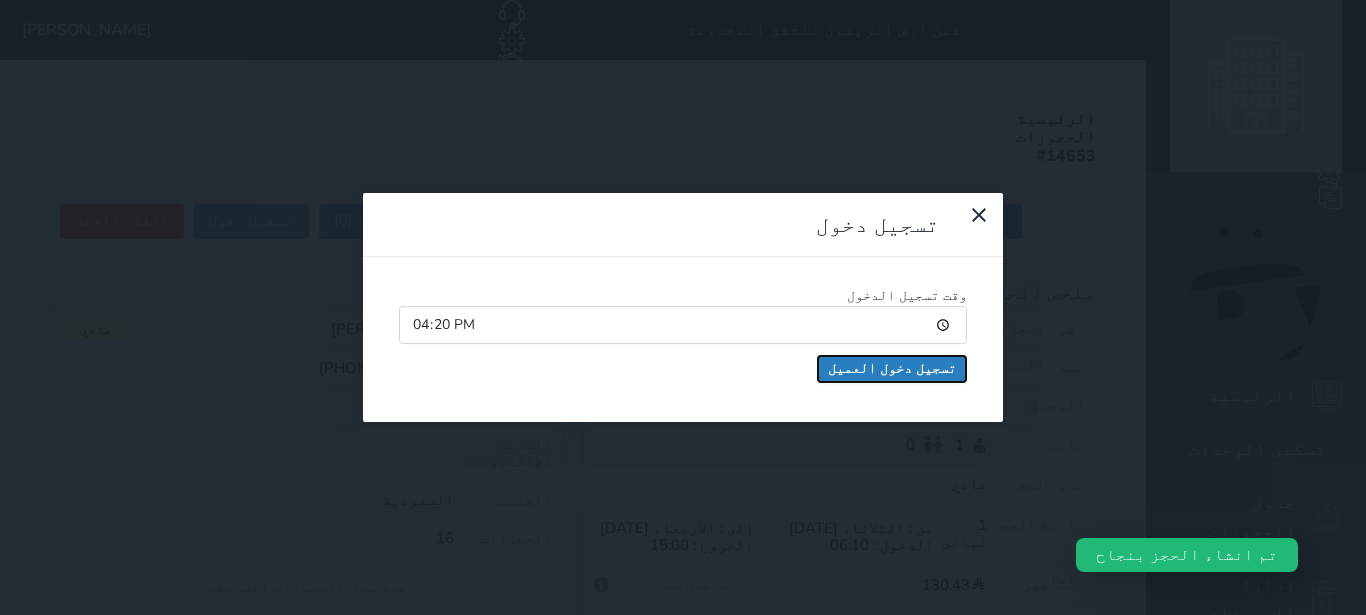 click on "تسجيل دخول العميل" at bounding box center [892, 369] 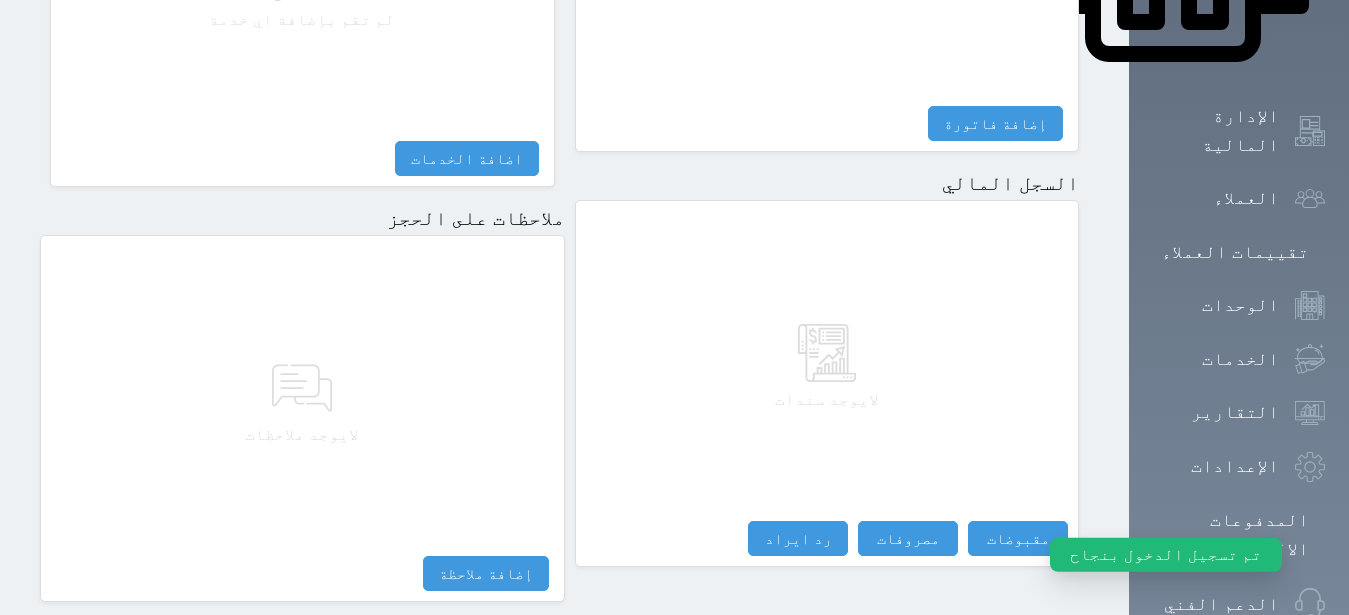 scroll, scrollTop: 1134, scrollLeft: 0, axis: vertical 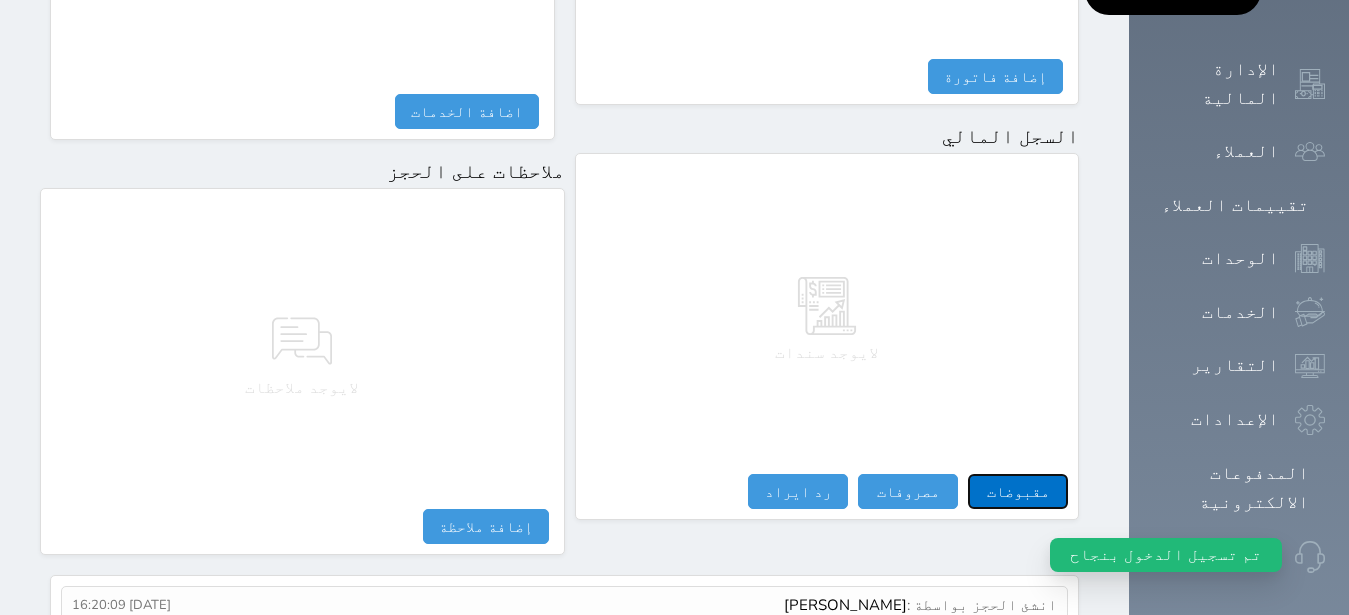 click on "مقبوضات" at bounding box center [1018, 491] 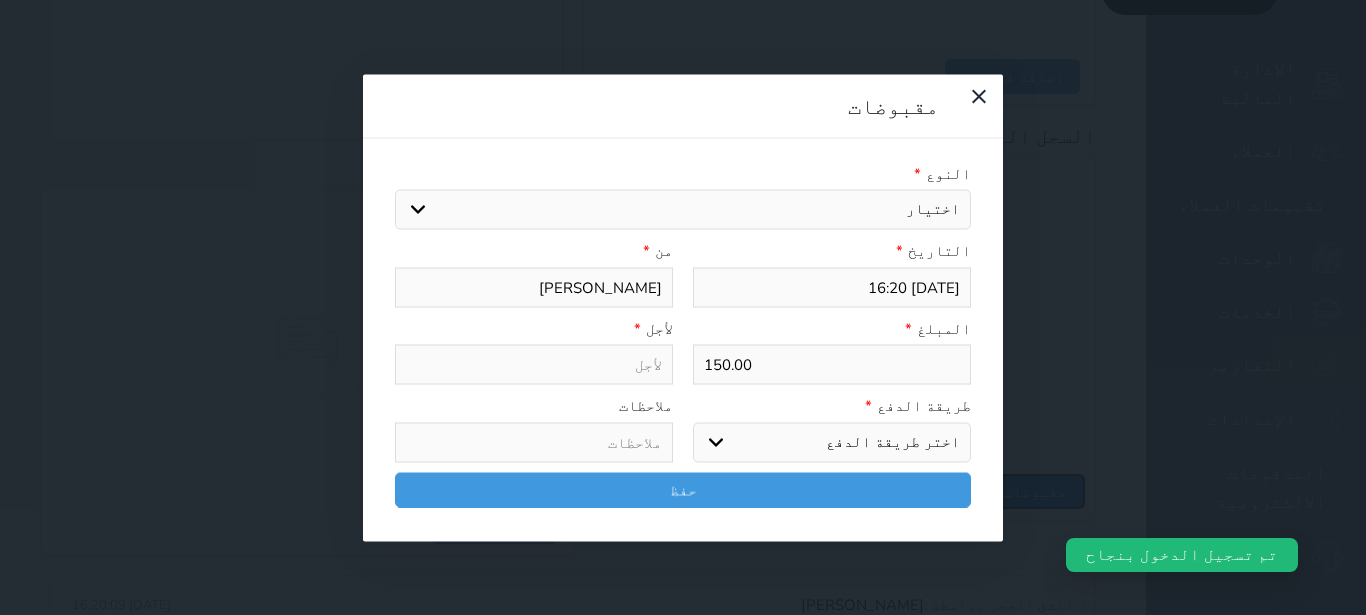 select 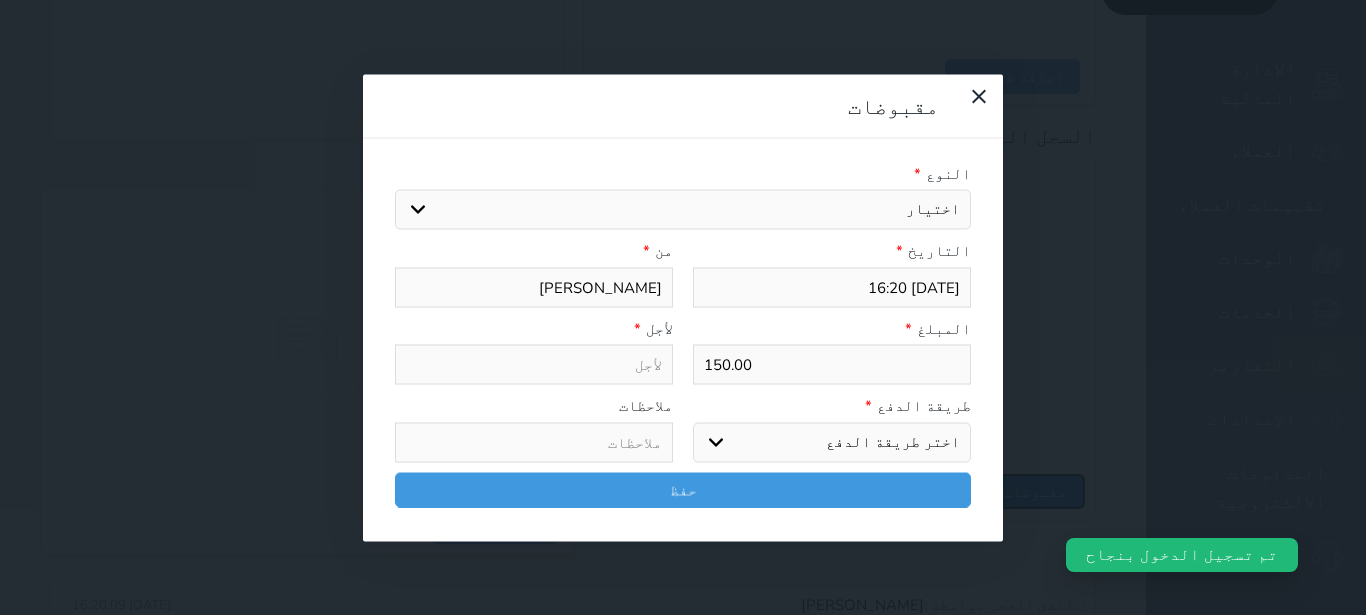 select 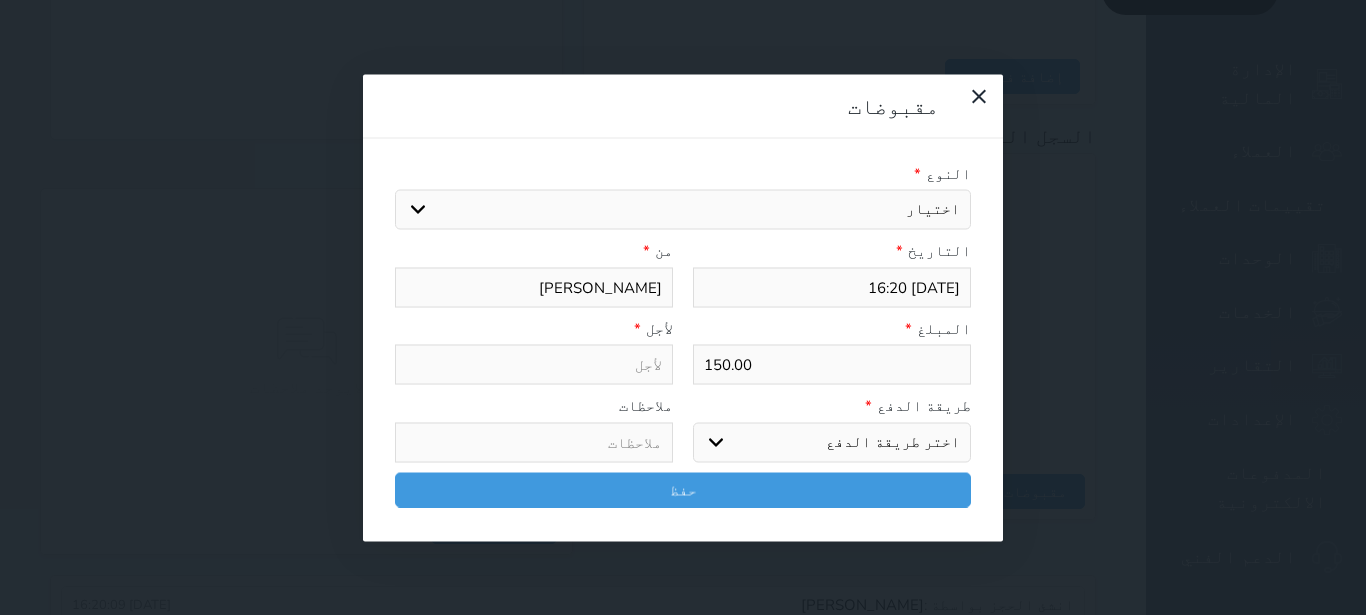 click on "اختيار   مقبوضات عامة قيمة إيجار فواتير تامين عربون لا ينطبق آخر مغسلة واي فاي - الإنترنت مواقف السيارات طعام الأغذية والمشروبات مشروبات المشروبات الباردة المشروبات الساخنة الإفطار غداء عشاء مخبز و كعك حمام سباحة الصالة الرياضية سبا و خدمات الجمال اختيار وإسقاط (خدمات النقل) ميني بار كابل - تلفزيون سرير إضافي تصفيف الشعر التسوق خدمات الجولات السياحية المنظمة خدمات الدليل السياحي" at bounding box center (683, 210) 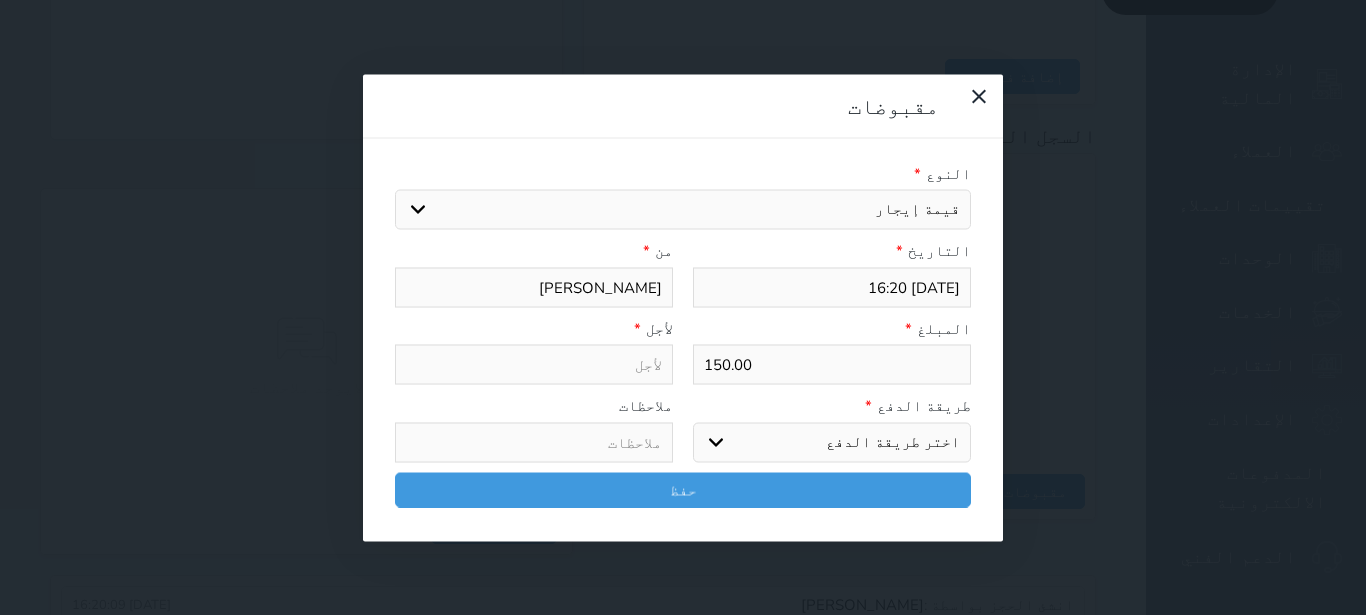 select 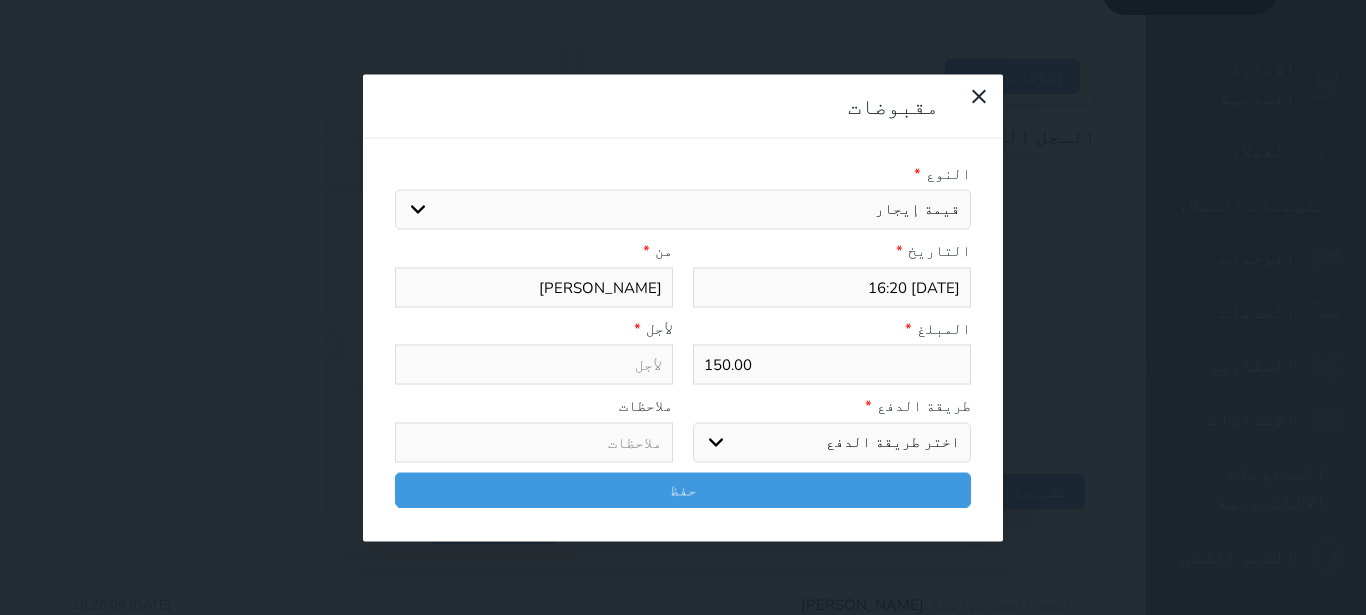 type on "قيمة إيجار - الوحدة - 225" 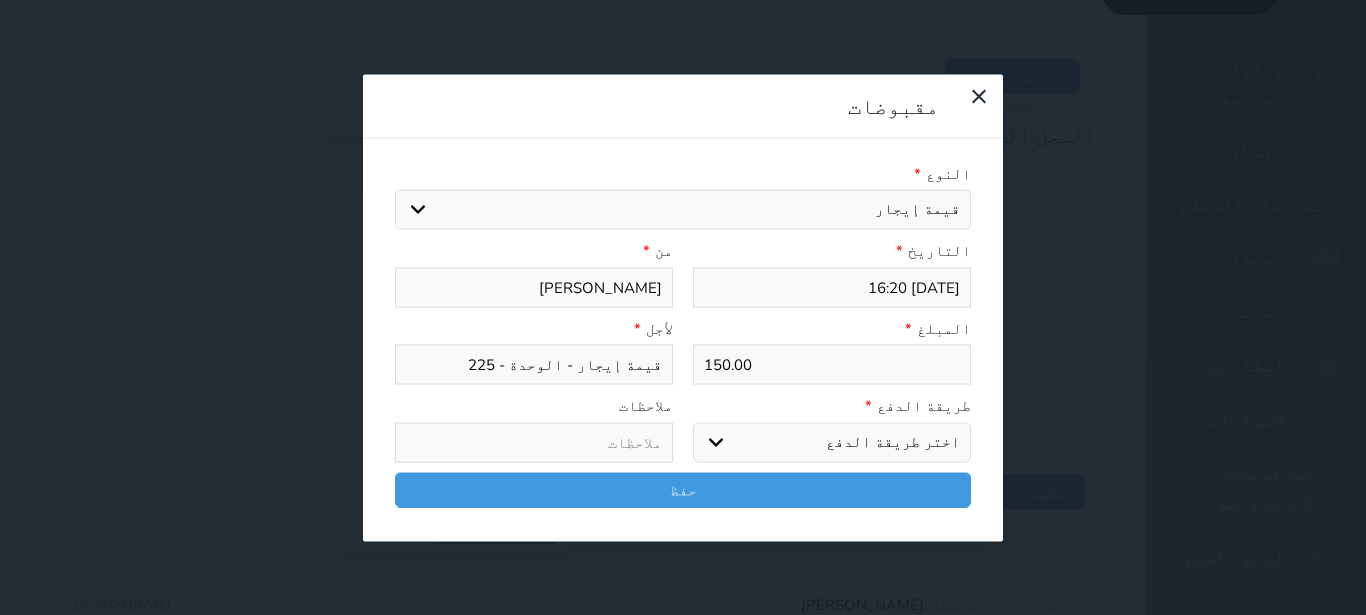 click on "اختر طريقة الدفع   دفع نقدى   تحويل بنكى   مدى   بطاقة ائتمان   آجل" at bounding box center (832, 442) 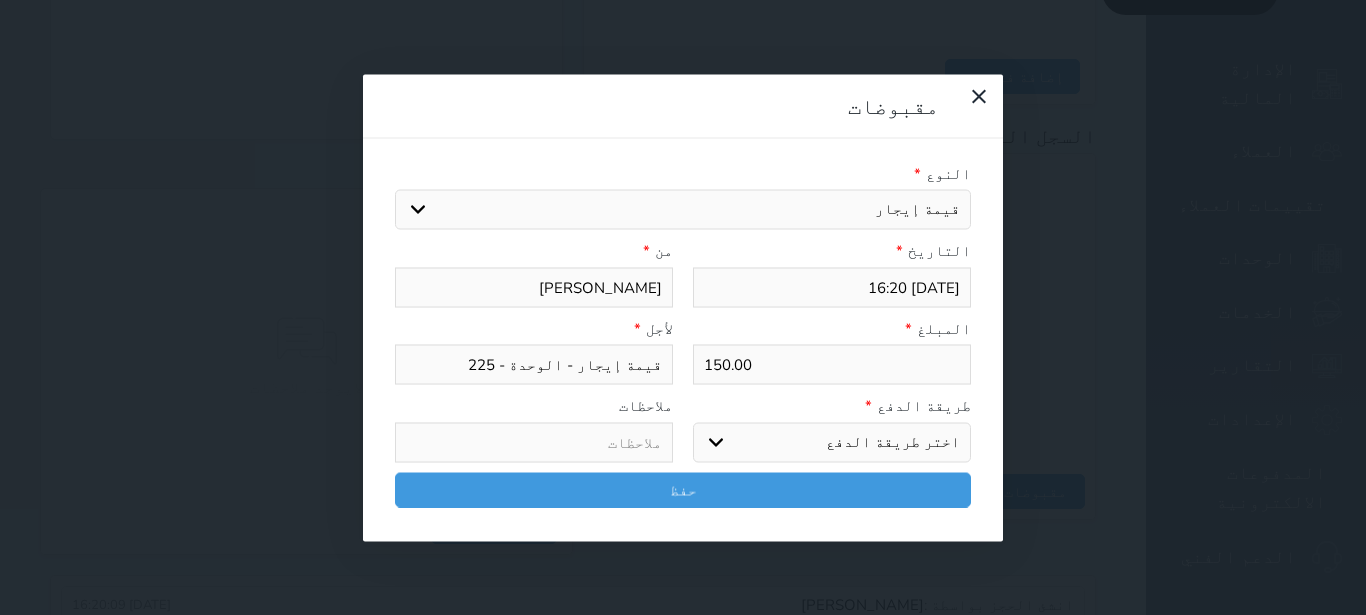 select on "mada" 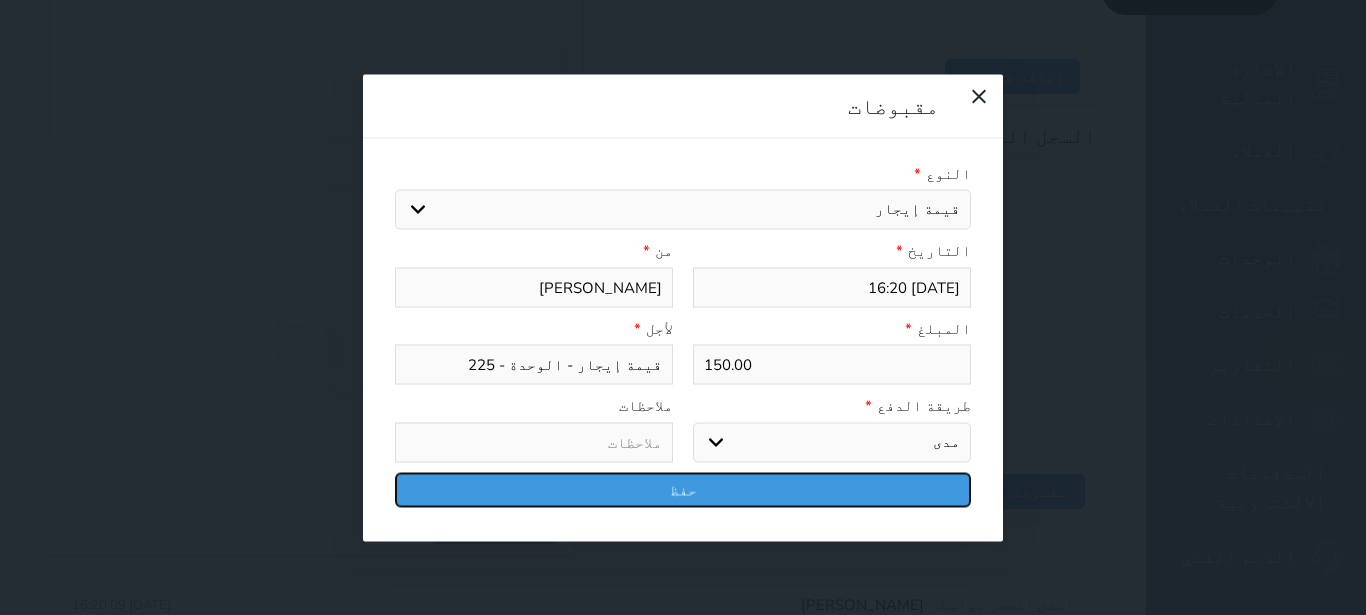 click on "حفظ" at bounding box center [683, 489] 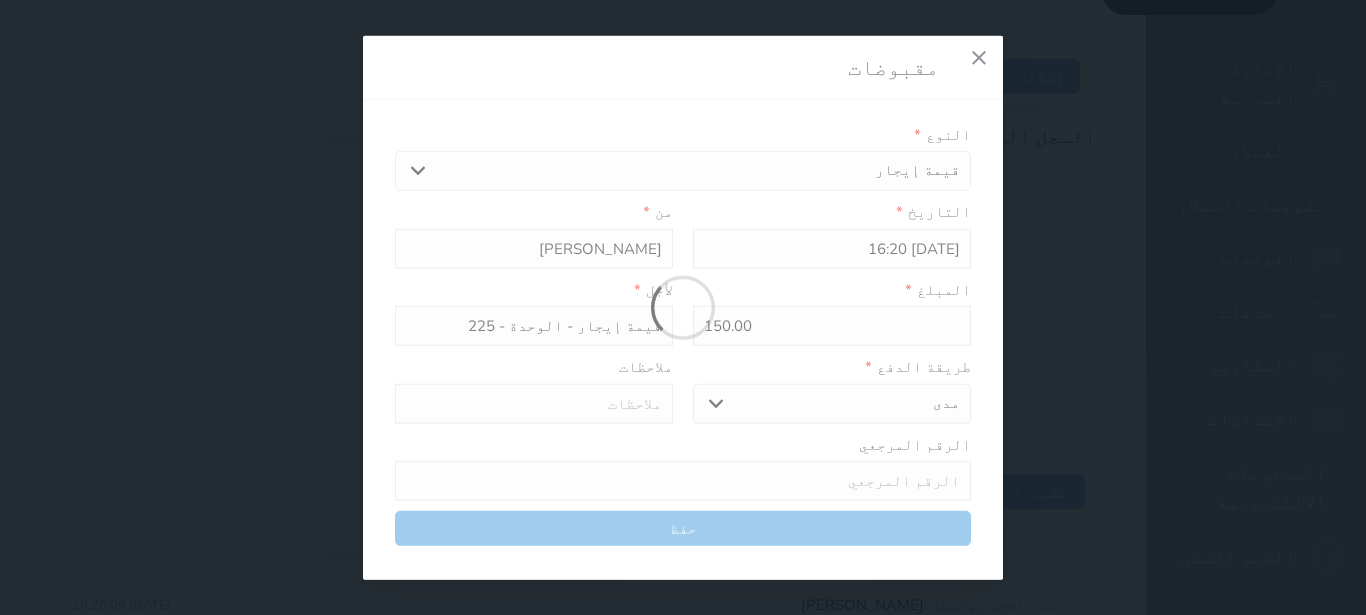 select 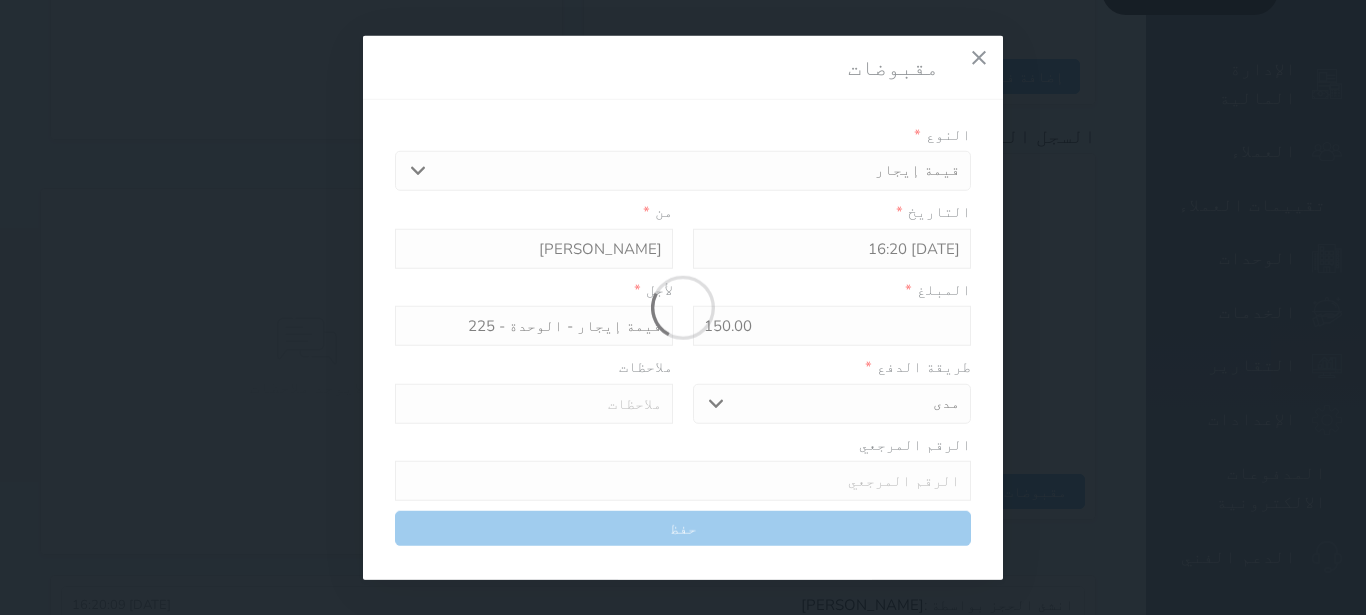 type 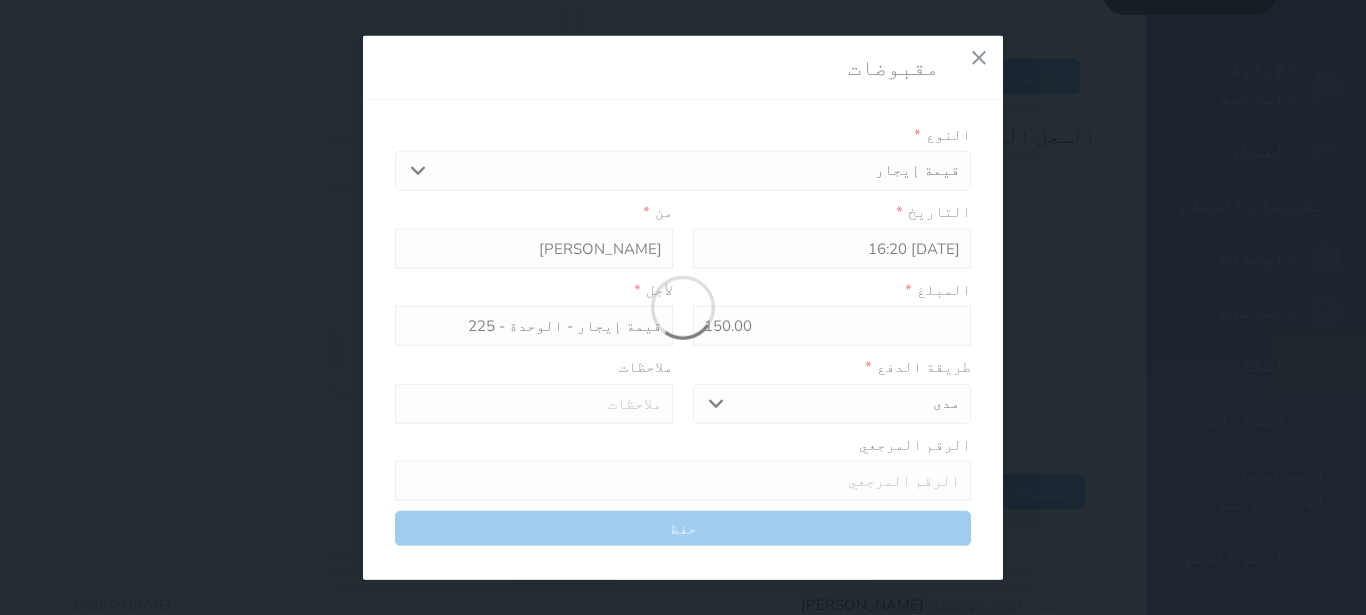 type on "0" 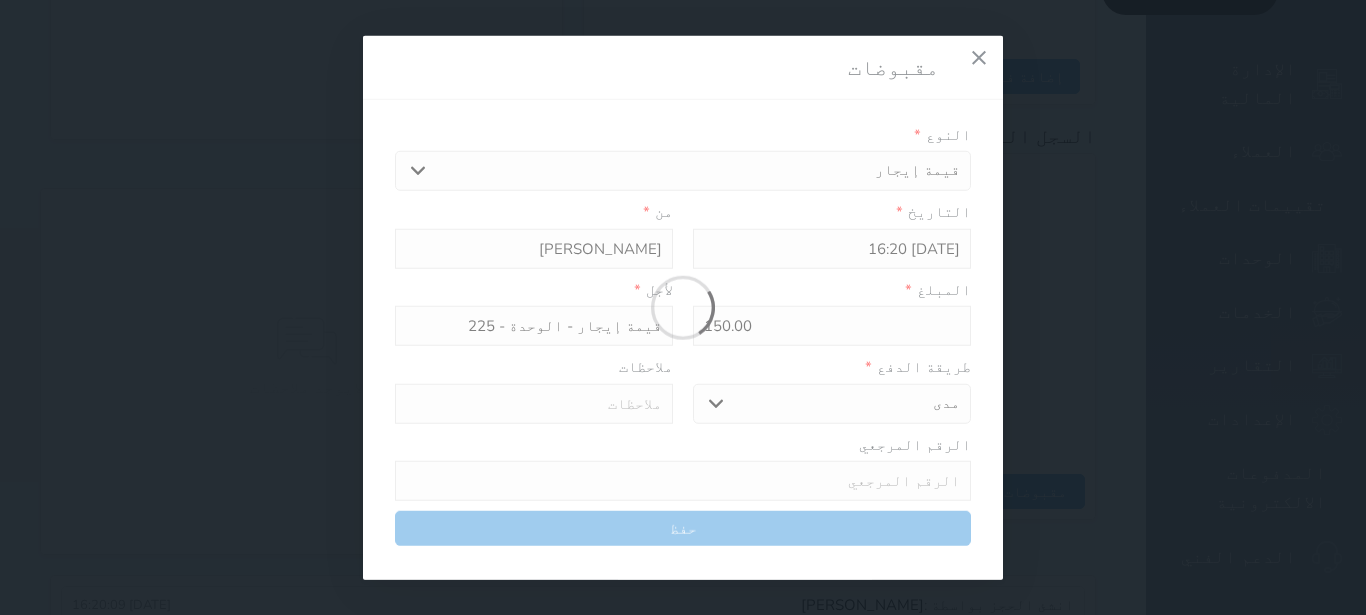 select 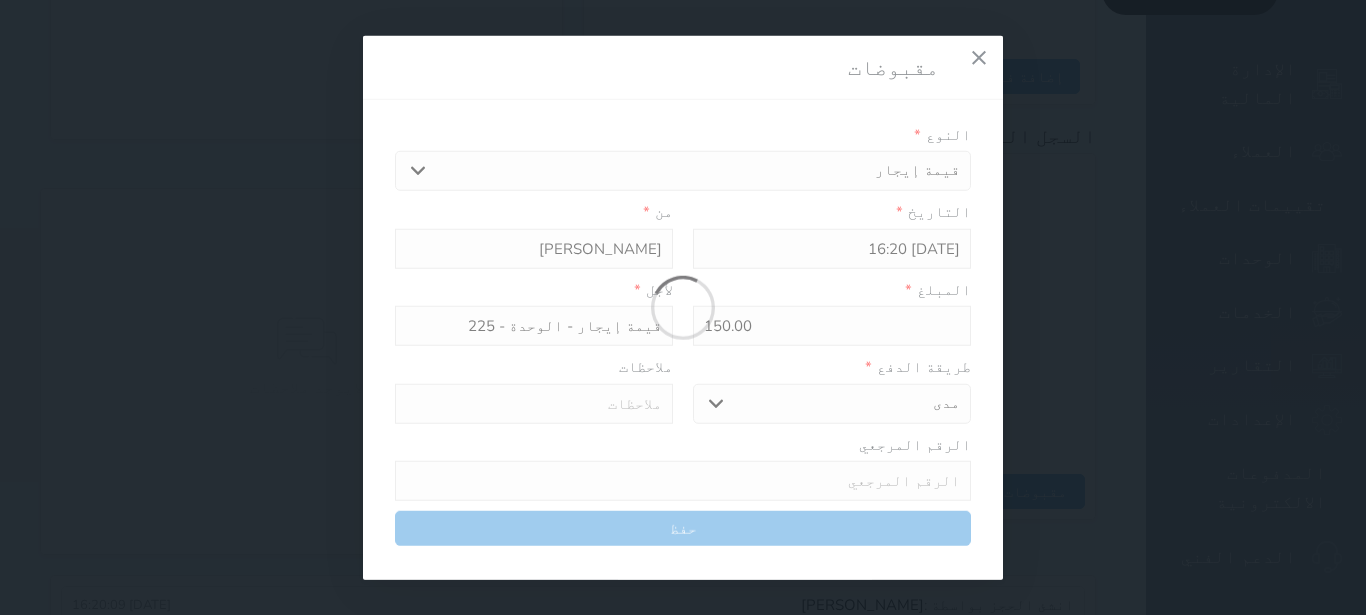 type on "0" 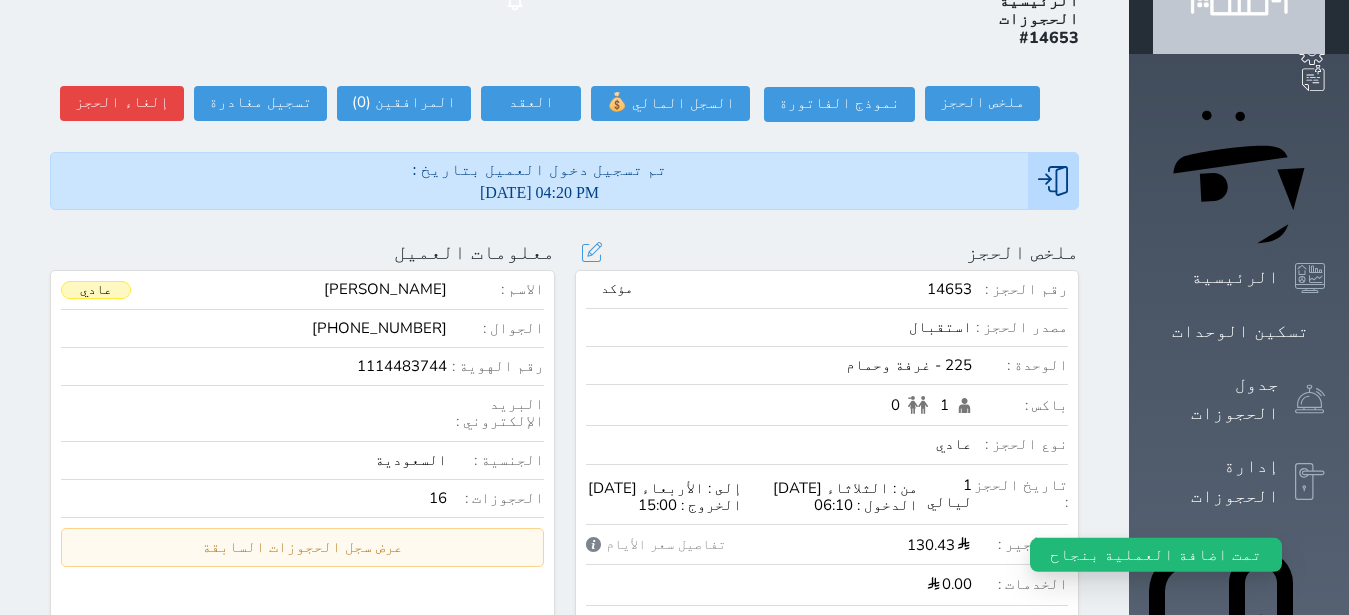 scroll, scrollTop: 0, scrollLeft: 0, axis: both 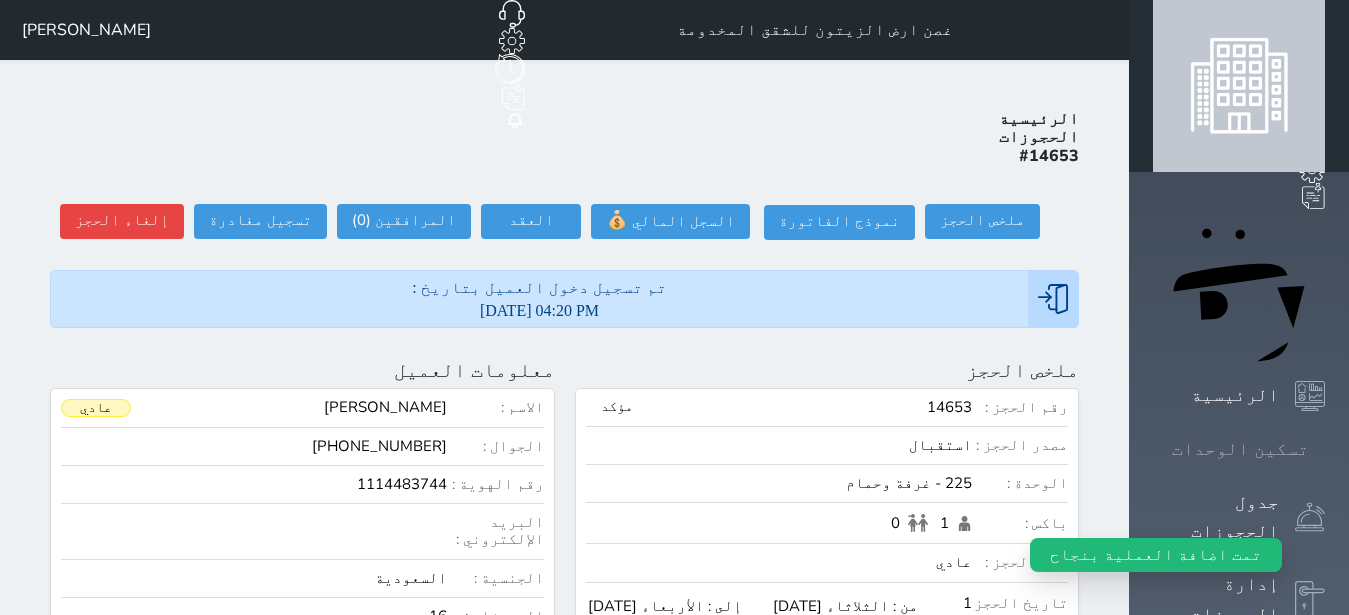 click 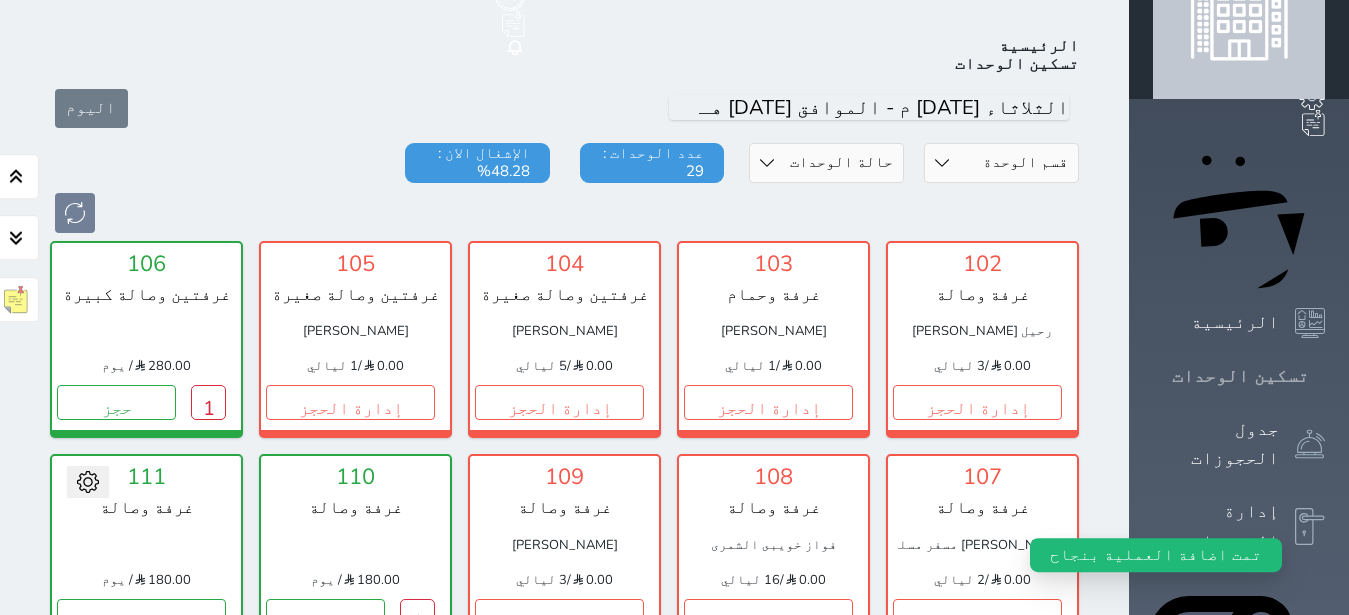 scroll, scrollTop: 78, scrollLeft: 0, axis: vertical 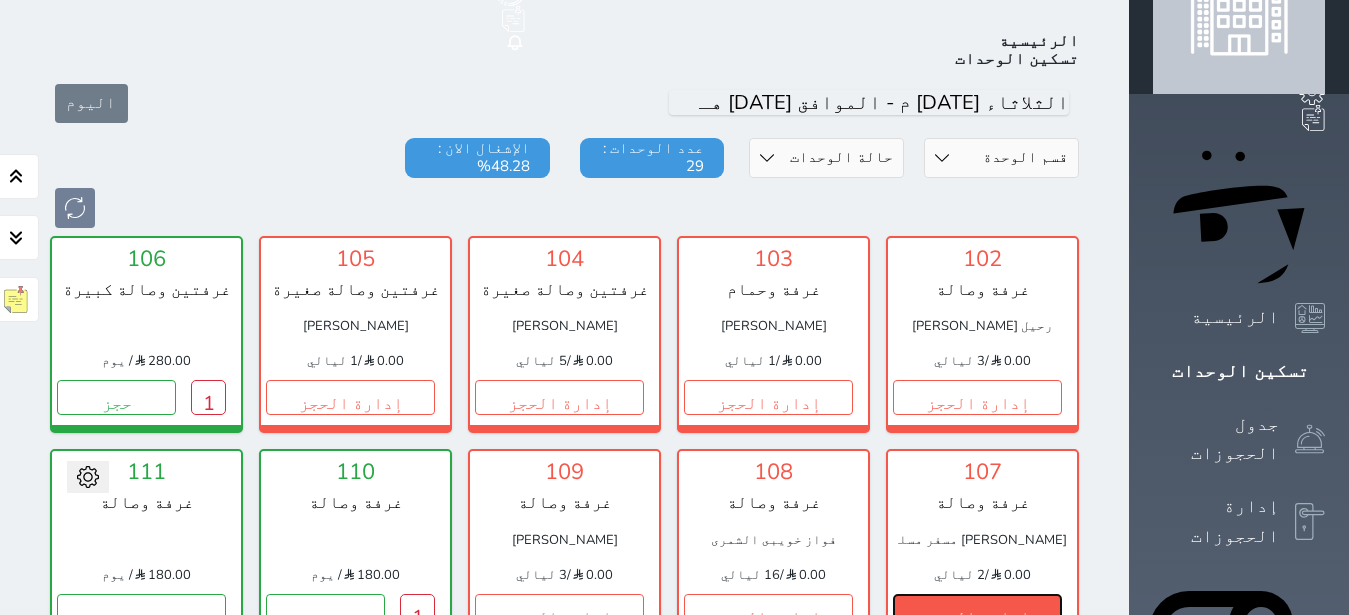 click on "إدارة الحجز" at bounding box center [977, 611] 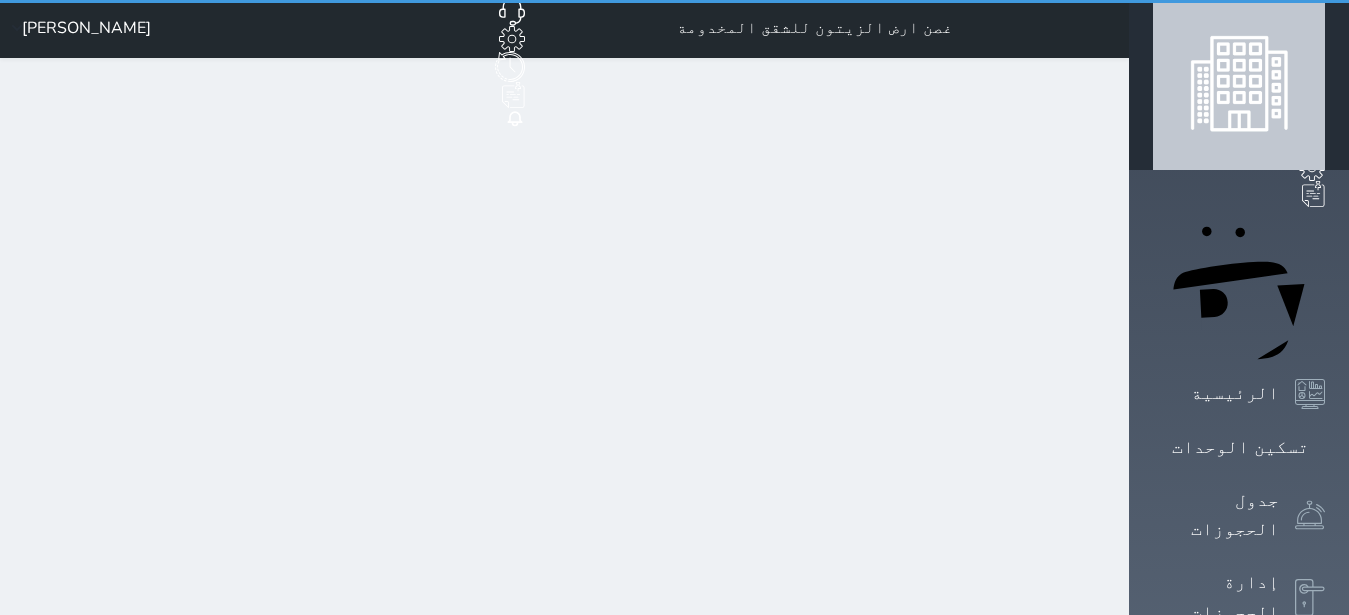 scroll, scrollTop: 0, scrollLeft: 0, axis: both 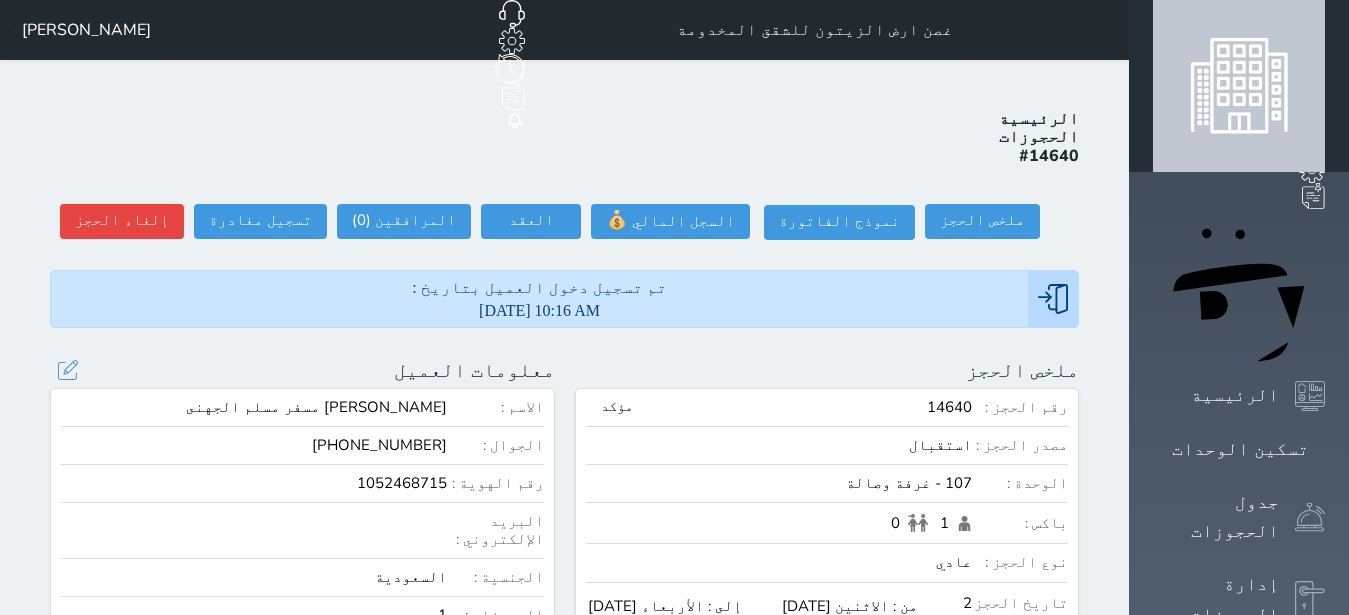 select 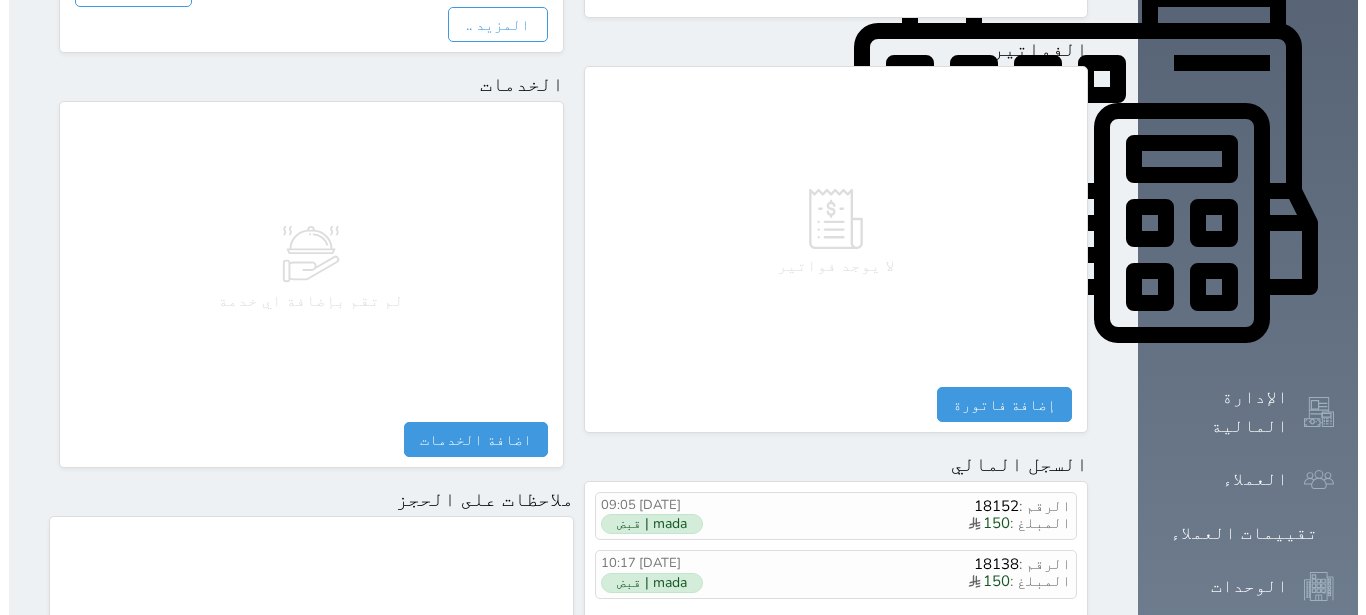 scroll, scrollTop: 1134, scrollLeft: 0, axis: vertical 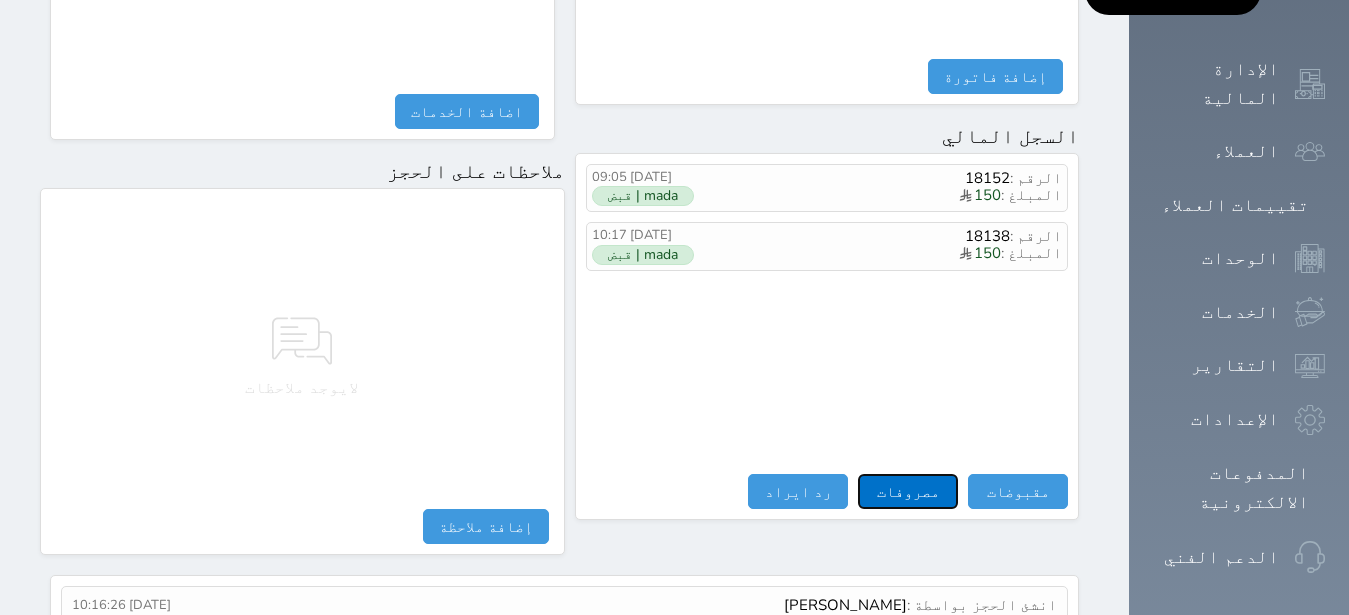 click on "مصروفات" at bounding box center [908, 491] 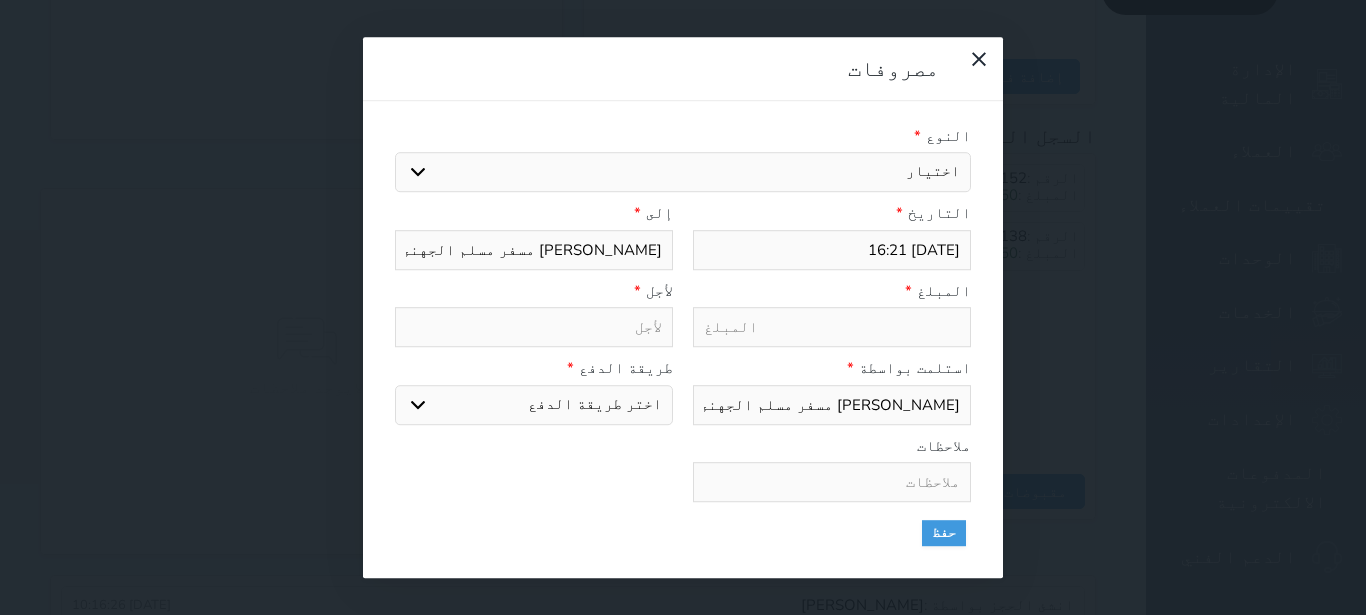 select 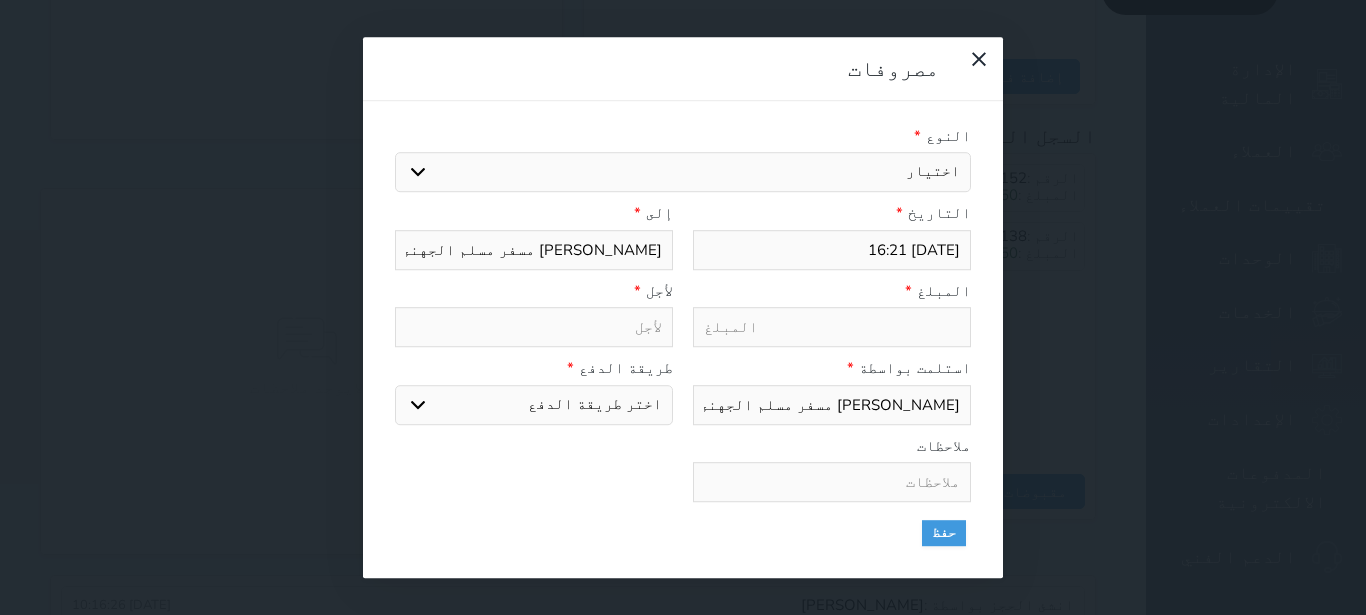 select 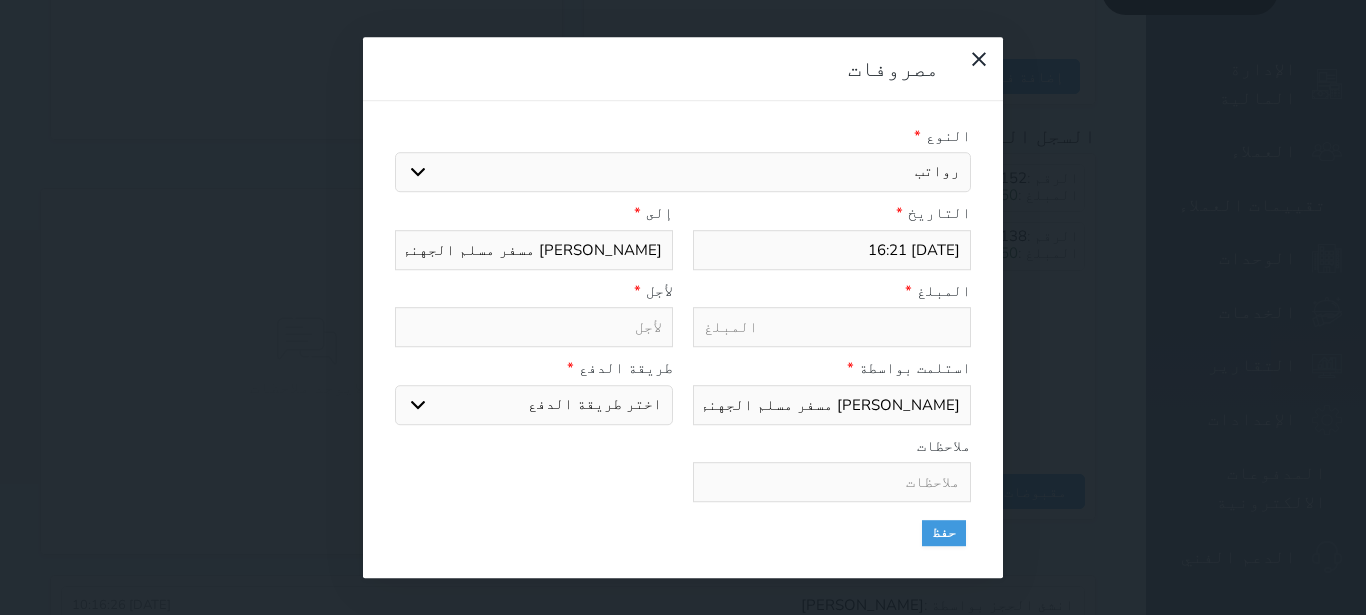 select 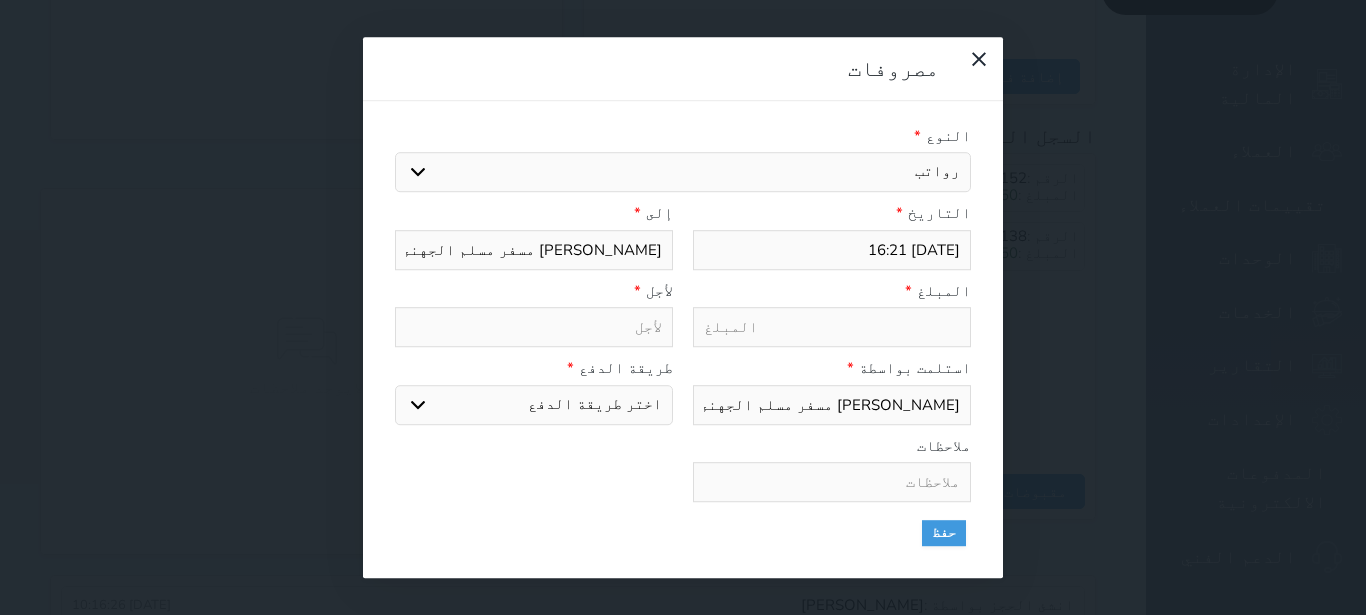 type on "رواتب - الوحدة - 107" 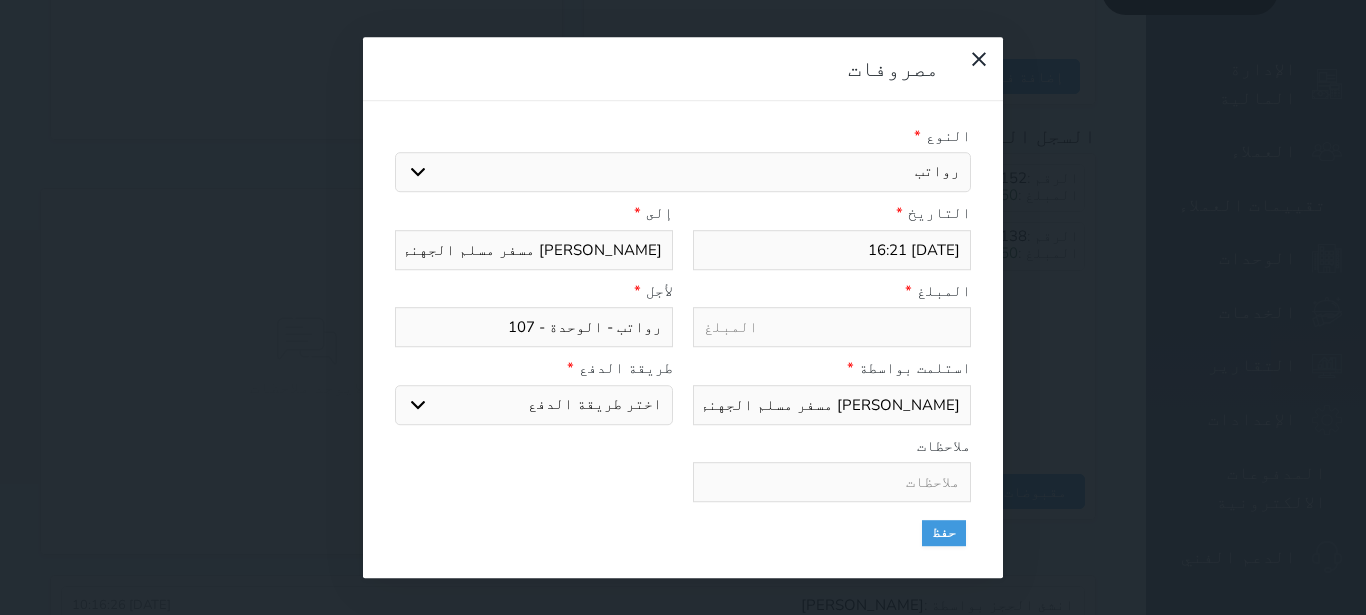 click on "اختيار   مرتجع إيجار رواتب صيانة مصروفات عامة استرجاع تامين استرجاع العربون" at bounding box center [683, 172] 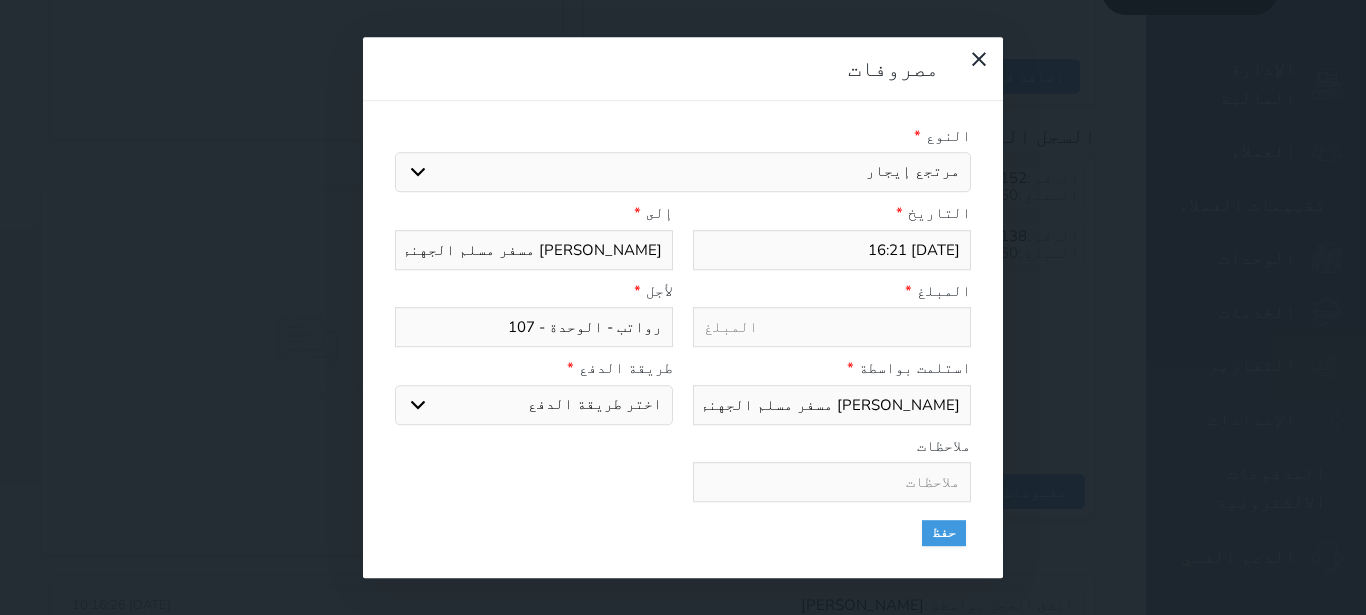 click on "مرتجع إيجار" at bounding box center (0, 0) 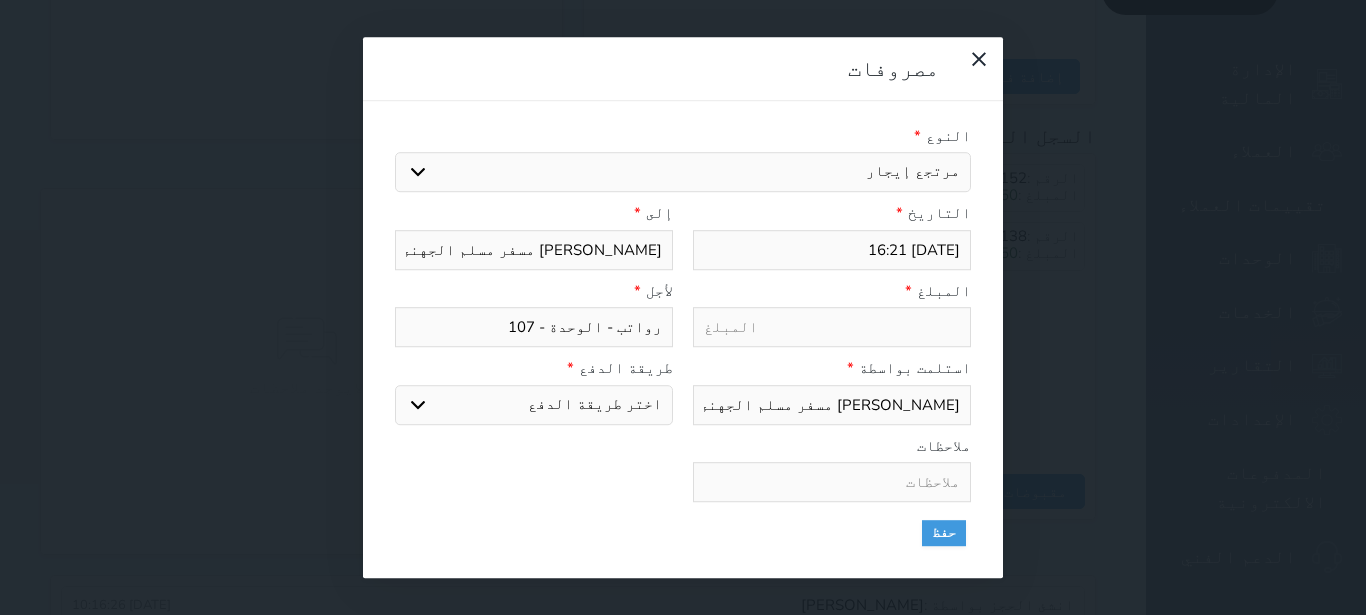 select 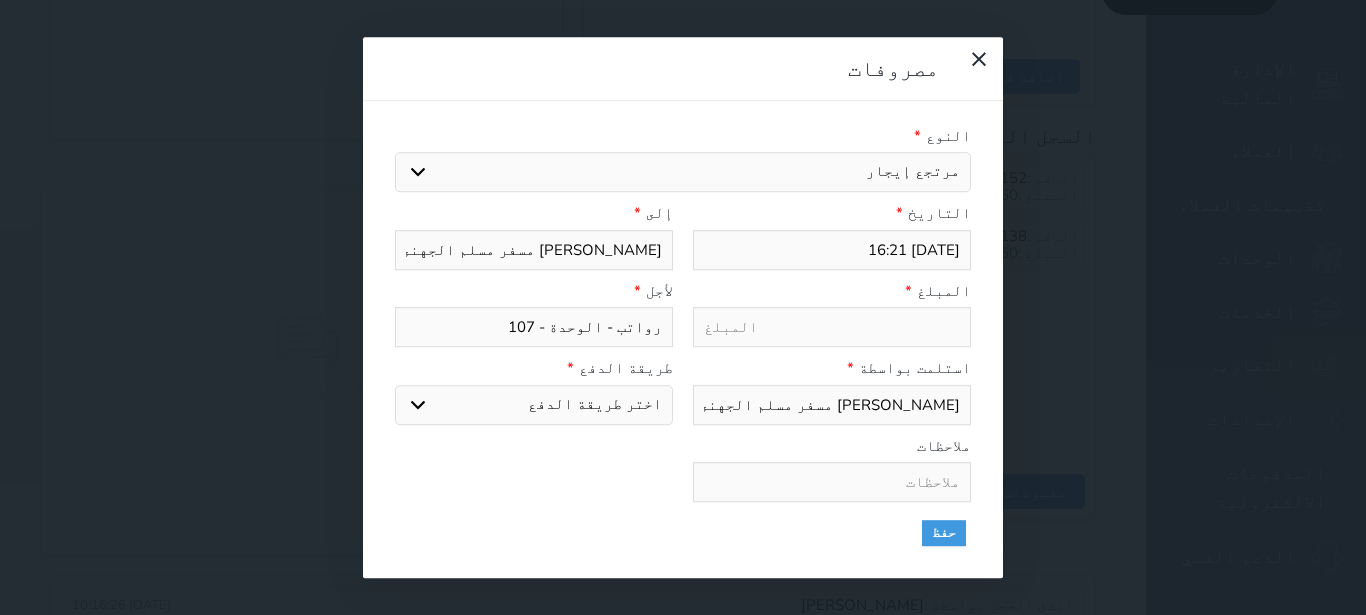 type on "مرتجع إيجار - الوحدة - 107" 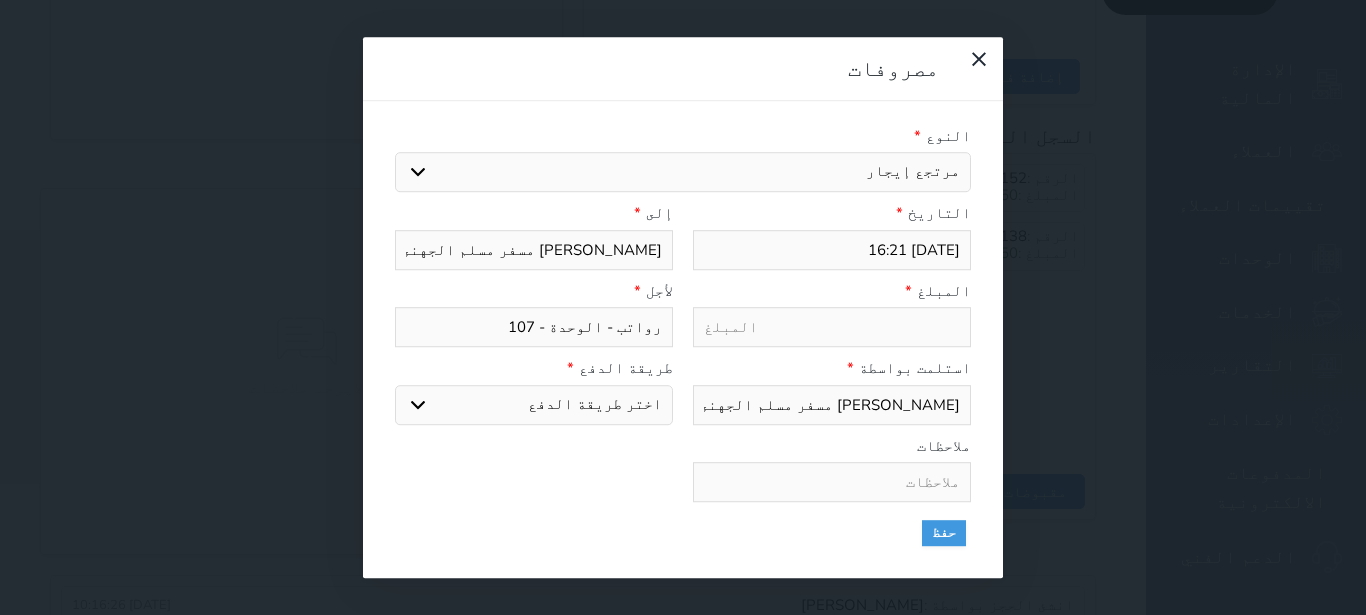 select 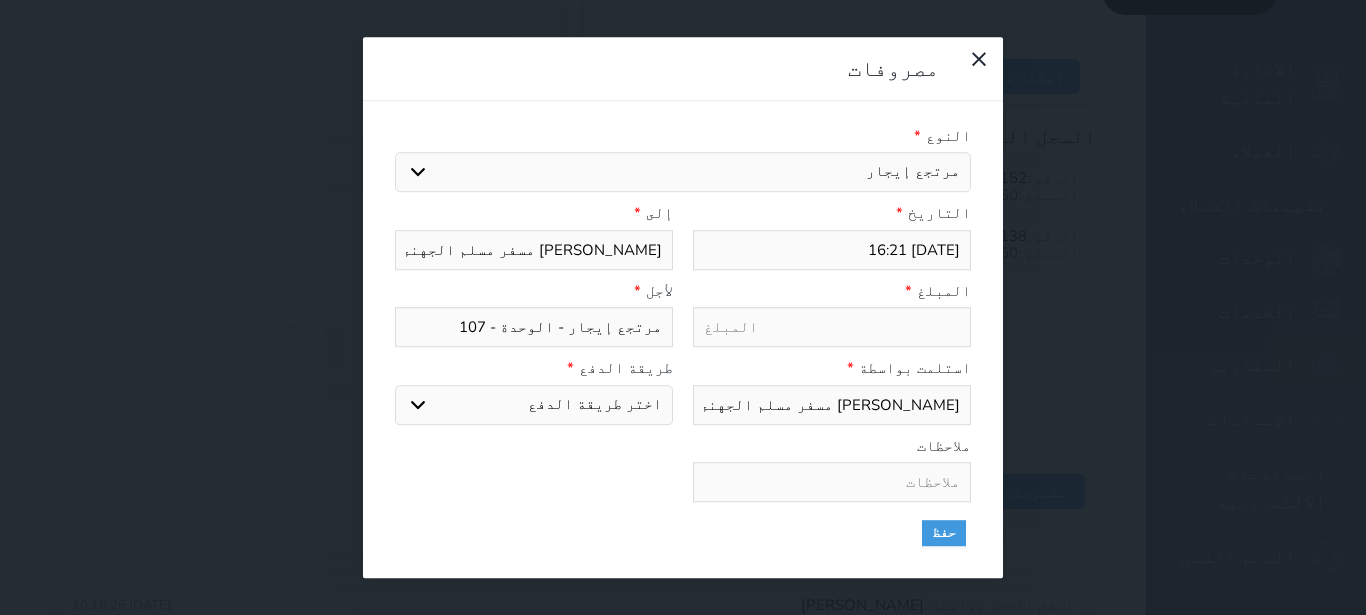 click at bounding box center [832, 327] 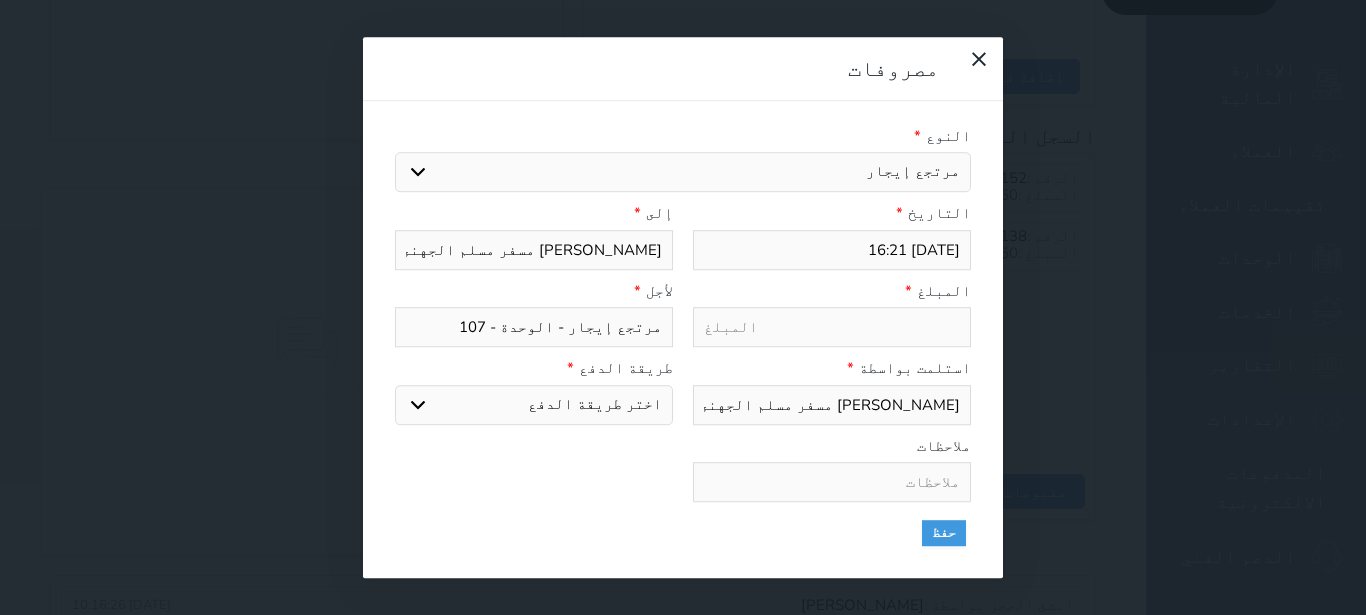type on "1" 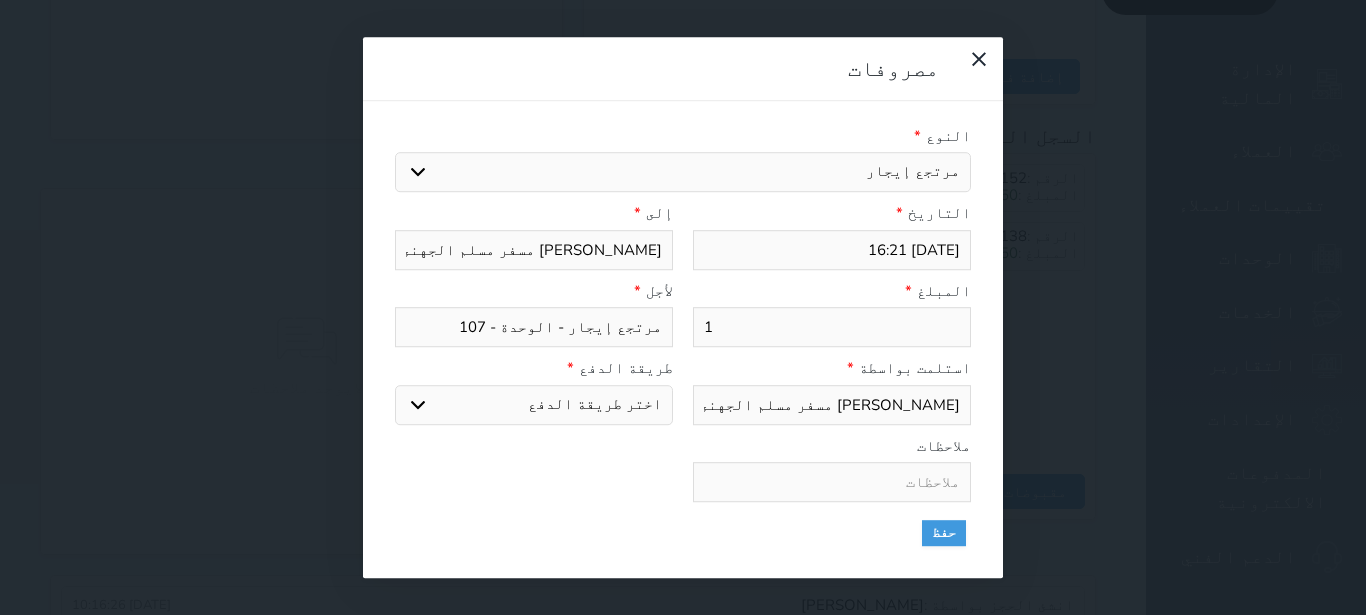 type on "10" 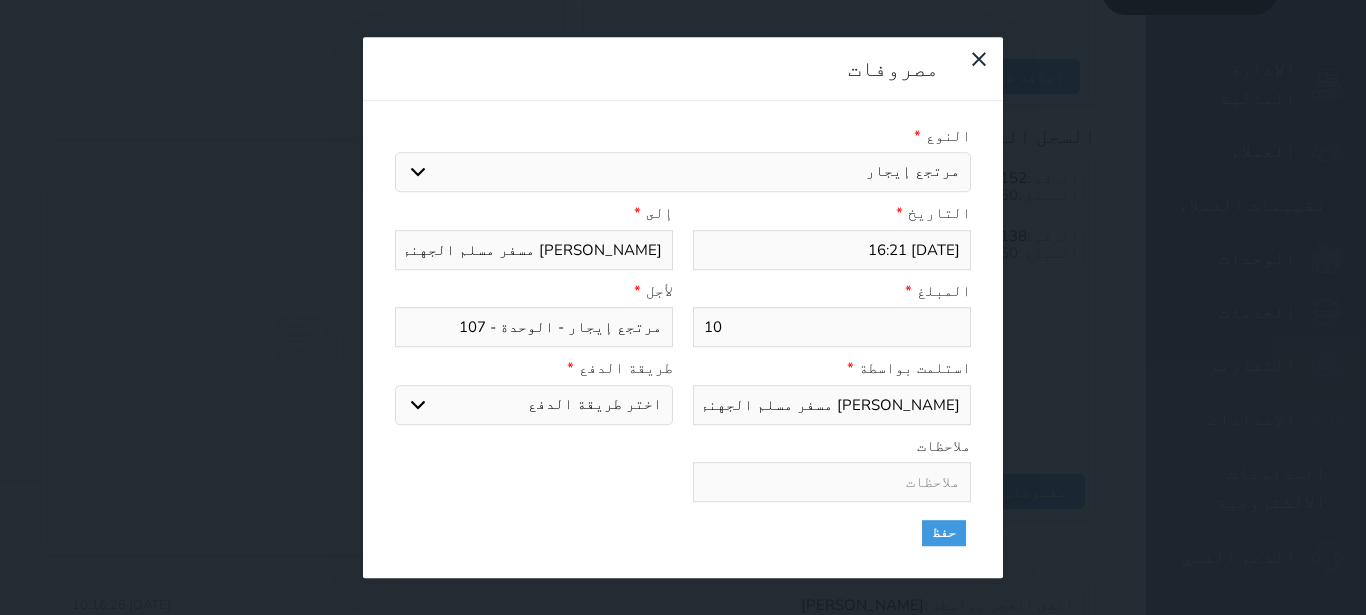 type on "100" 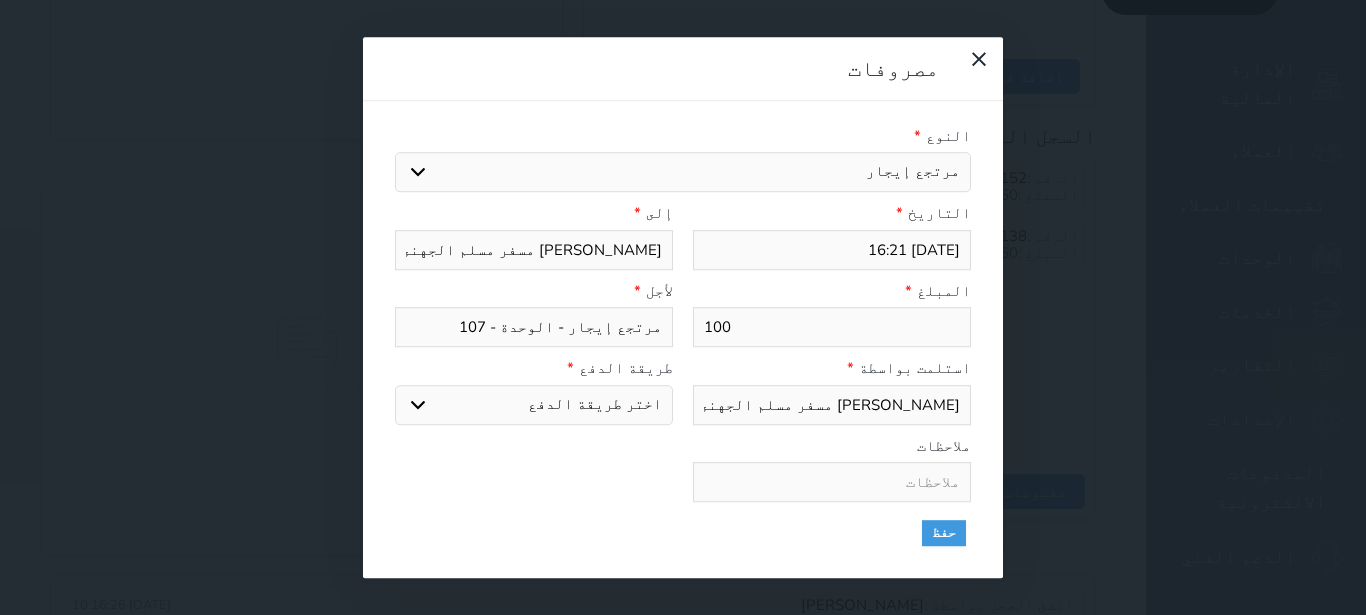 type on "100" 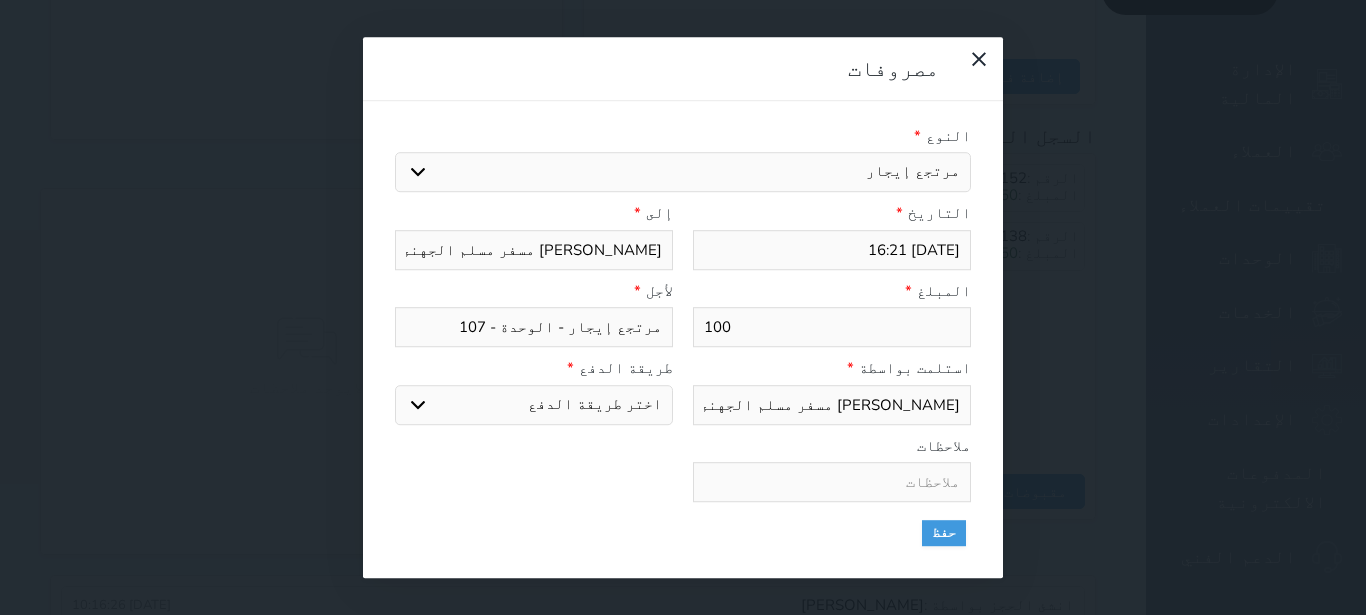 click on "ملاحظات" at bounding box center [683, 474] 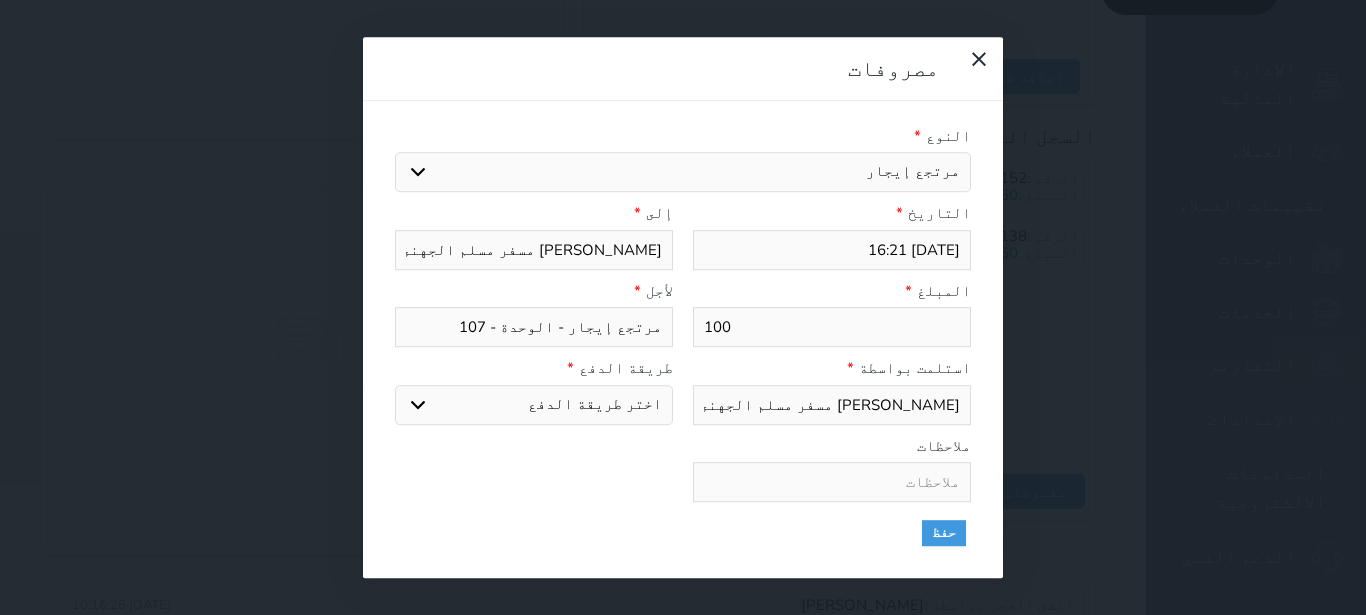 click on "اختر طريقة الدفع   دفع نقدى   تحويل بنكى   مدى   بطاقة ائتمان" at bounding box center [534, 405] 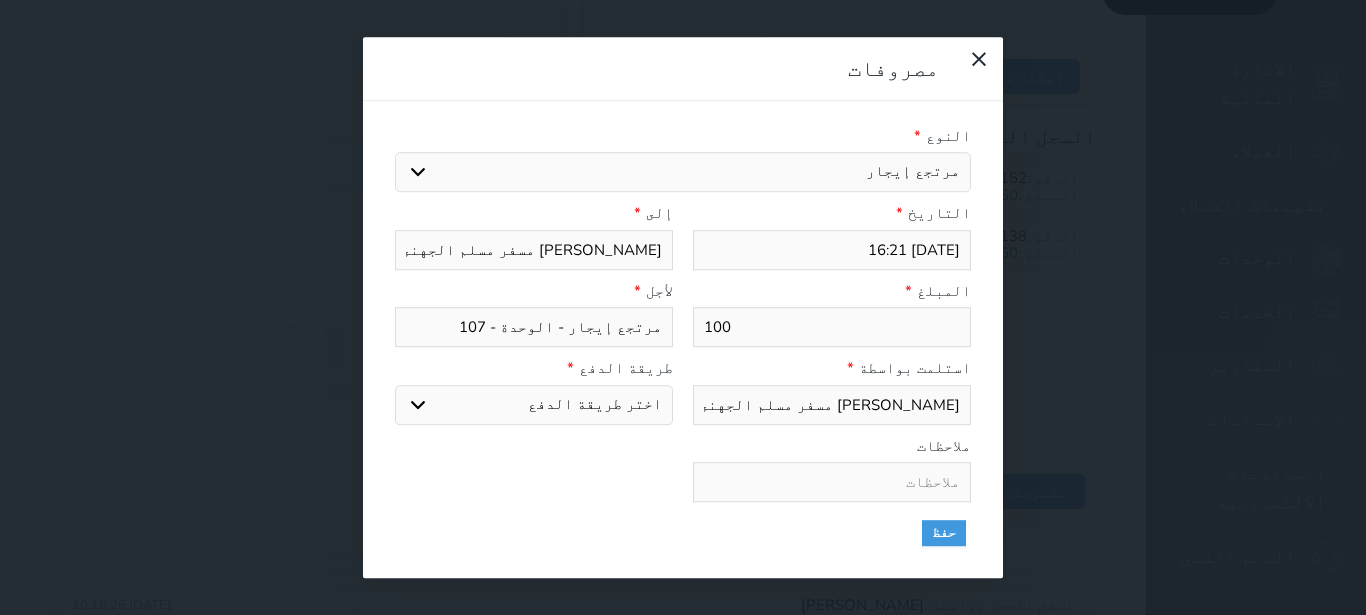 select on "cash" 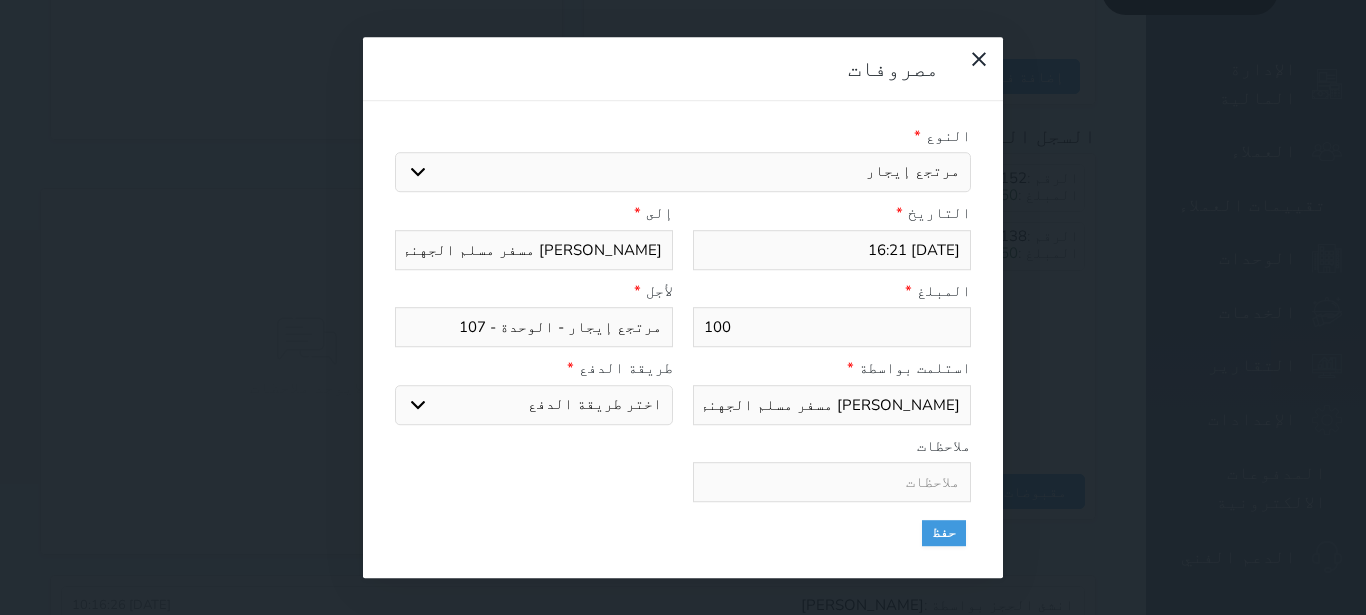 click on "دفع نقدى" at bounding box center [0, 0] 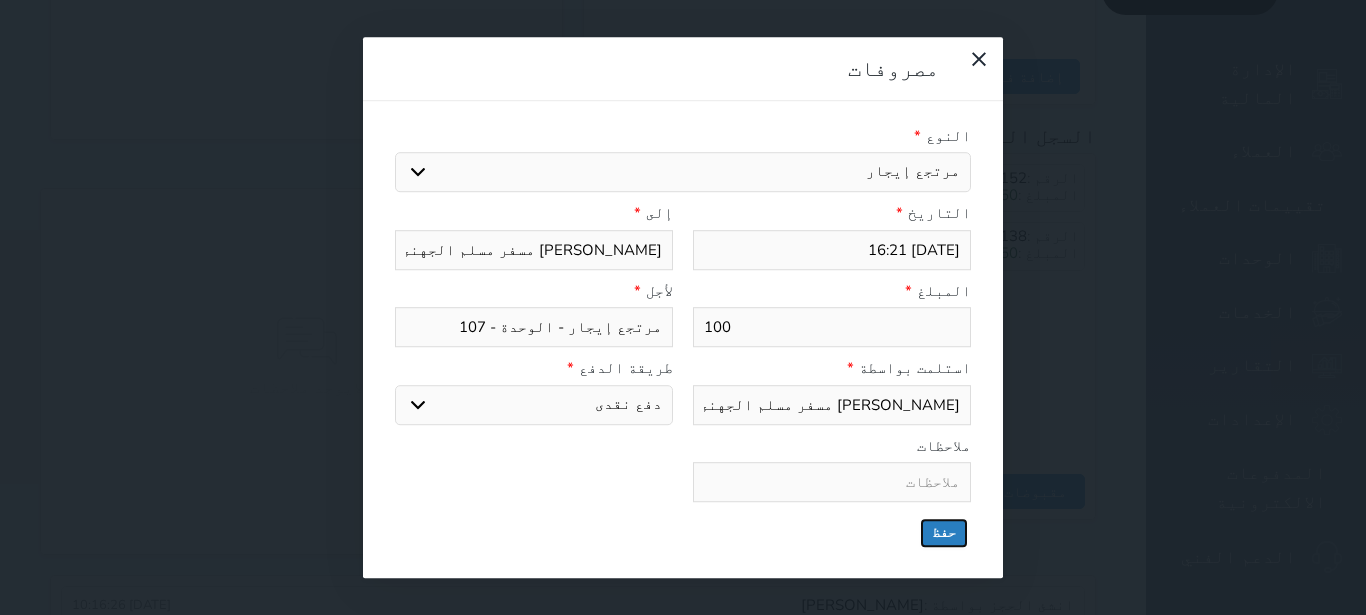click on "حفظ" at bounding box center [944, 533] 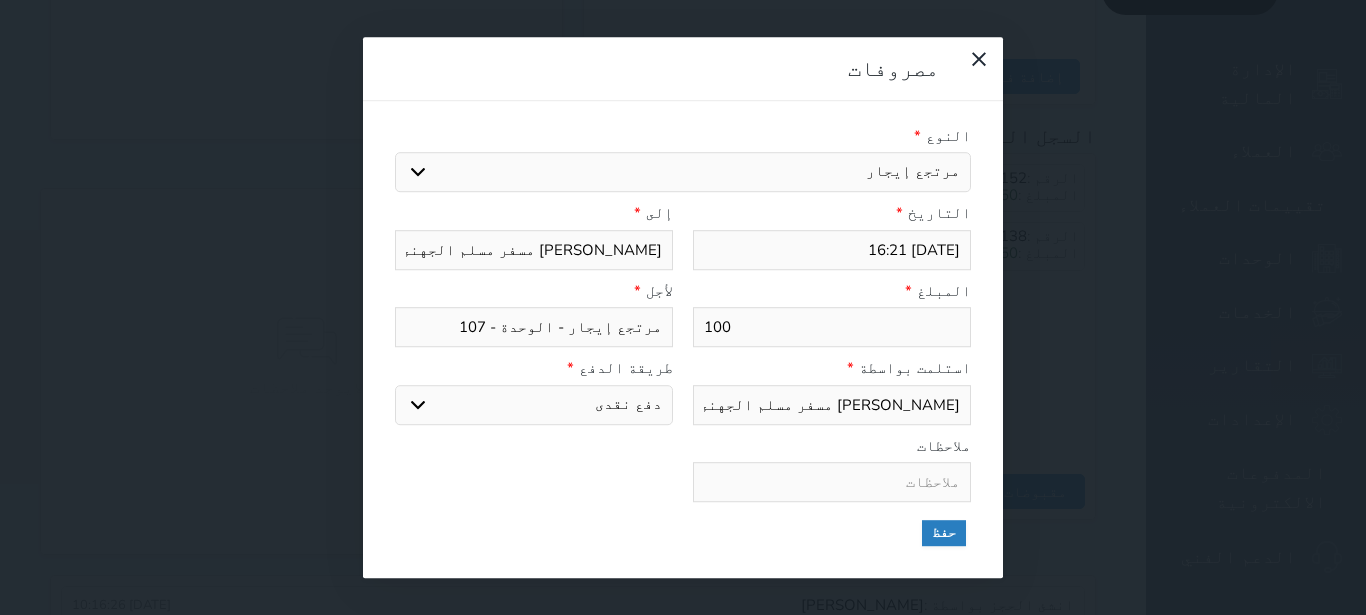 click at bounding box center (0, 0) 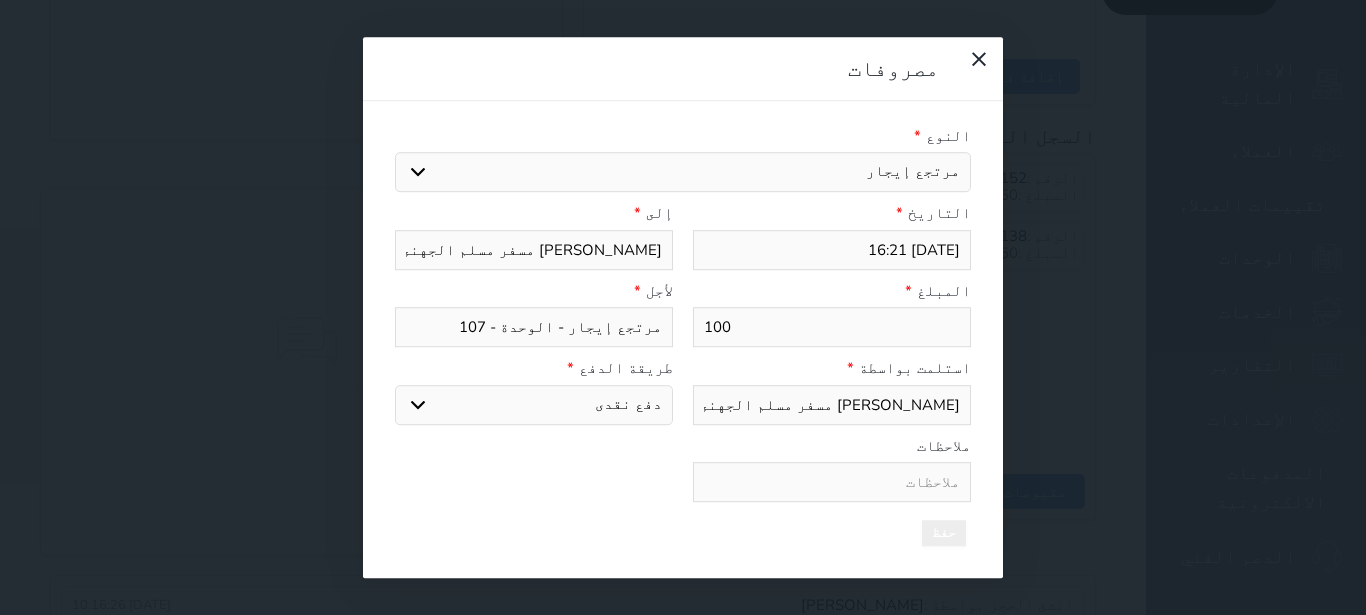select 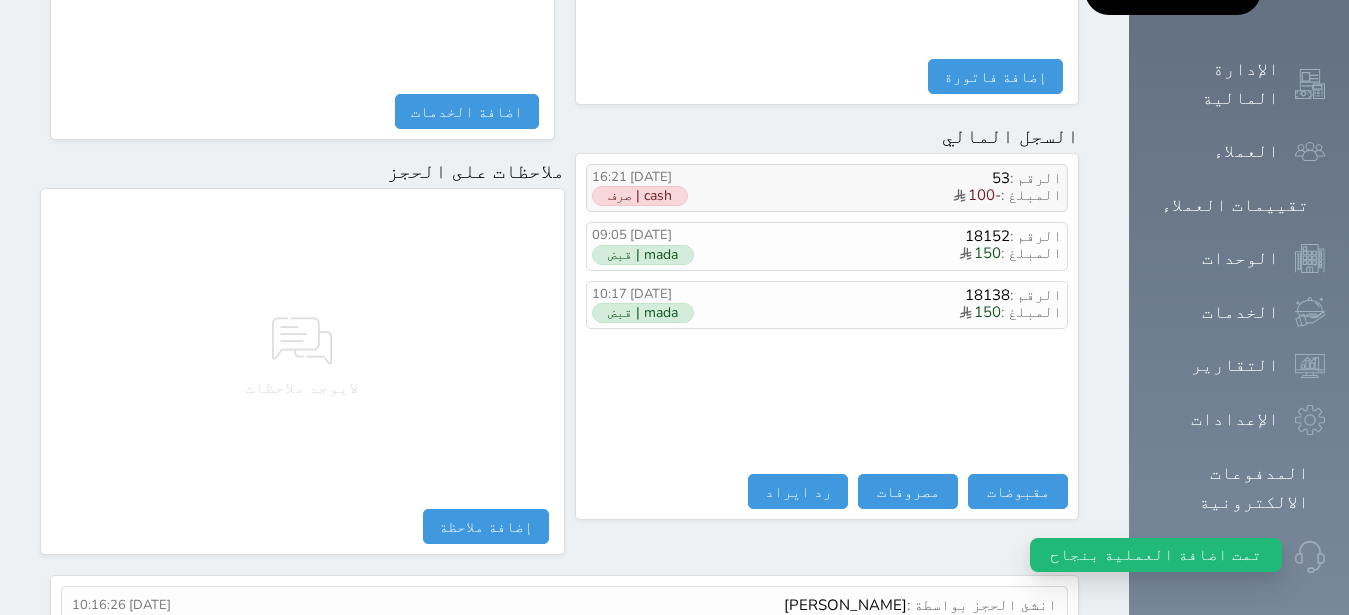 click on "المبلغ :  -100" at bounding box center (897, 196) 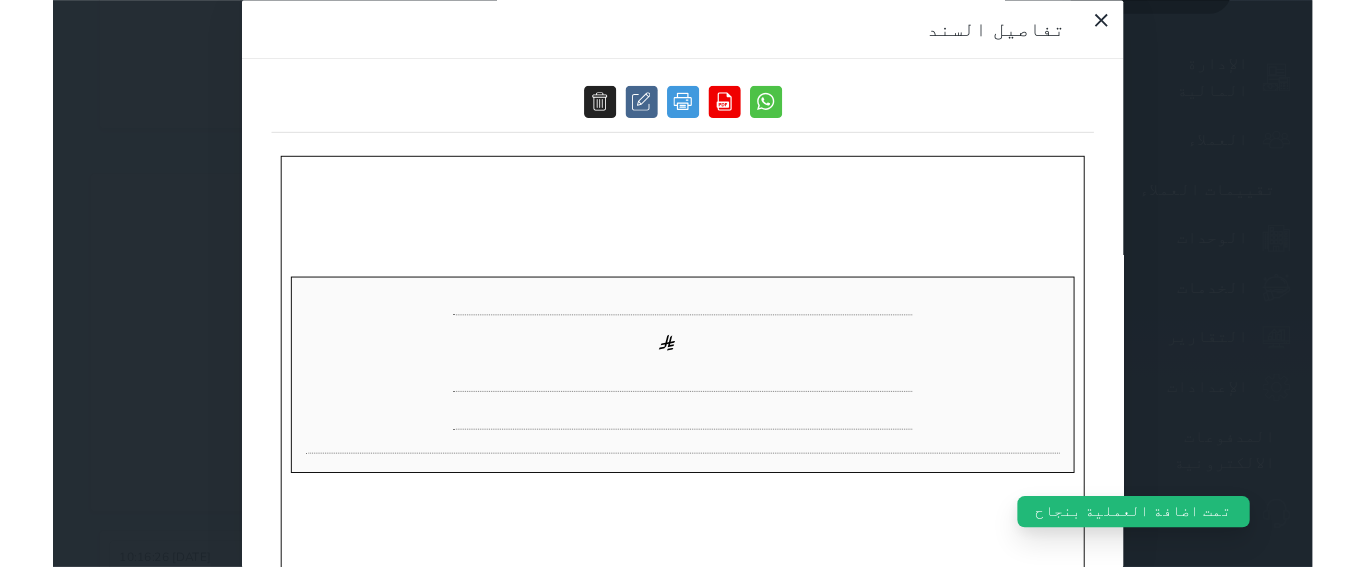 scroll, scrollTop: 0, scrollLeft: 0, axis: both 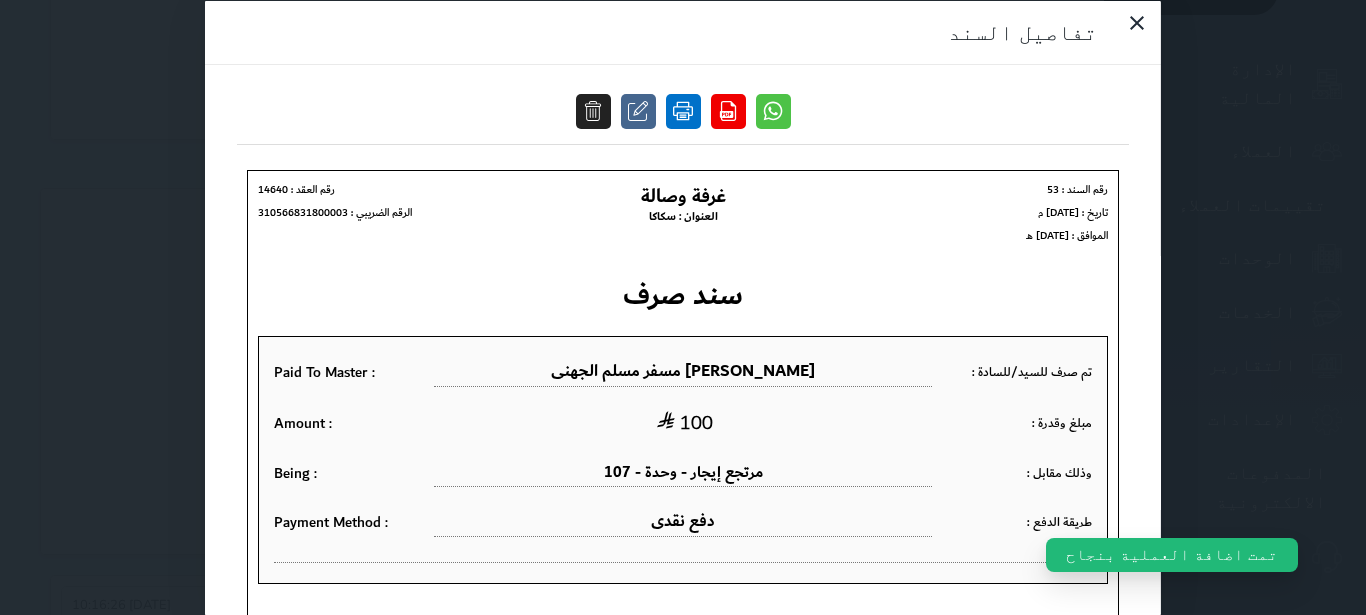 click at bounding box center (683, 110) 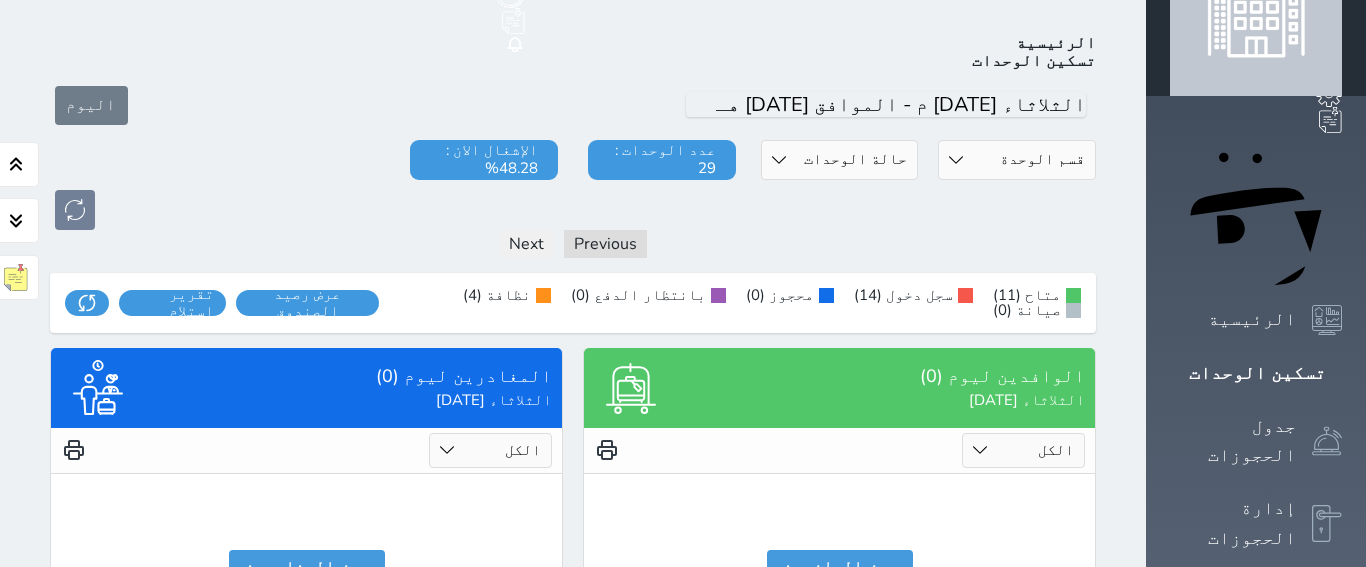 scroll, scrollTop: 78, scrollLeft: 0, axis: vertical 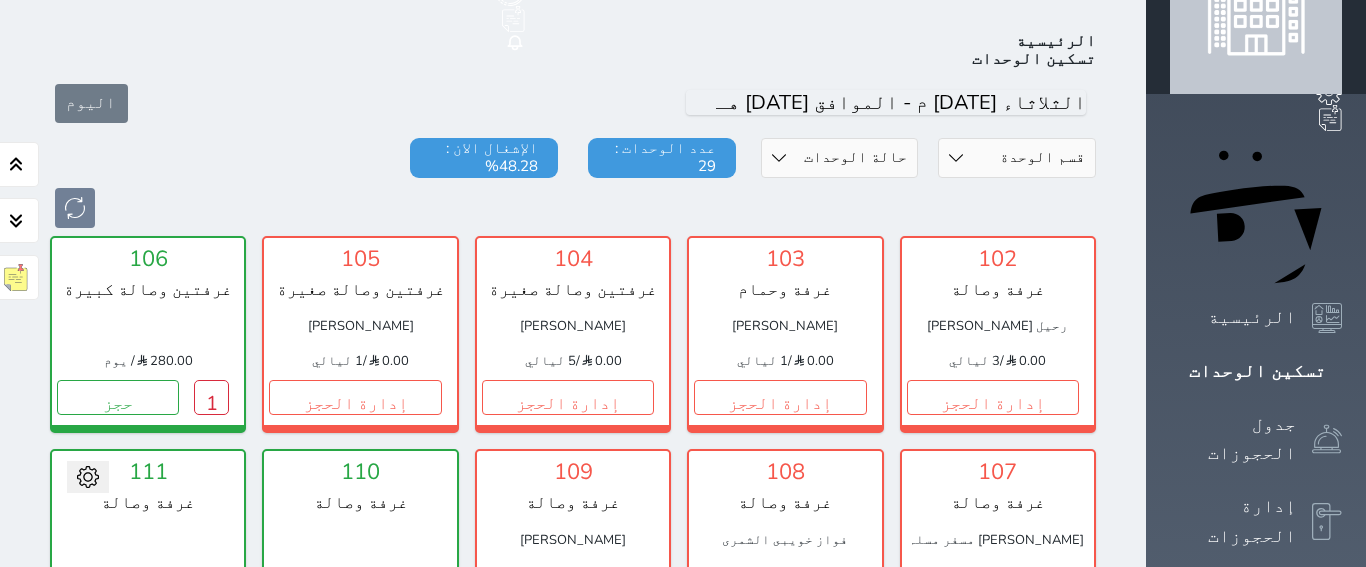 click on "إدارة الحجز" at bounding box center (993, 611) 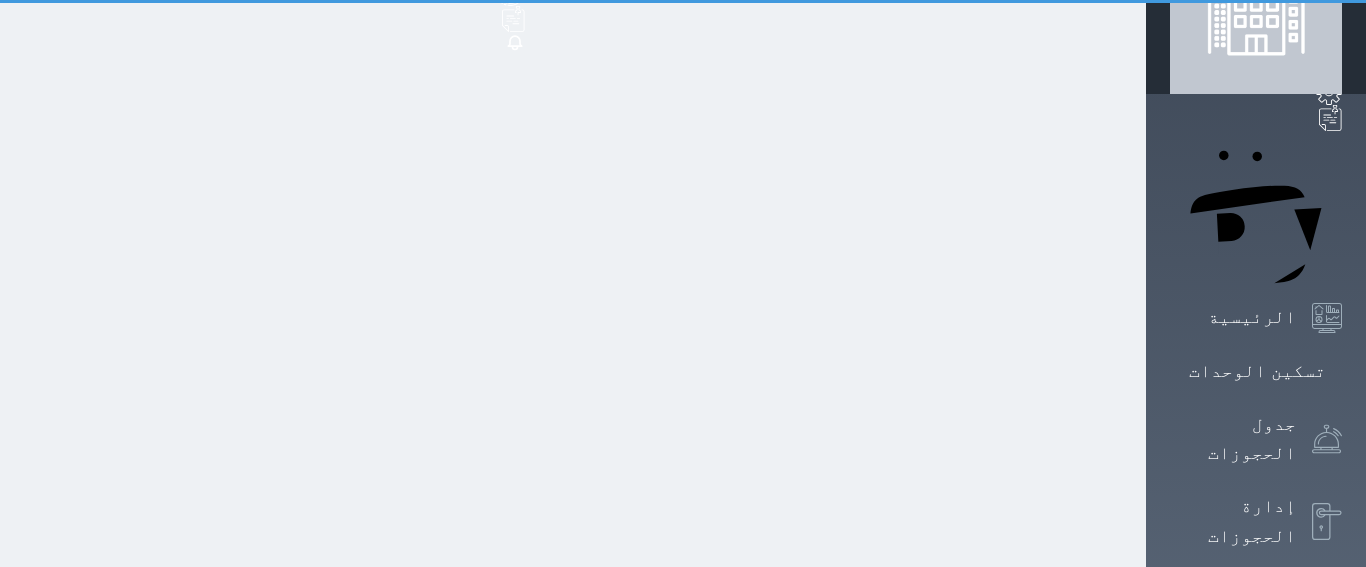 scroll, scrollTop: 0, scrollLeft: 0, axis: both 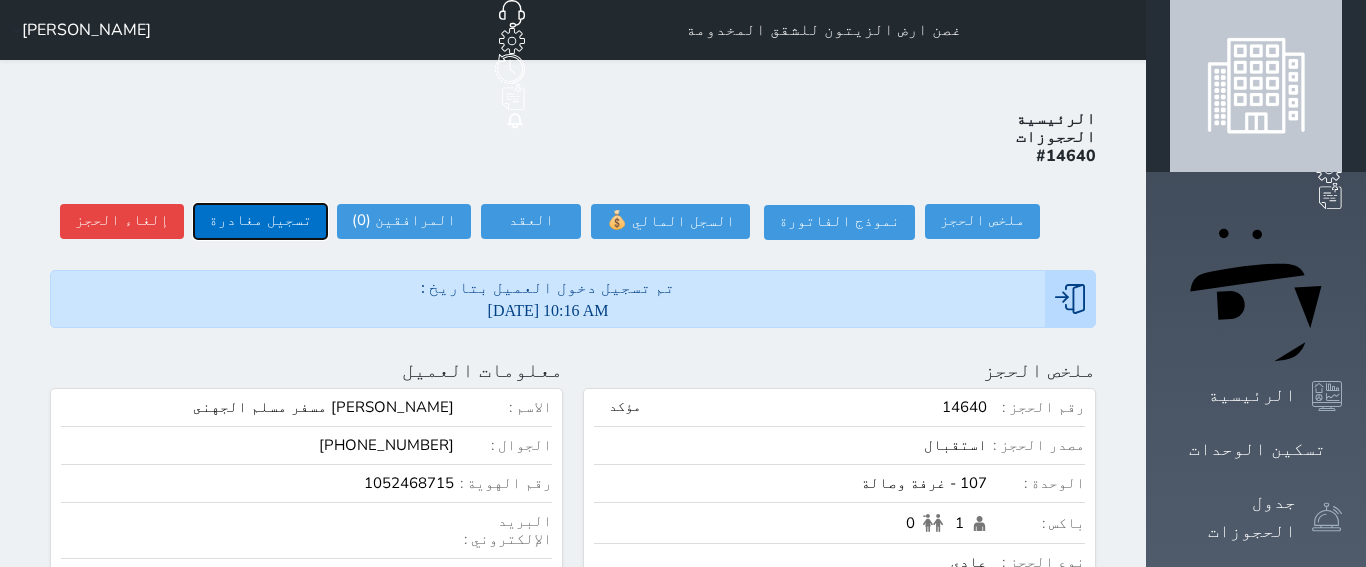 click on "تسجيل مغادرة" at bounding box center (260, 221) 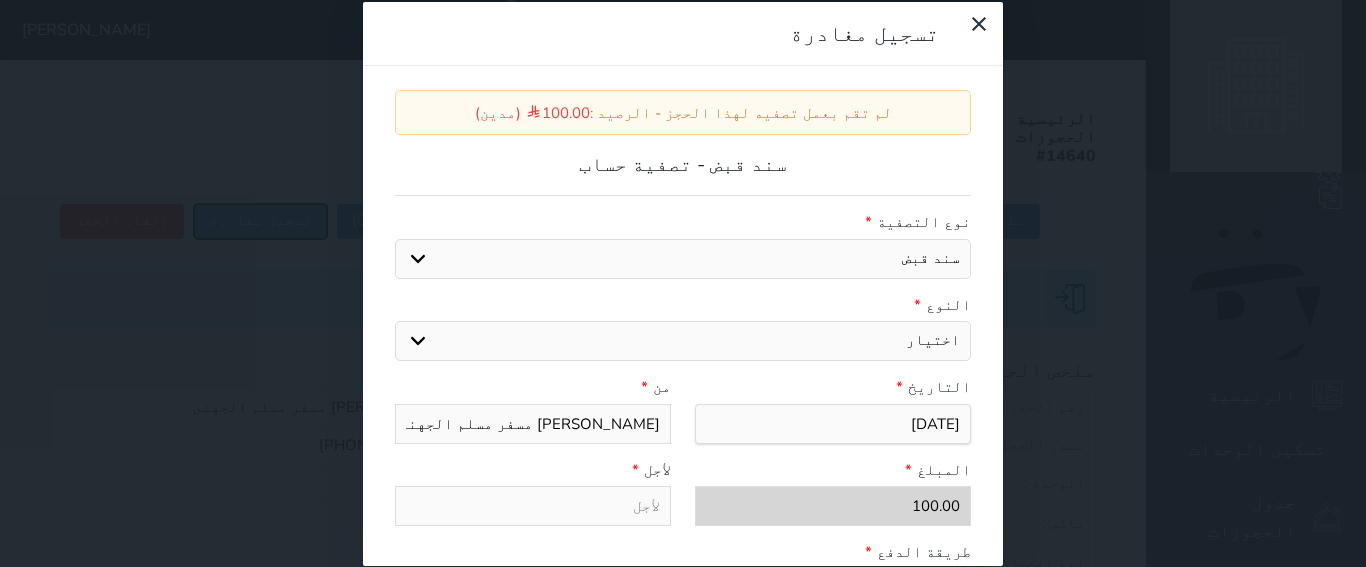 scroll, scrollTop: 302, scrollLeft: 0, axis: vertical 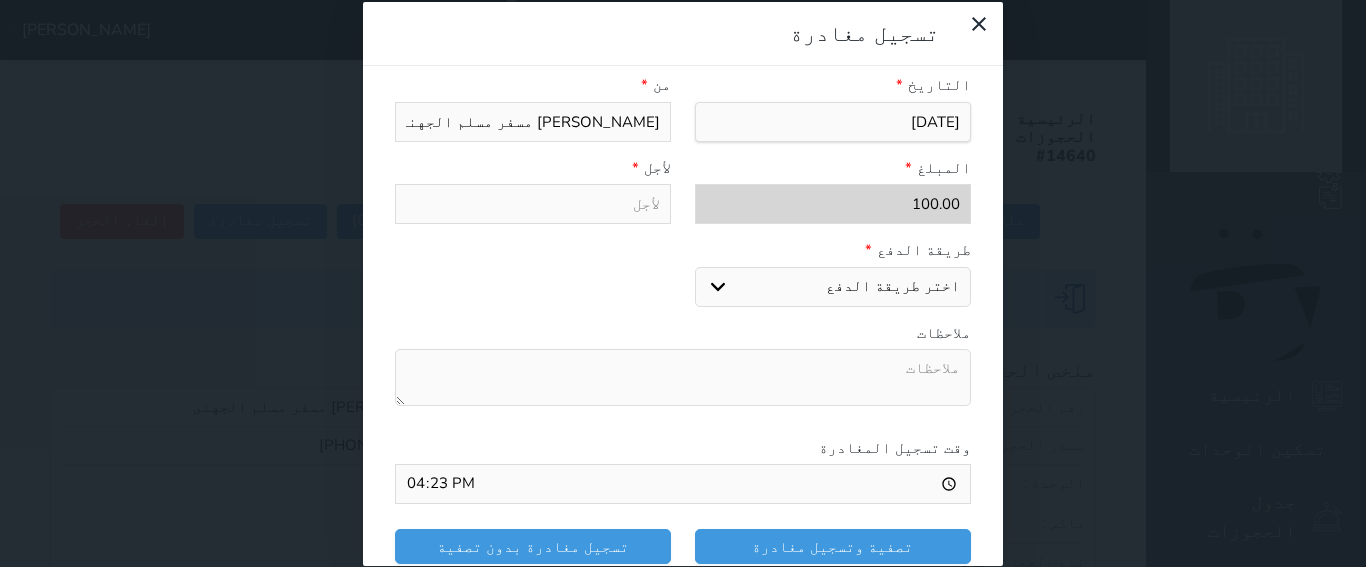 click on "اختر طريقة الدفع   دفع نقدى   تحويل بنكى   مدى   بطاقة ائتمان" at bounding box center (833, 287) 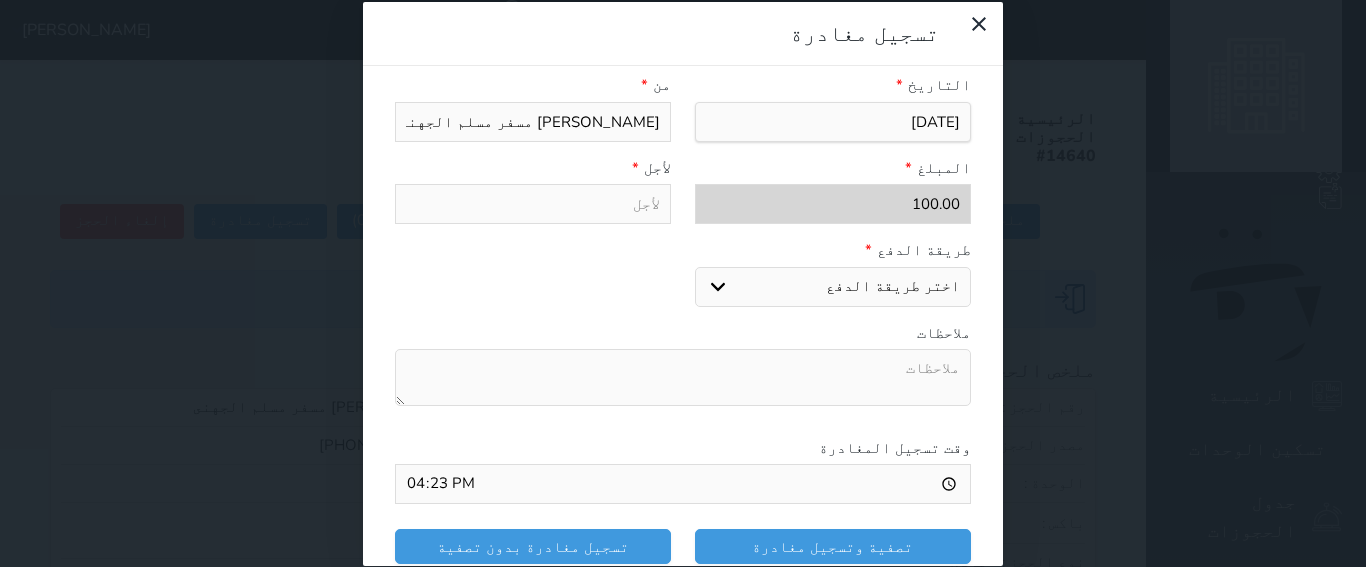 click on "طريقة الدفع *   اختر طريقة الدفع   دفع نقدى   تحويل بنكى   مدى   بطاقة ائتمان" at bounding box center (683, 280) 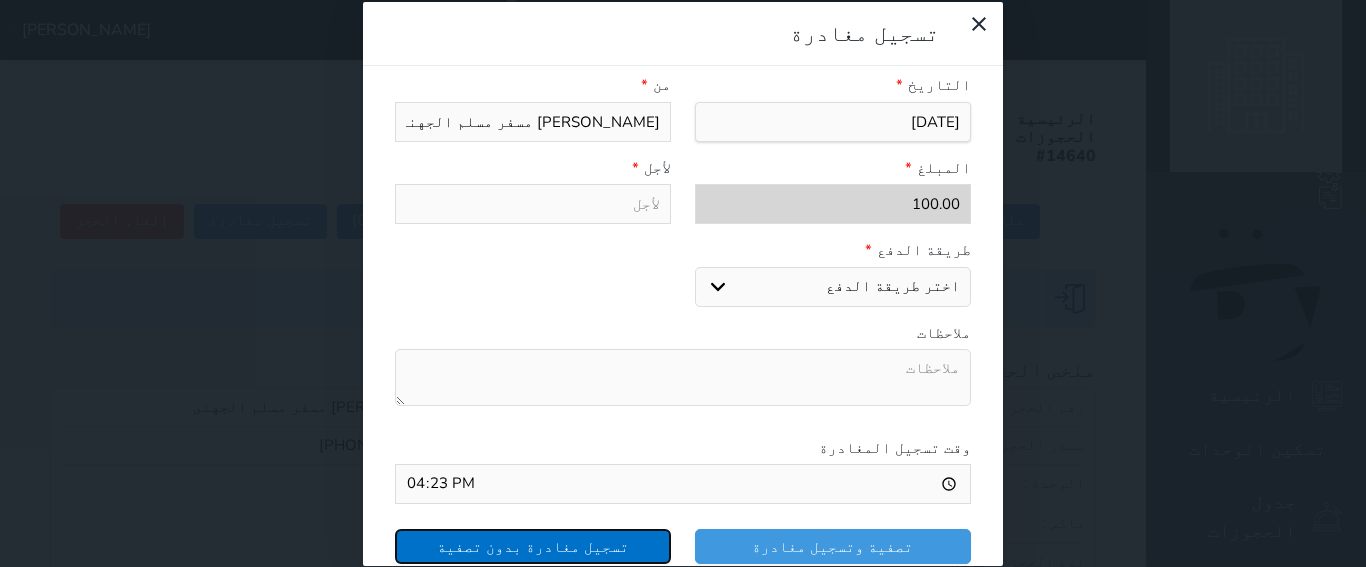 click on "تسجيل مغادرة بدون تصفية" at bounding box center (533, 546) 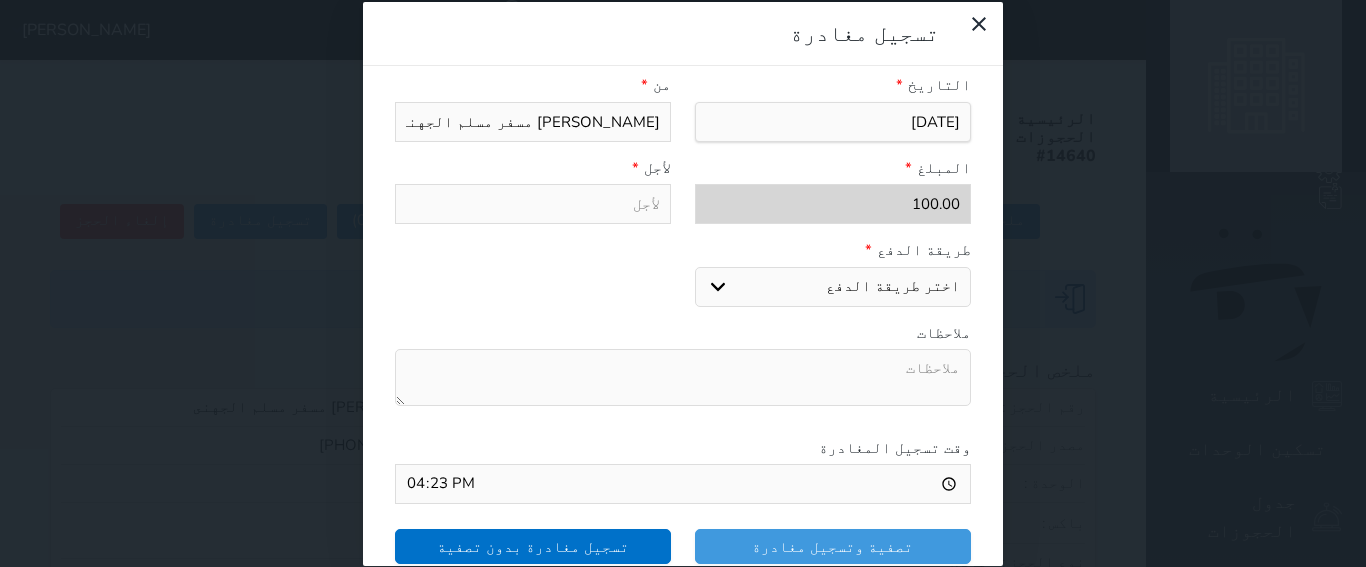 select 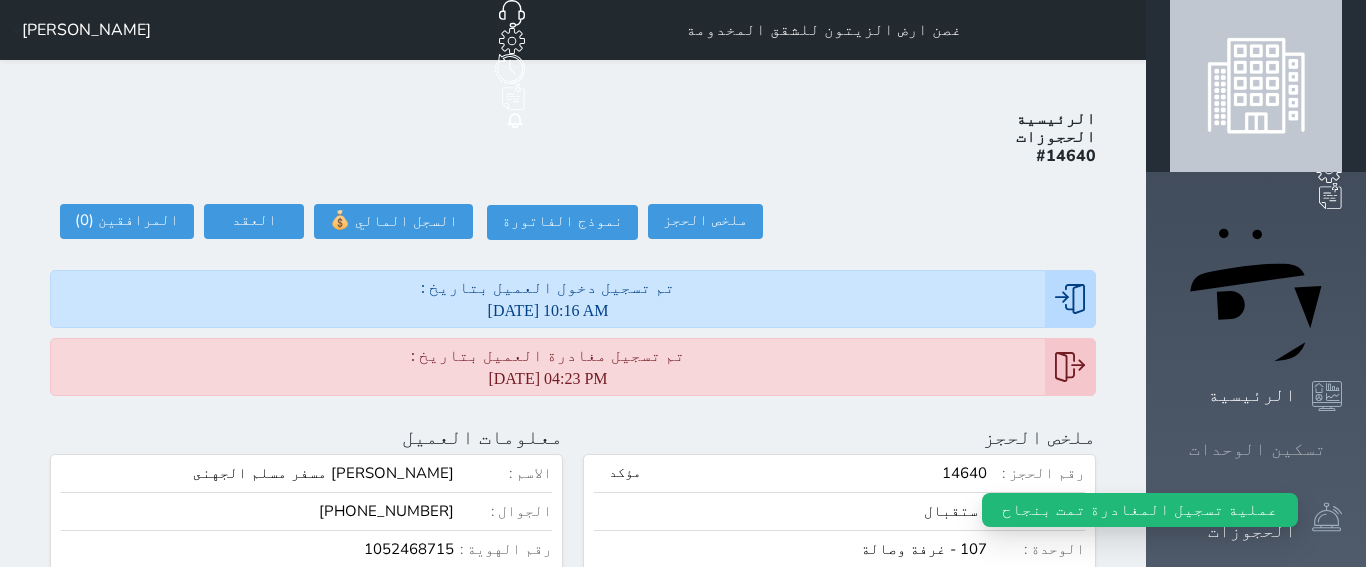 click on "تسكين الوحدات" at bounding box center (1257, 449) 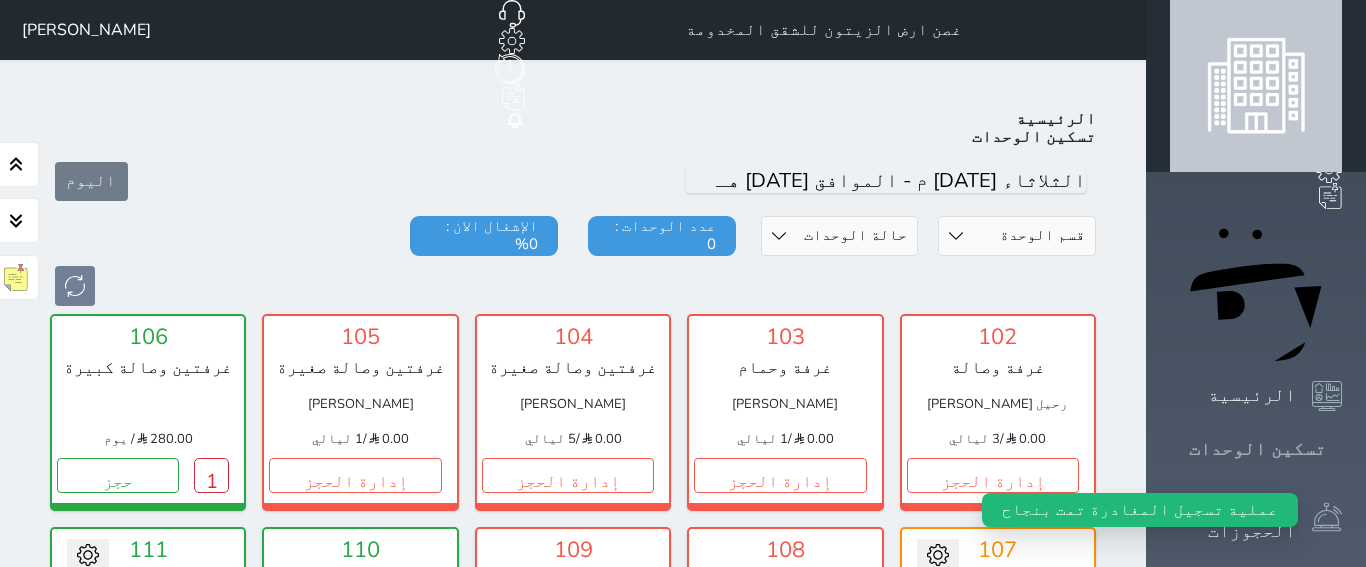 scroll, scrollTop: 78, scrollLeft: 0, axis: vertical 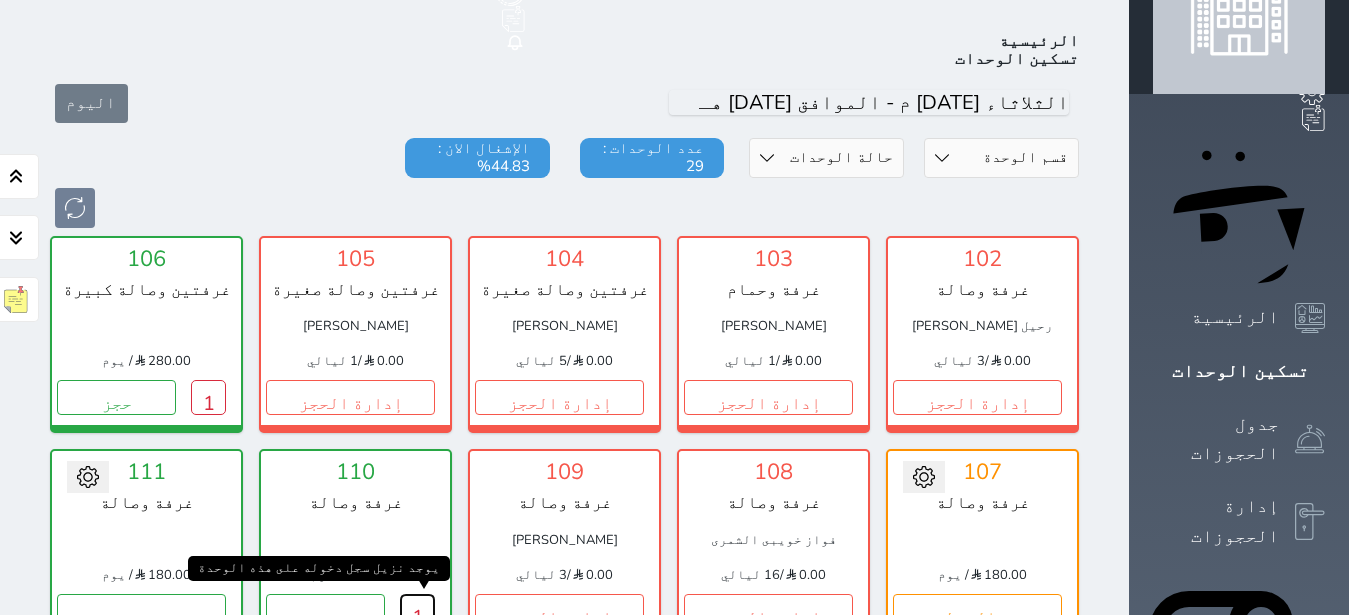 click on "1" at bounding box center (417, 611) 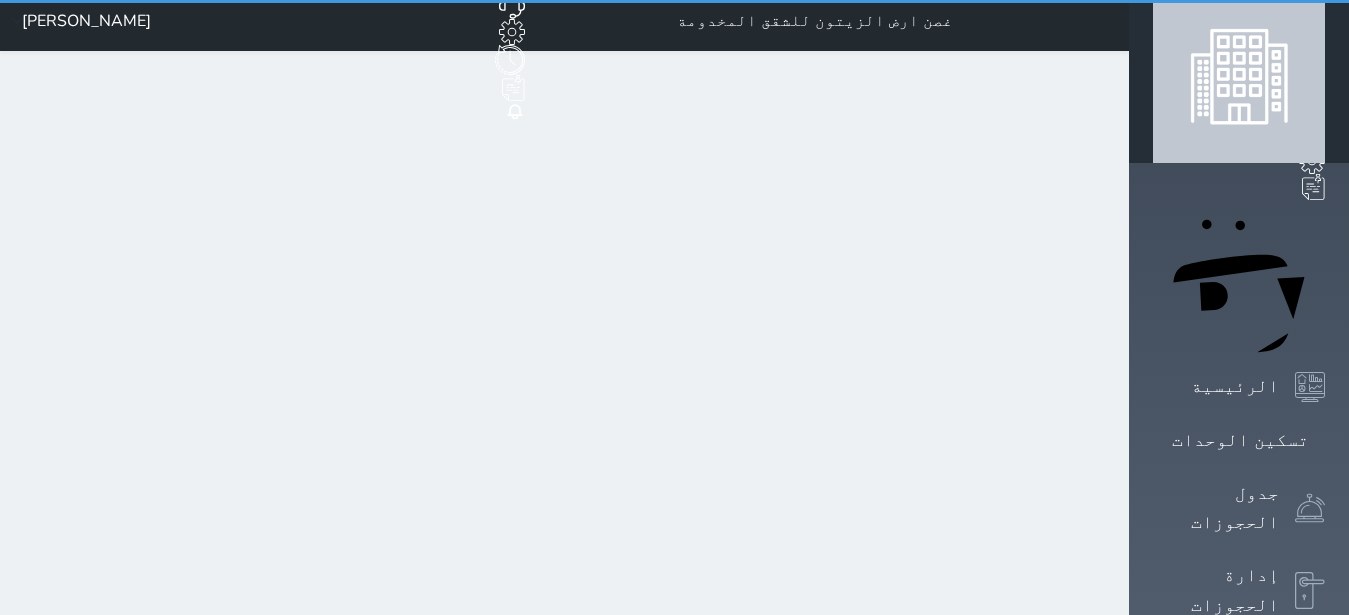 scroll, scrollTop: 0, scrollLeft: 0, axis: both 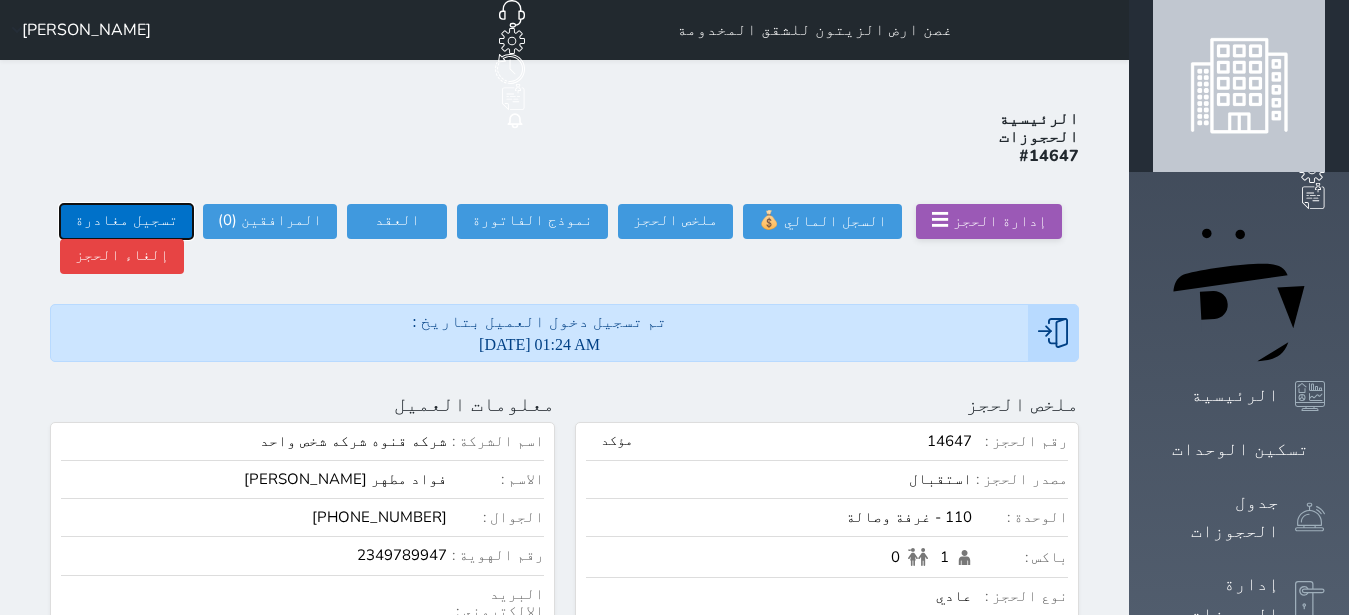 click on "تسجيل مغادرة" at bounding box center (126, 221) 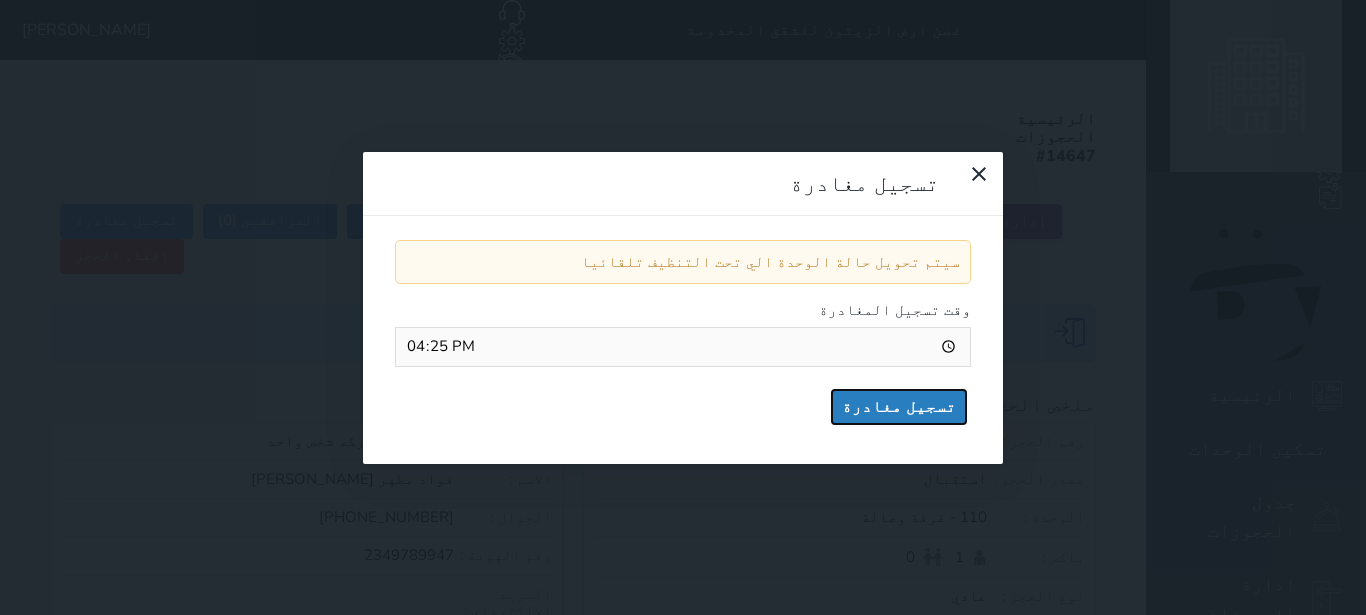click on "تسجيل مغادرة" at bounding box center [899, 407] 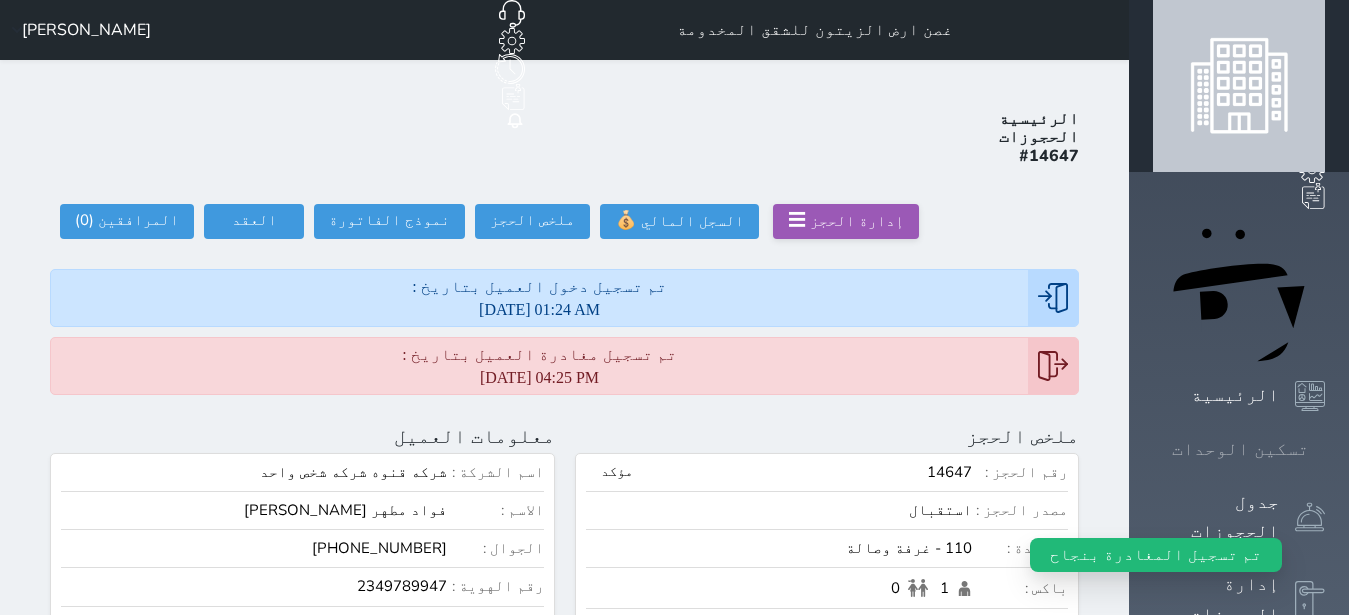 click 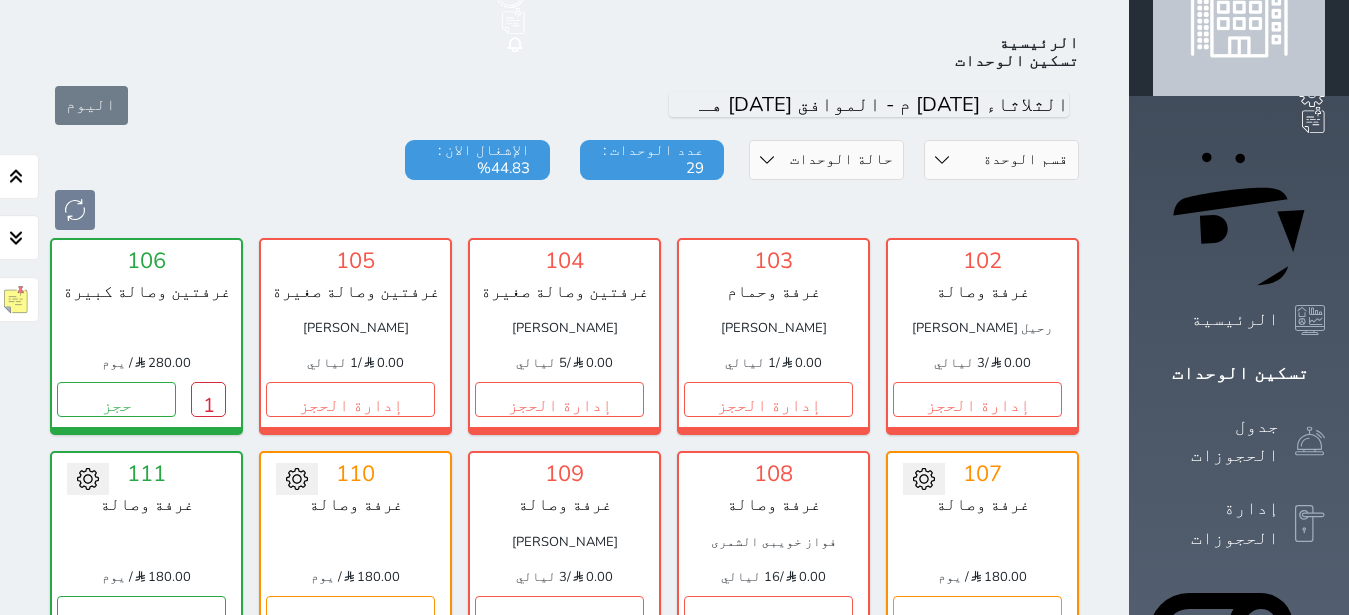 scroll, scrollTop: 78, scrollLeft: 0, axis: vertical 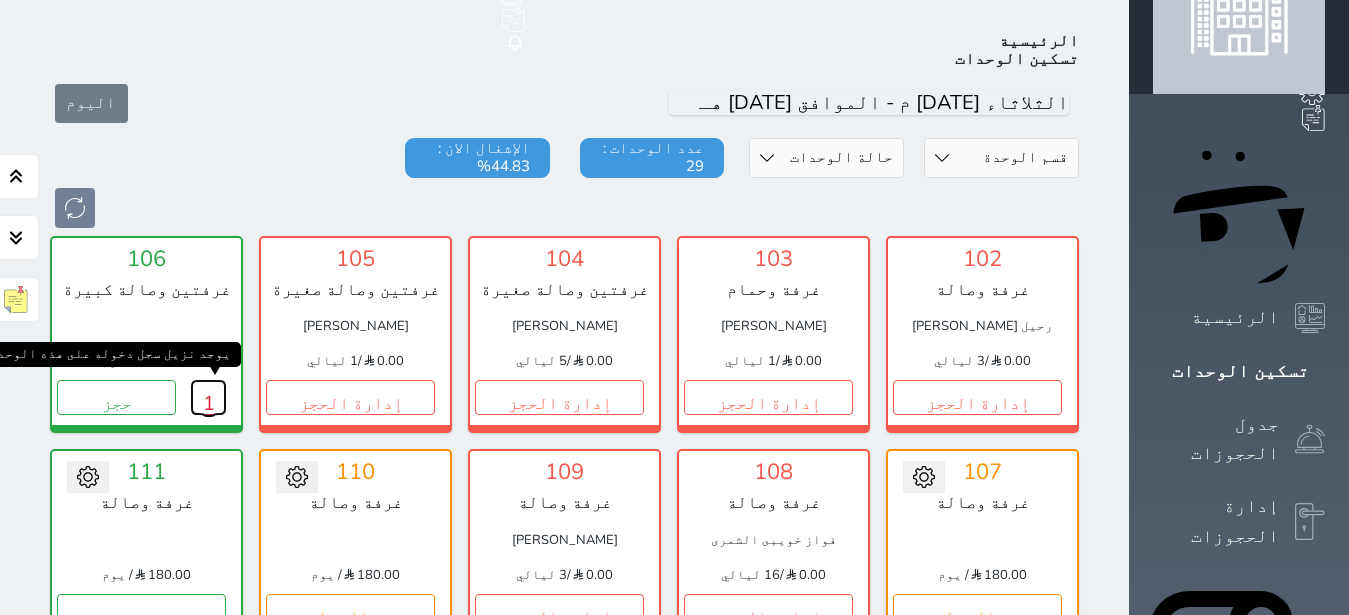 click on "1" at bounding box center [208, 397] 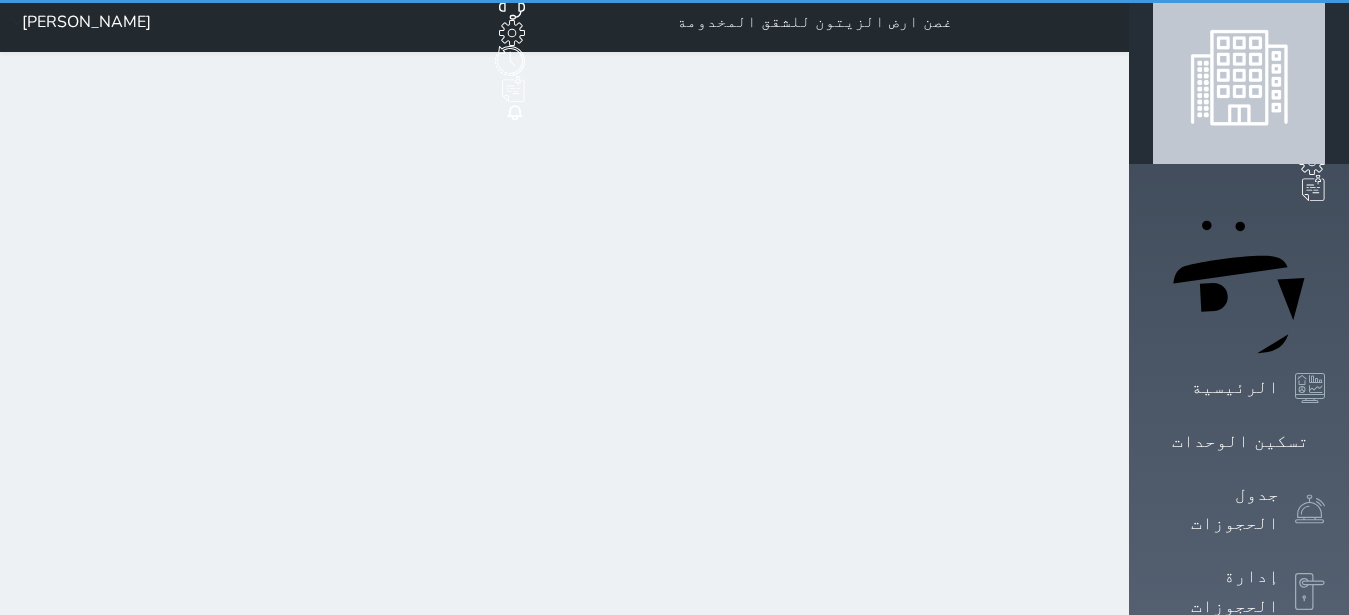 scroll, scrollTop: 0, scrollLeft: 0, axis: both 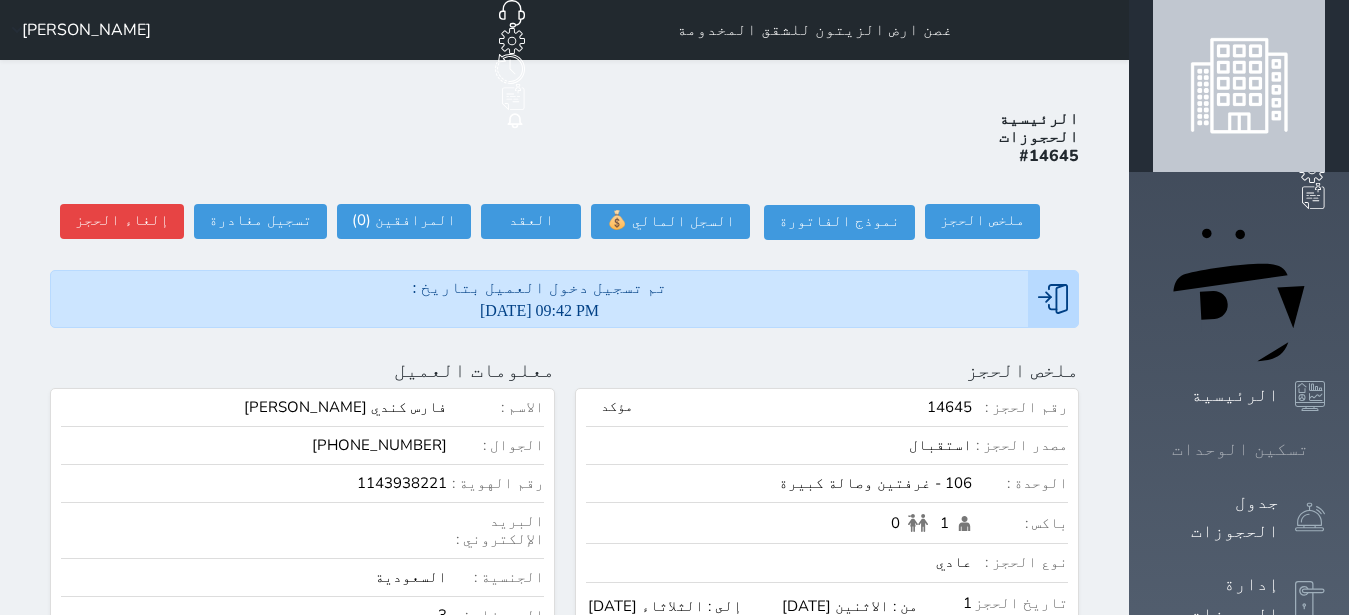 click at bounding box center [1325, 449] 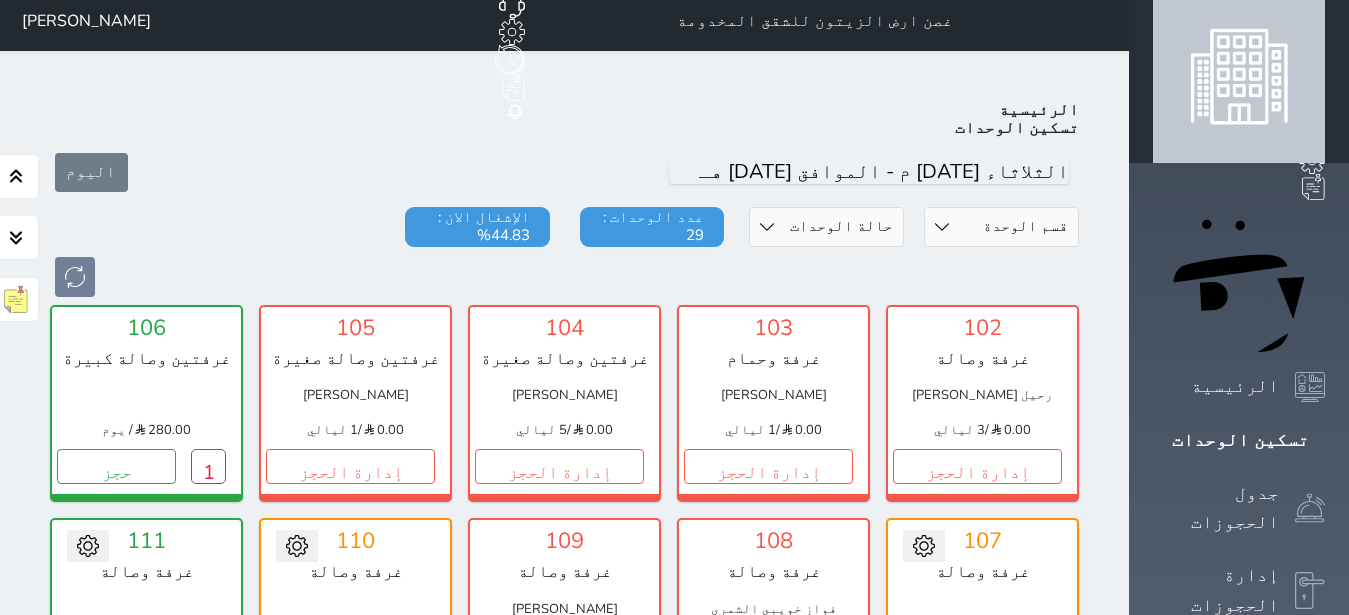 scroll, scrollTop: 0, scrollLeft: 0, axis: both 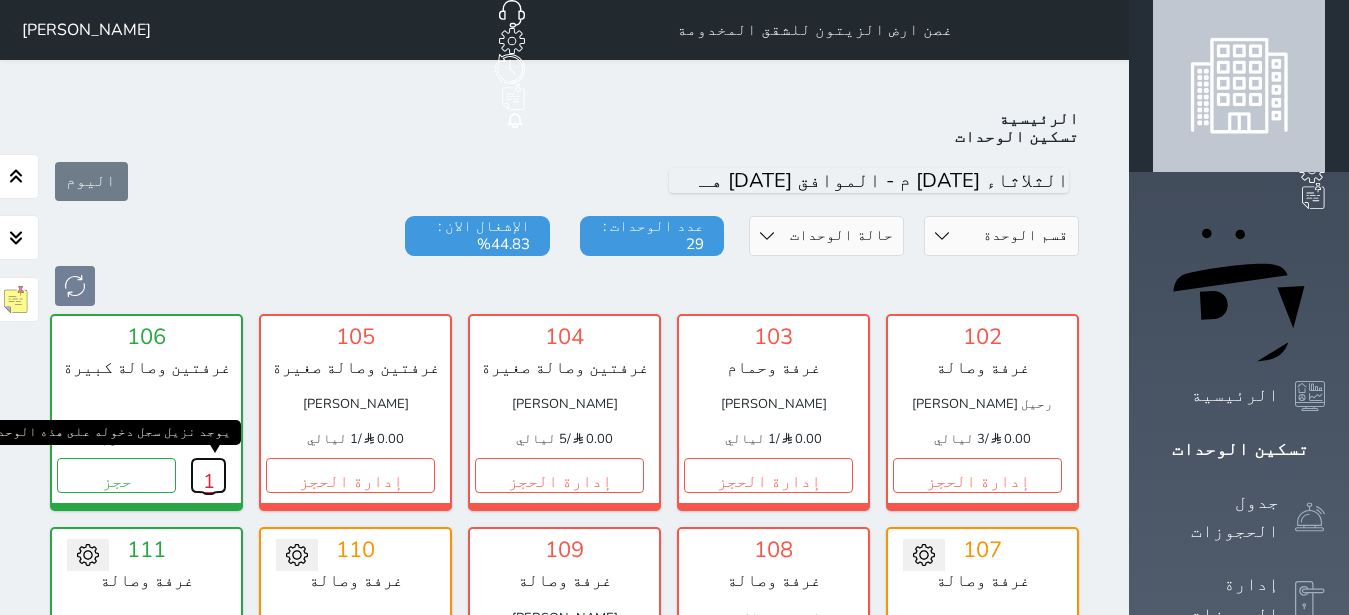 click on "1" at bounding box center (208, 475) 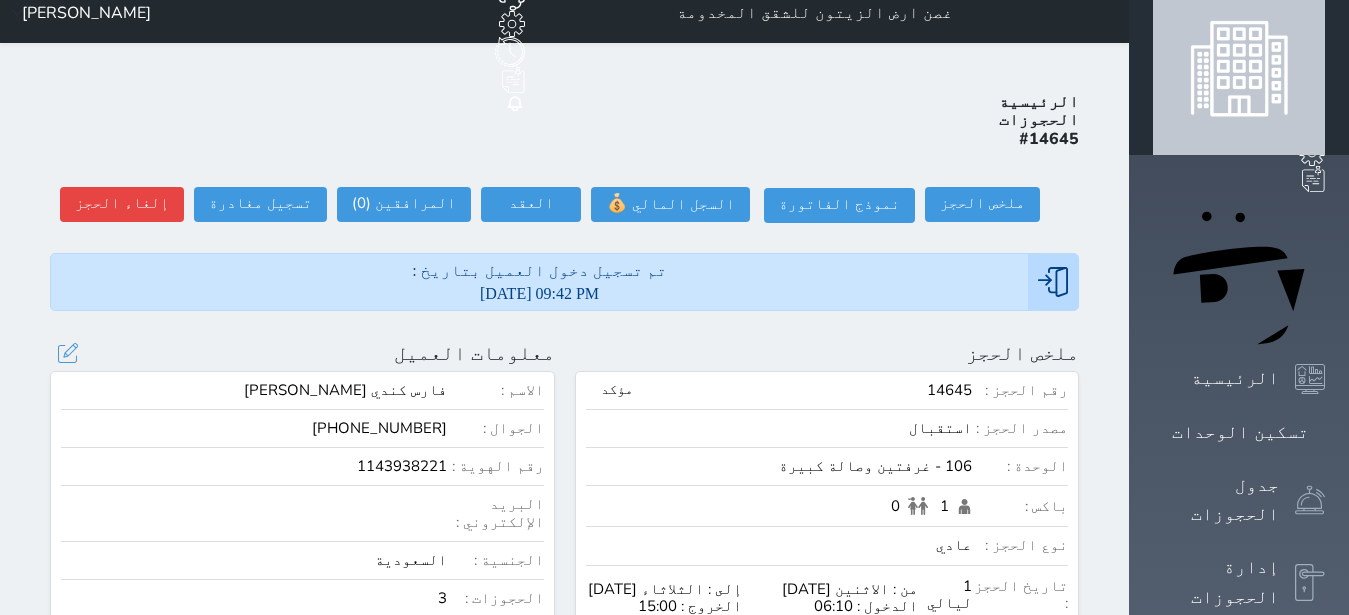 scroll, scrollTop: 0, scrollLeft: 0, axis: both 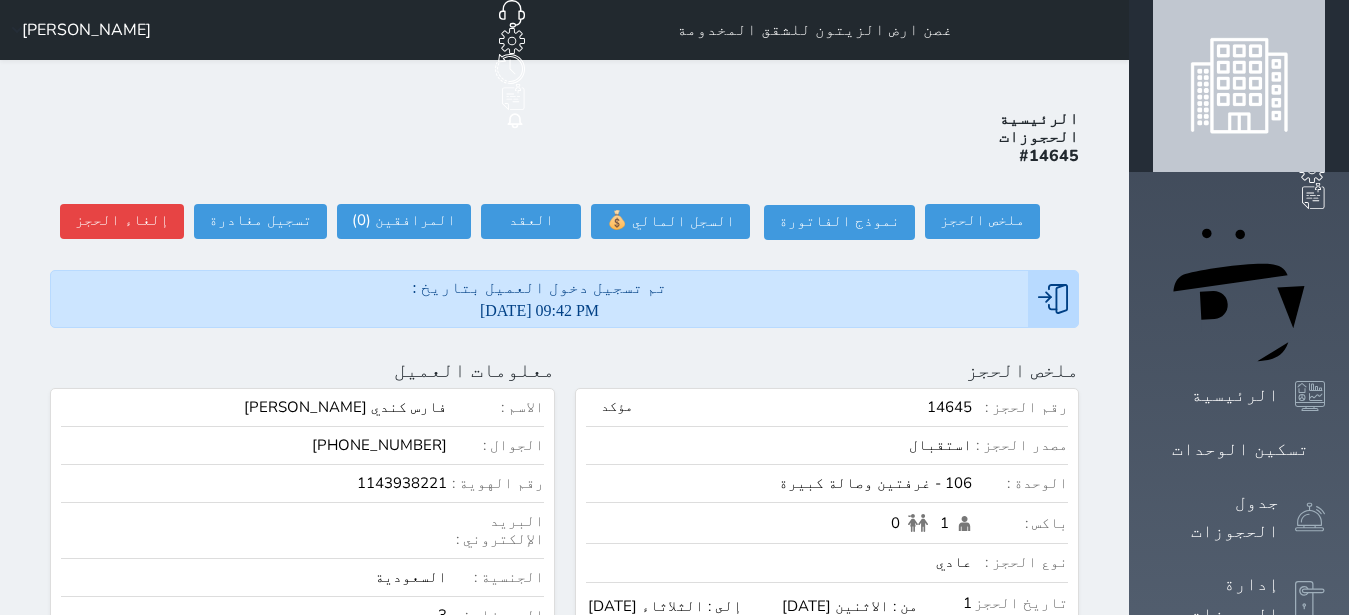 click on "حجز جماعي جديد   حجز جديد             الرئيسية     تسكين الوحدات     جدول الحجوزات     إدارة الحجوزات     POS     الإدارة المالية     العملاء     تقييمات العملاء     الوحدات     الخدمات     التقارير     الإعدادات                                 المدفوعات الالكترونية     الدعم الفني" at bounding box center [1239, 958] 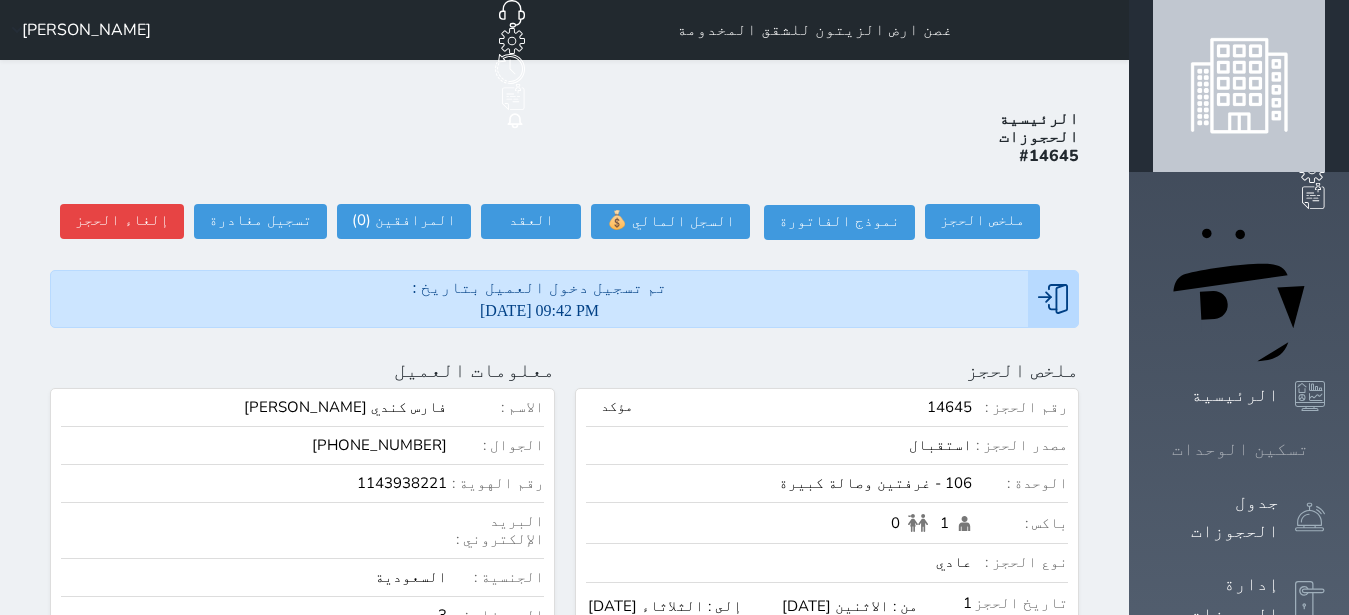 click on "تسكين الوحدات" at bounding box center (1240, 449) 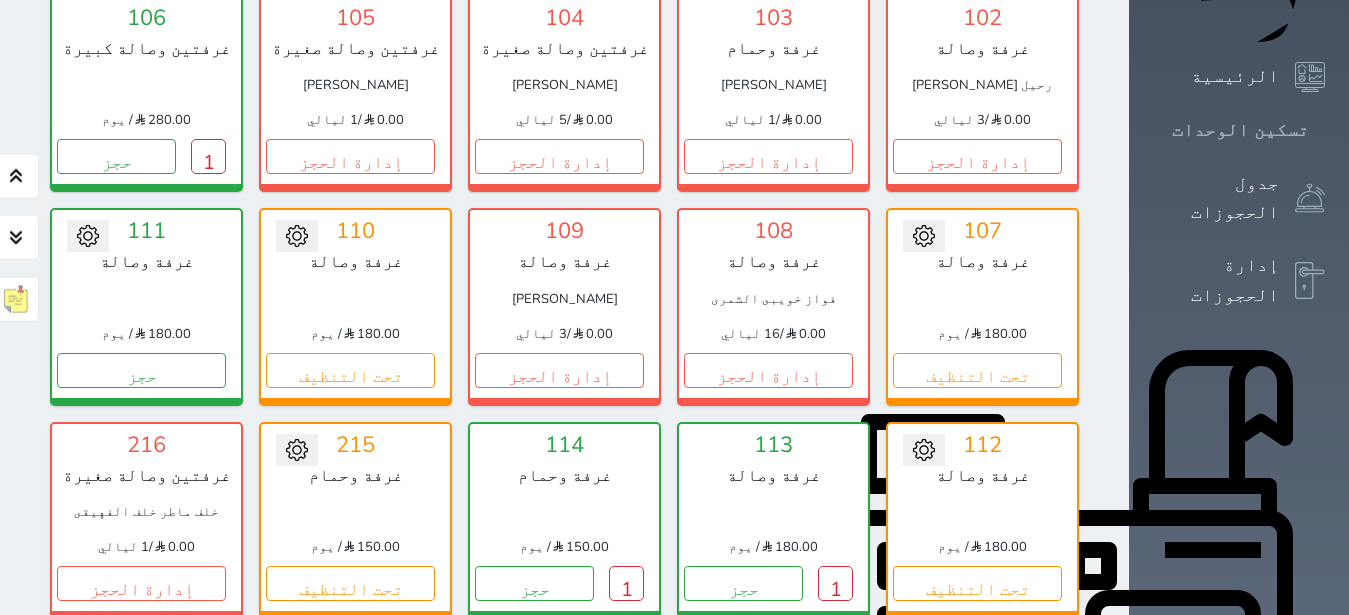 scroll, scrollTop: 330, scrollLeft: 0, axis: vertical 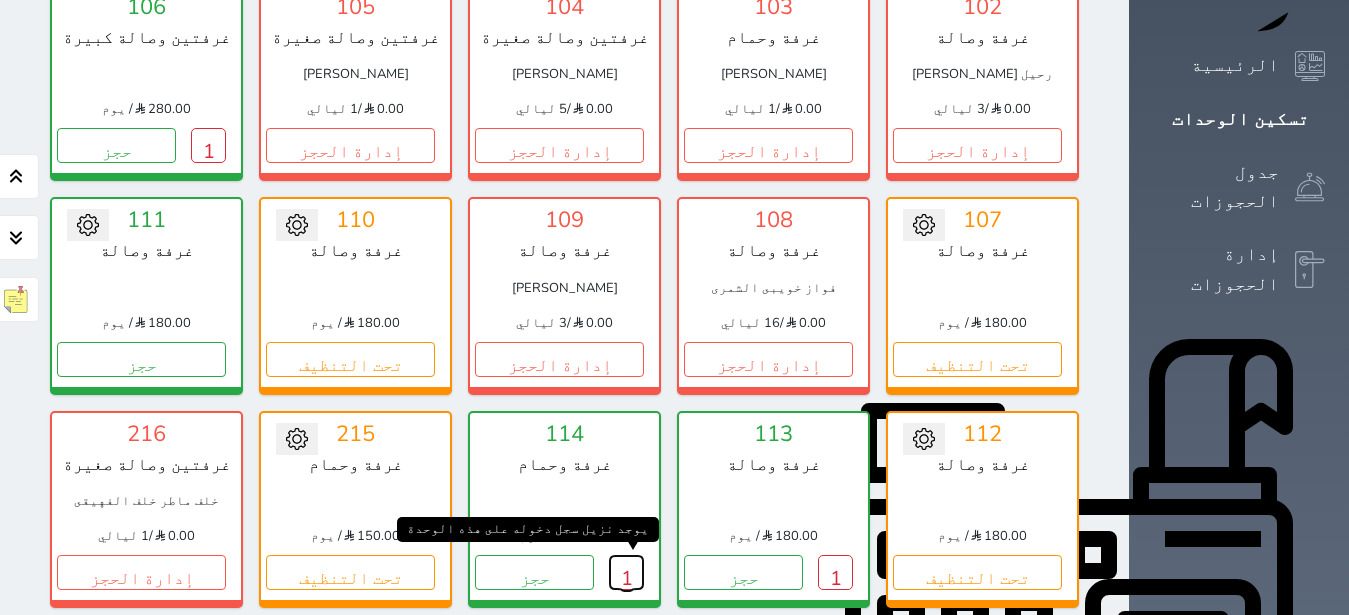 click on "1" at bounding box center [626, 572] 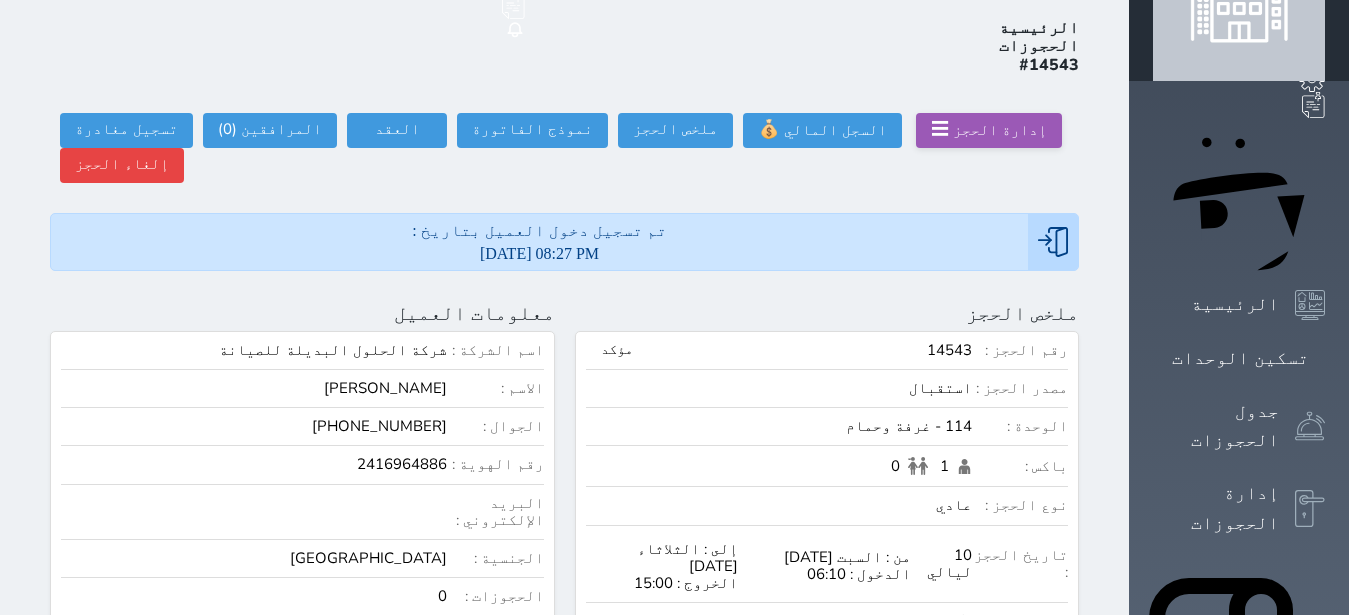 scroll, scrollTop: 126, scrollLeft: 0, axis: vertical 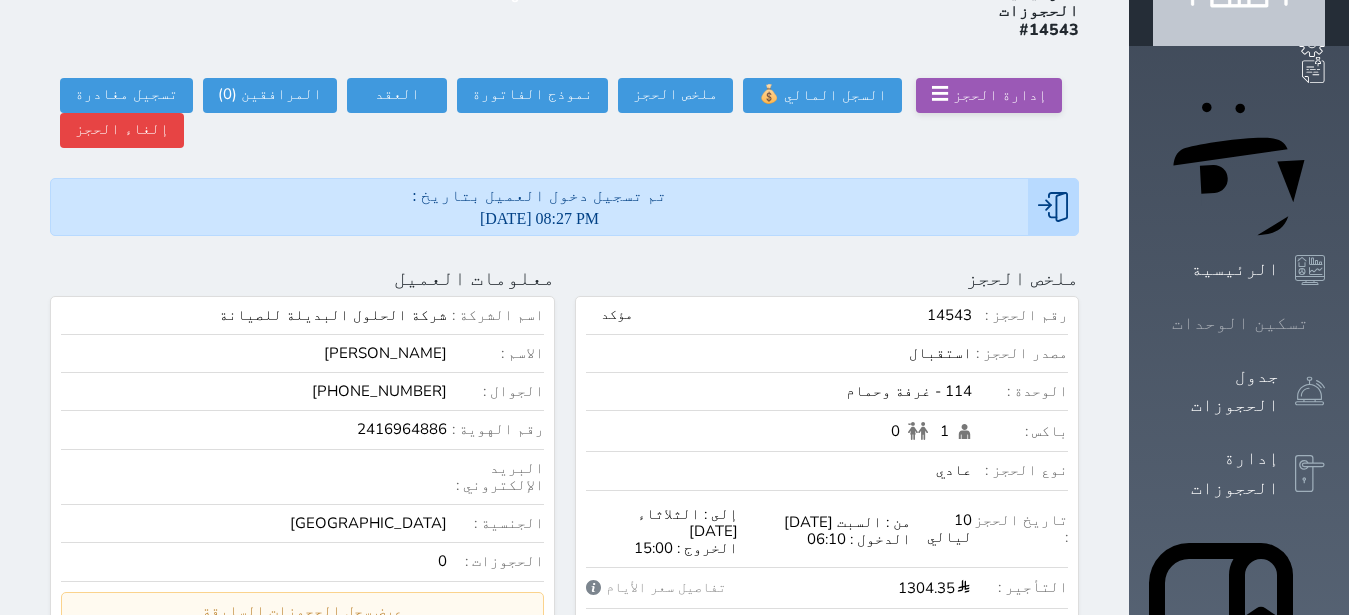 click at bounding box center (1325, 323) 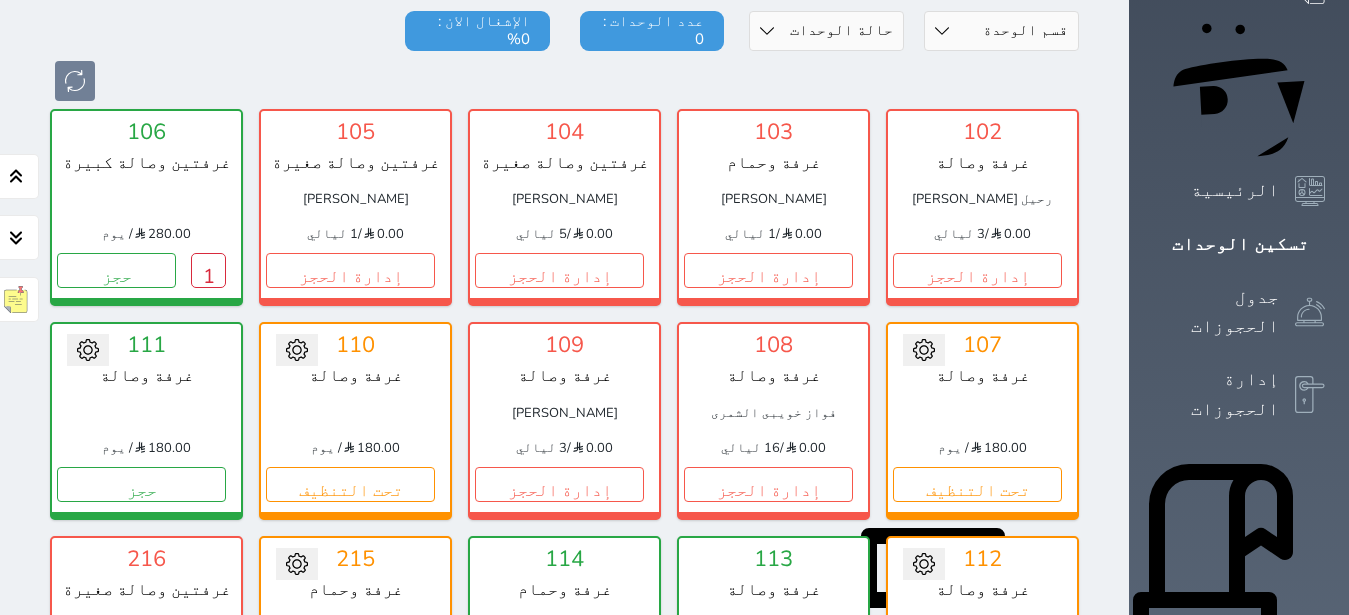 scroll, scrollTop: 204, scrollLeft: 0, axis: vertical 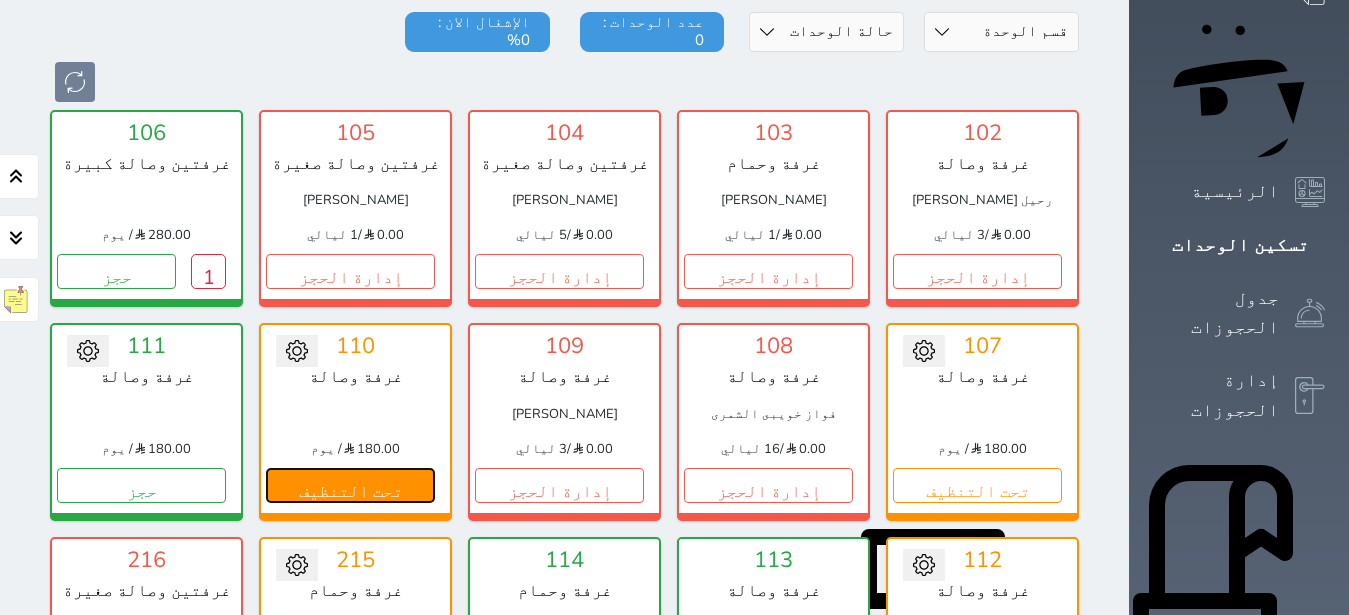click on "تحت التنظيف" at bounding box center (350, 485) 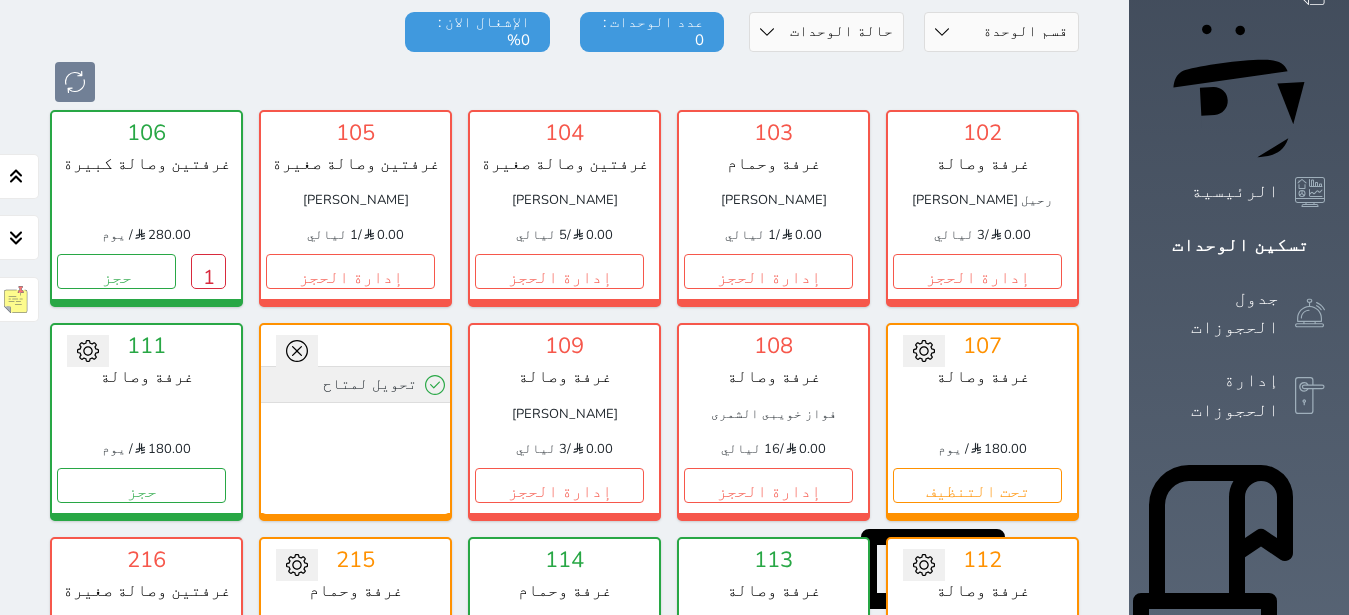 click on "تحويل لمتاح" at bounding box center (355, 384) 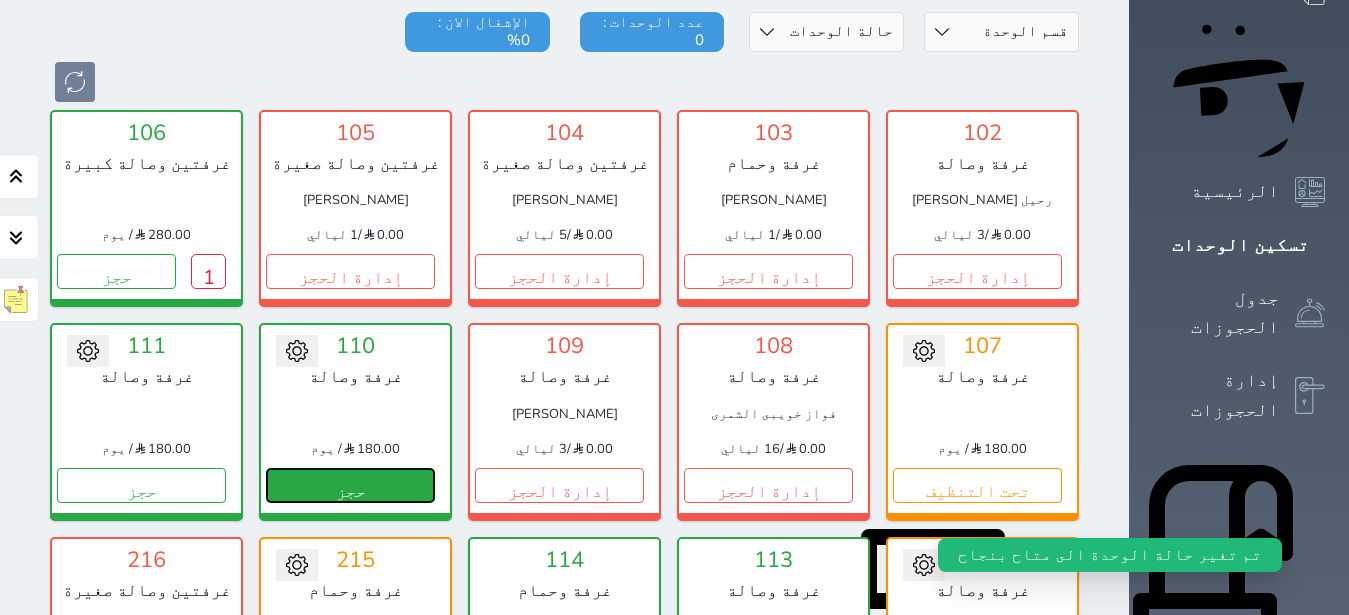 click on "حجز" at bounding box center (350, 485) 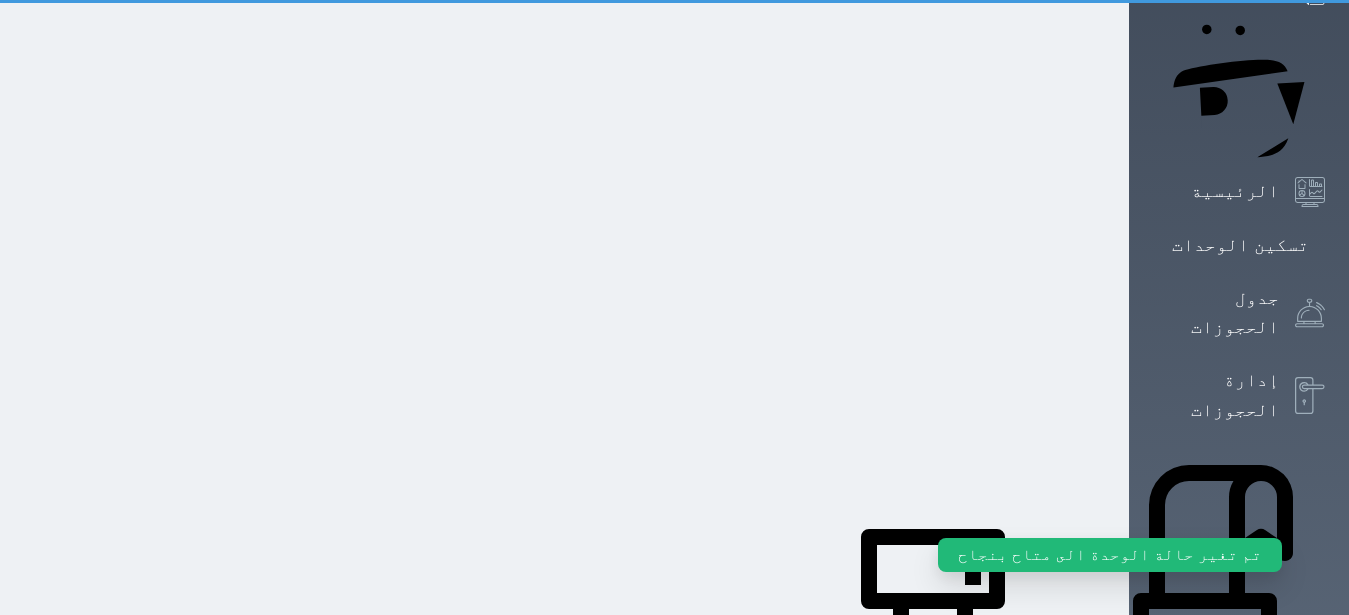 scroll, scrollTop: 161, scrollLeft: 0, axis: vertical 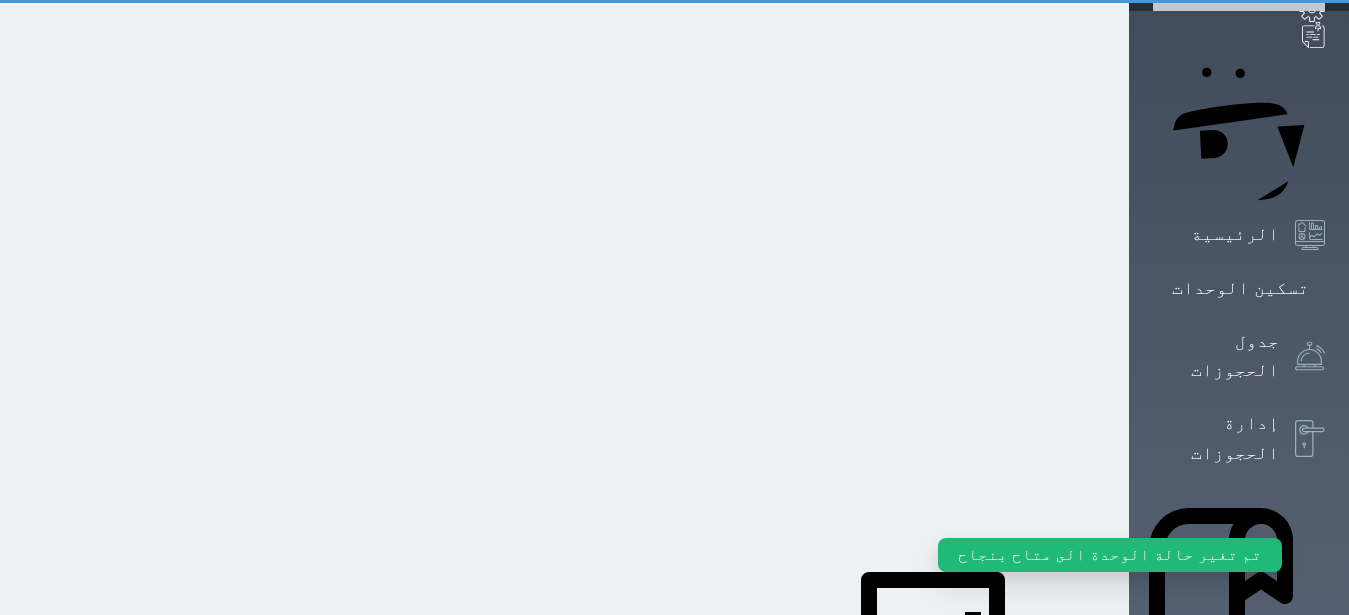 select on "1" 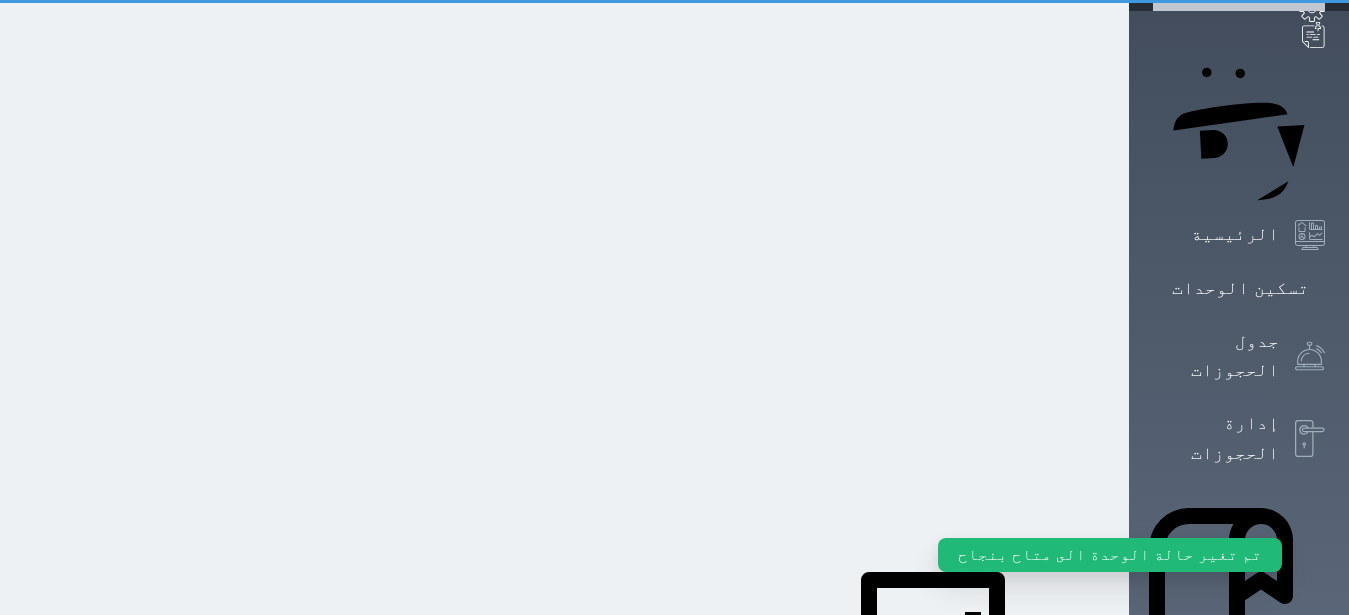 scroll, scrollTop: 0, scrollLeft: 0, axis: both 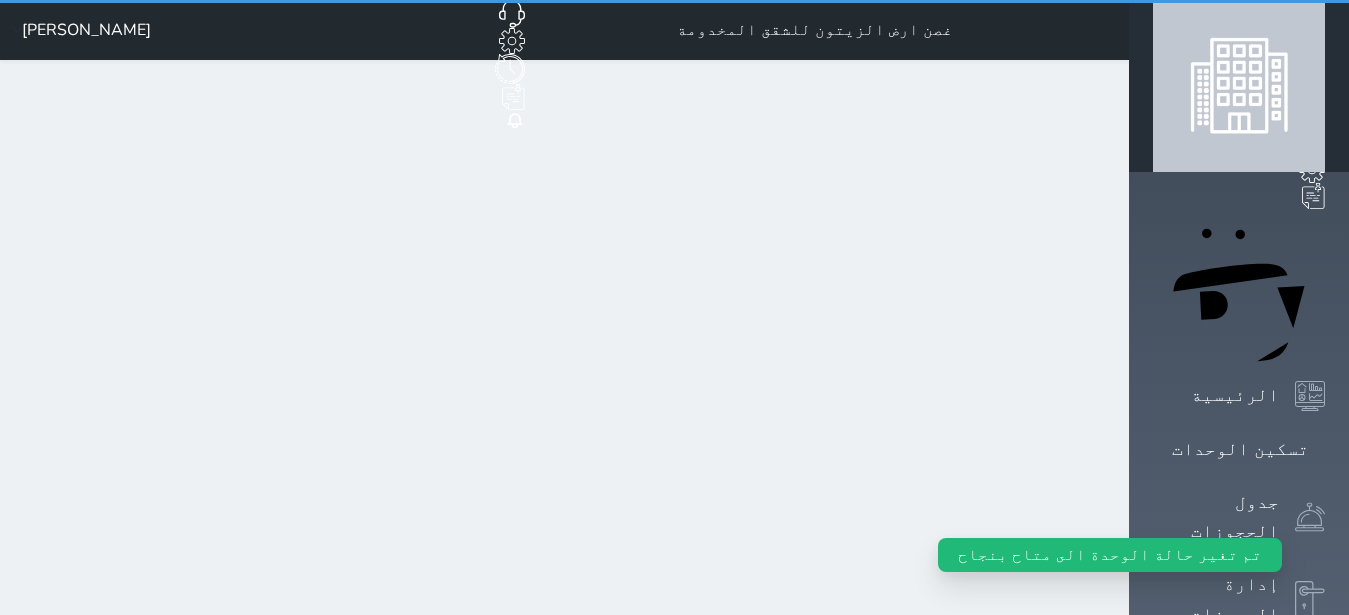 select 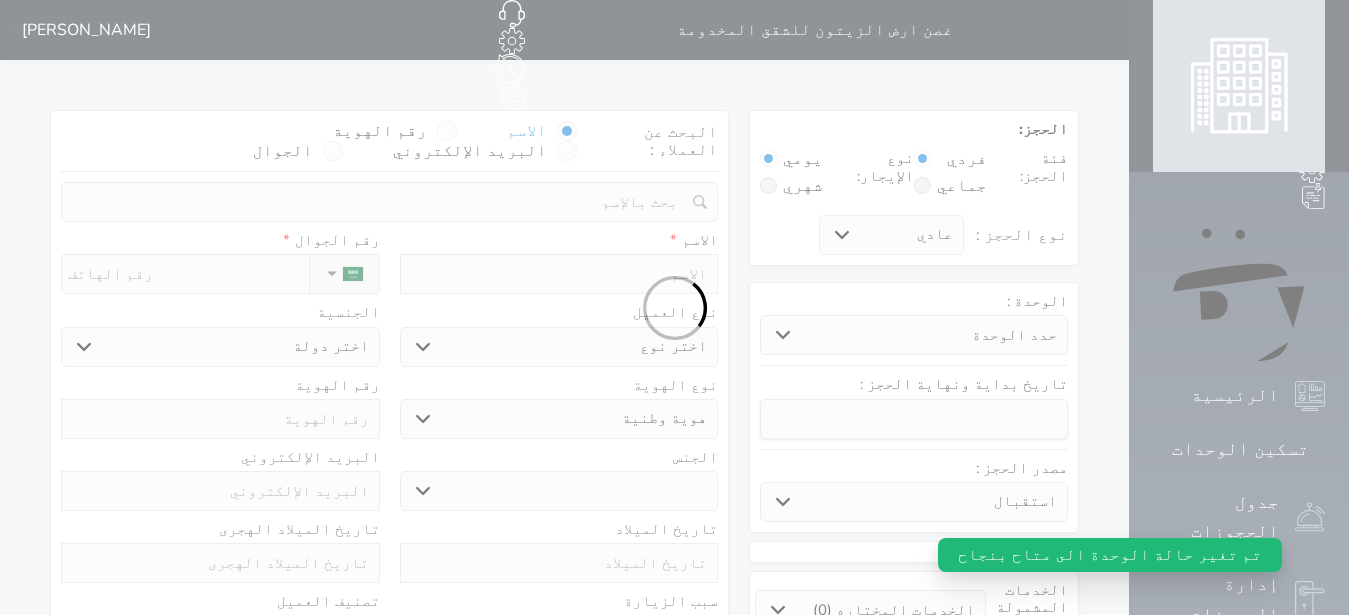 select 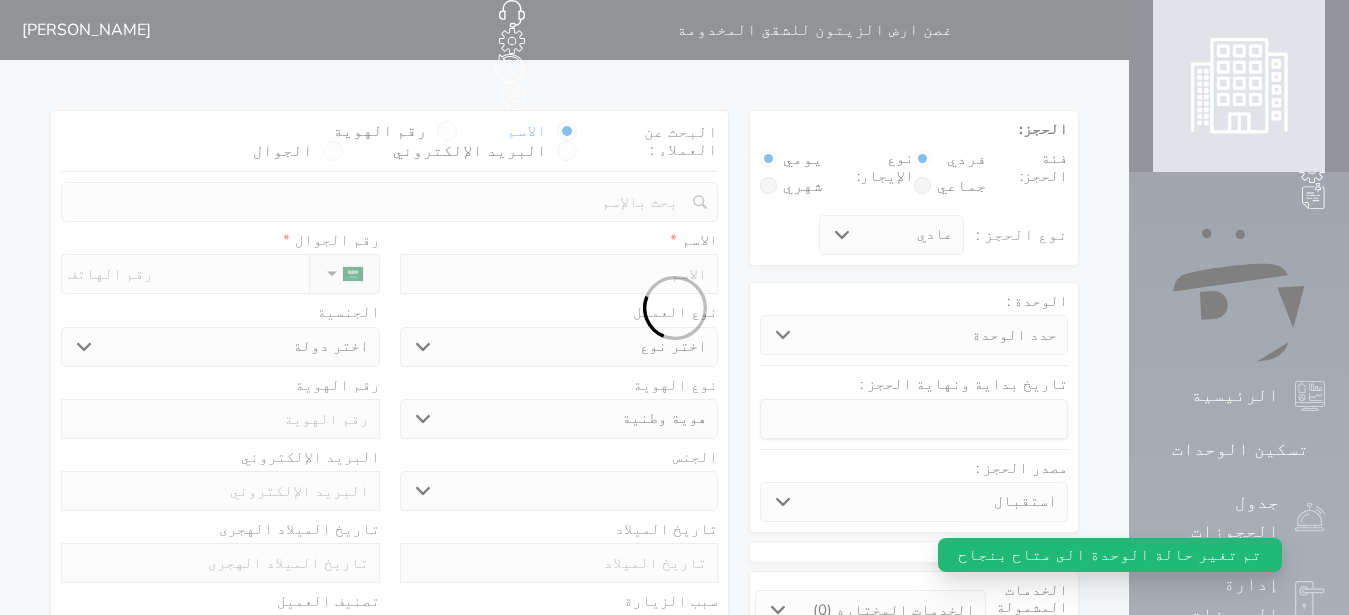 select 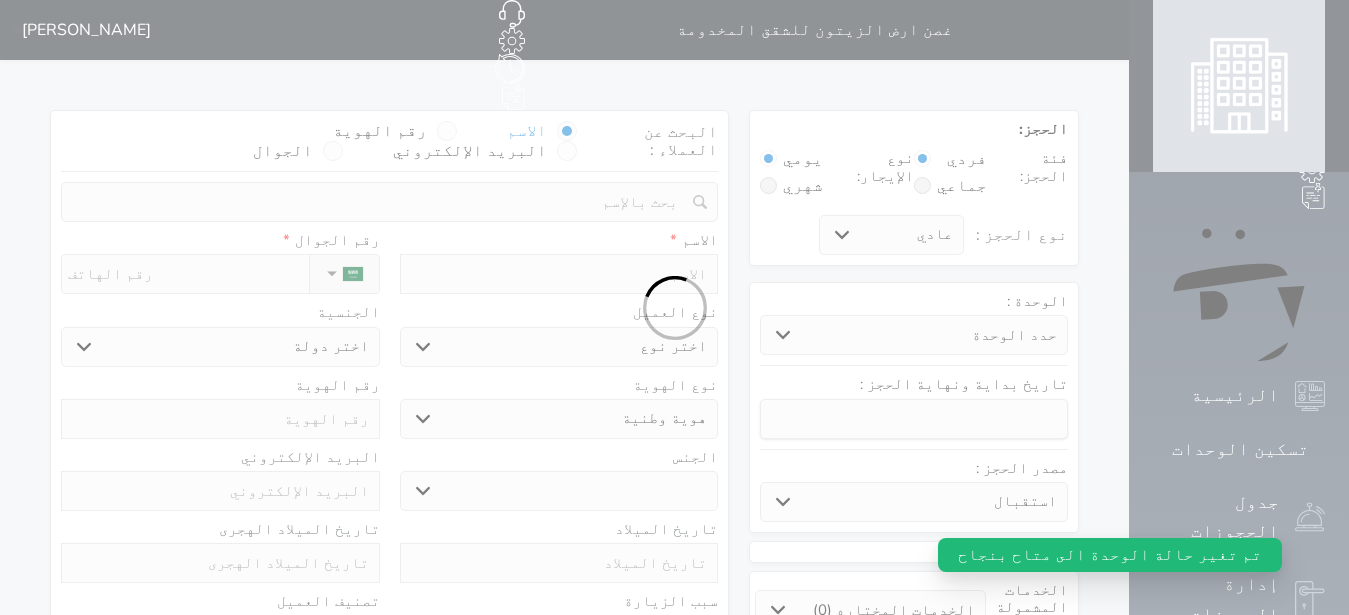 select 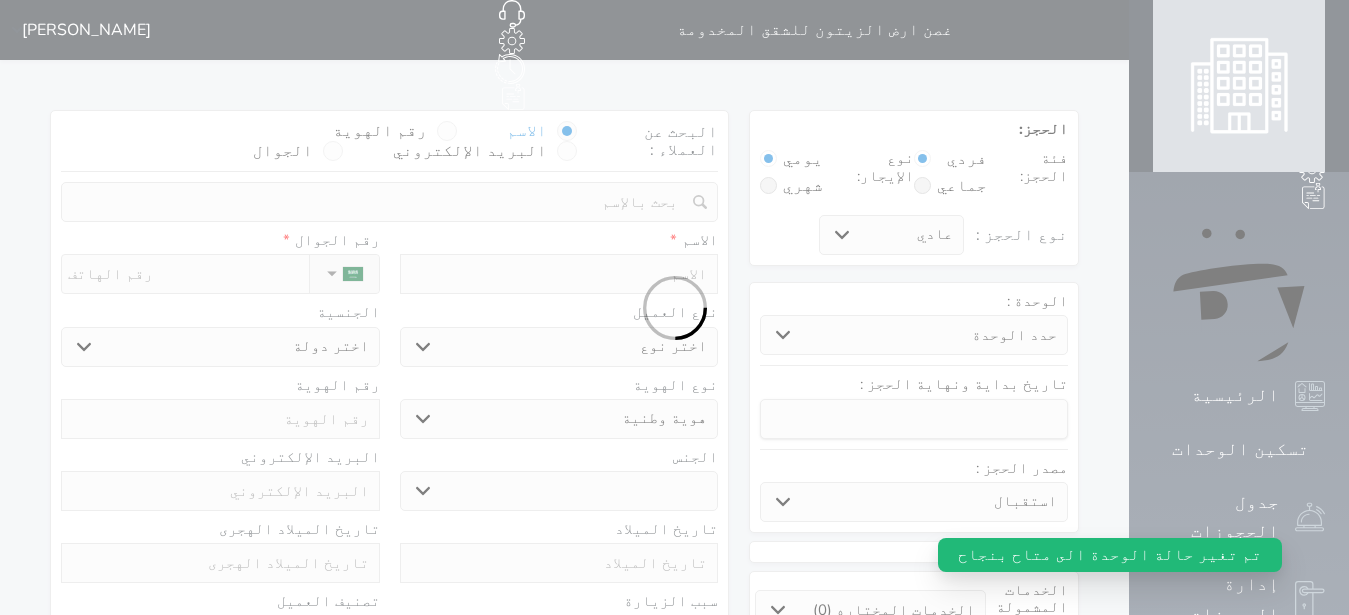 select 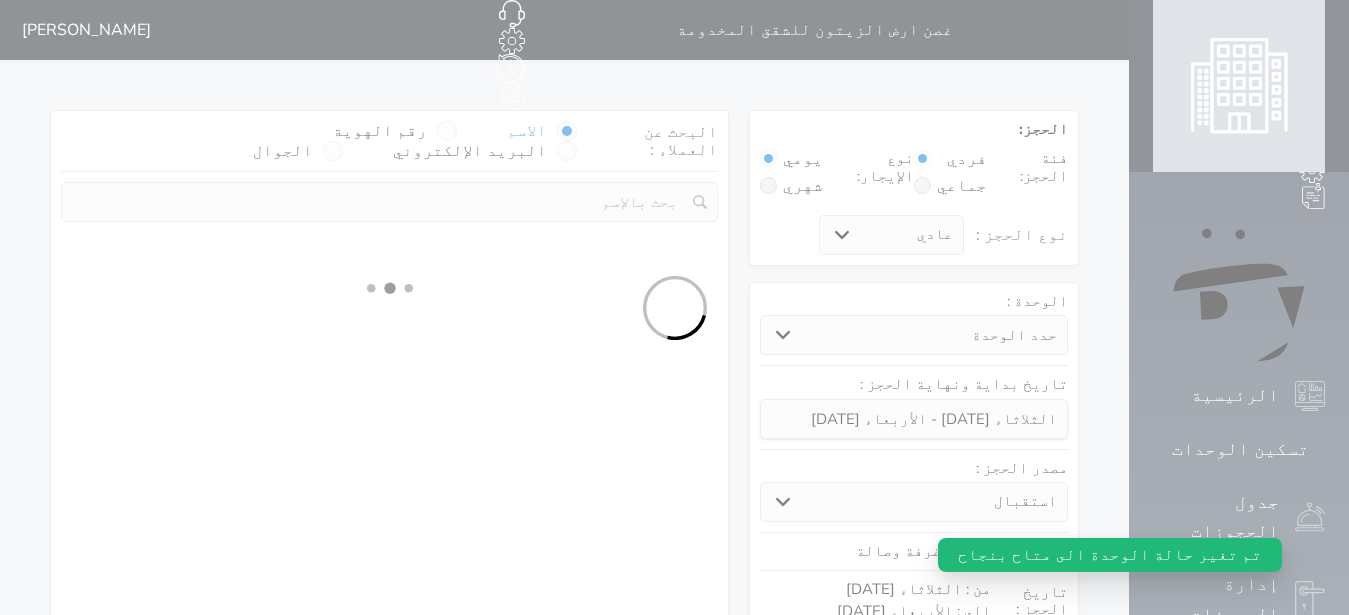 select 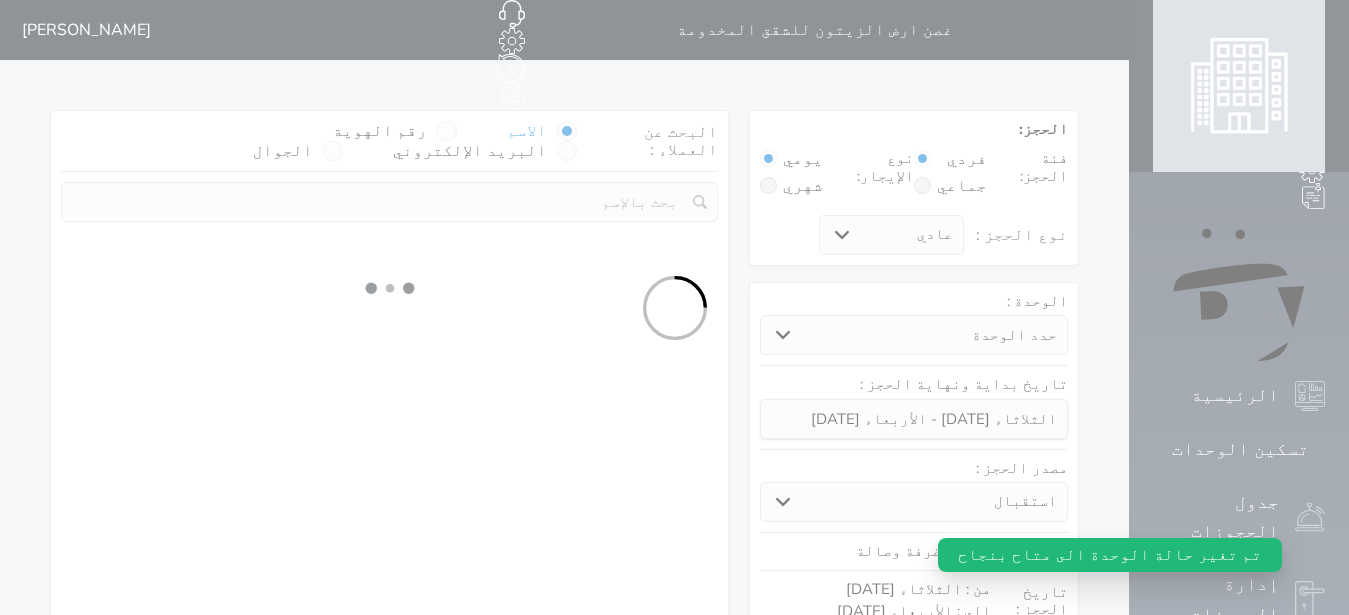 select on "1" 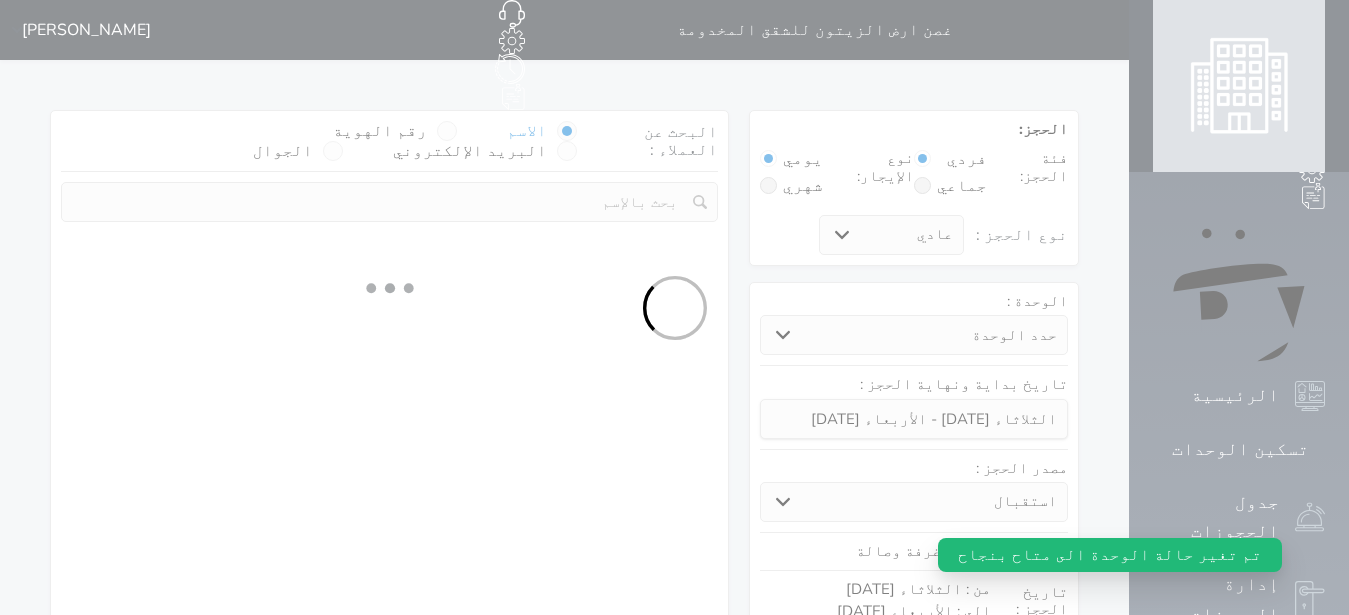 select on "113" 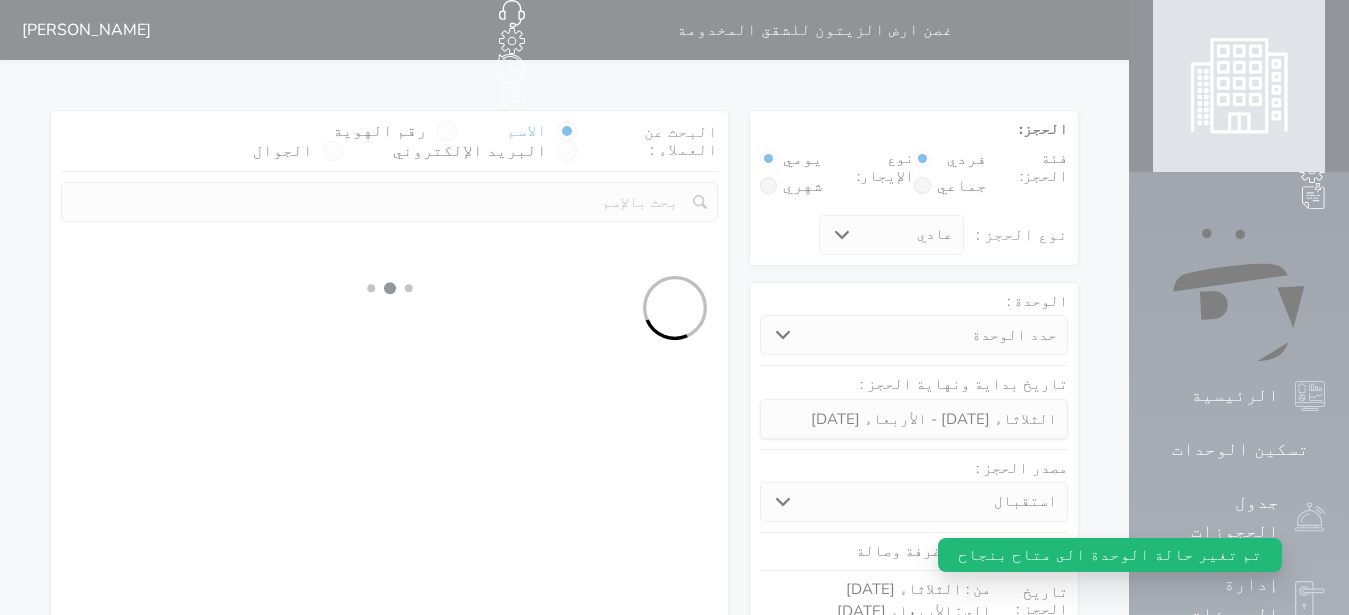 select on "1" 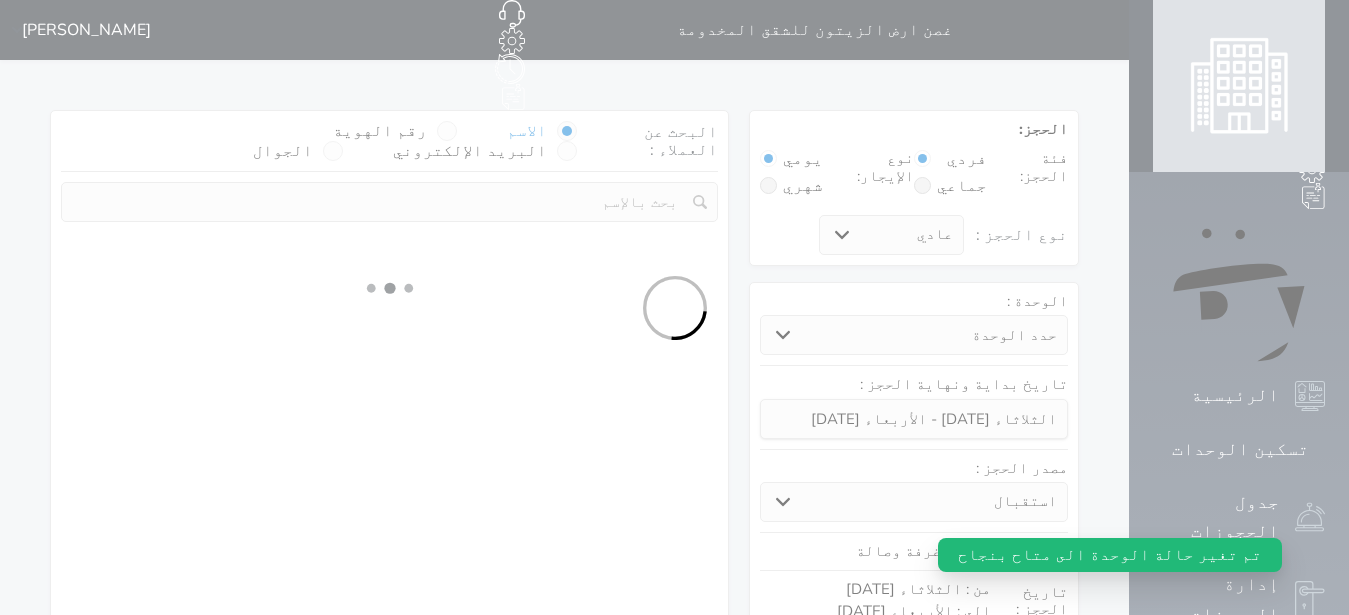 select 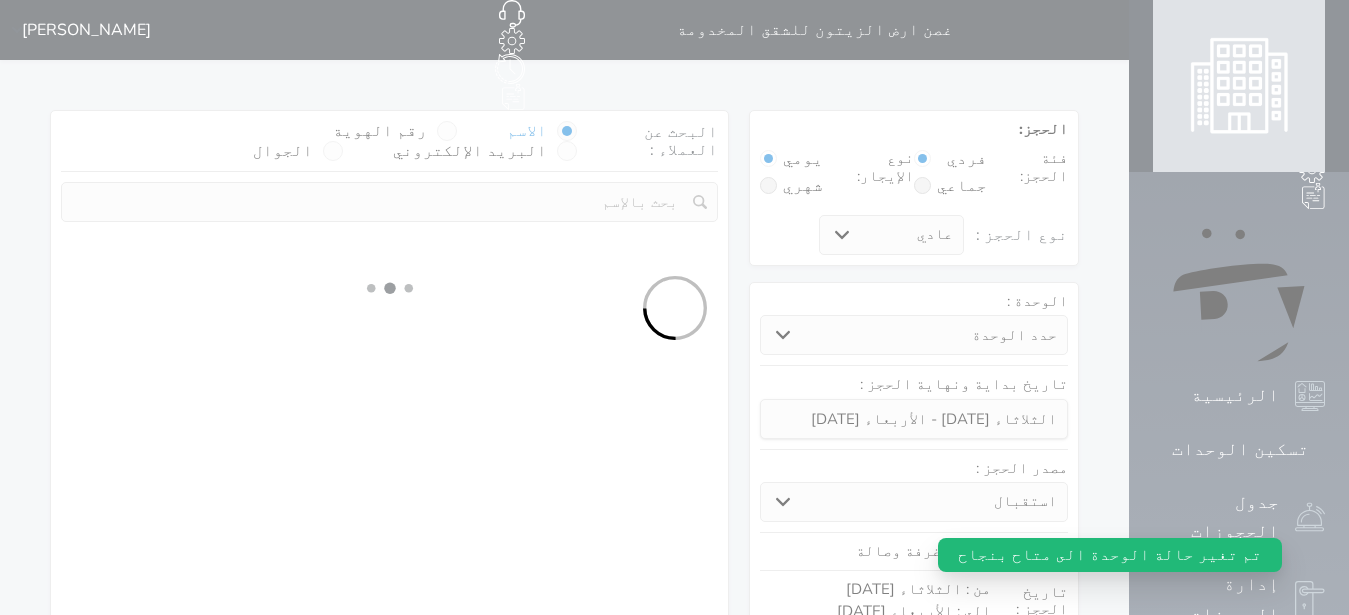 select on "7" 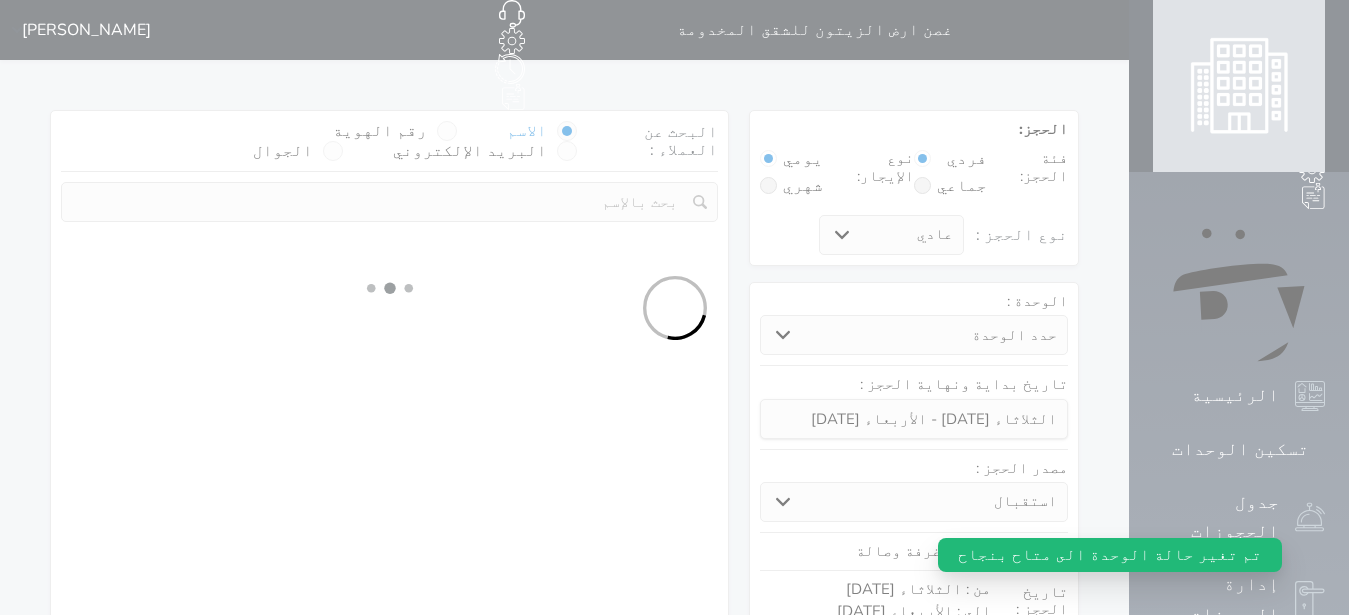 select 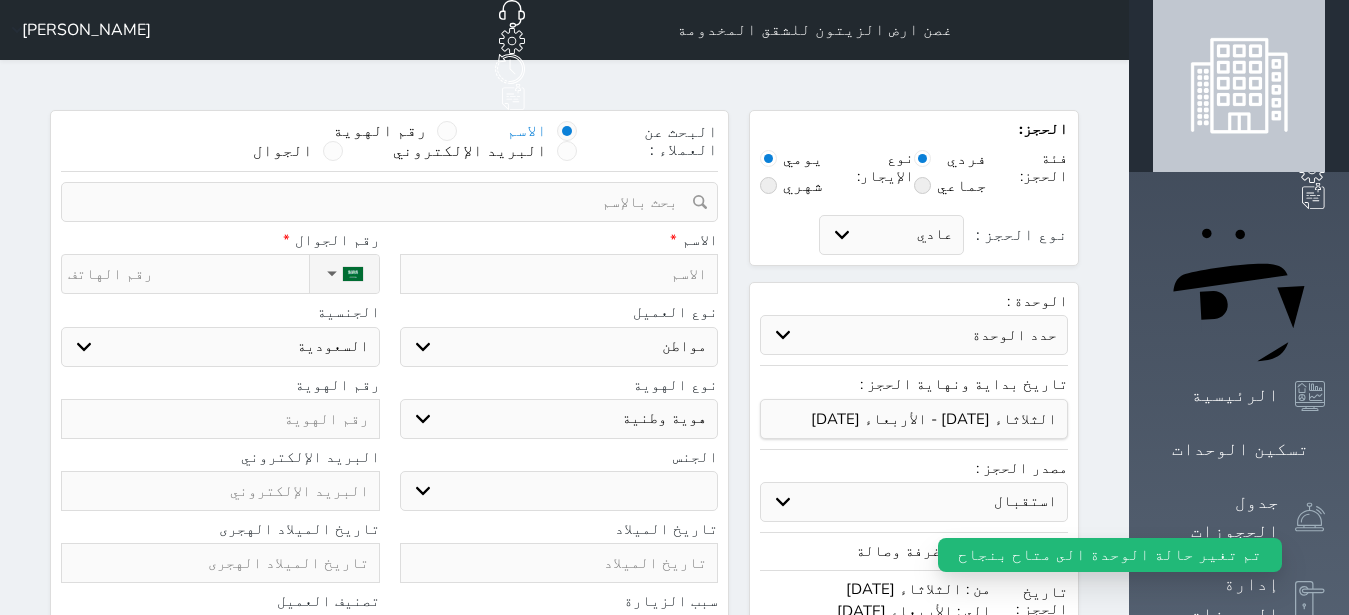 select 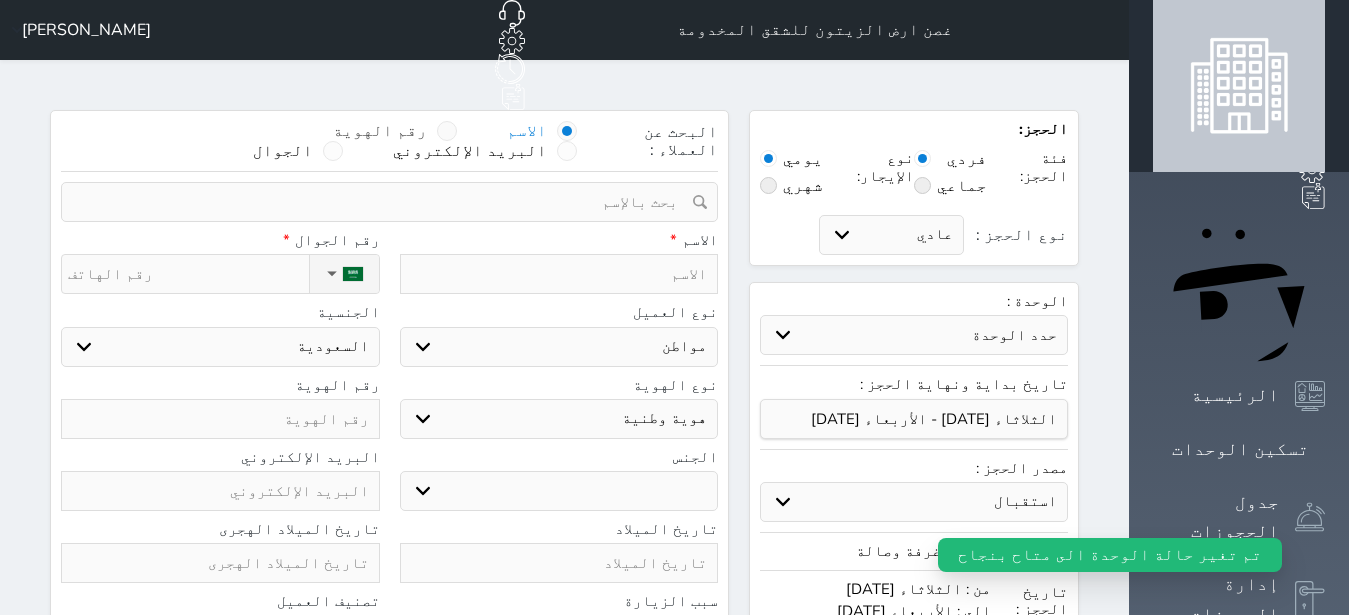 click at bounding box center [447, 131] 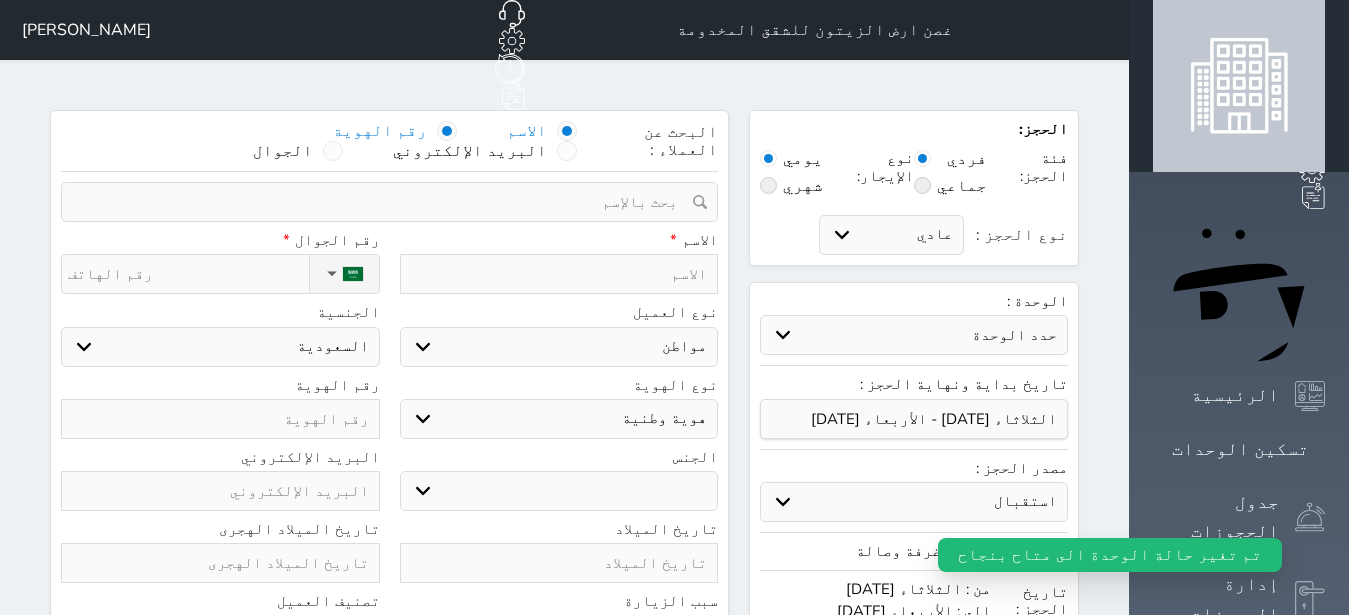 select 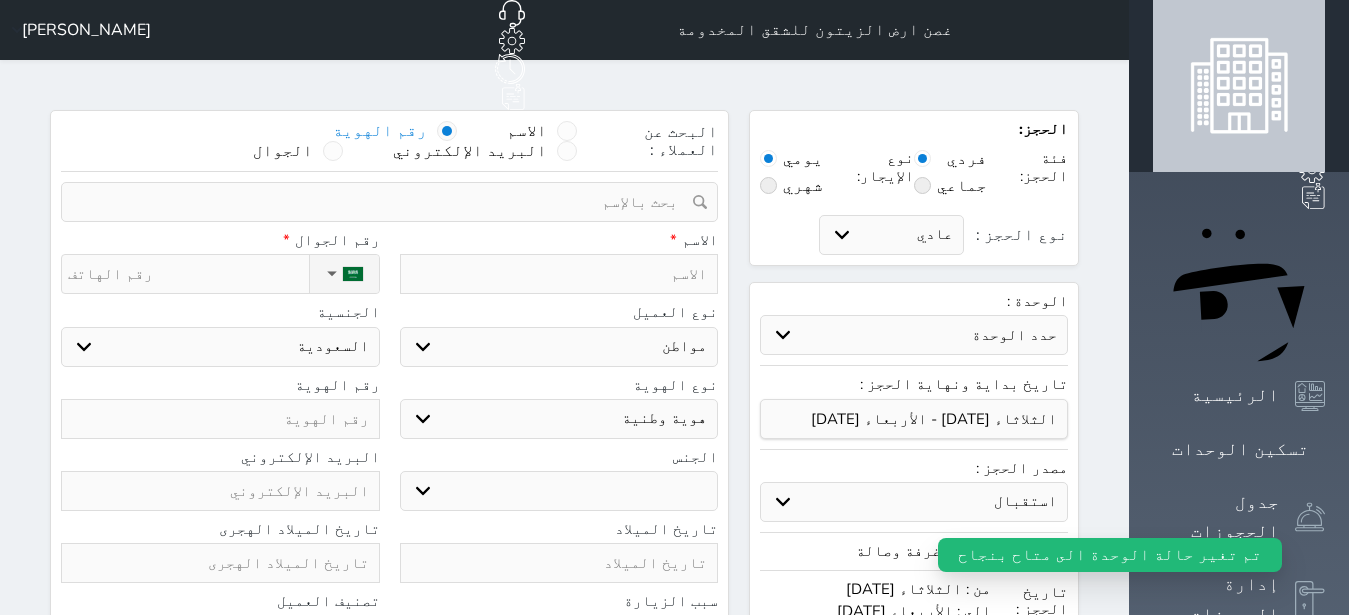 click at bounding box center [447, 131] 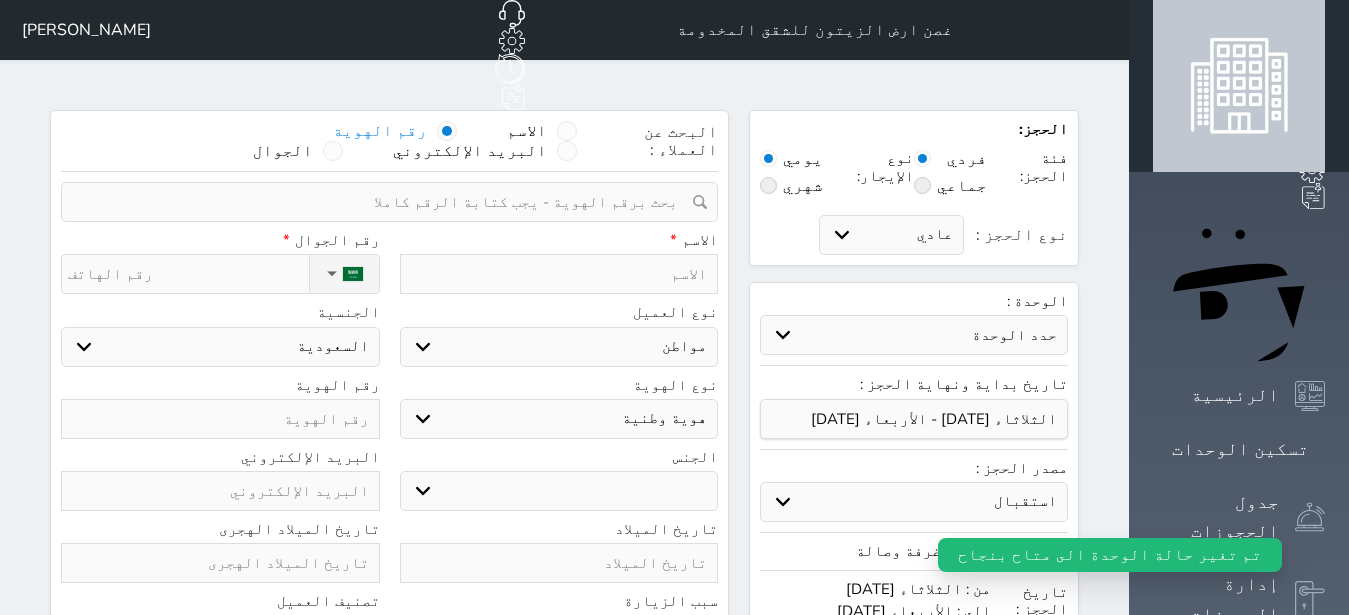 click at bounding box center (382, 202) 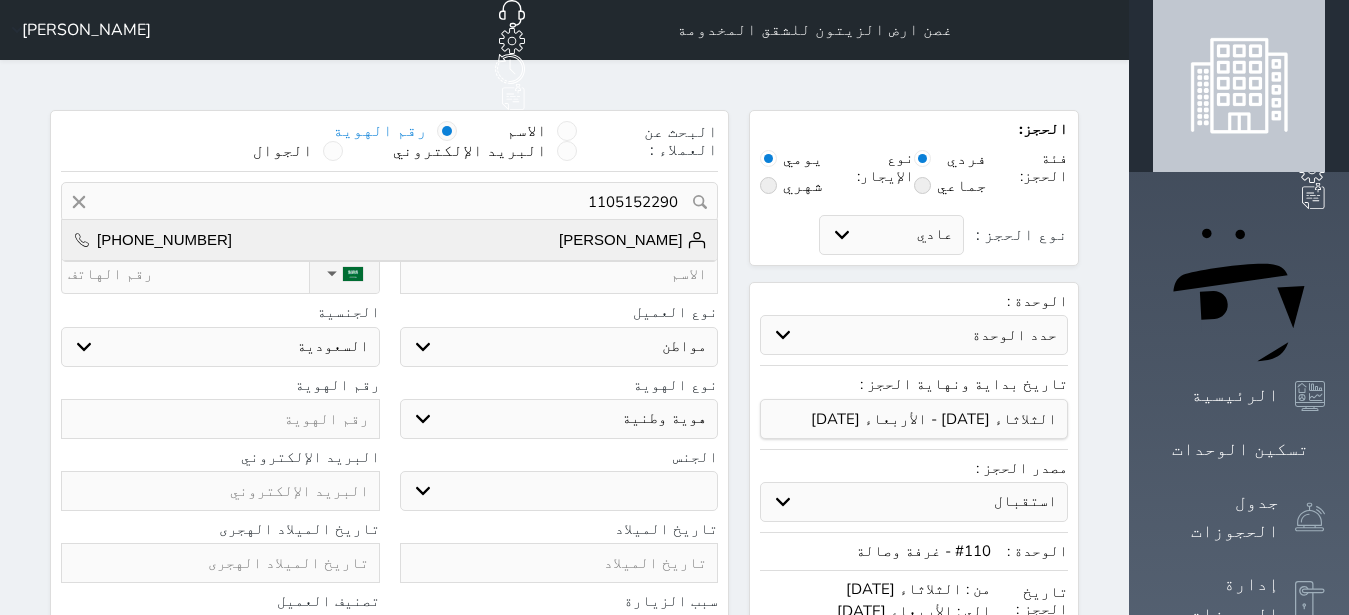 click on "[PERSON_NAME]   [PHONE_NUMBER]" at bounding box center [389, 240] 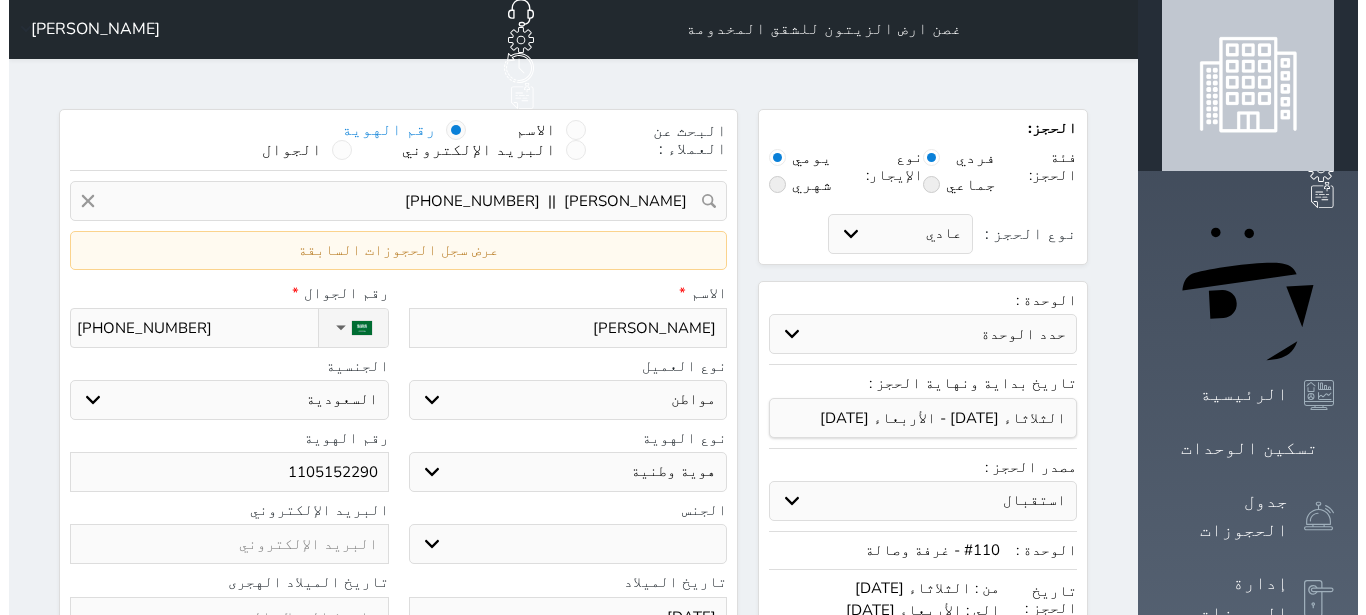 scroll, scrollTop: 0, scrollLeft: 0, axis: both 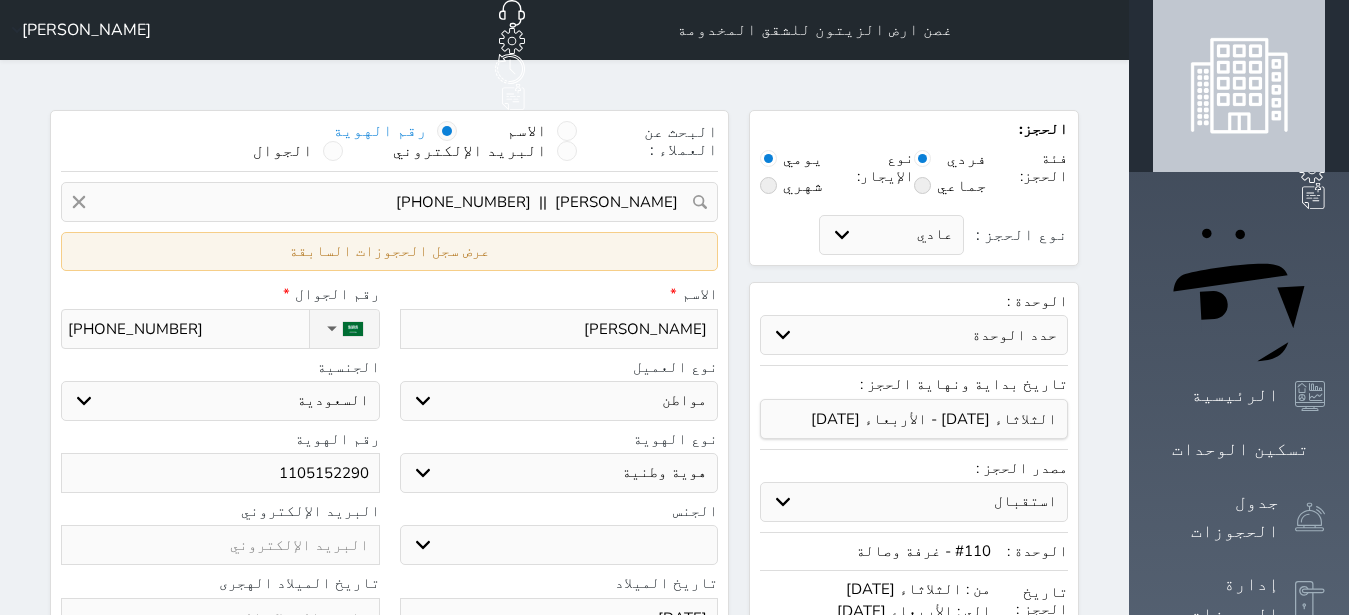click on "عرض سجل الحجوزات السابقة" at bounding box center (389, 251) 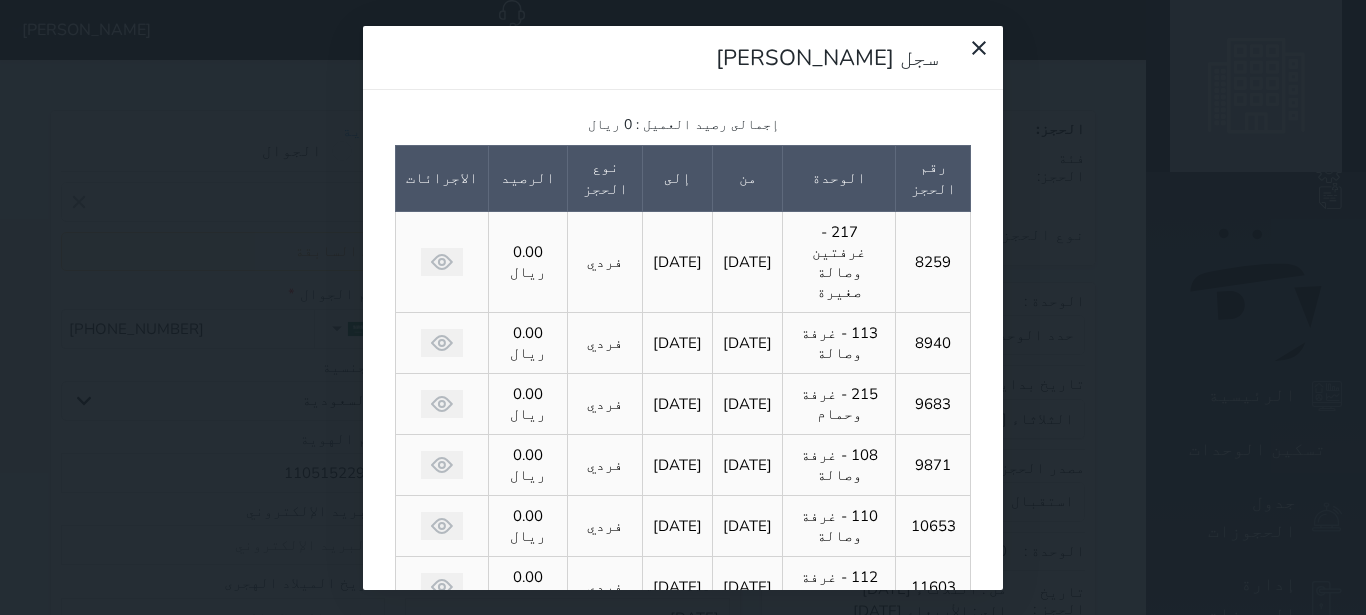 scroll, scrollTop: 330, scrollLeft: 0, axis: vertical 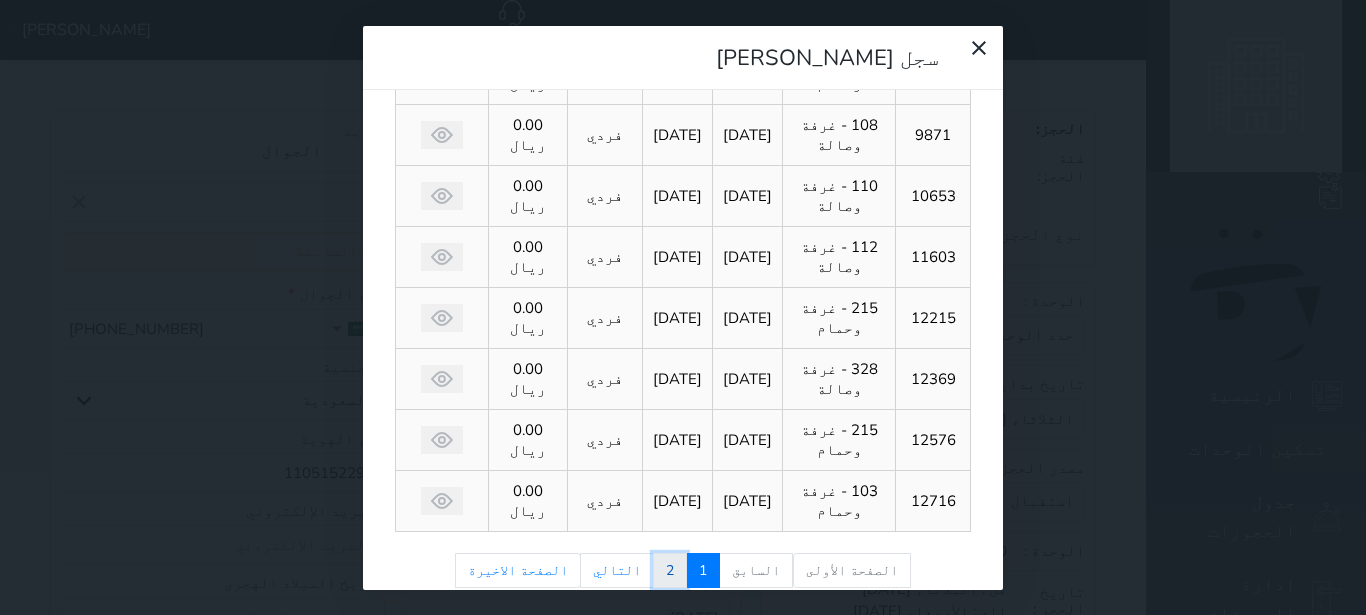 click on "2" at bounding box center [670, 571] 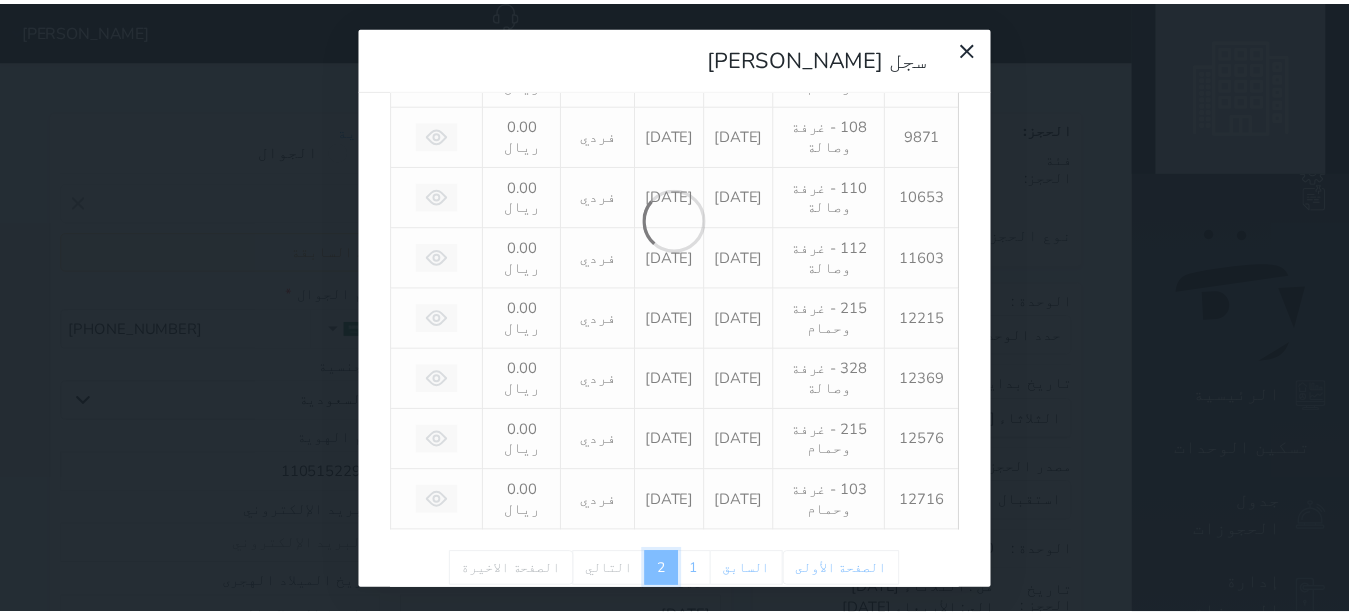 scroll, scrollTop: 147, scrollLeft: 0, axis: vertical 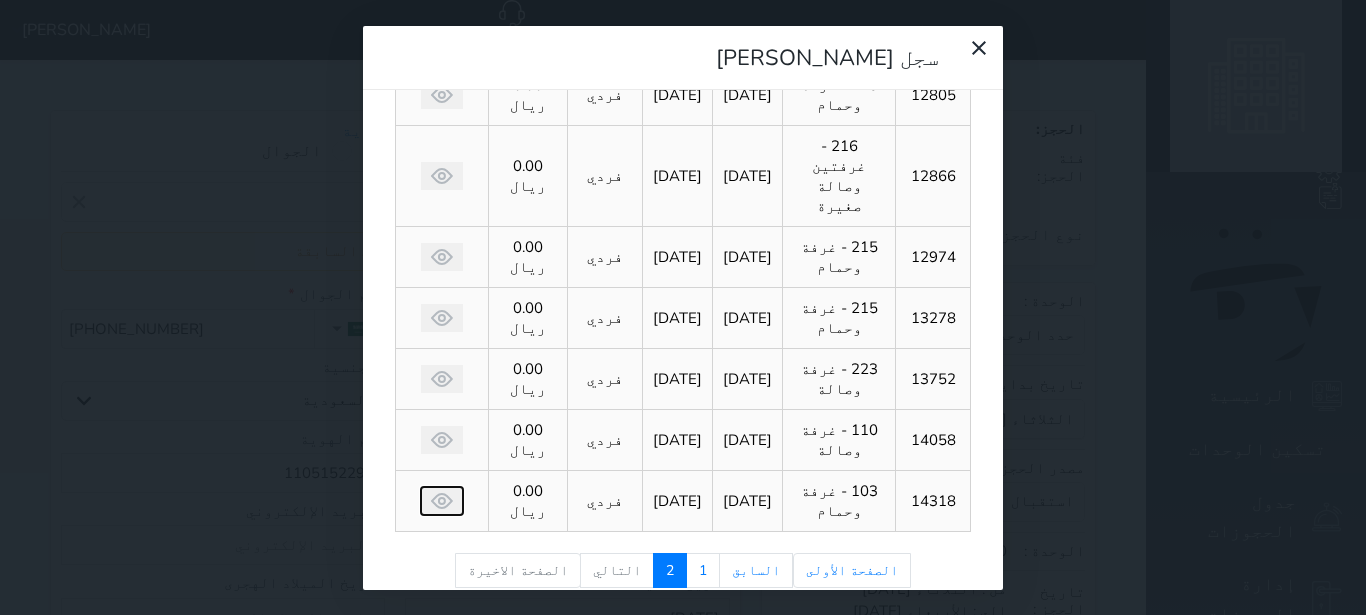 click 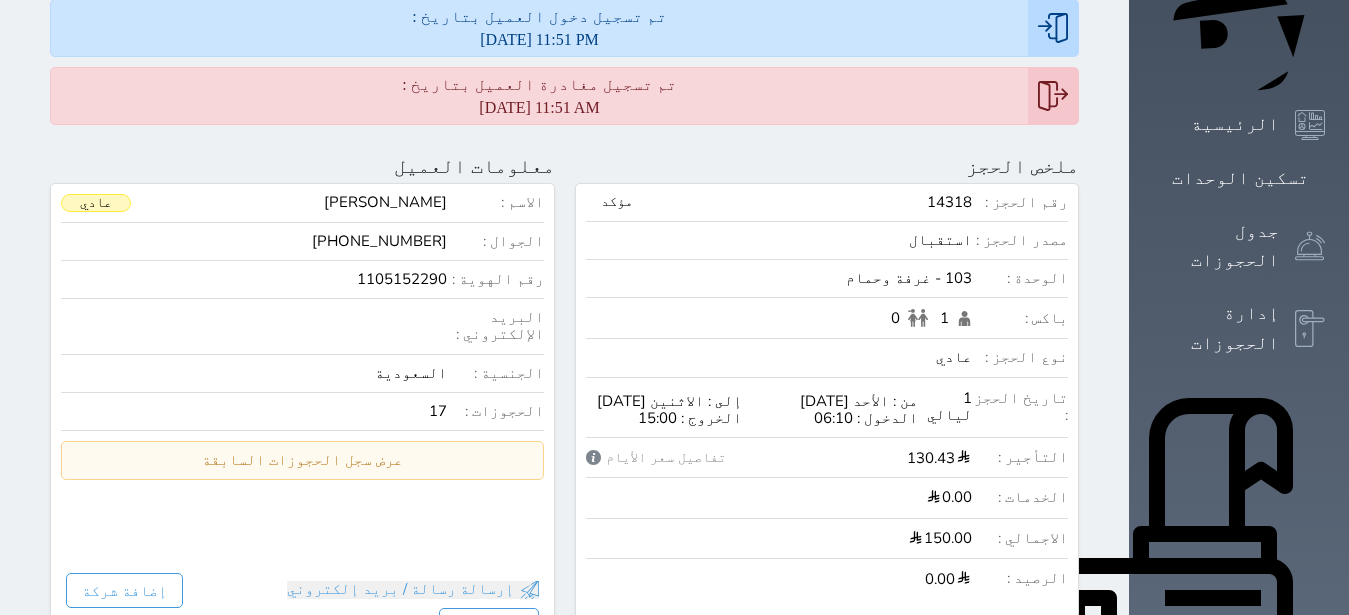 scroll, scrollTop: 252, scrollLeft: 0, axis: vertical 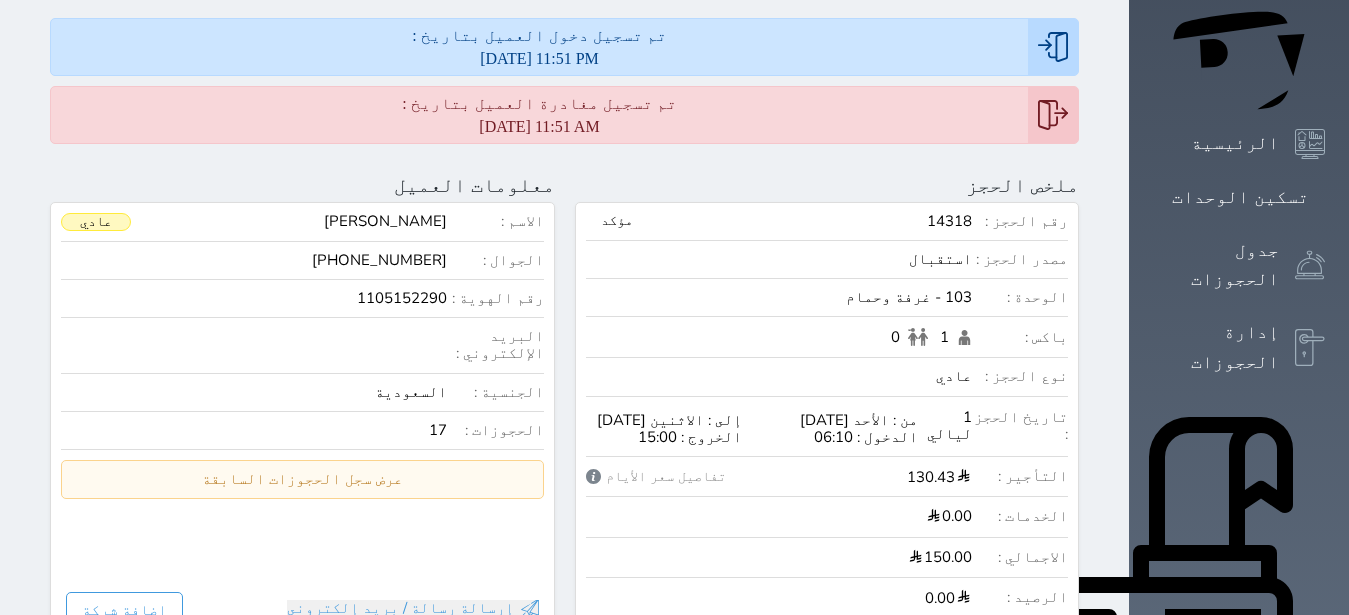 click on "1105152290" at bounding box center [254, 298] 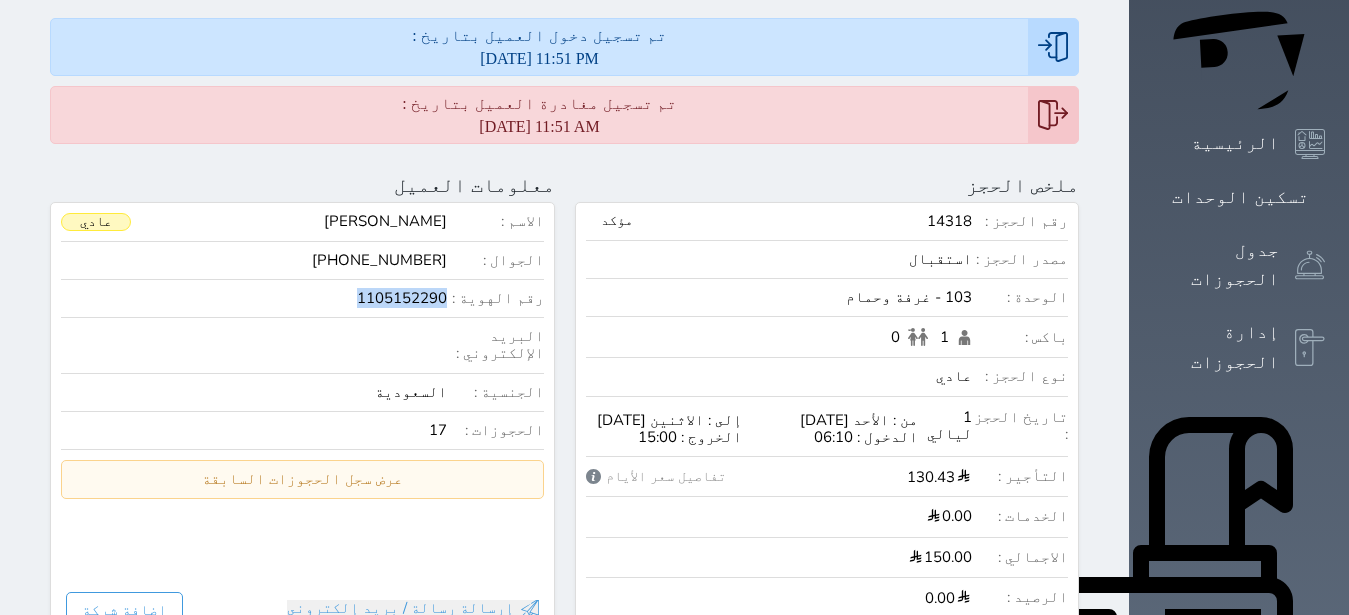 click on "1105152290" at bounding box center (254, 298) 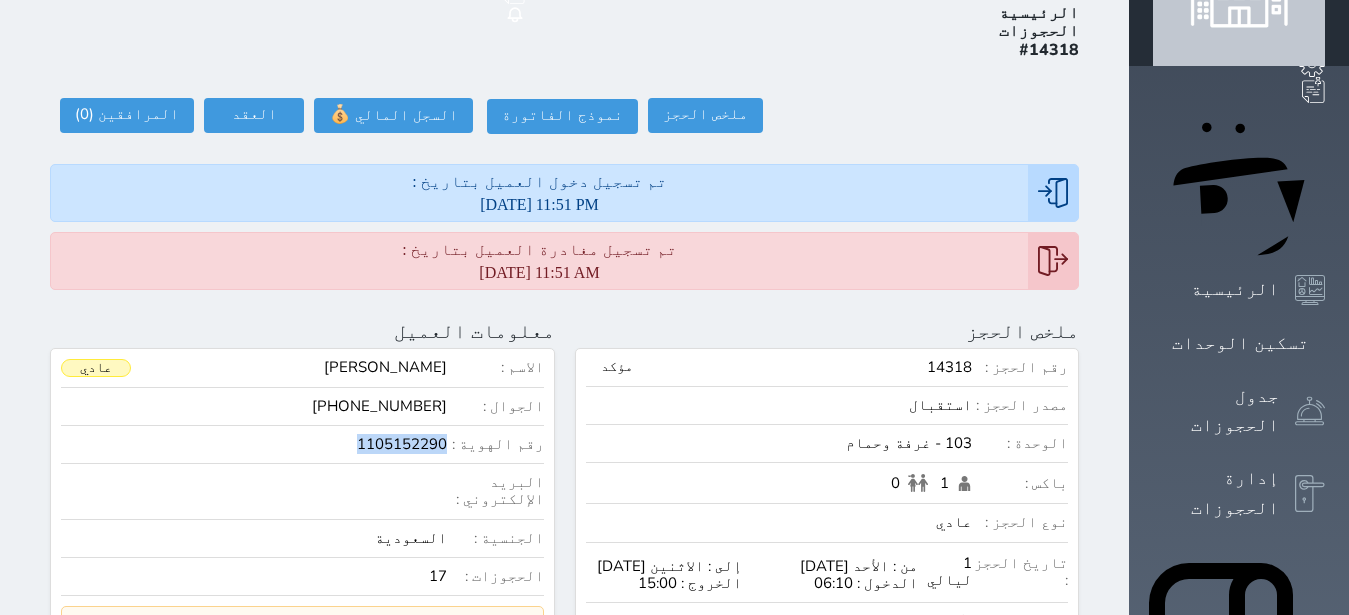 scroll, scrollTop: 0, scrollLeft: 0, axis: both 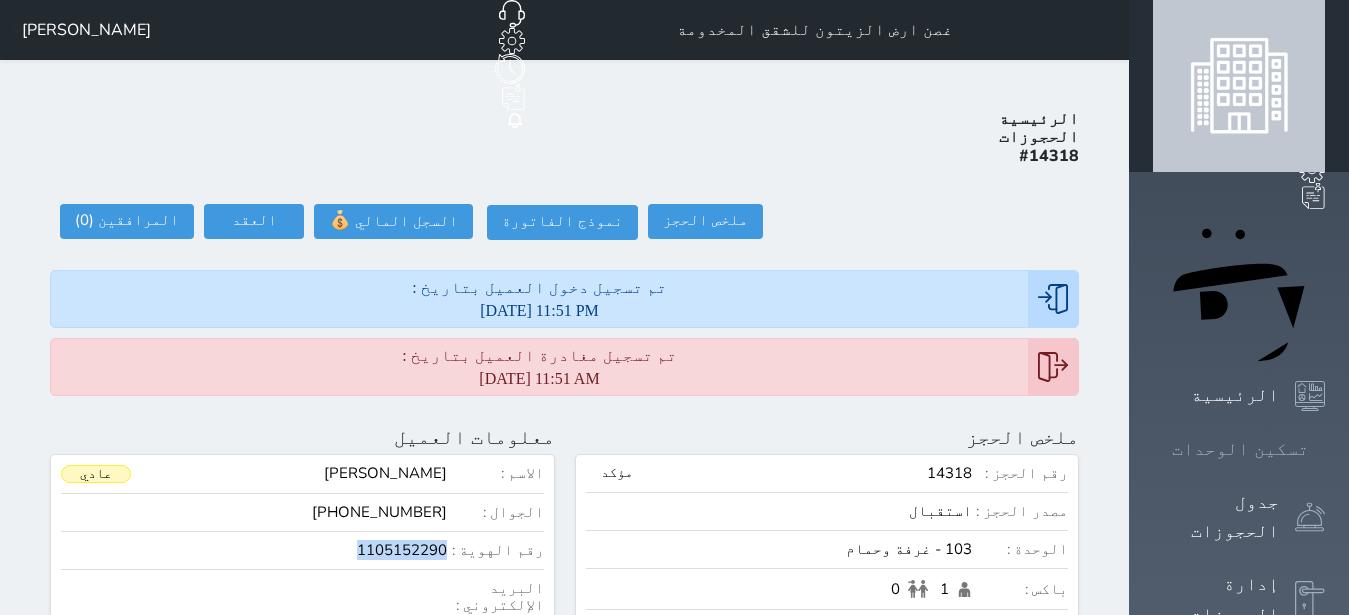 click on "تسكين الوحدات" at bounding box center [1239, 449] 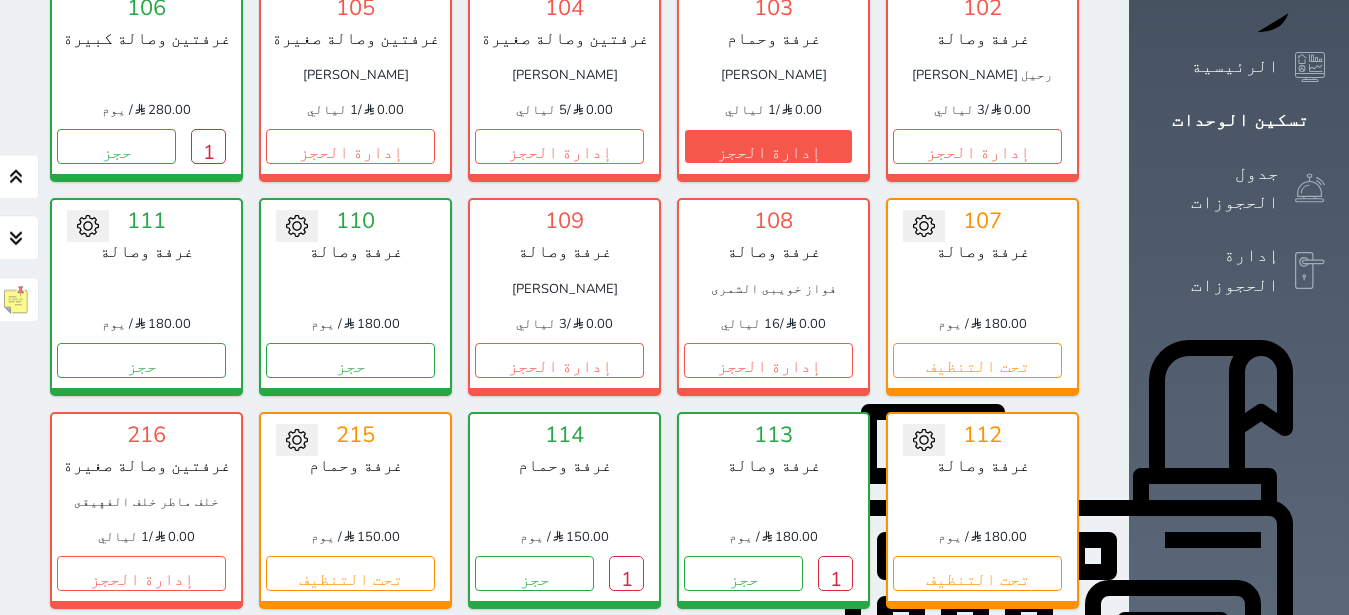 scroll, scrollTop: 330, scrollLeft: 0, axis: vertical 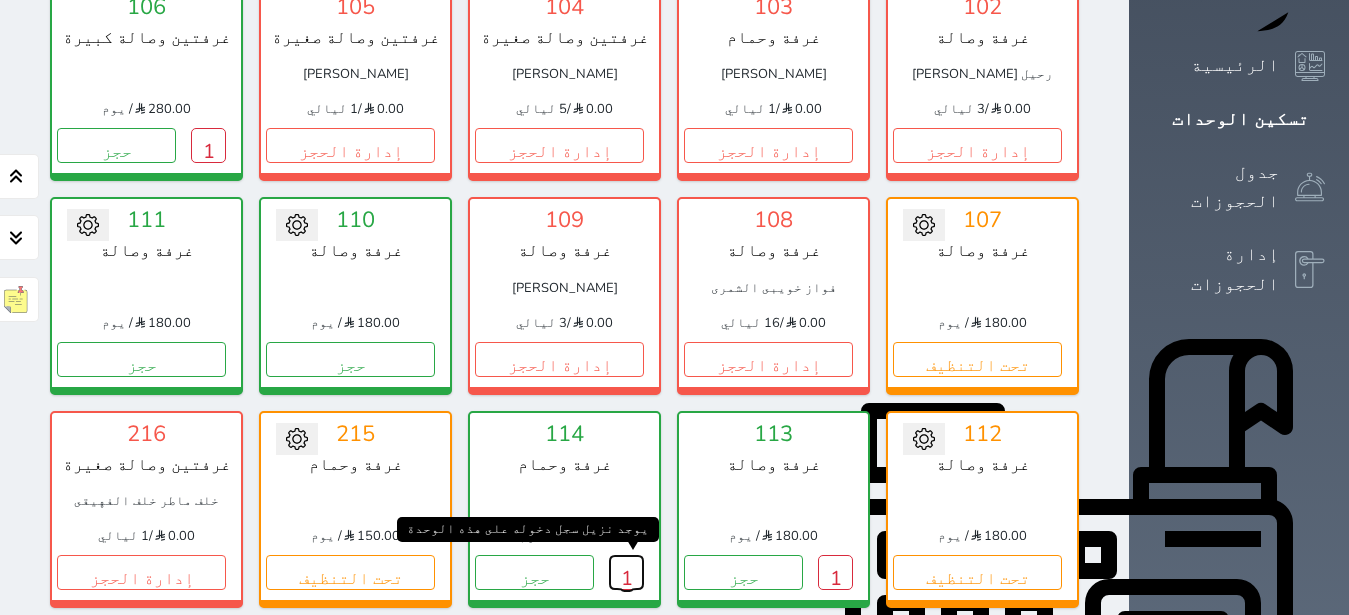 click on "1" at bounding box center (626, 572) 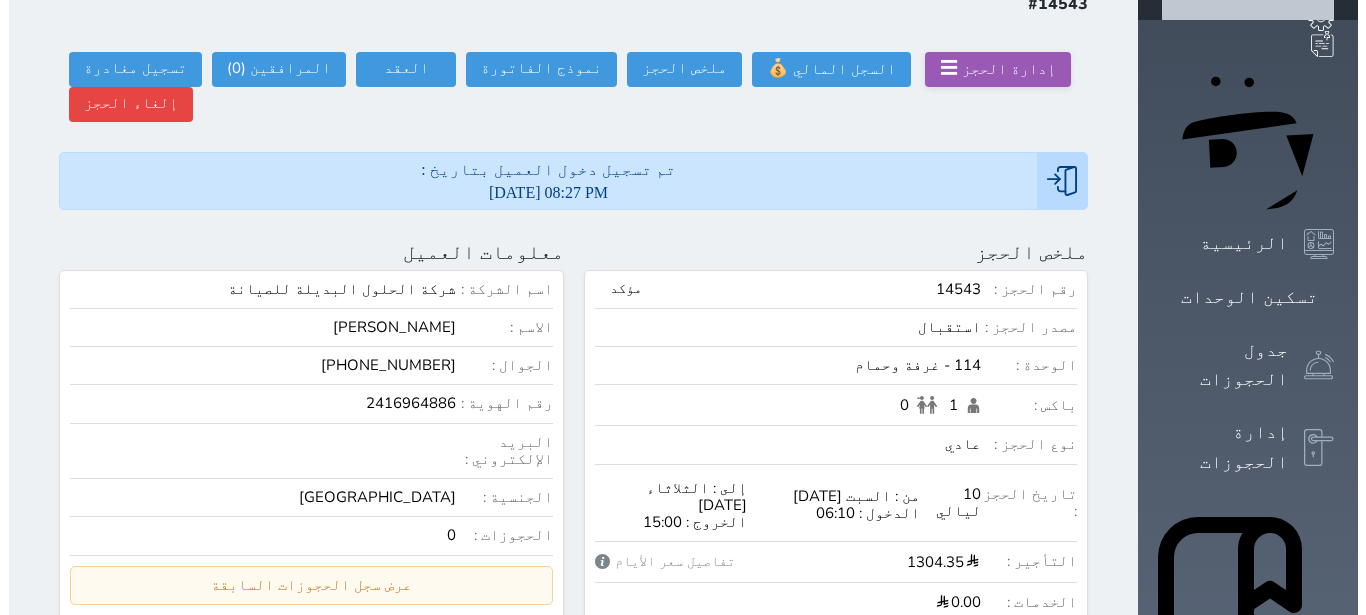 scroll, scrollTop: 126, scrollLeft: 0, axis: vertical 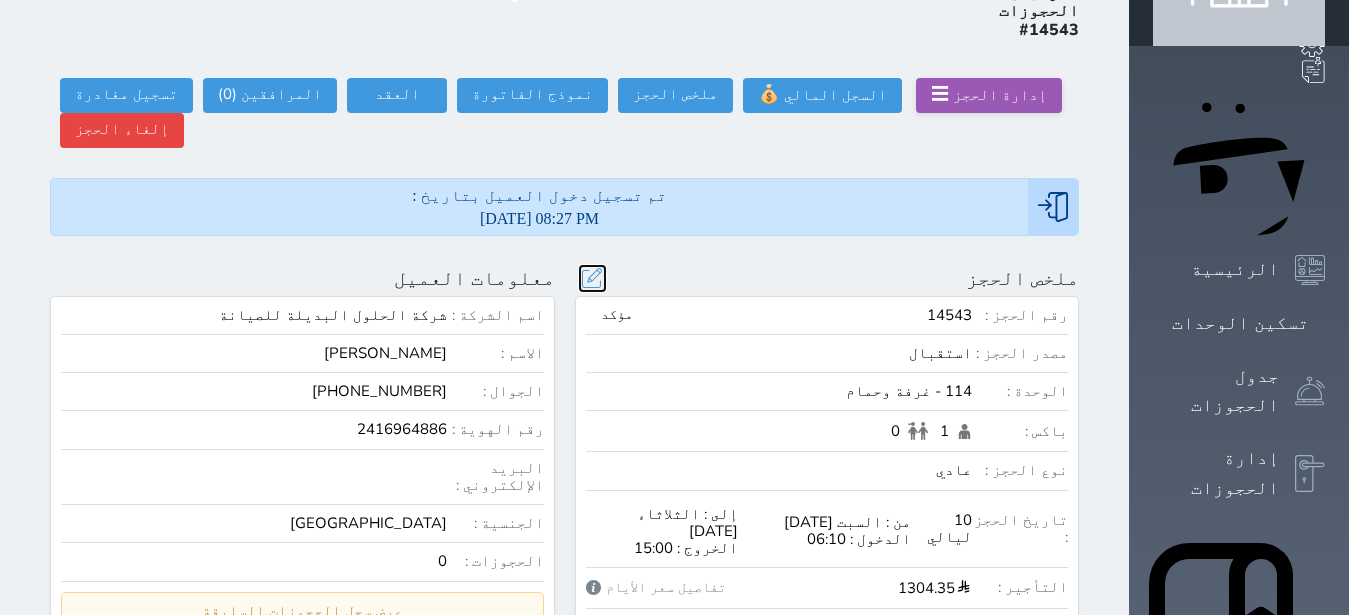 click at bounding box center (592, 278) 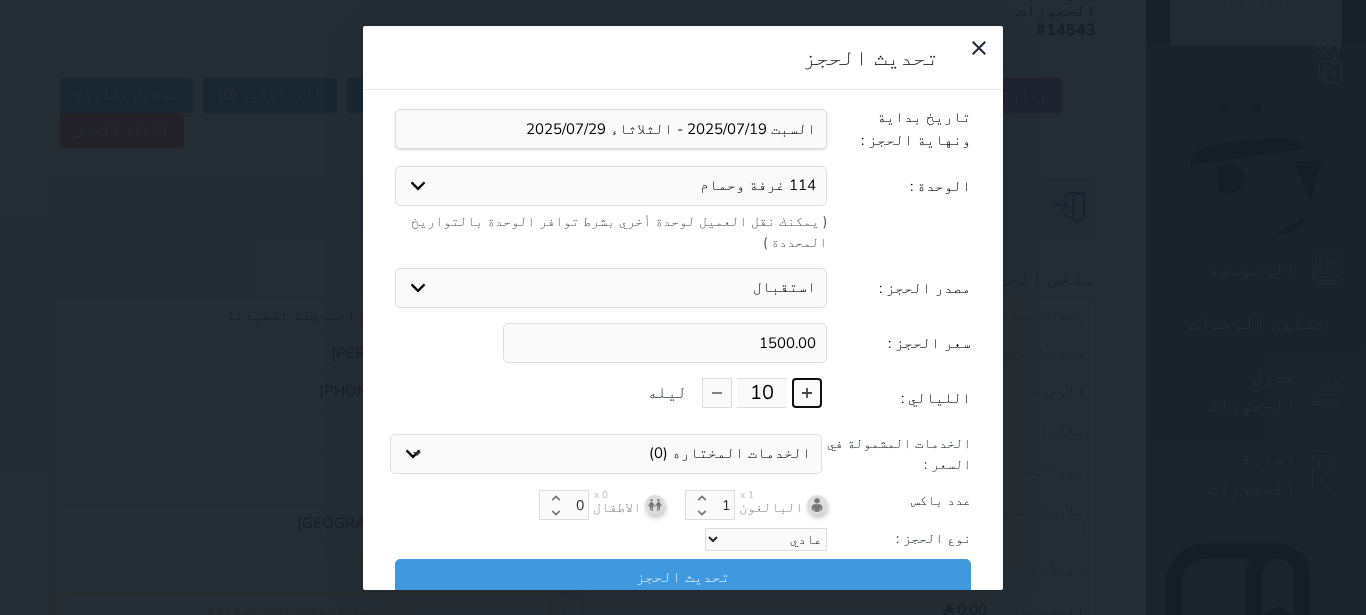 click at bounding box center [807, 393] 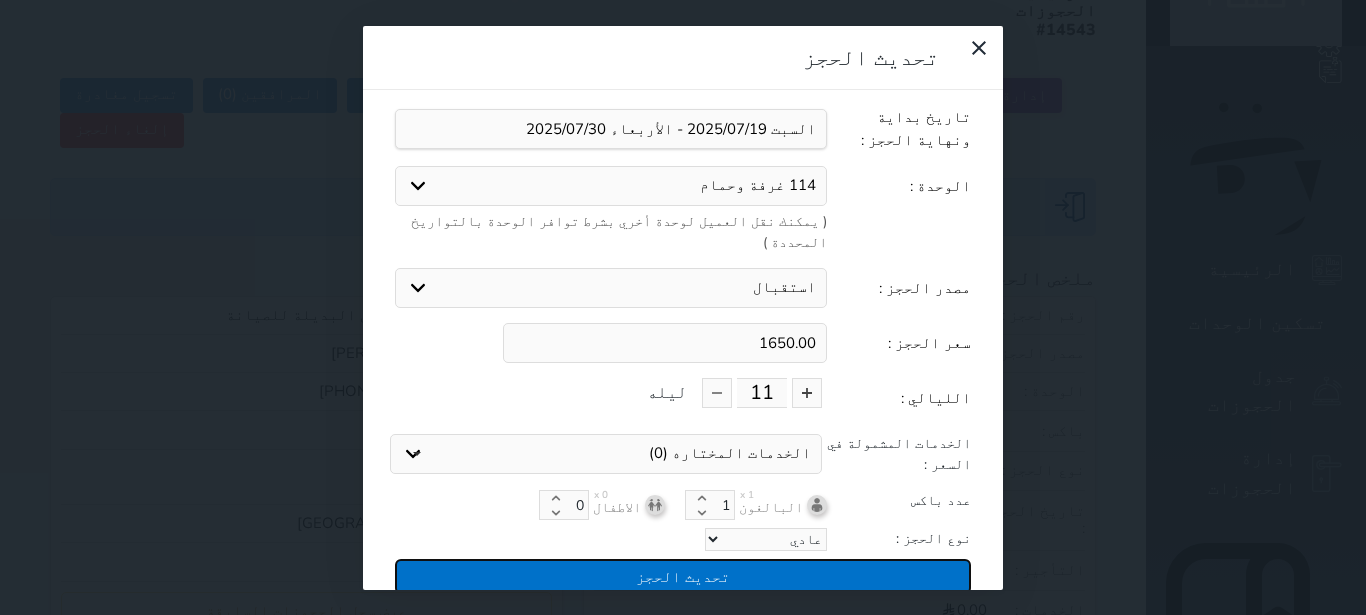 click on "تحديث الحجز" at bounding box center (683, 576) 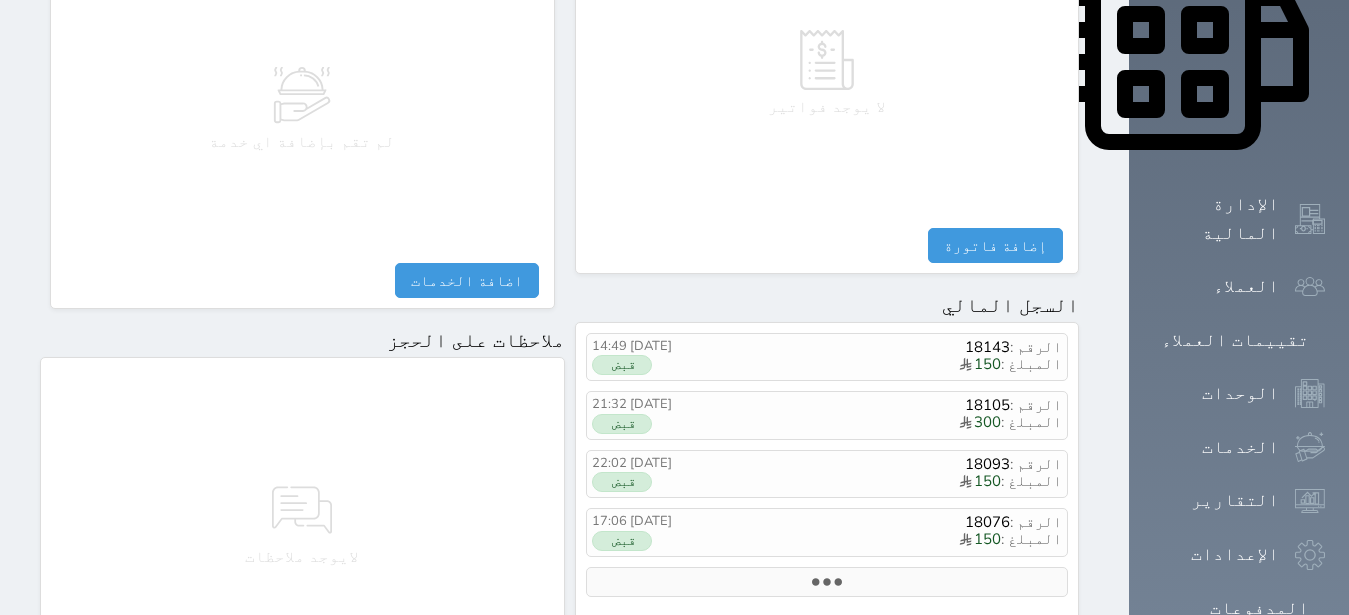 scroll, scrollTop: 1008, scrollLeft: 0, axis: vertical 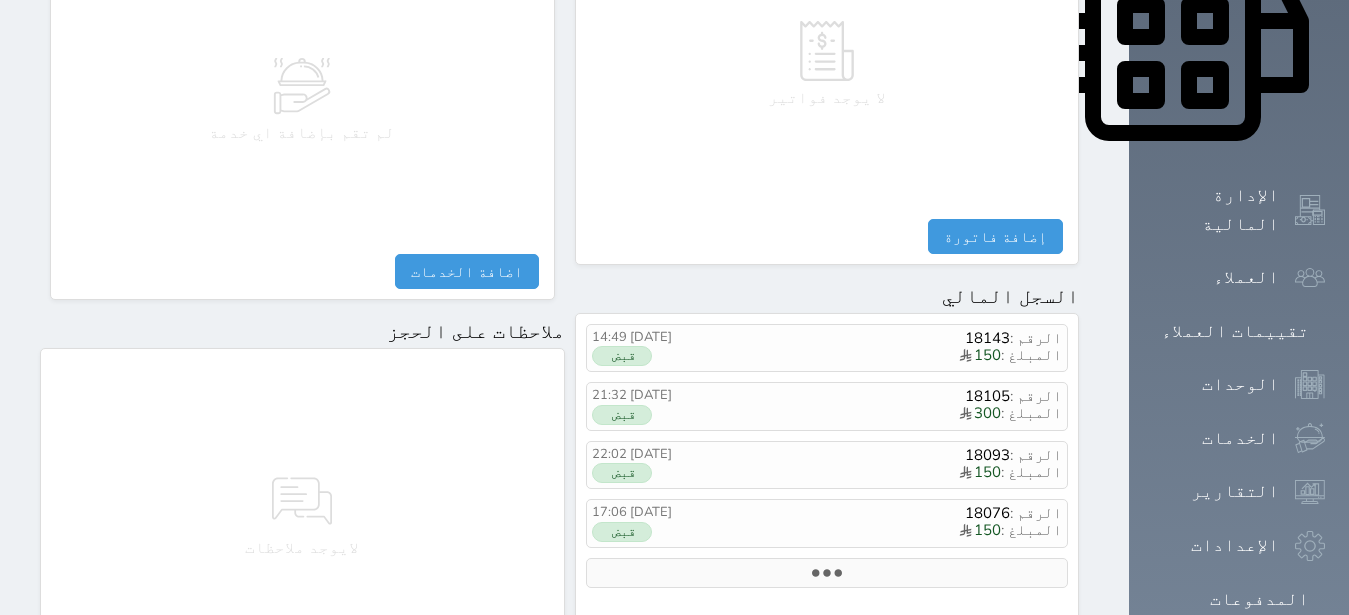 click on "مقبوضات" at bounding box center [1018, 651] 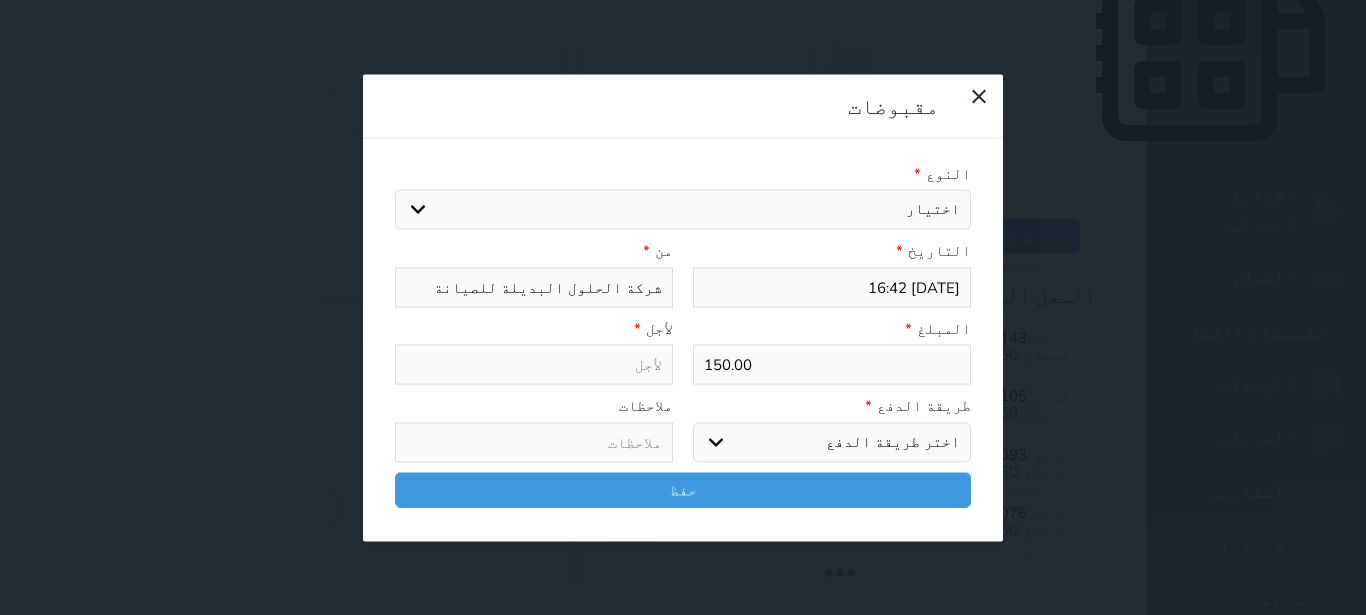 select 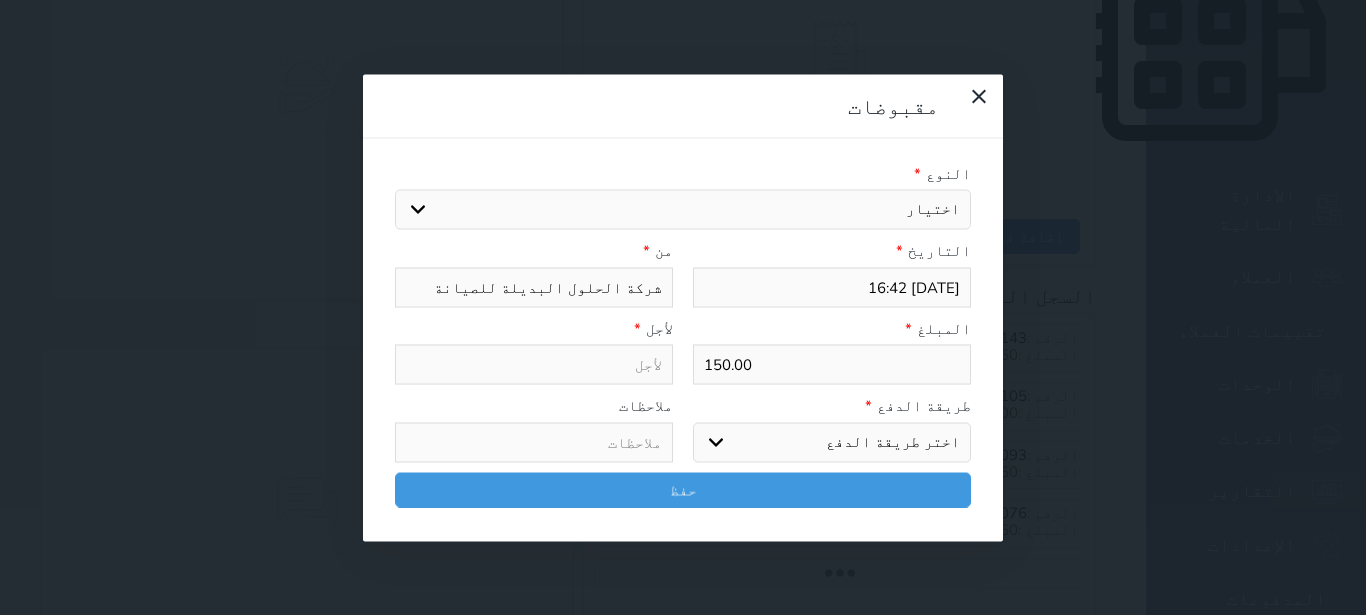 click on "اختيار   مقبوضات عامة قيمة إيجار فواتير تامين عربون لا ينطبق آخر مغسلة واي فاي - الإنترنت مواقف السيارات طعام الأغذية والمشروبات مشروبات المشروبات الباردة المشروبات الساخنة الإفطار غداء عشاء مخبز و كعك حمام سباحة الصالة الرياضية سبا و خدمات الجمال اختيار وإسقاط (خدمات النقل) ميني بار كابل - تلفزيون سرير إضافي تصفيف الشعر التسوق خدمات الجولات السياحية المنظمة خدمات الدليل السياحي" at bounding box center [683, 210] 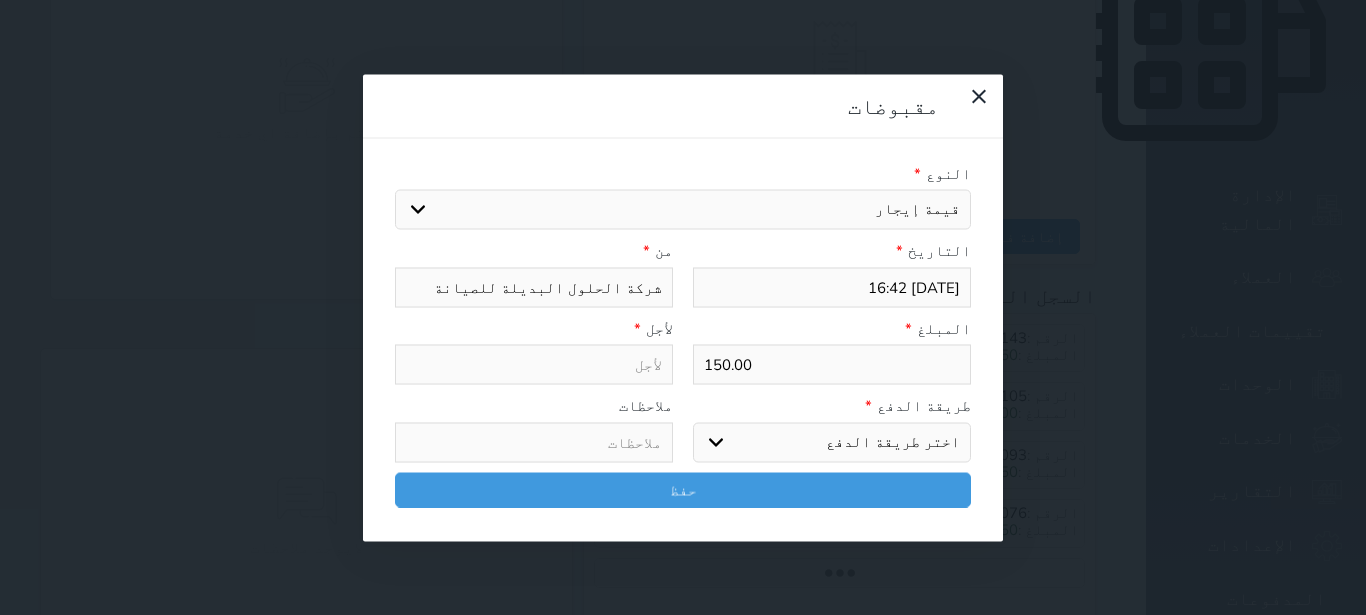 select 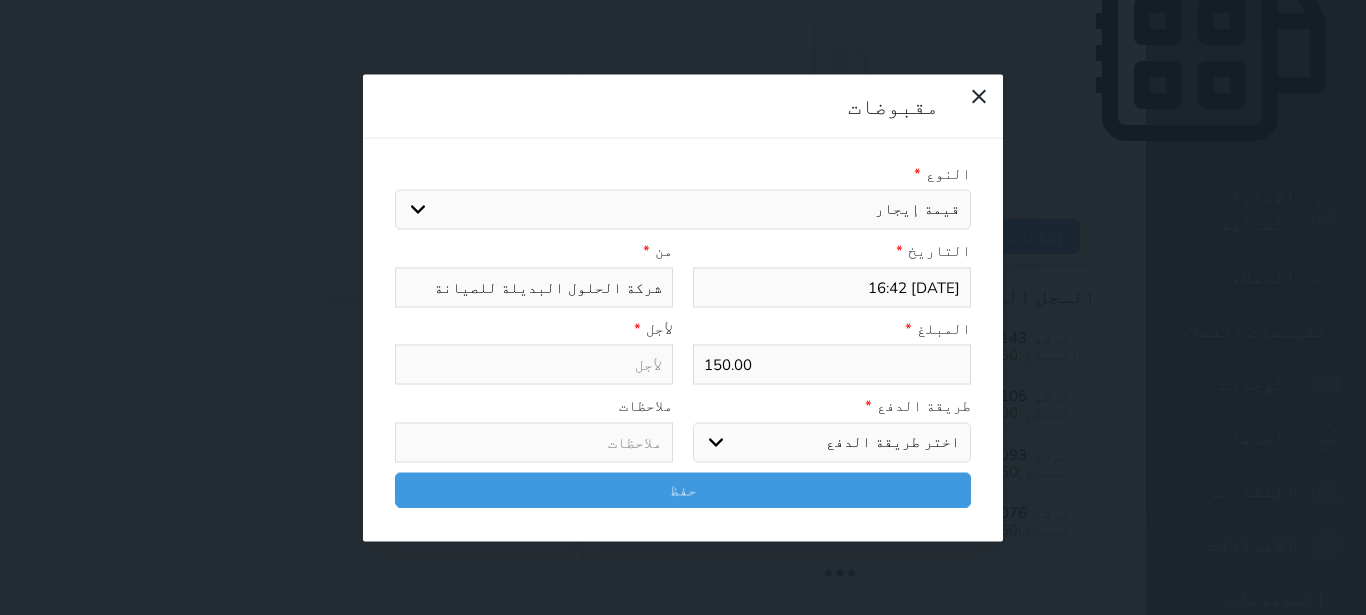 type on "قيمة إيجار" 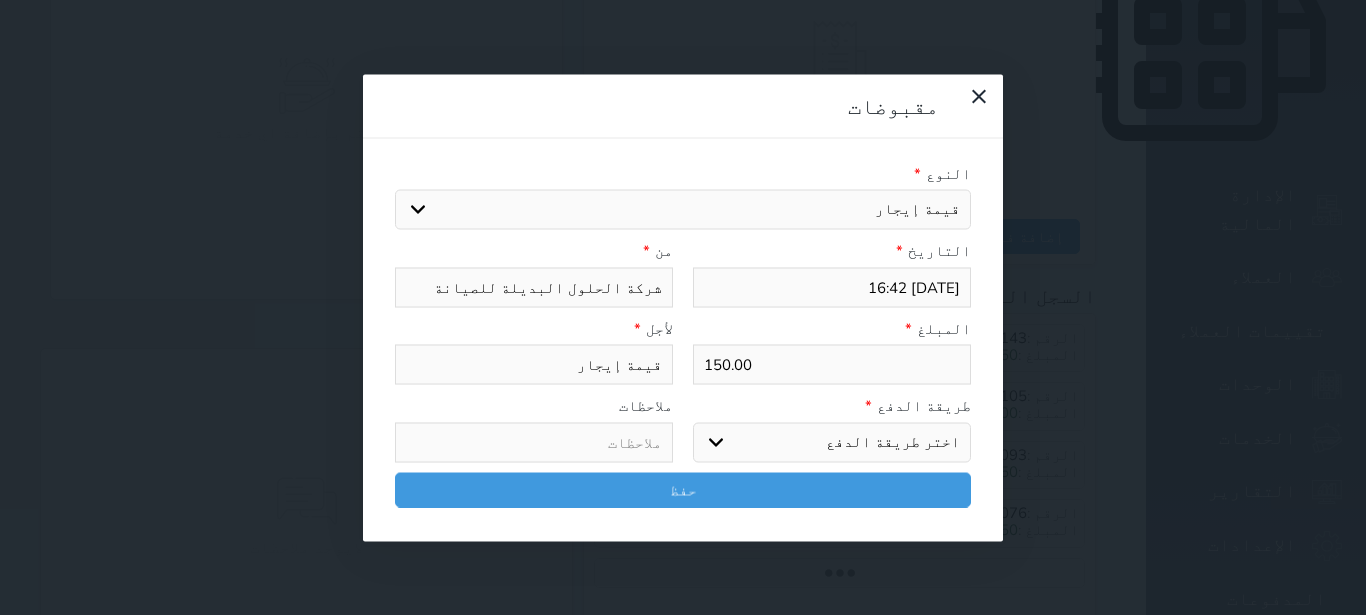 click on "اختر طريقة الدفع   دفع نقدى   تحويل بنكى   مدى   بطاقة ائتمان   آجل" at bounding box center [832, 442] 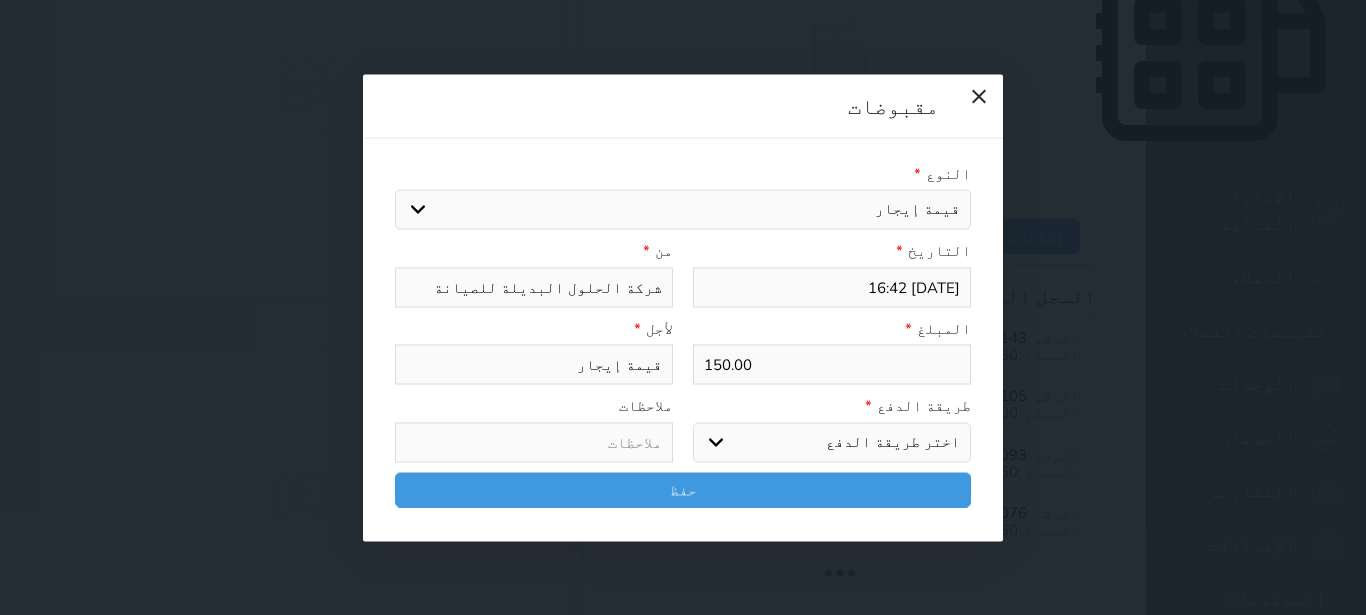 select on "mada" 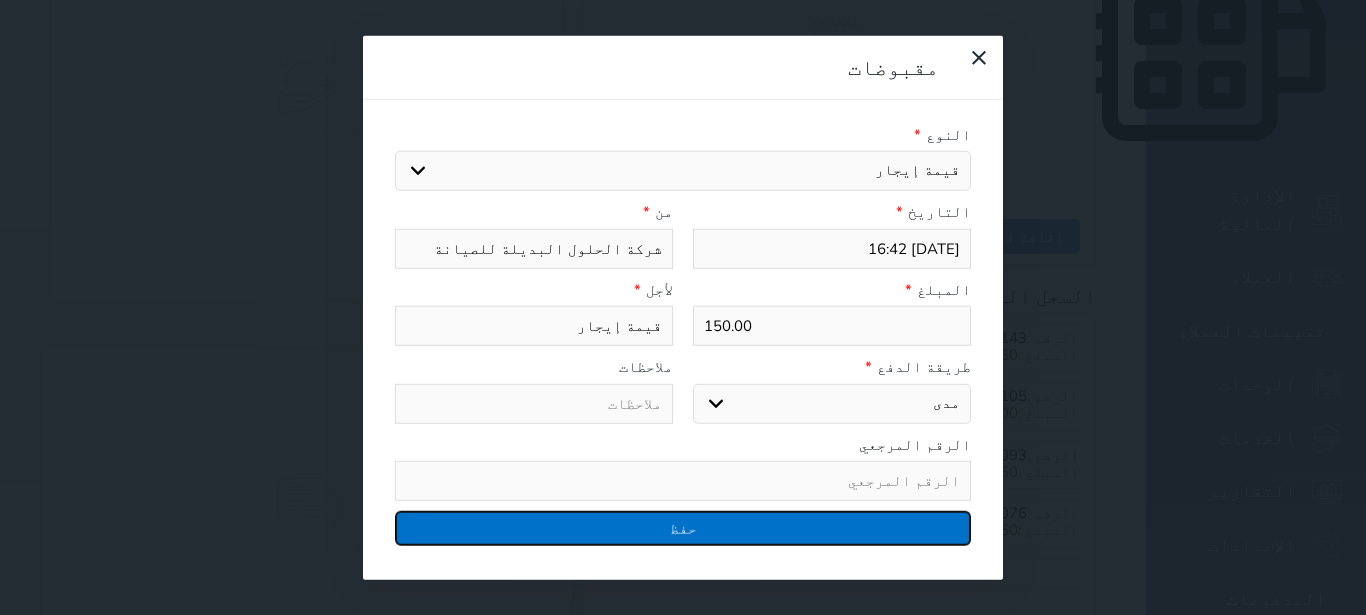 click on "حفظ" at bounding box center [683, 528] 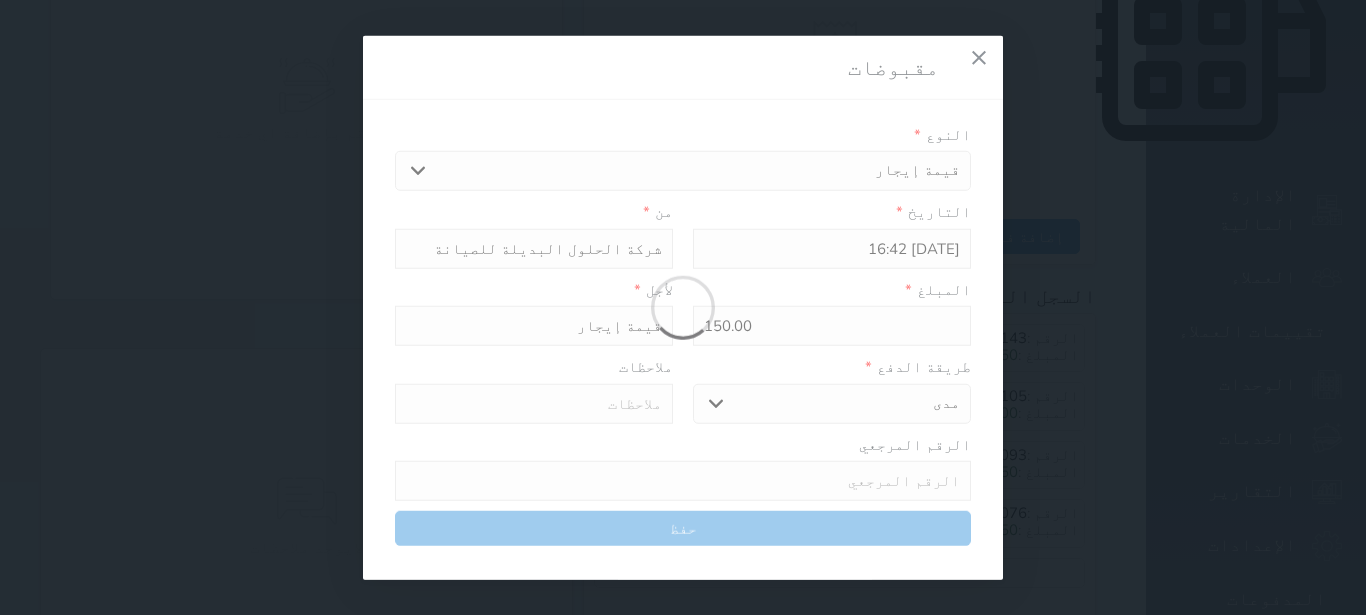 select 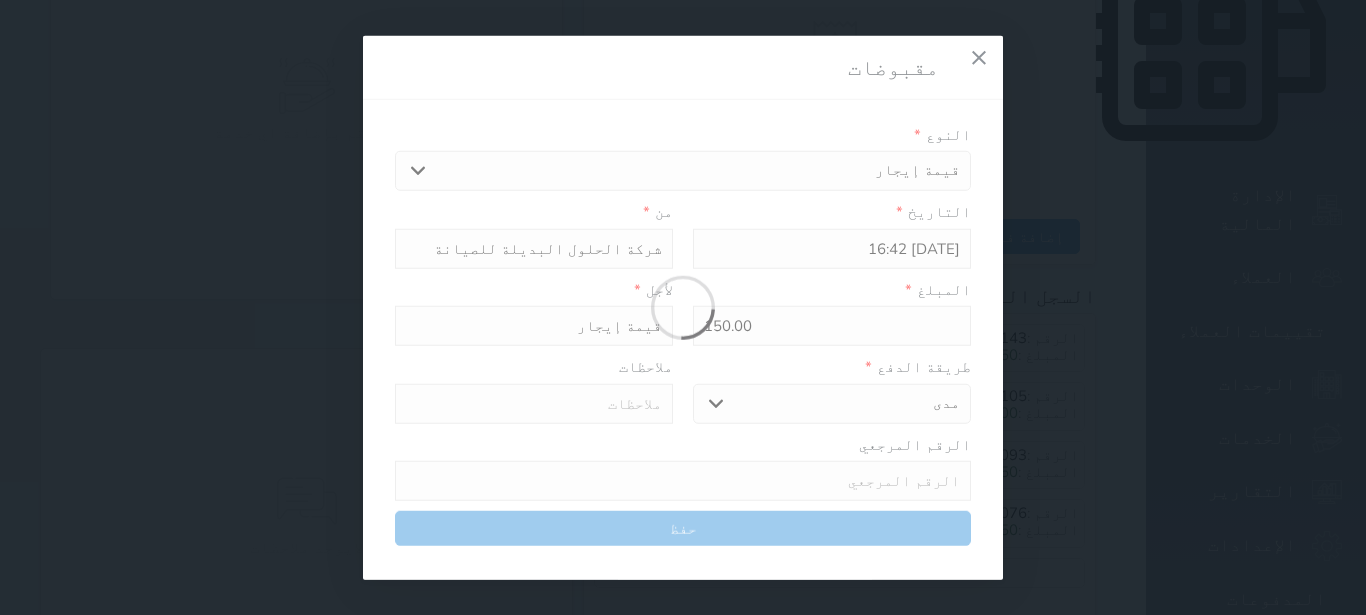 type 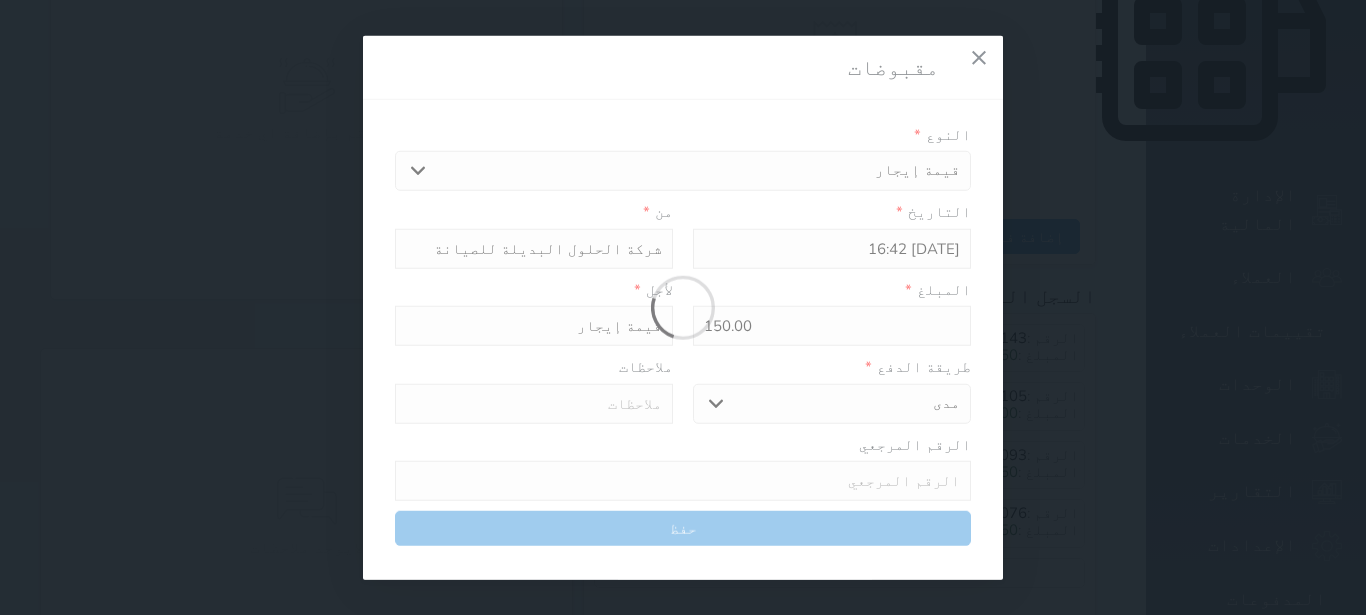 type on "0" 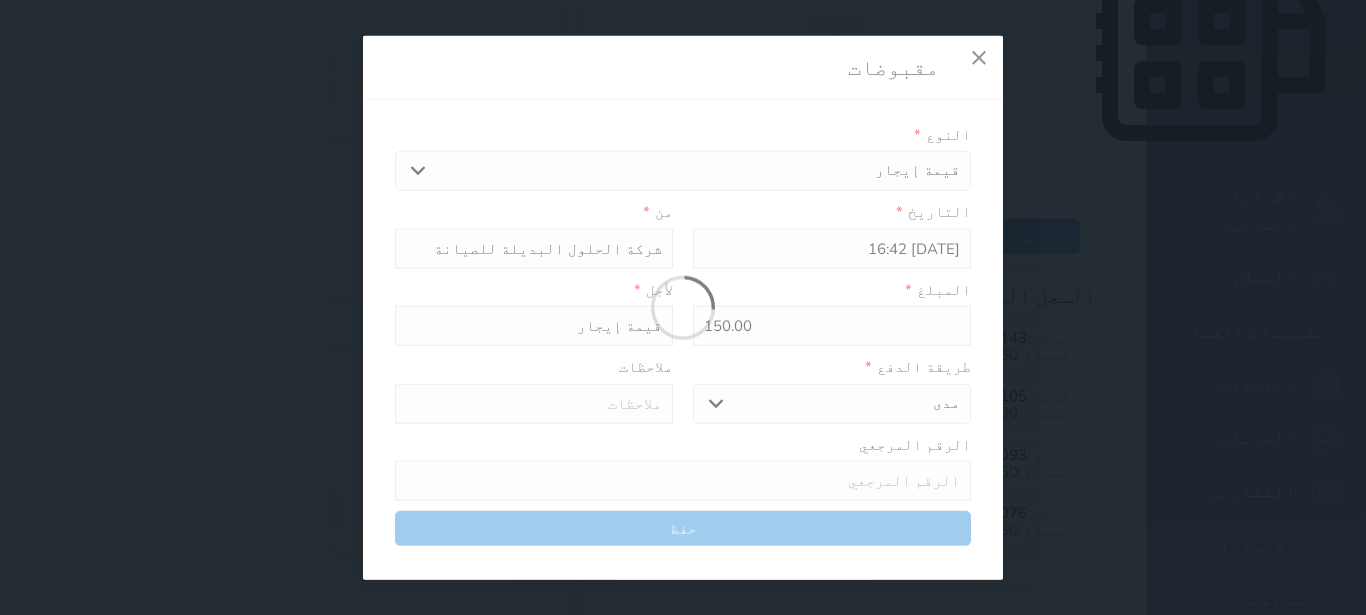 select 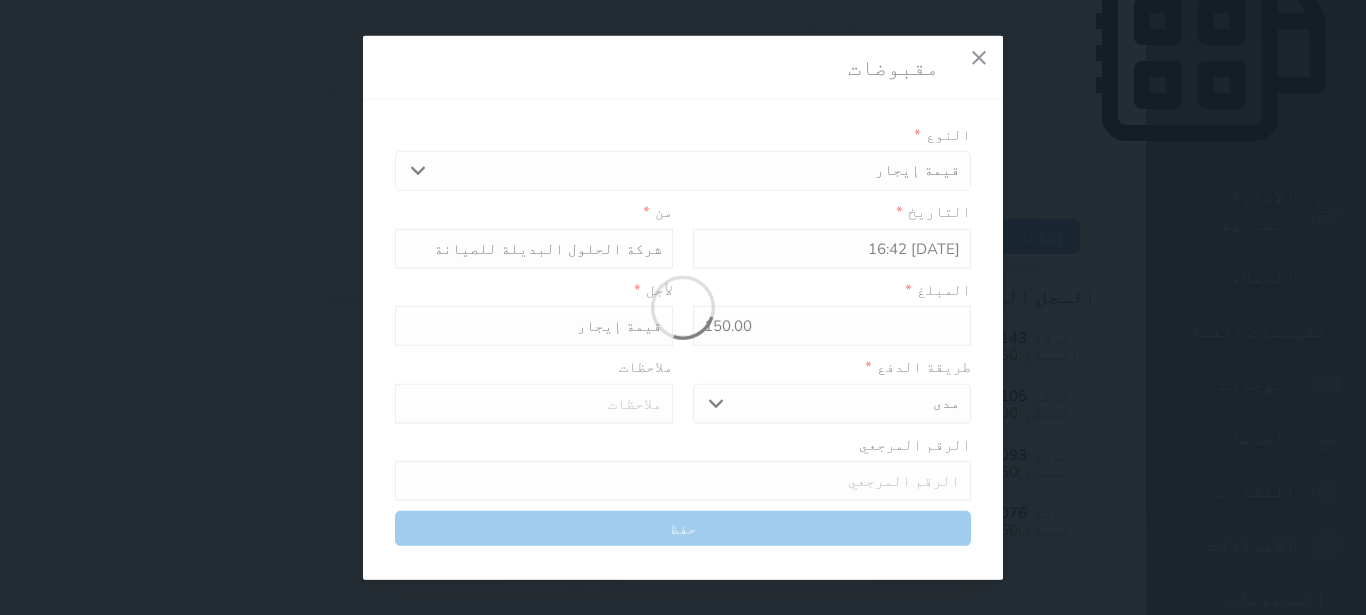 type on "0" 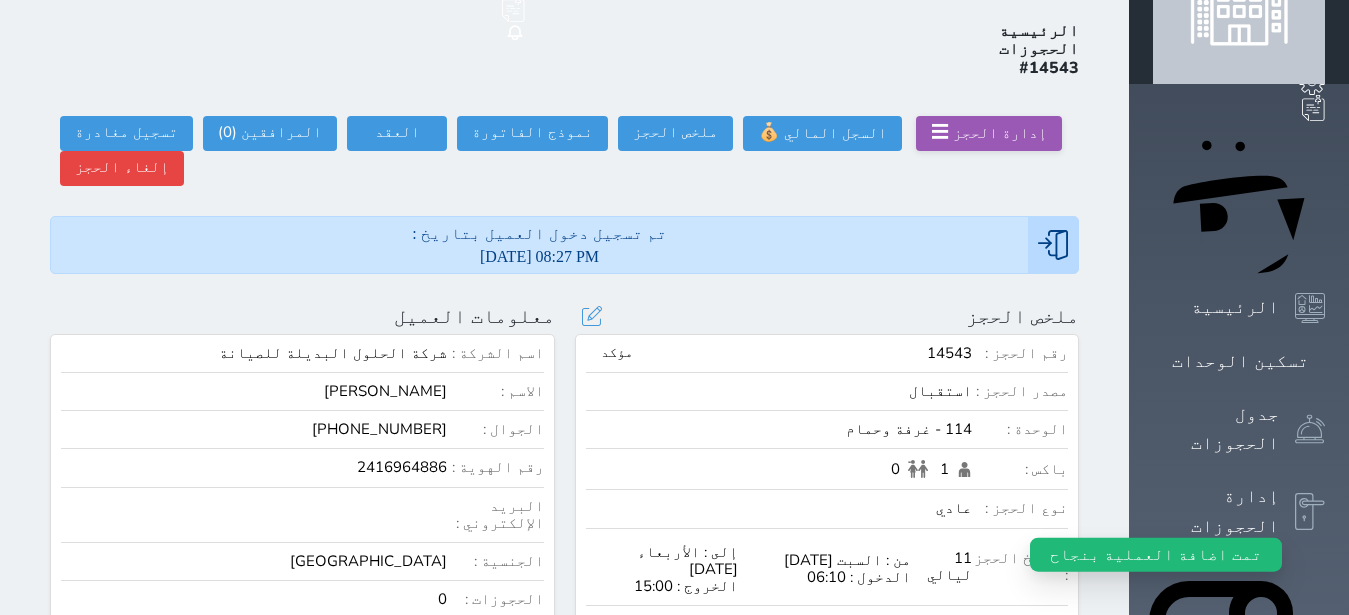 scroll, scrollTop: 0, scrollLeft: 0, axis: both 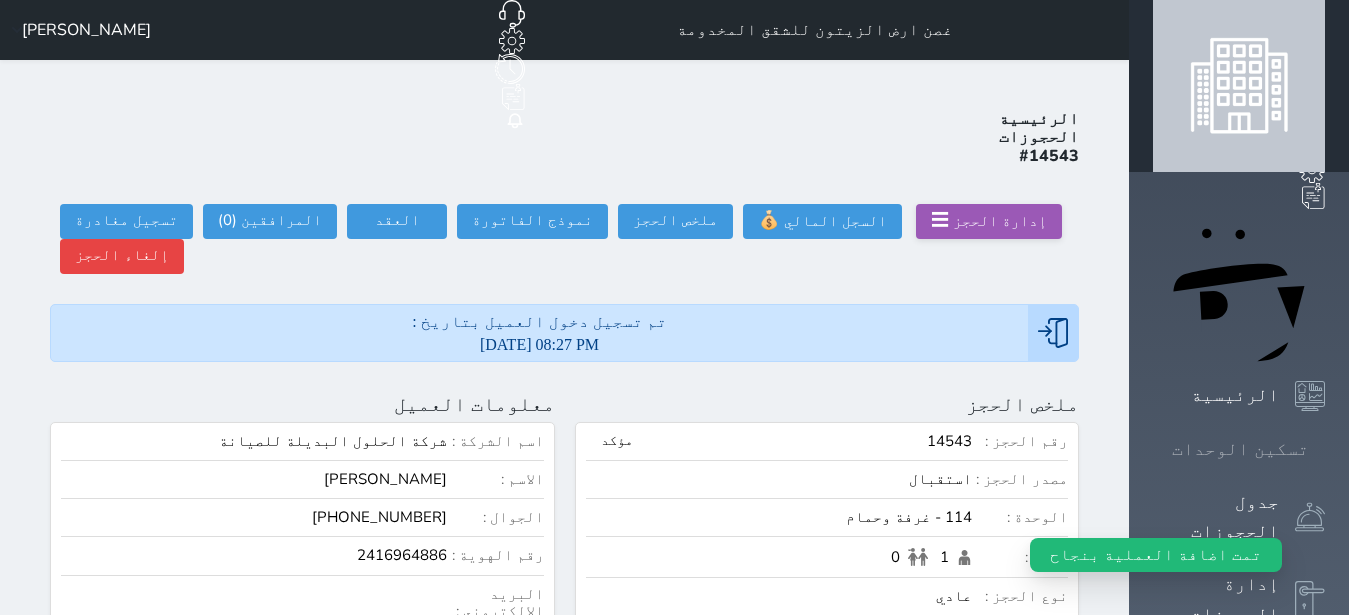 click on "تسكين الوحدات" at bounding box center (1240, 449) 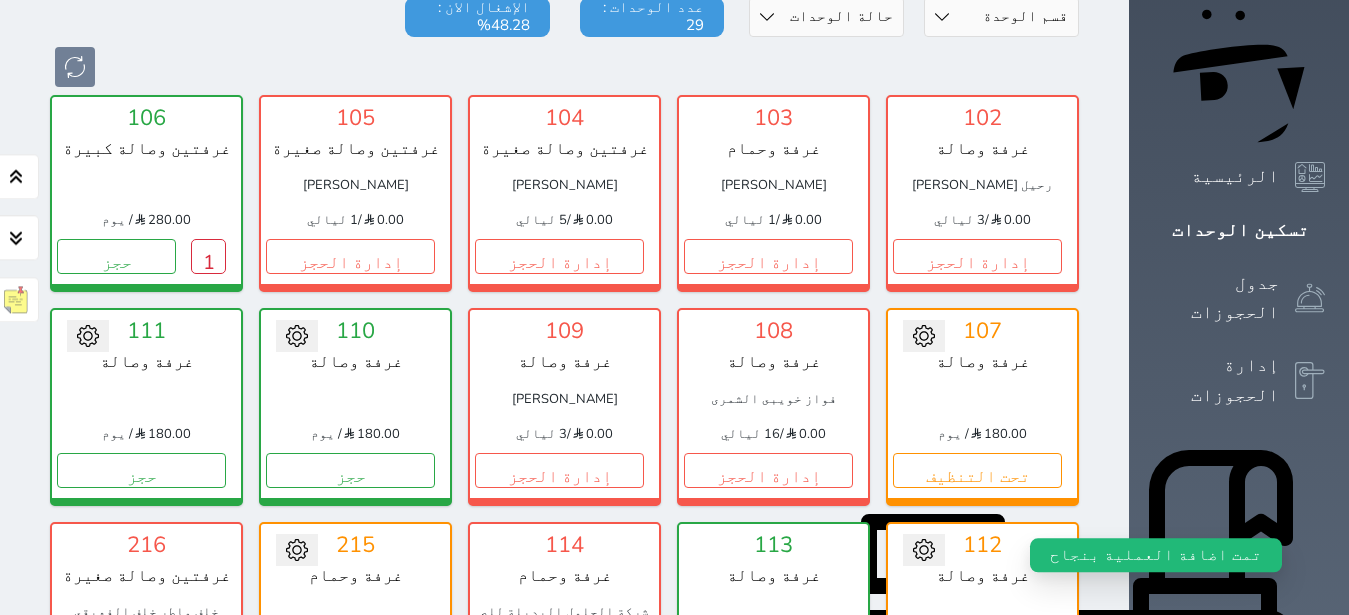 scroll, scrollTop: 330, scrollLeft: 0, axis: vertical 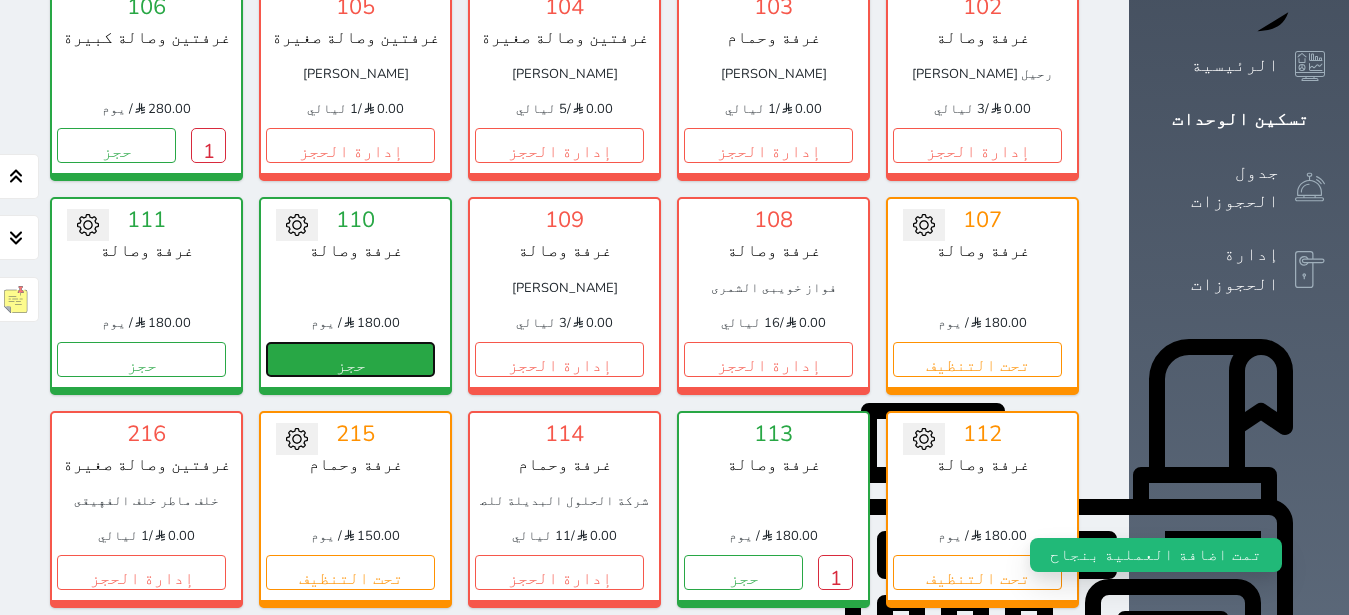 click on "حجز" at bounding box center (350, 359) 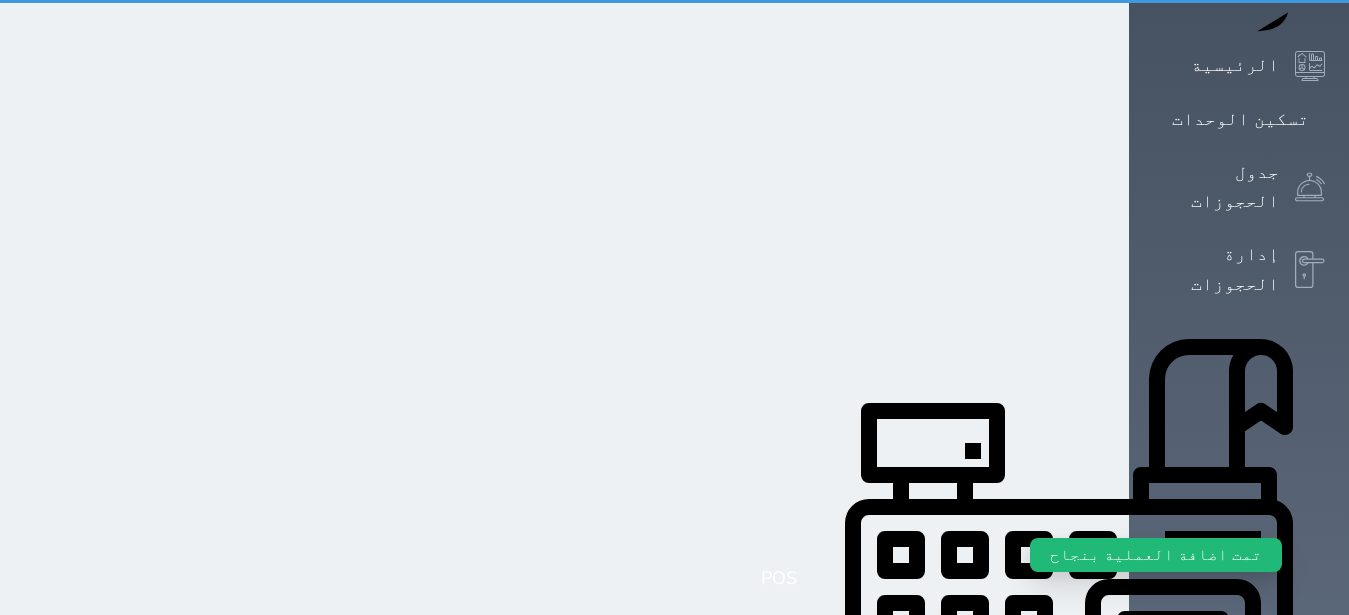 scroll, scrollTop: 250, scrollLeft: 0, axis: vertical 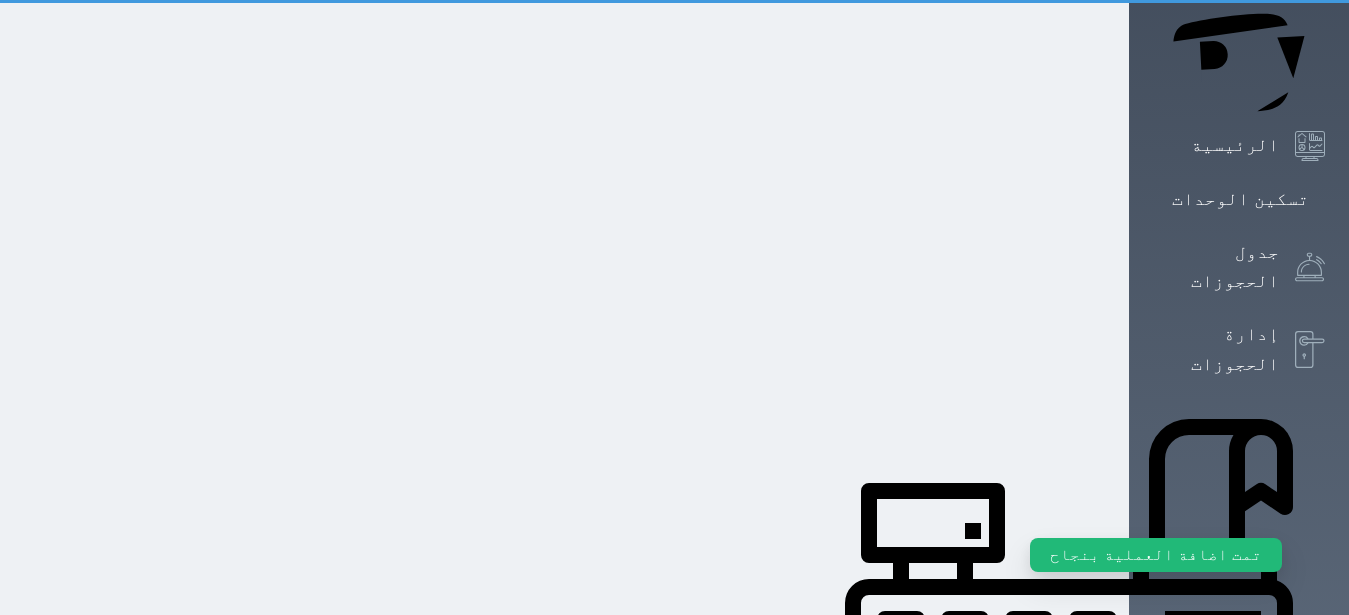 select on "1" 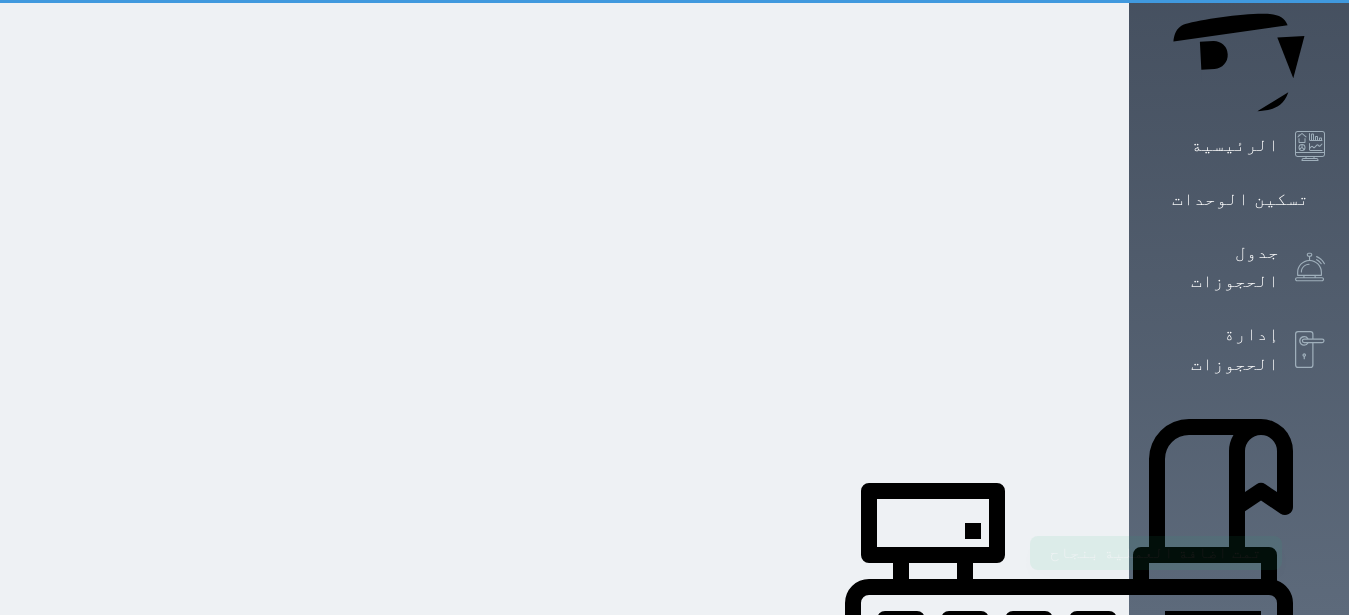 scroll, scrollTop: 0, scrollLeft: 0, axis: both 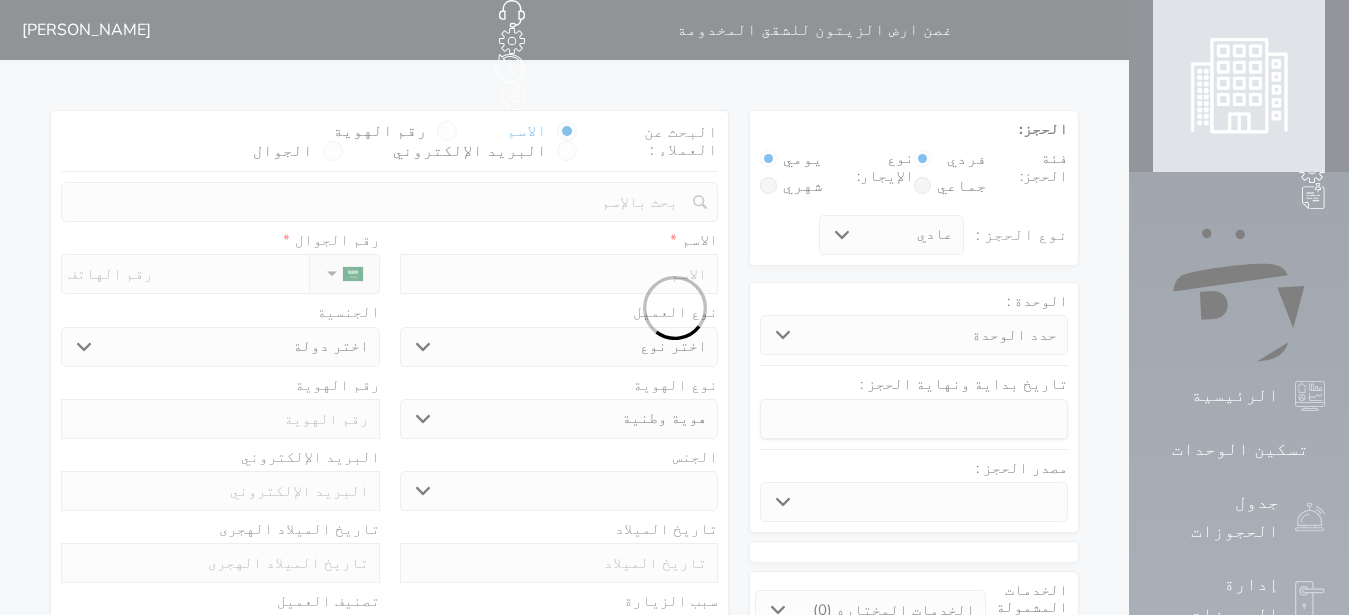 select 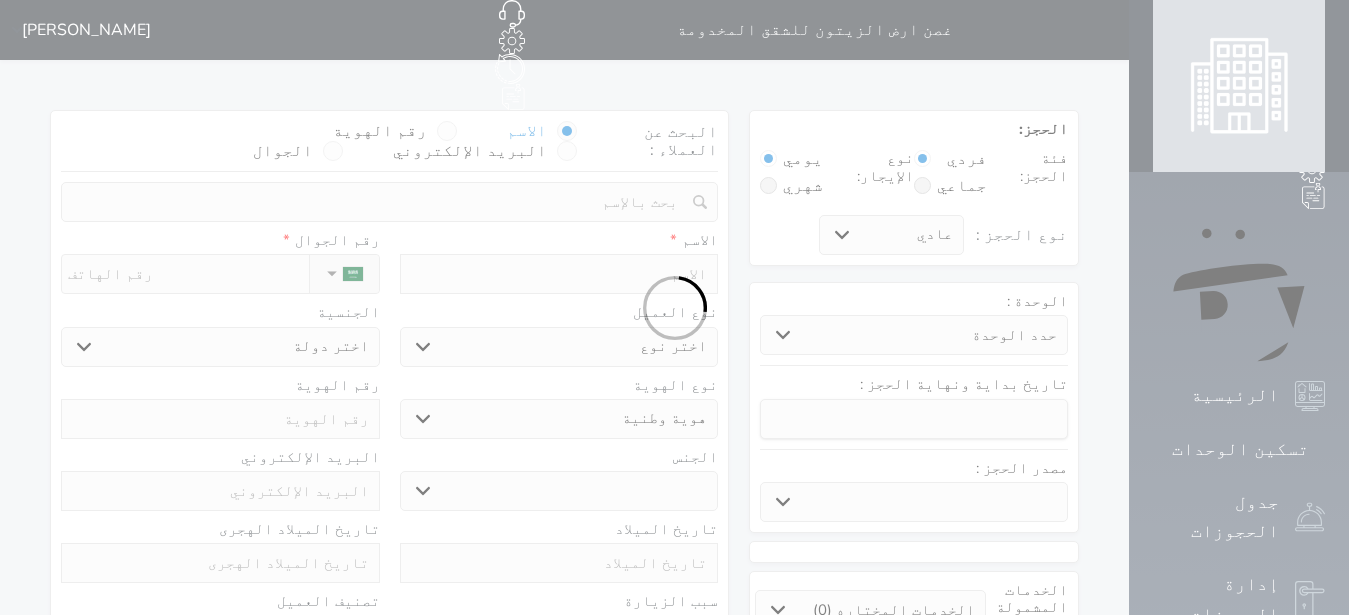 select 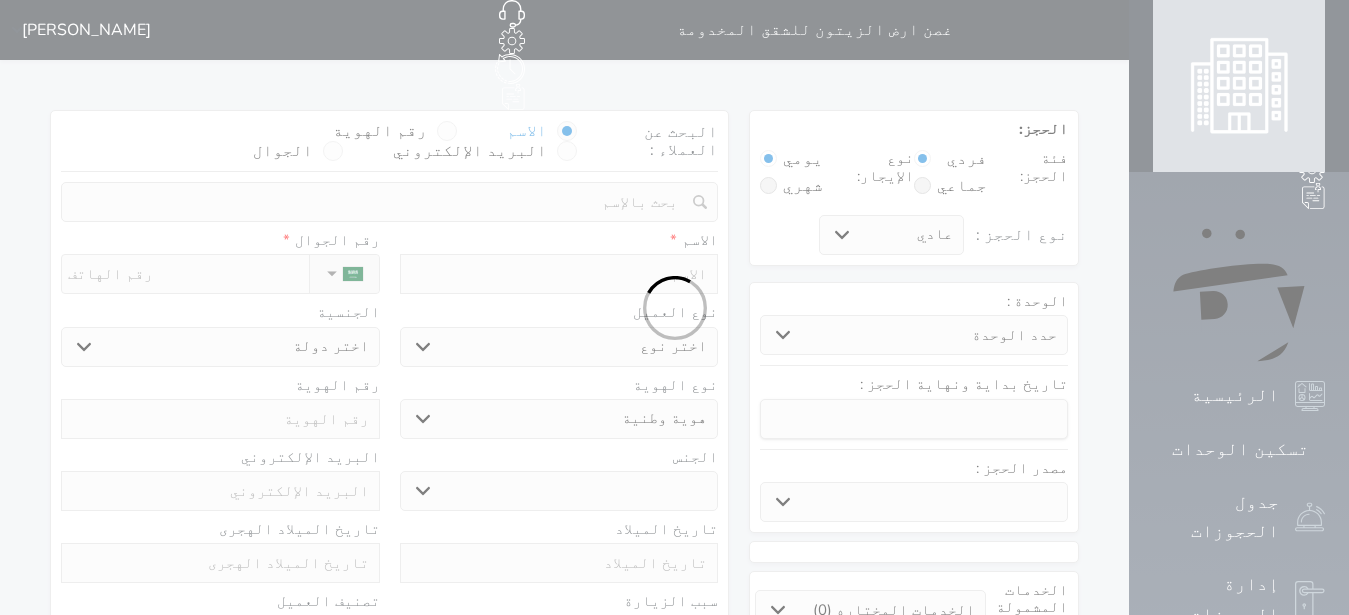 select 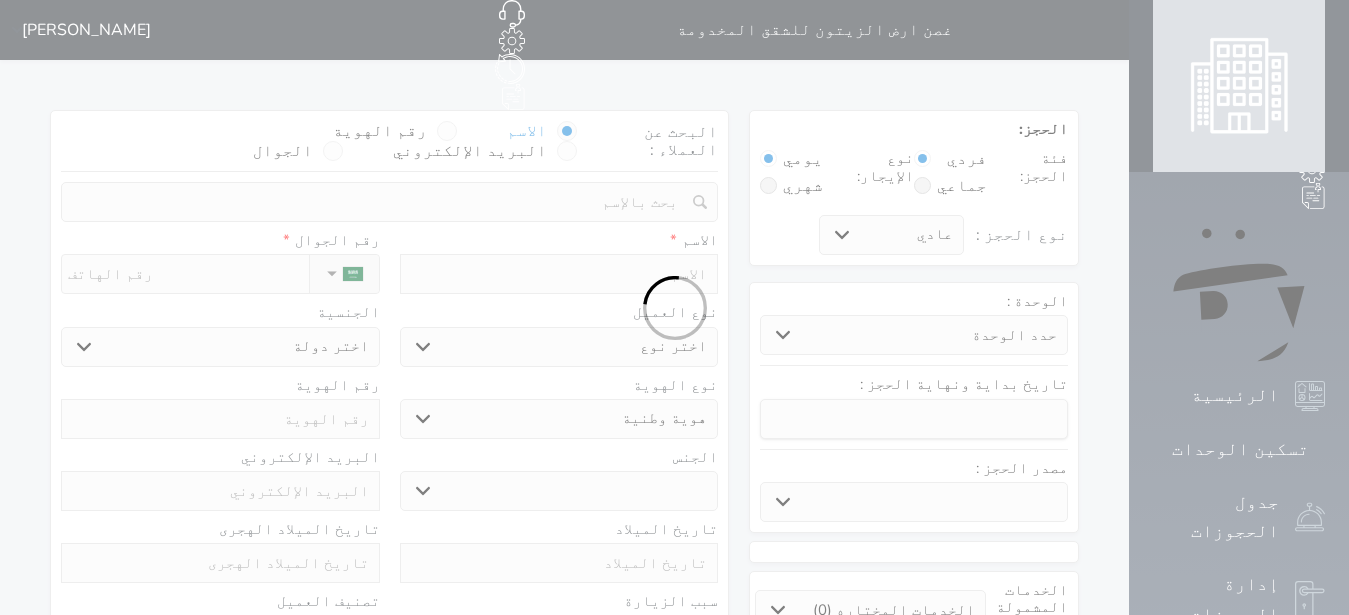 select 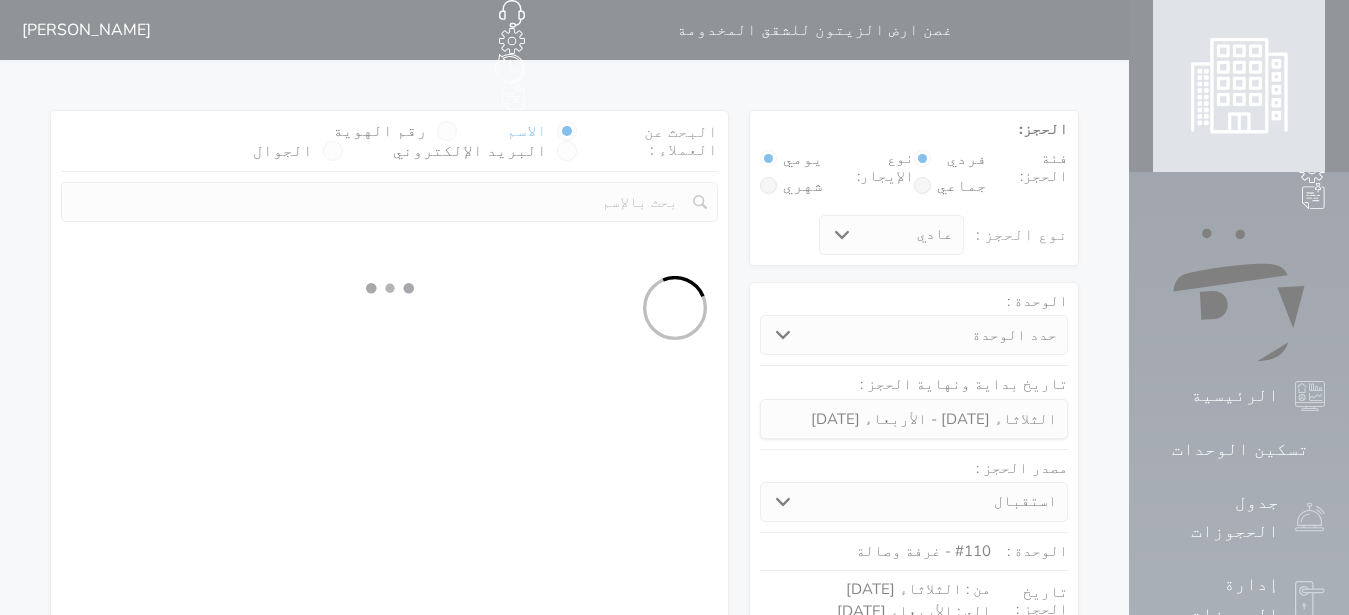 select 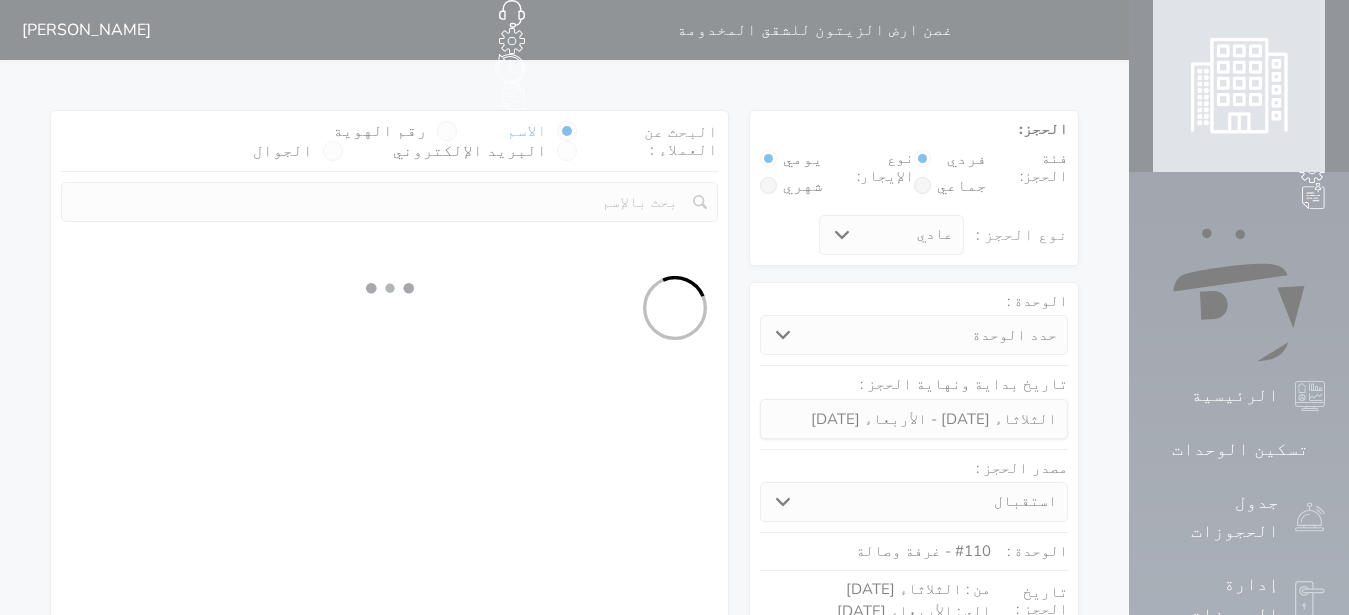 select on "1" 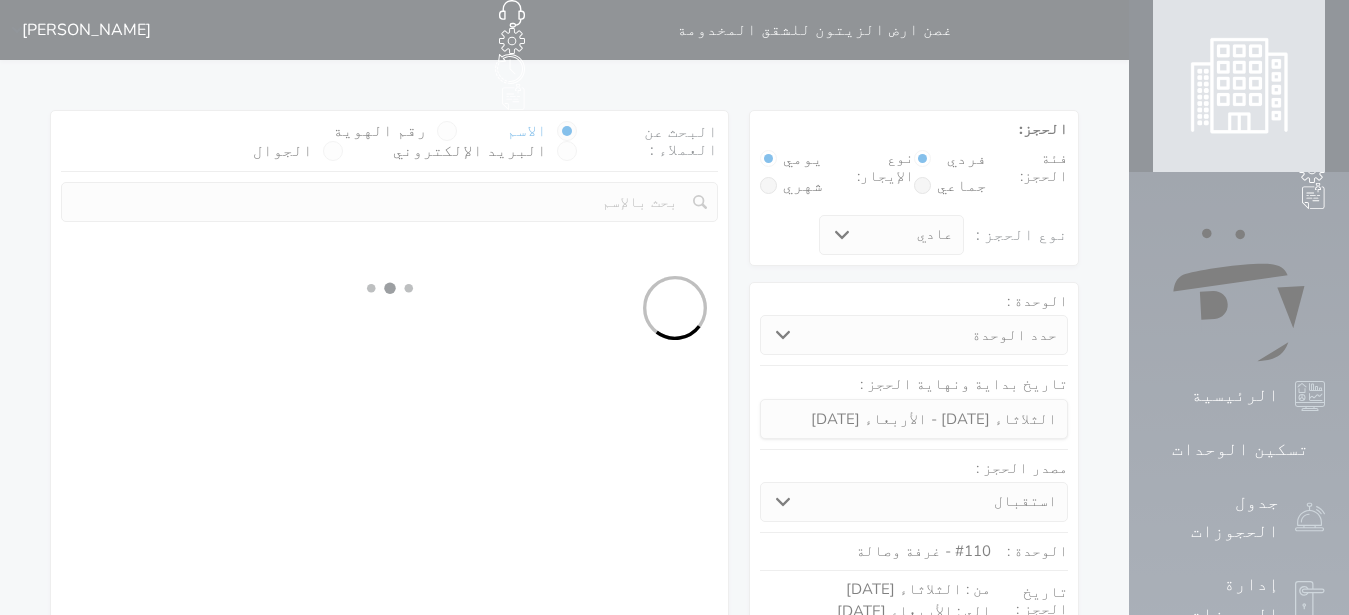 select on "113" 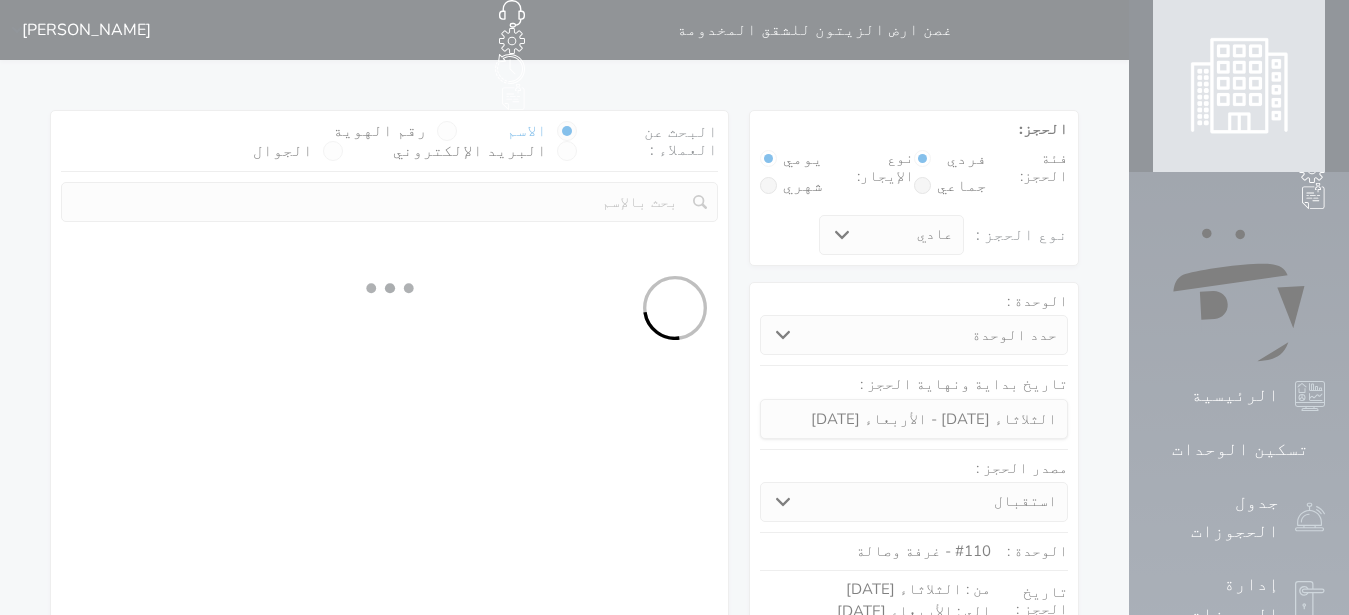 select on "1" 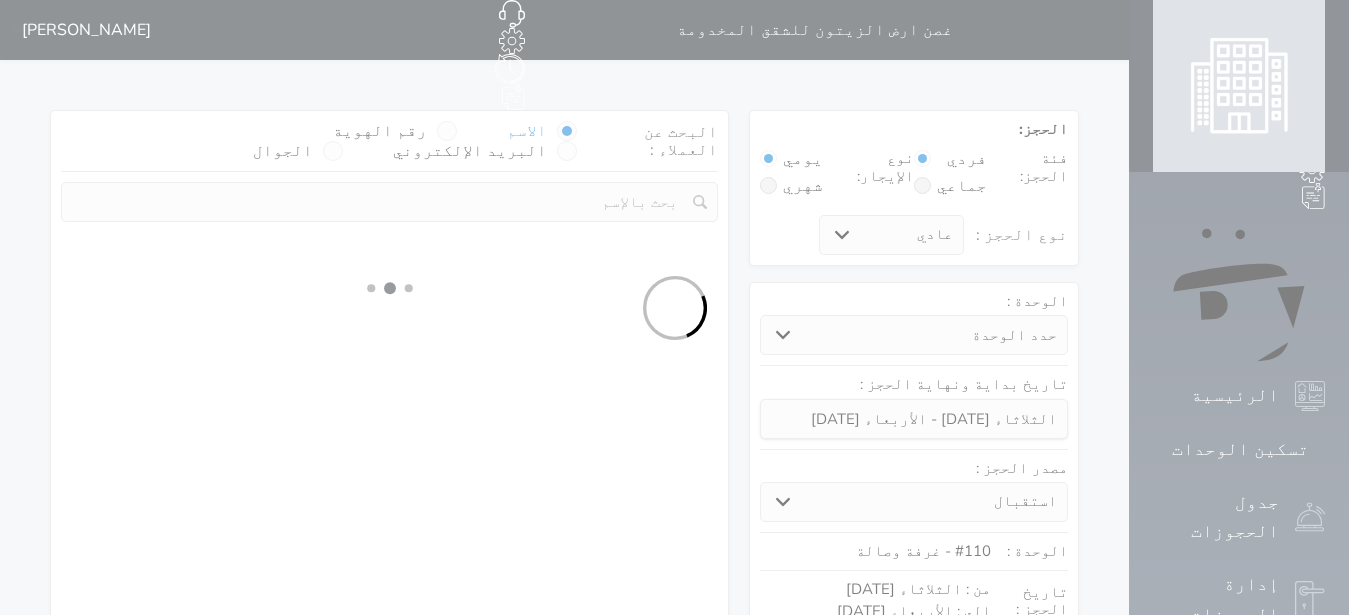select 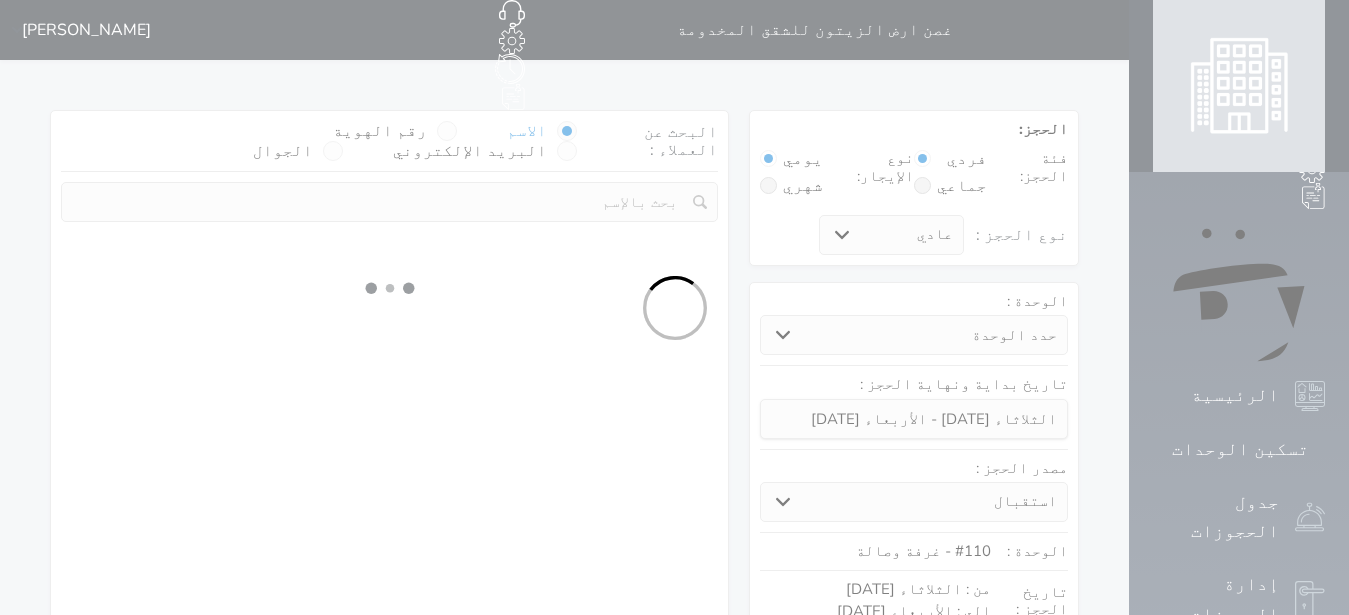 select on "7" 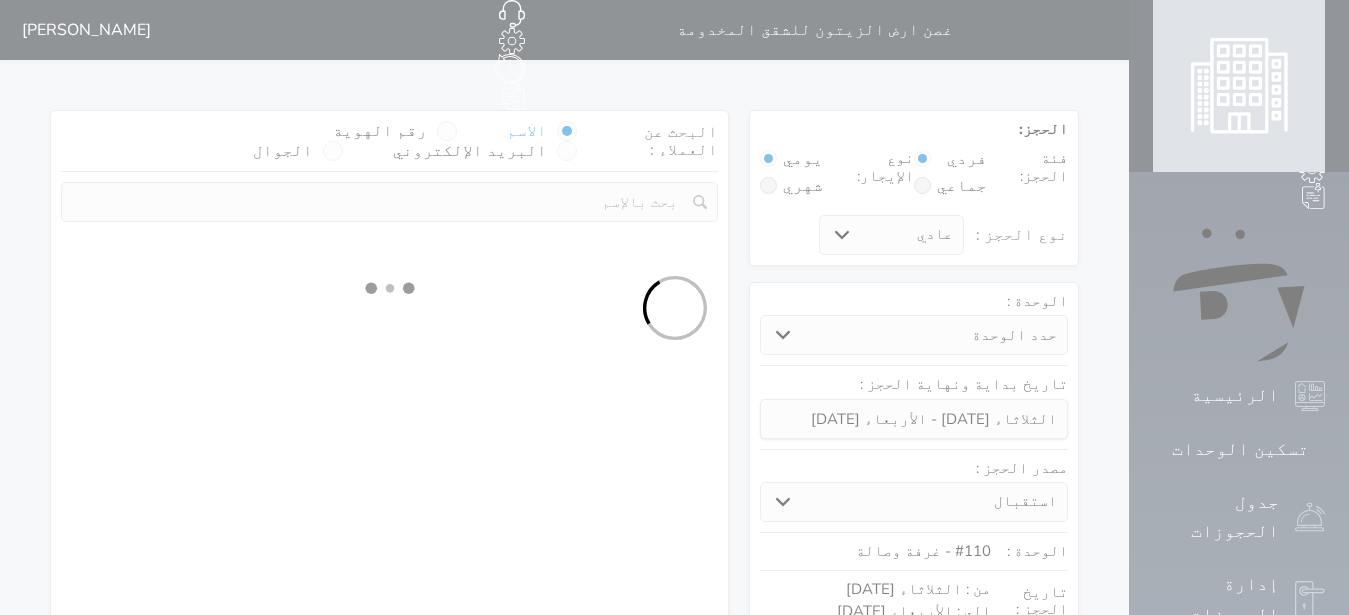 select 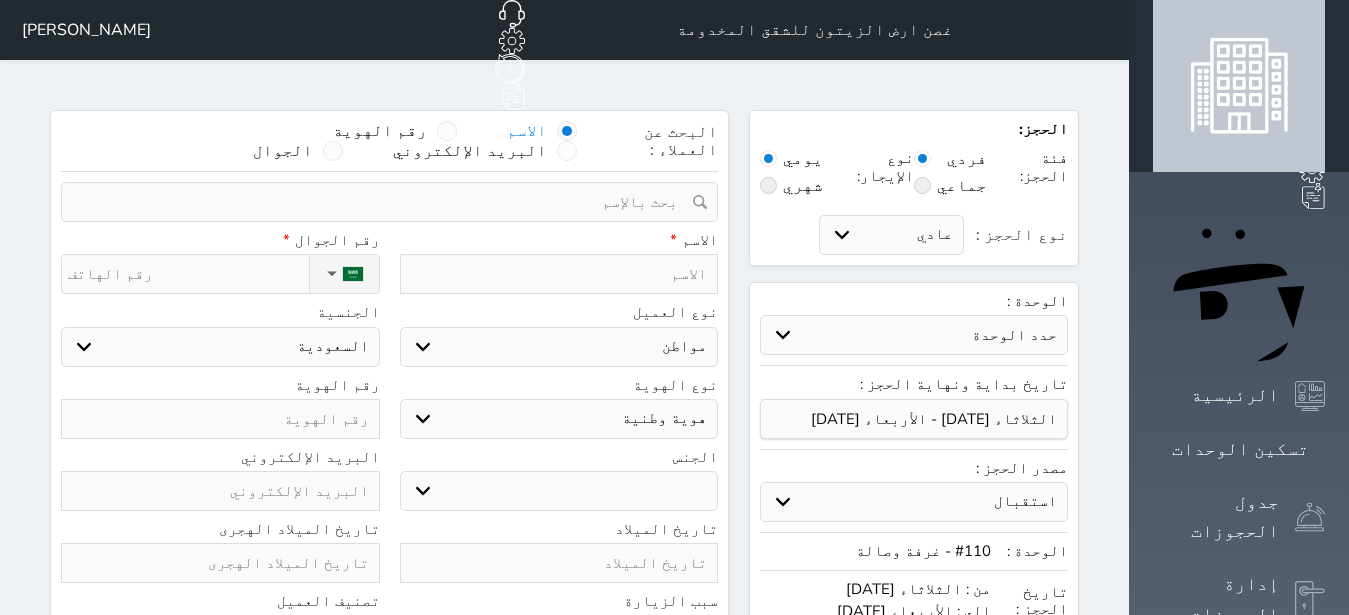 select 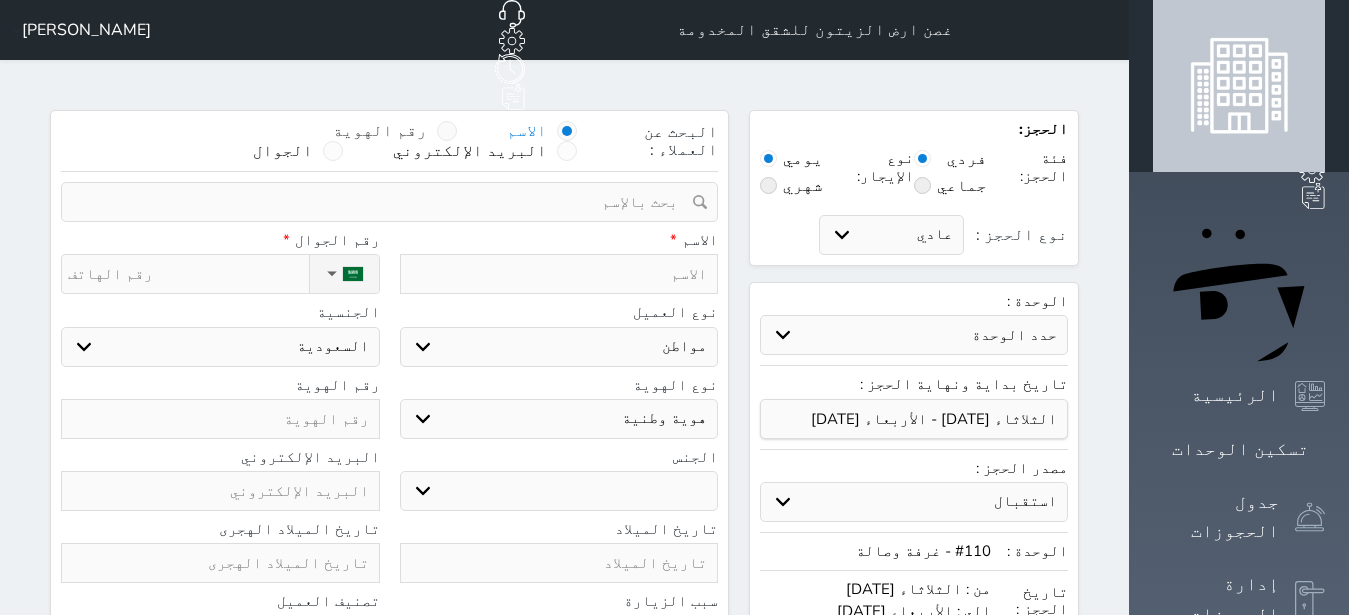 click at bounding box center [447, 131] 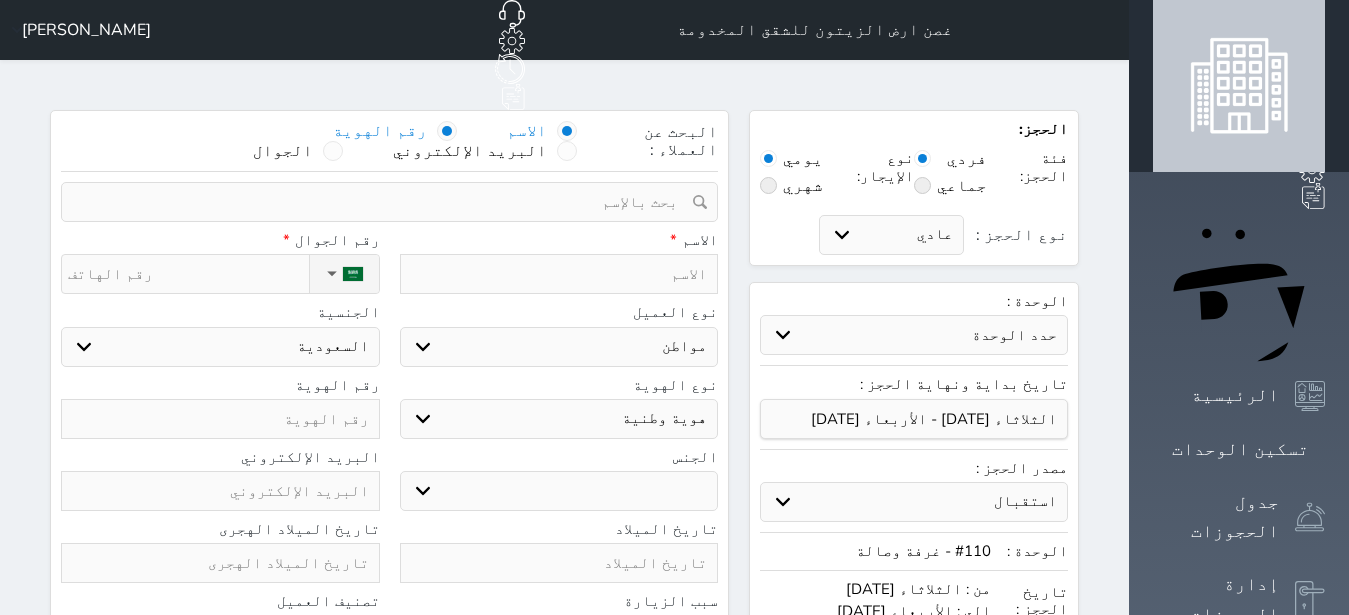 select 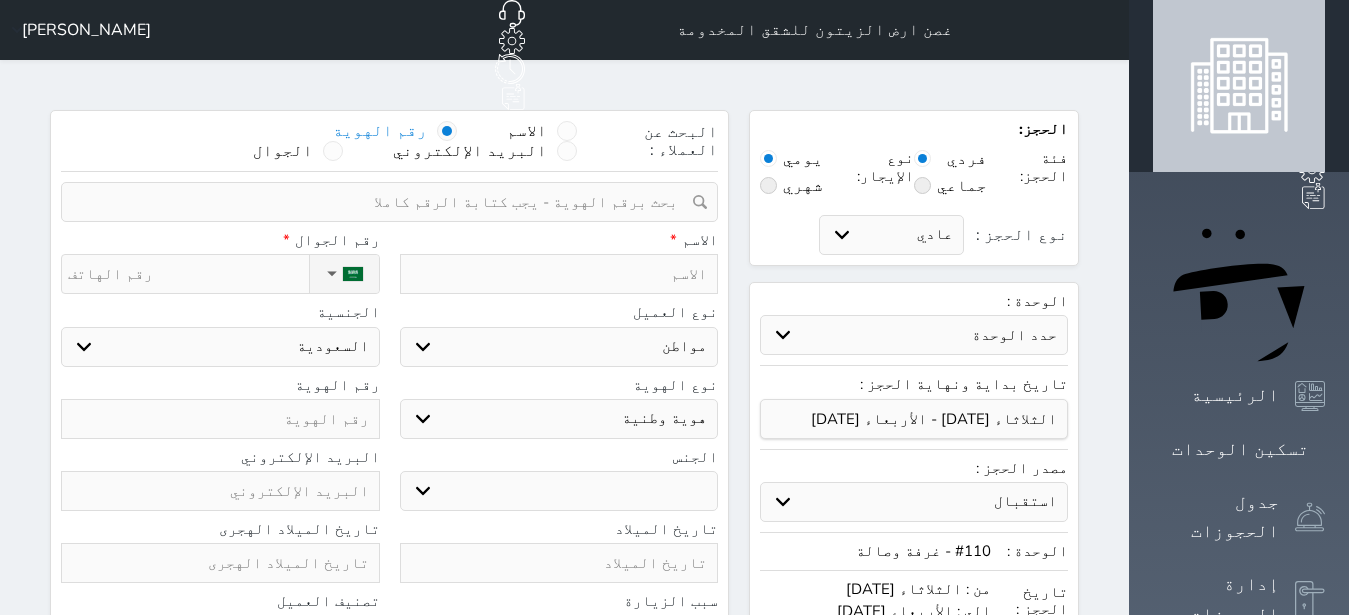 click at bounding box center (382, 202) 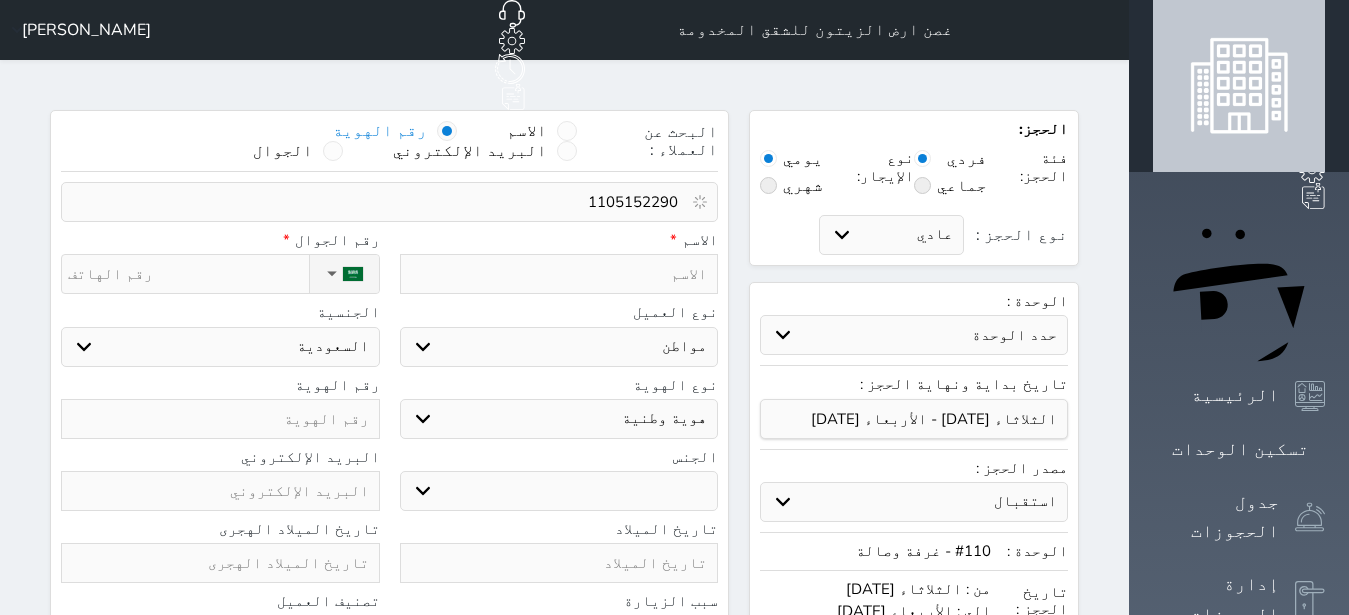 type on "[PERSON_NAME]  ||  [PHONE_NUMBER]" 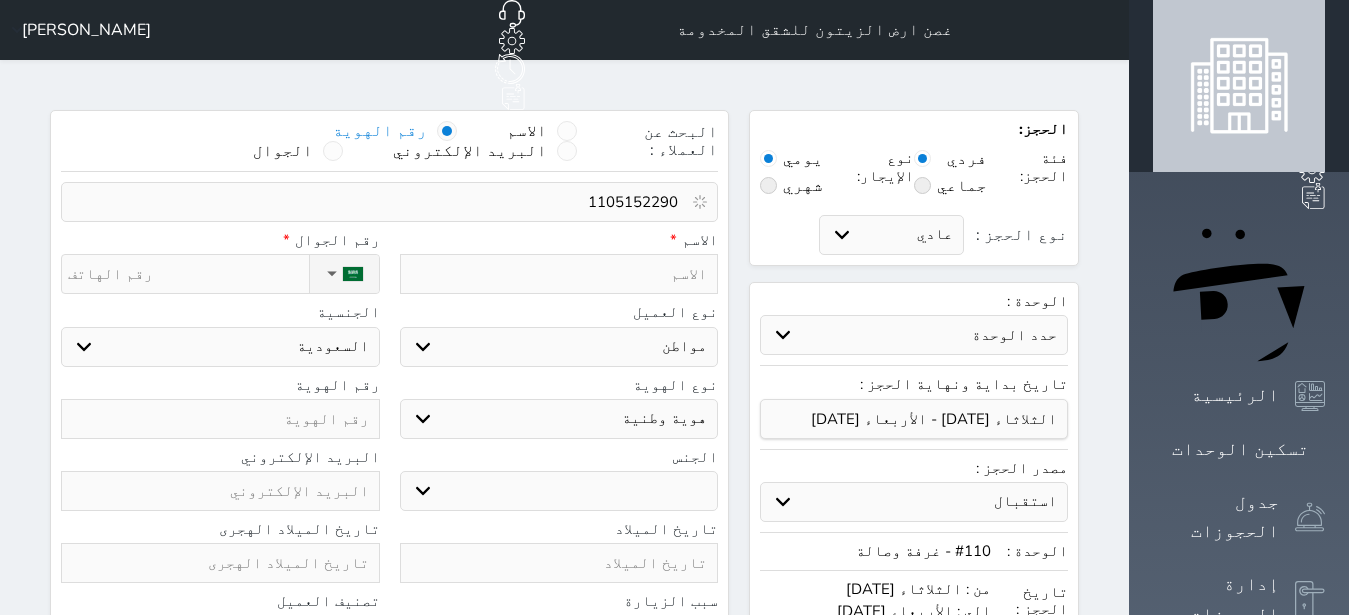 type on "[PERSON_NAME]" 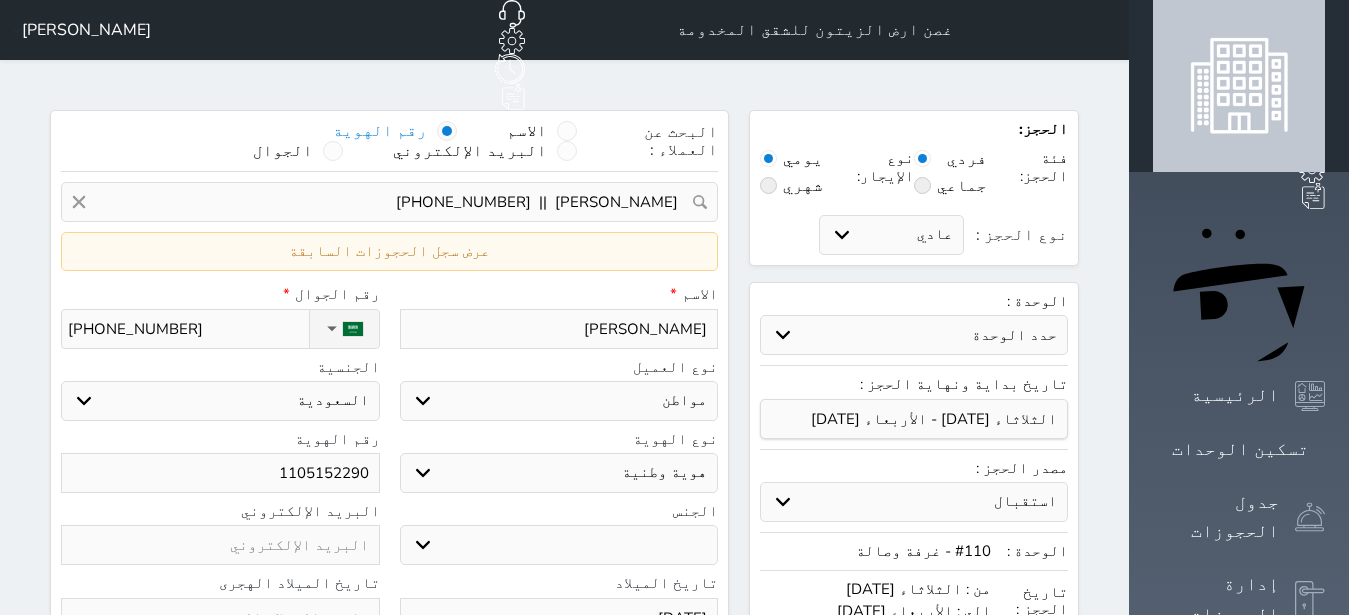scroll, scrollTop: 630, scrollLeft: 0, axis: vertical 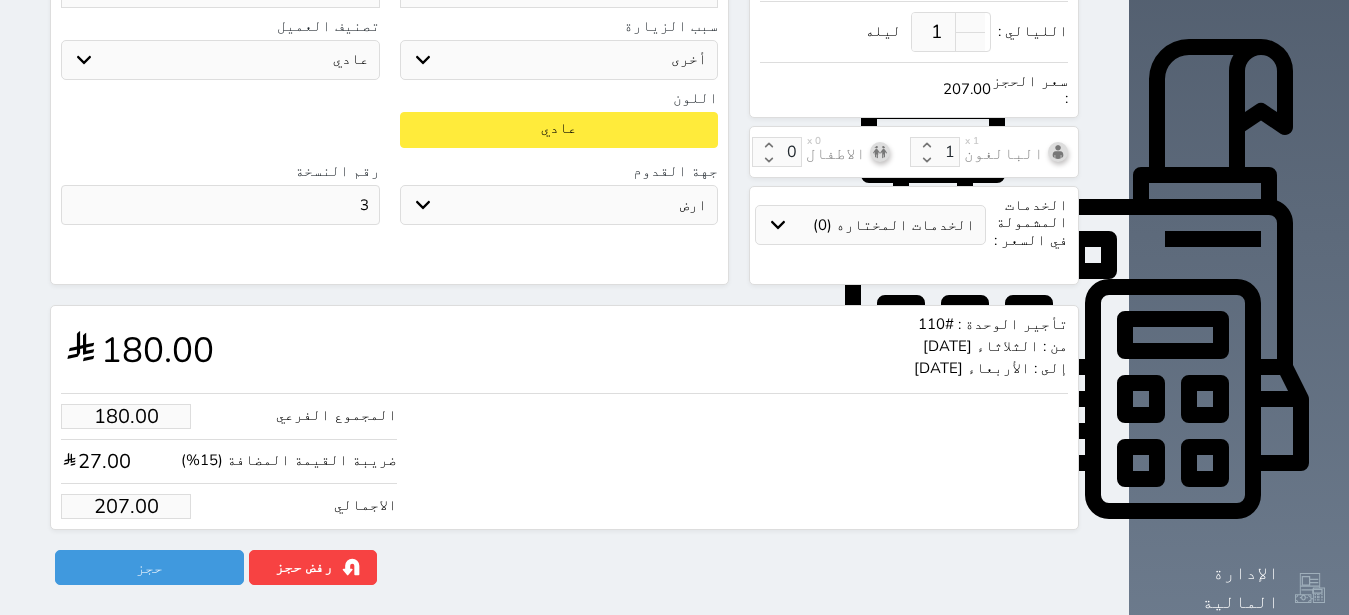 click on "207.00" at bounding box center (126, 506) 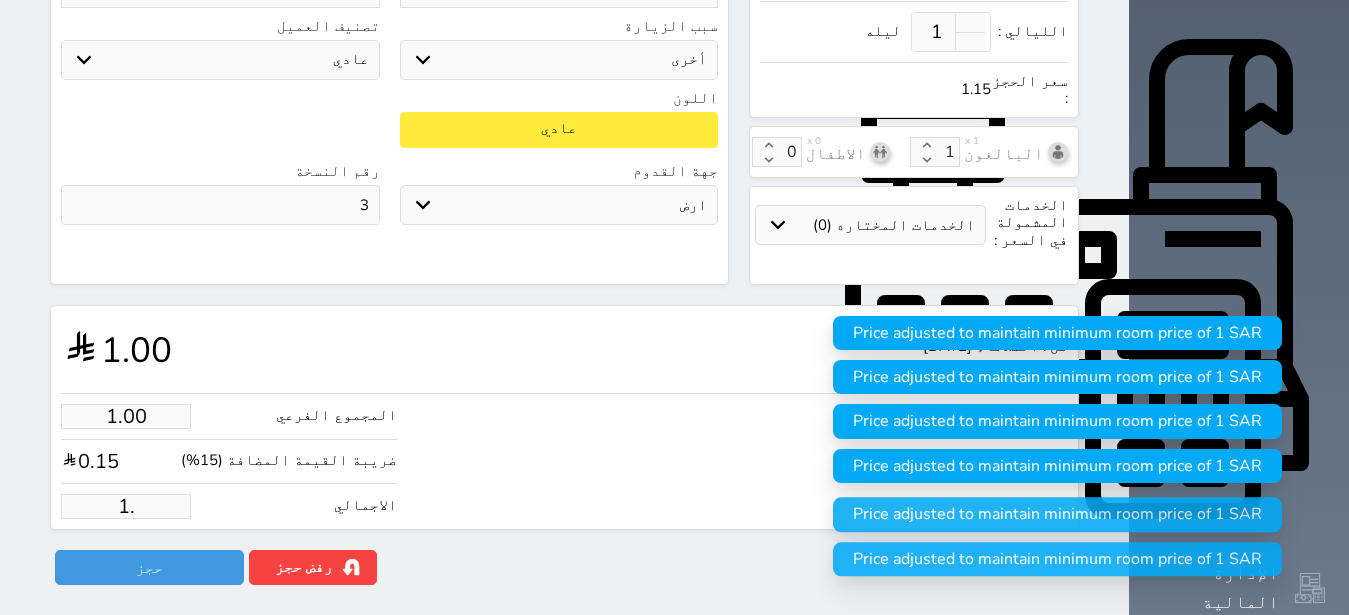 type on "1" 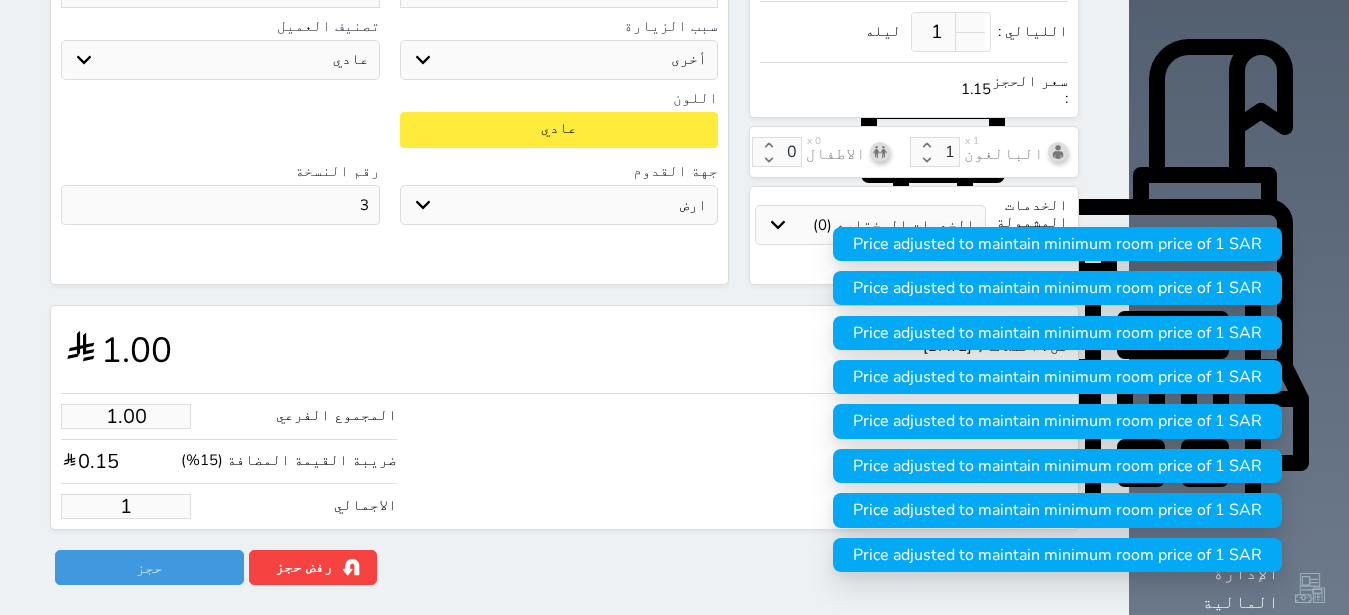 type on "13.04" 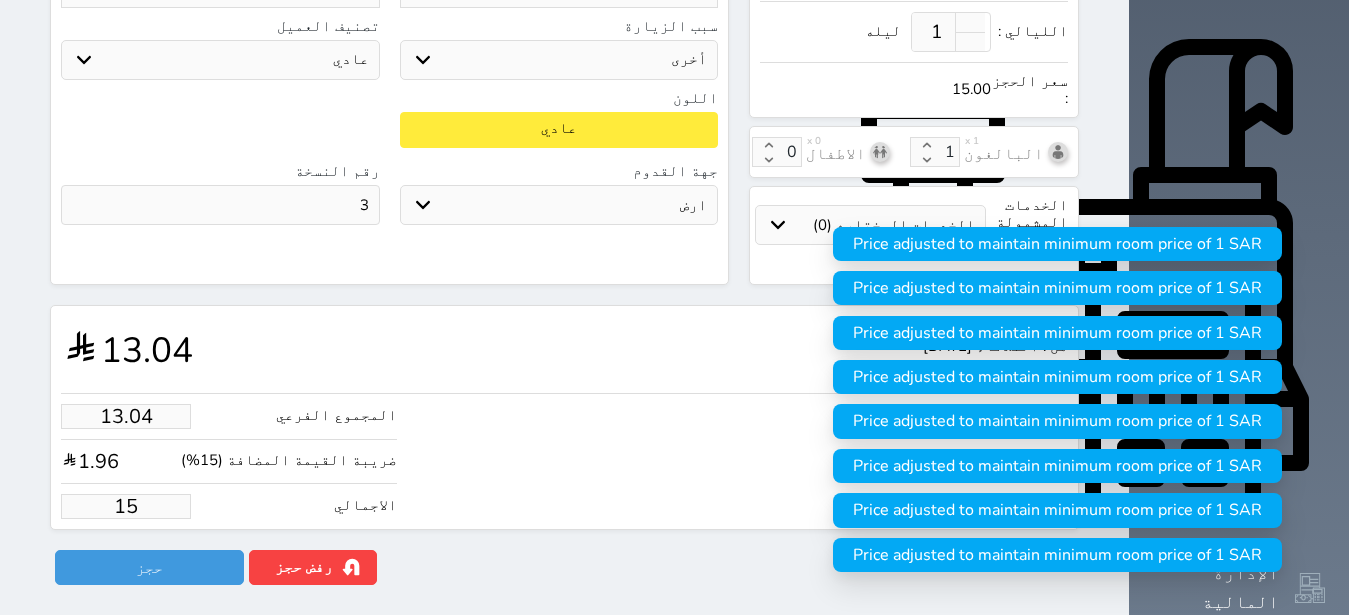 type on "130.43" 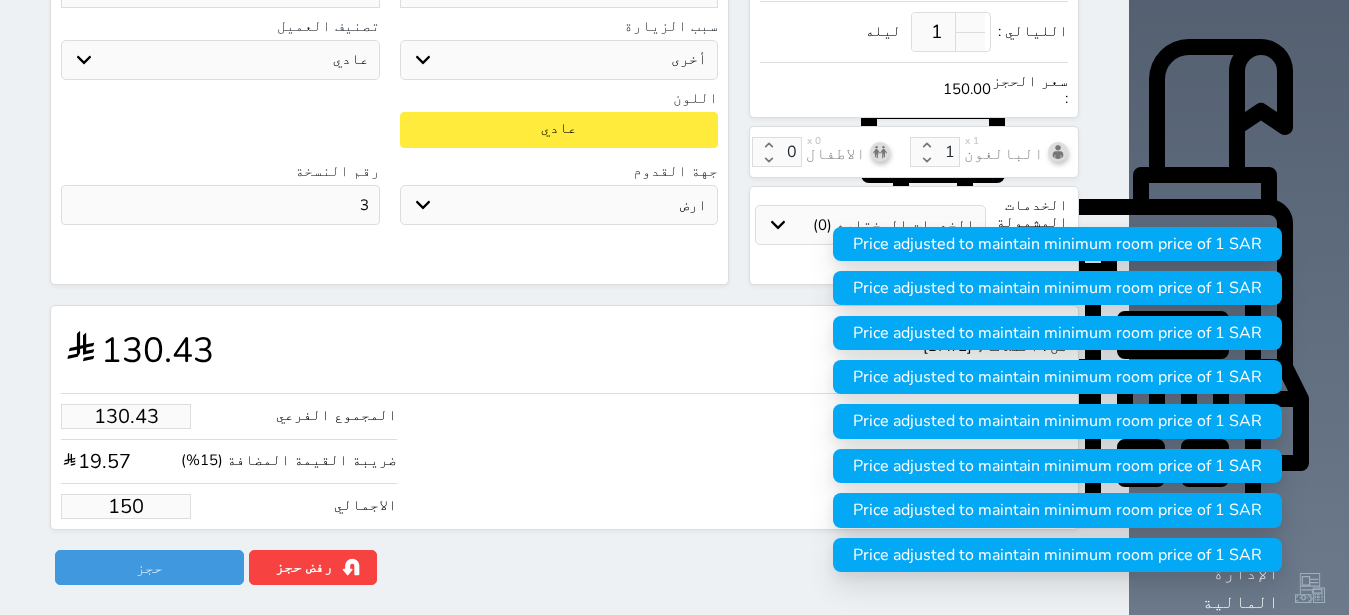 type on "150.00" 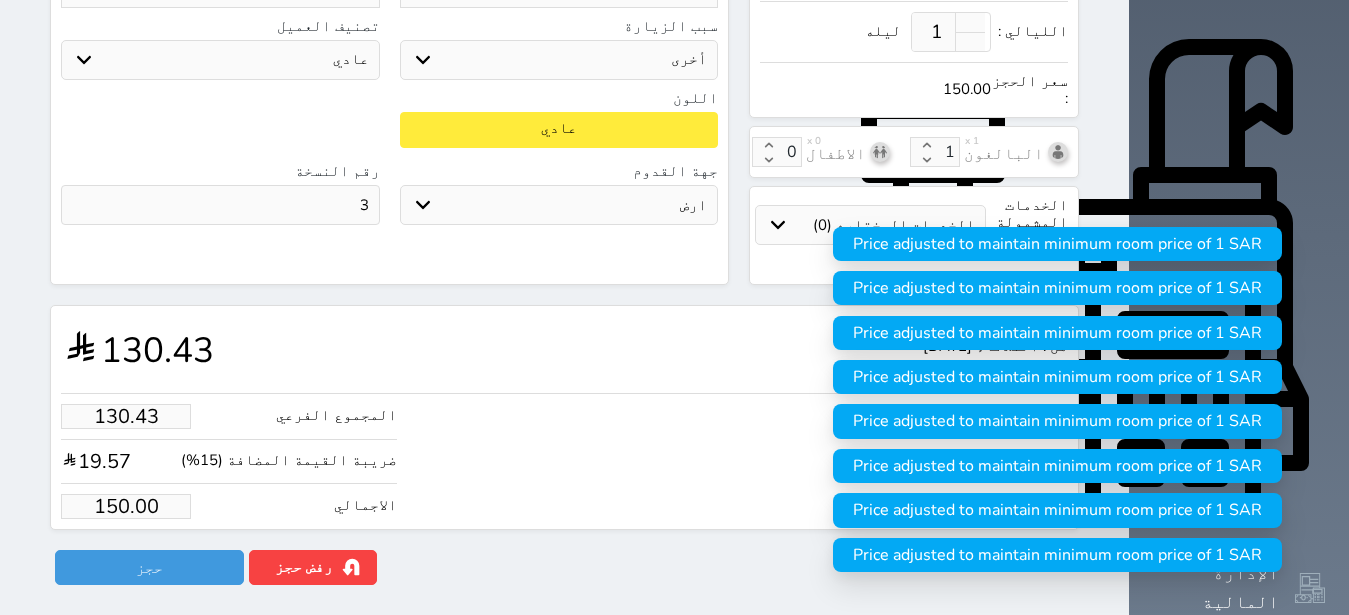 click on "المجموع الفرعي   130.43     ضريبة القيمة المضافة (15%)    19.57      الاجمالي   150.00" at bounding box center (564, 456) 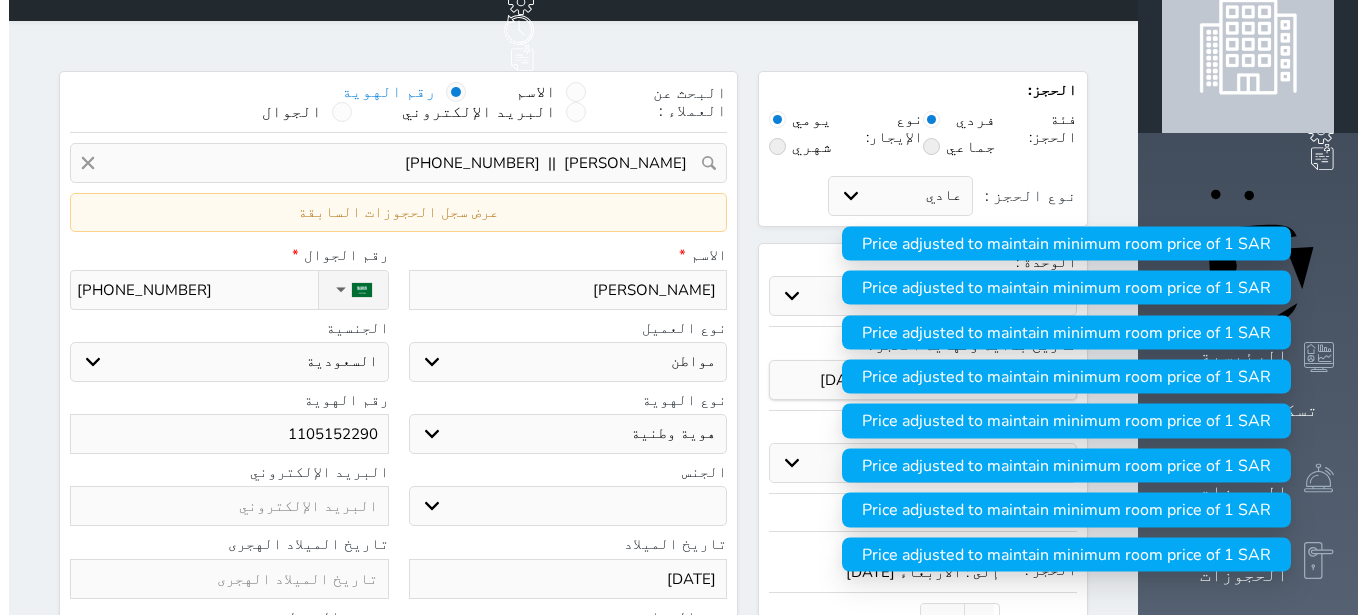 scroll, scrollTop: 0, scrollLeft: 0, axis: both 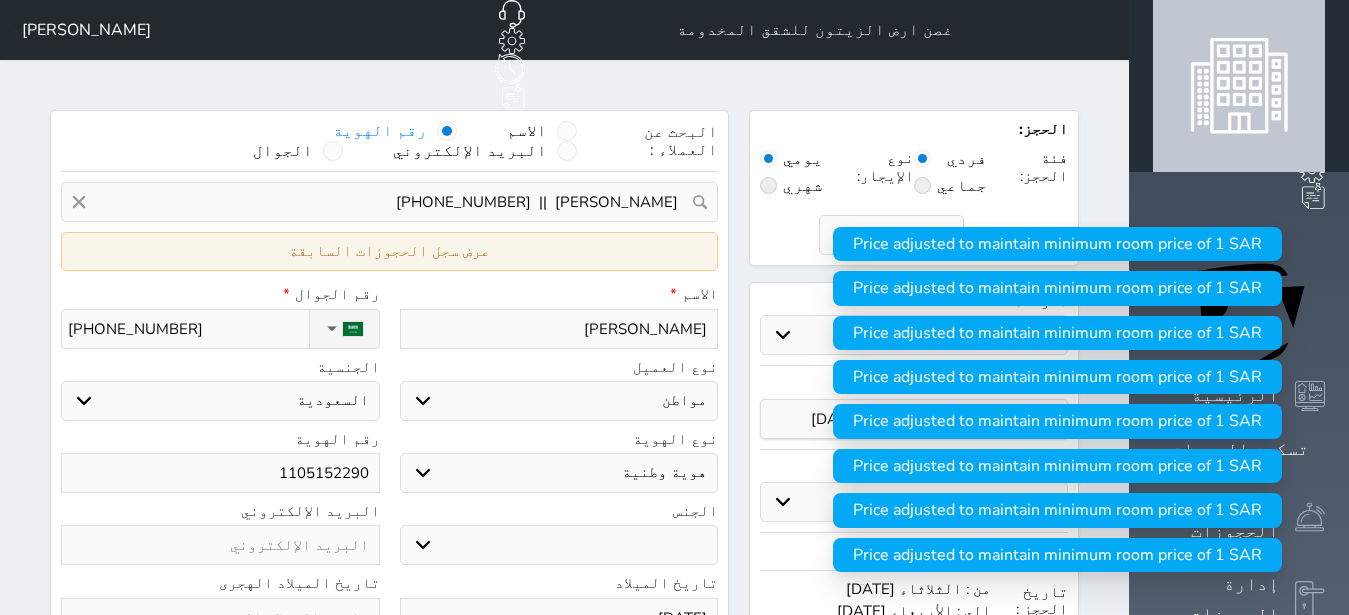 click on "عرض سجل الحجوزات السابقة" at bounding box center (389, 251) 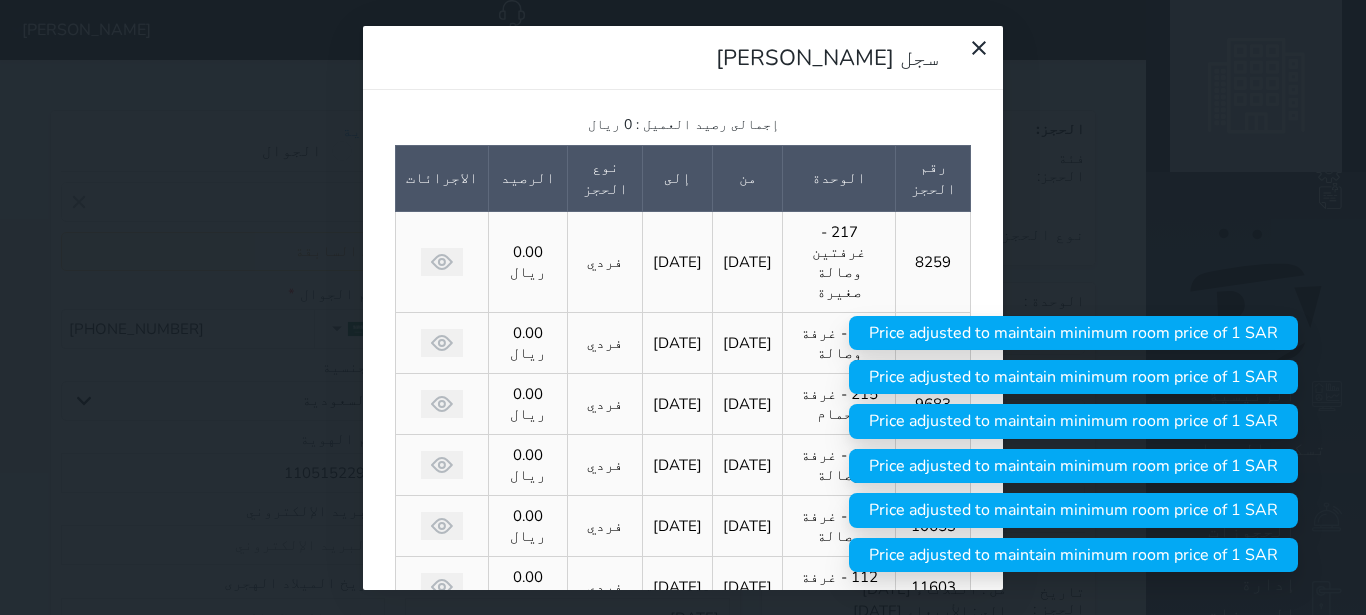scroll, scrollTop: 330, scrollLeft: 0, axis: vertical 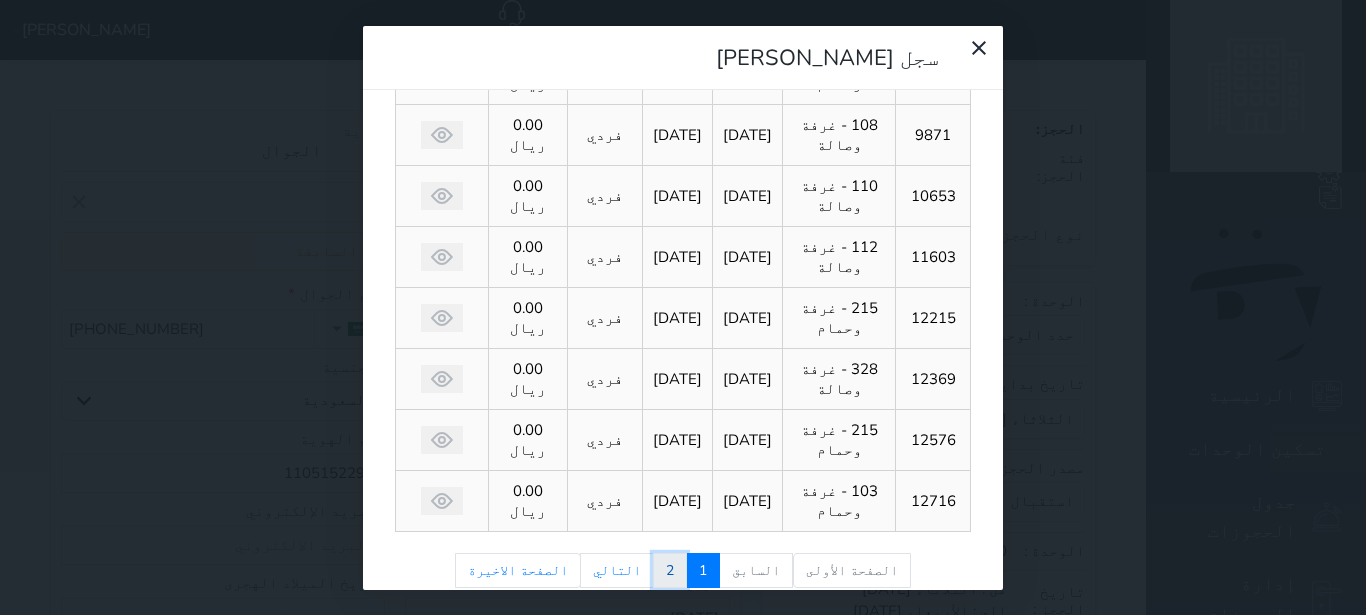 click on "2" at bounding box center [670, 571] 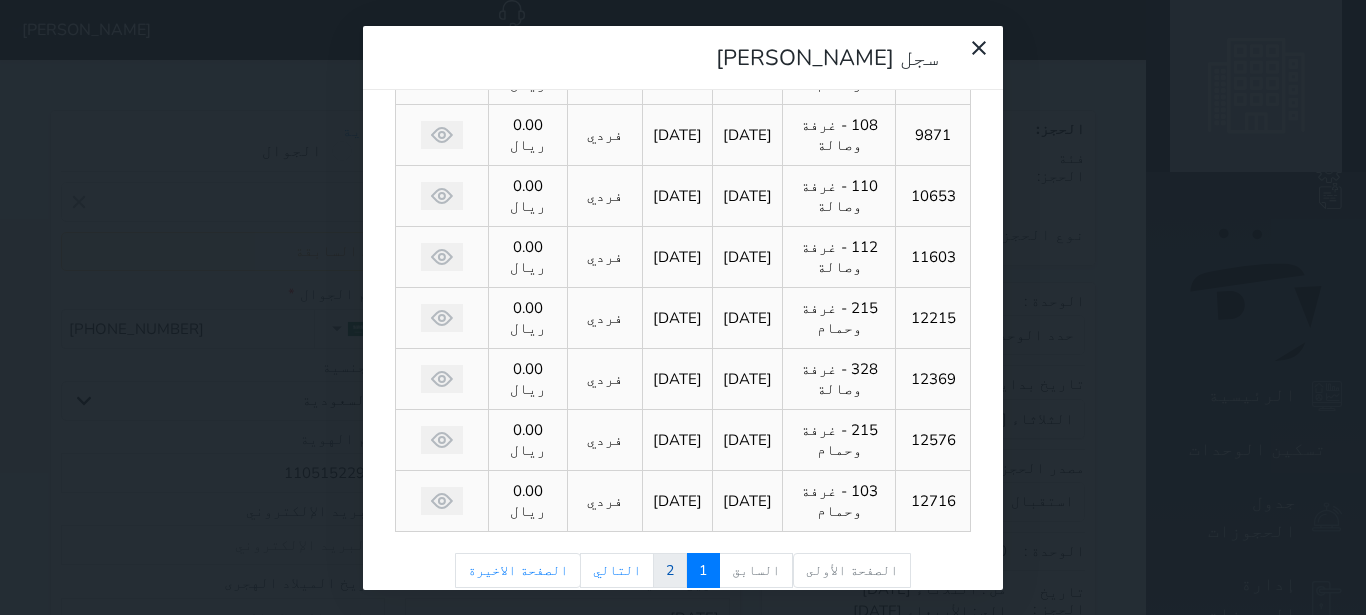 click at bounding box center [0, 0] 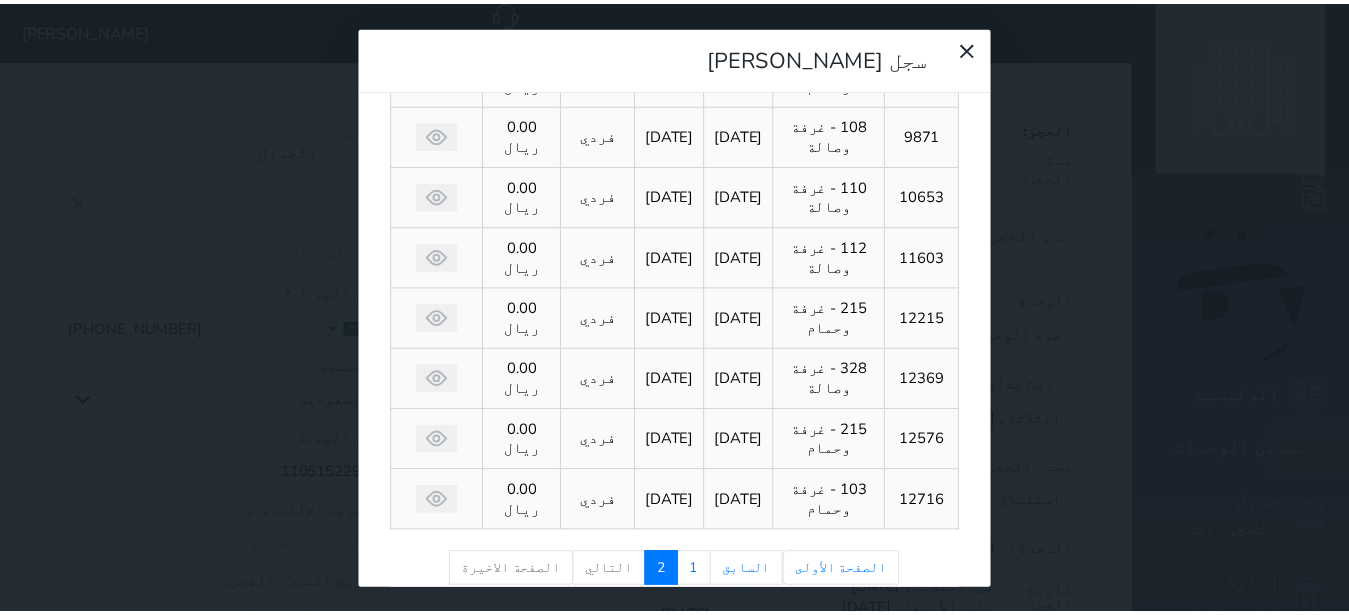 scroll, scrollTop: 147, scrollLeft: 0, axis: vertical 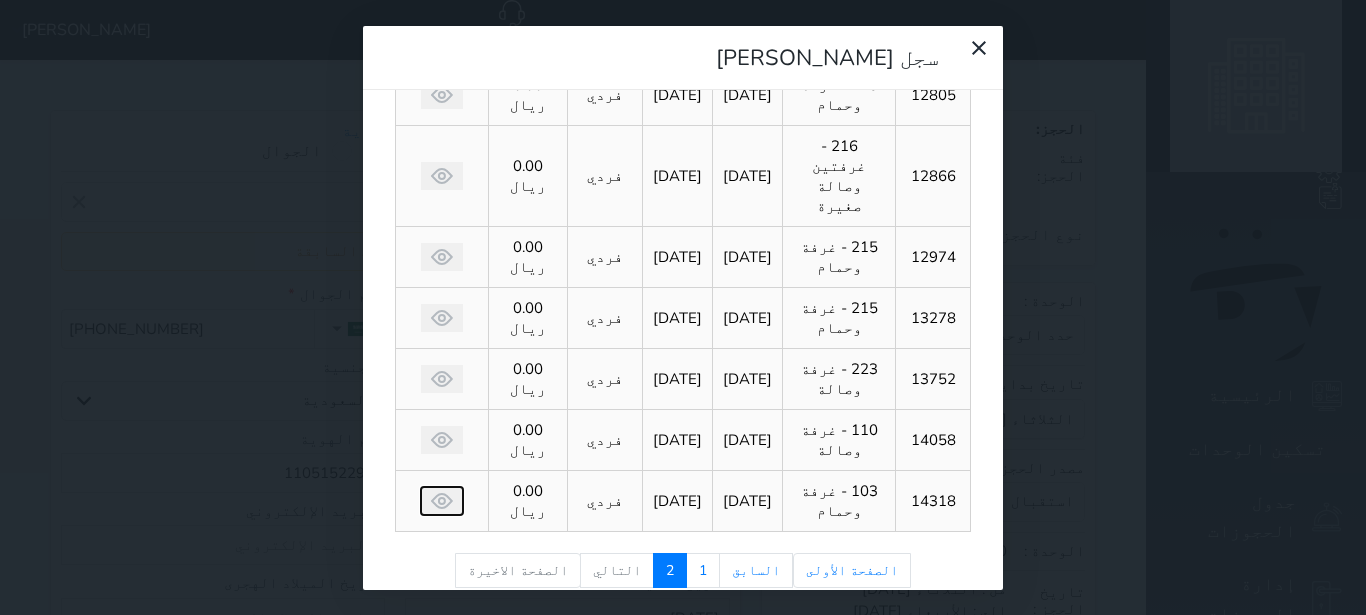 click at bounding box center (442, 501) 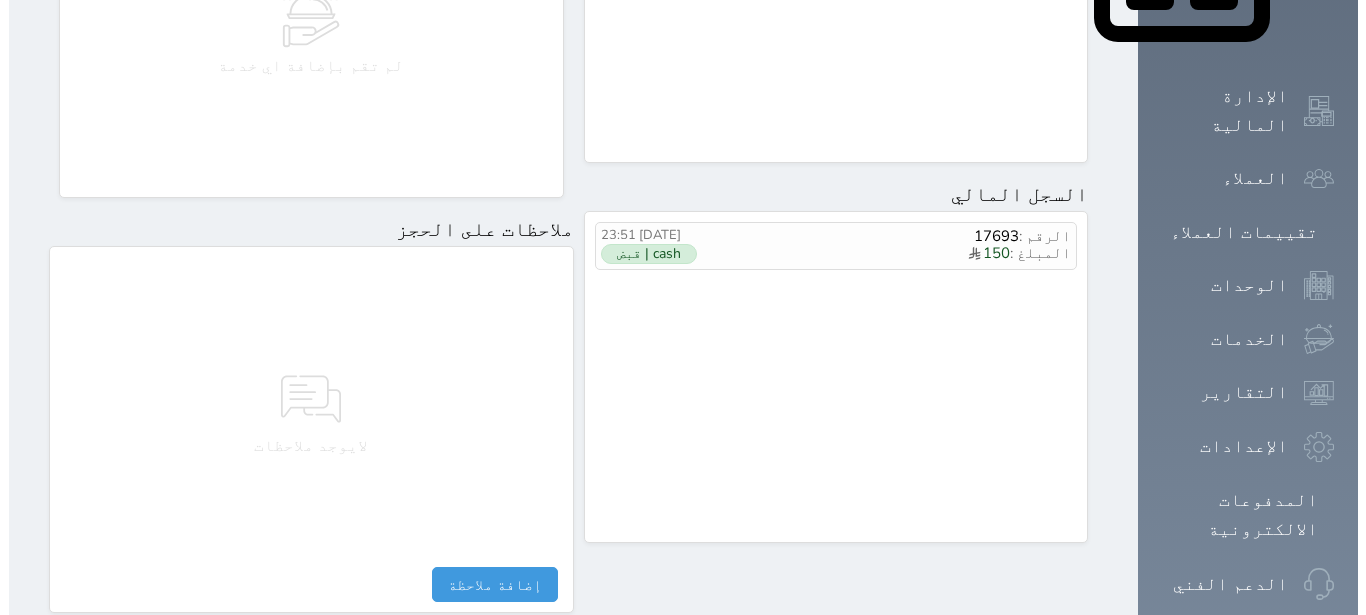 scroll, scrollTop: 1134, scrollLeft: 0, axis: vertical 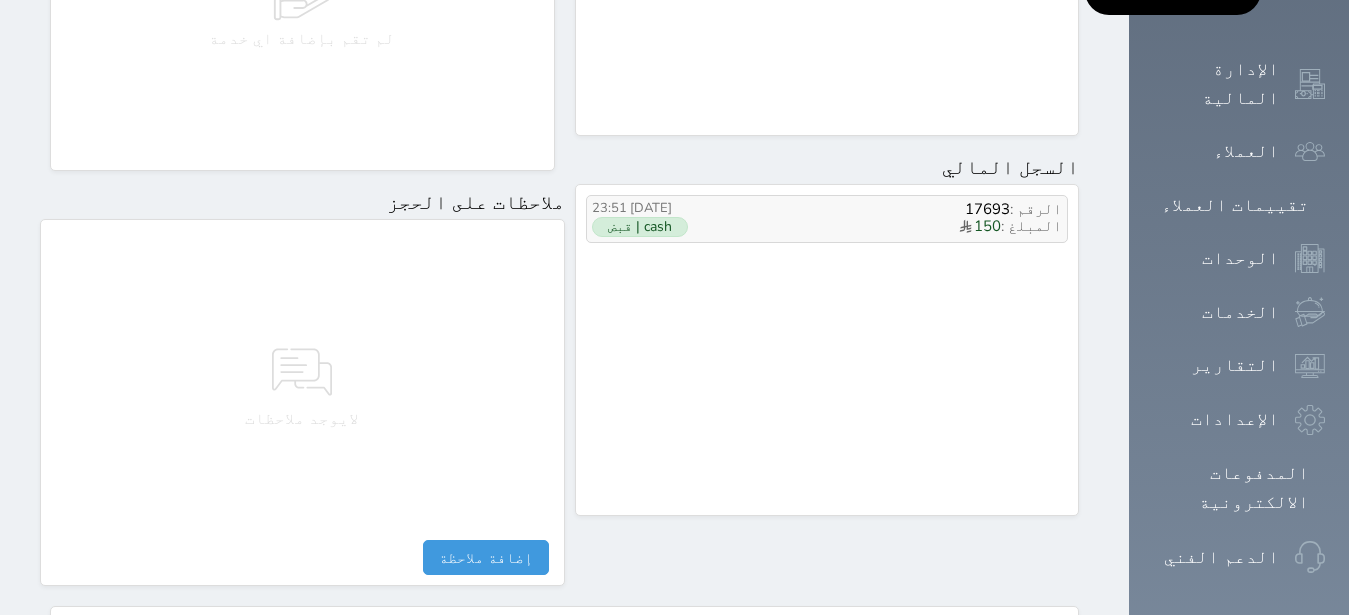 click on "المبلغ :  150" at bounding box center (897, 227) 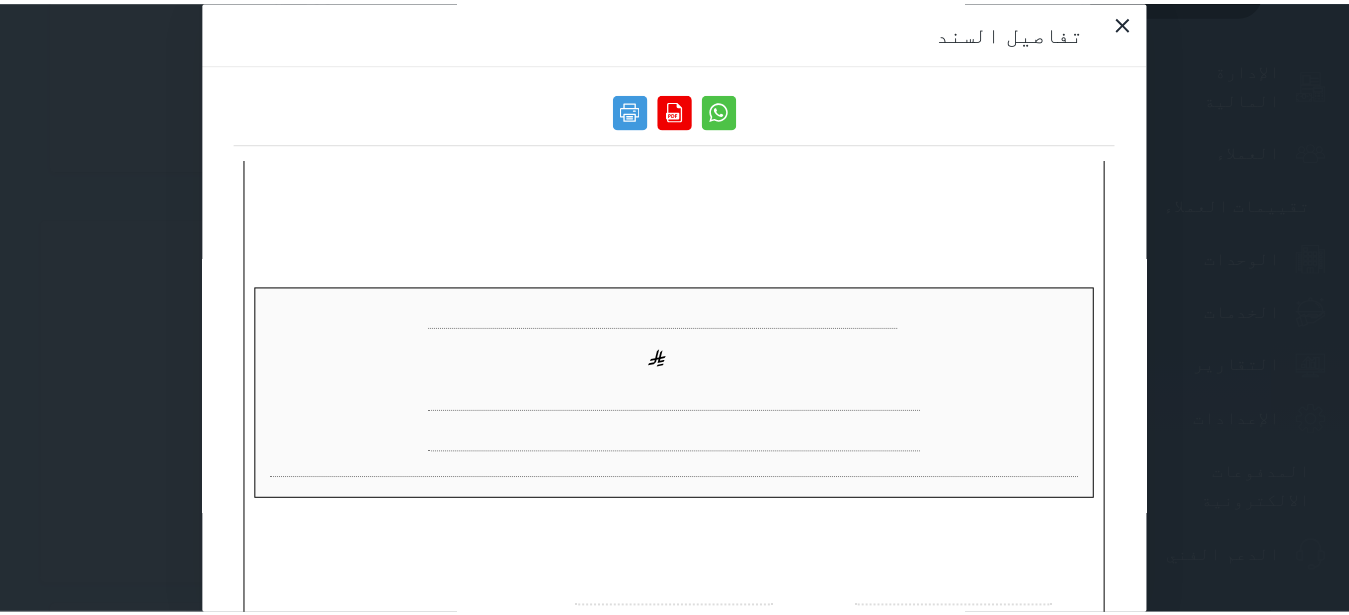 scroll, scrollTop: 0, scrollLeft: 0, axis: both 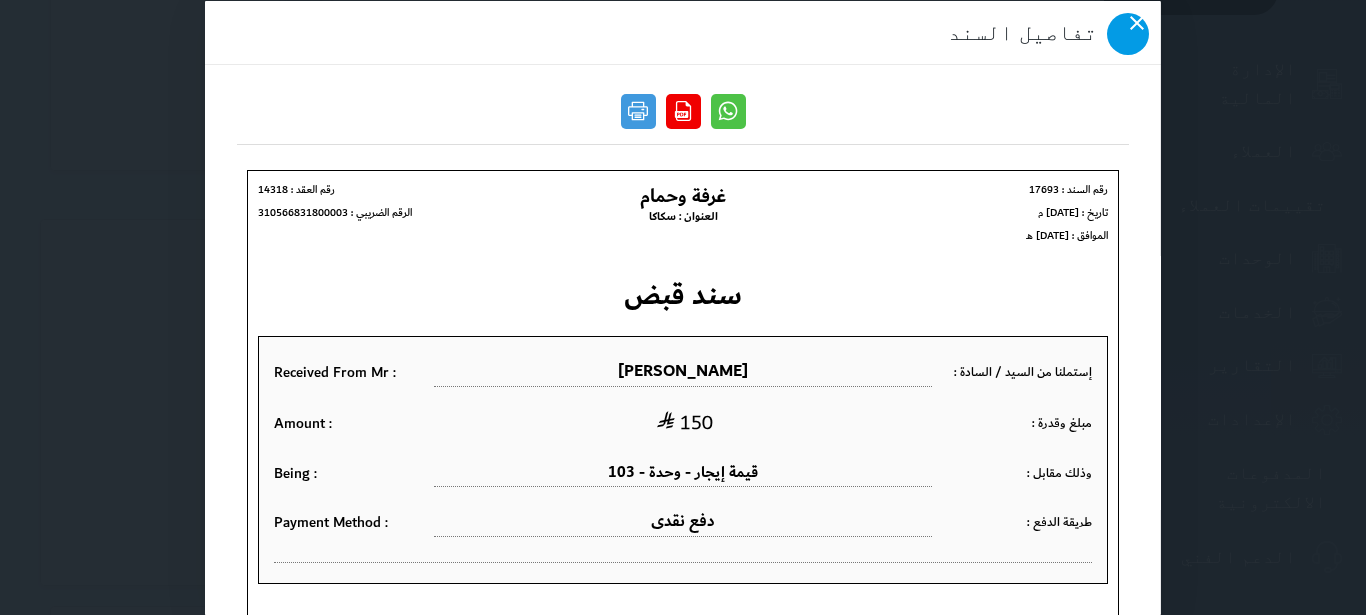 click 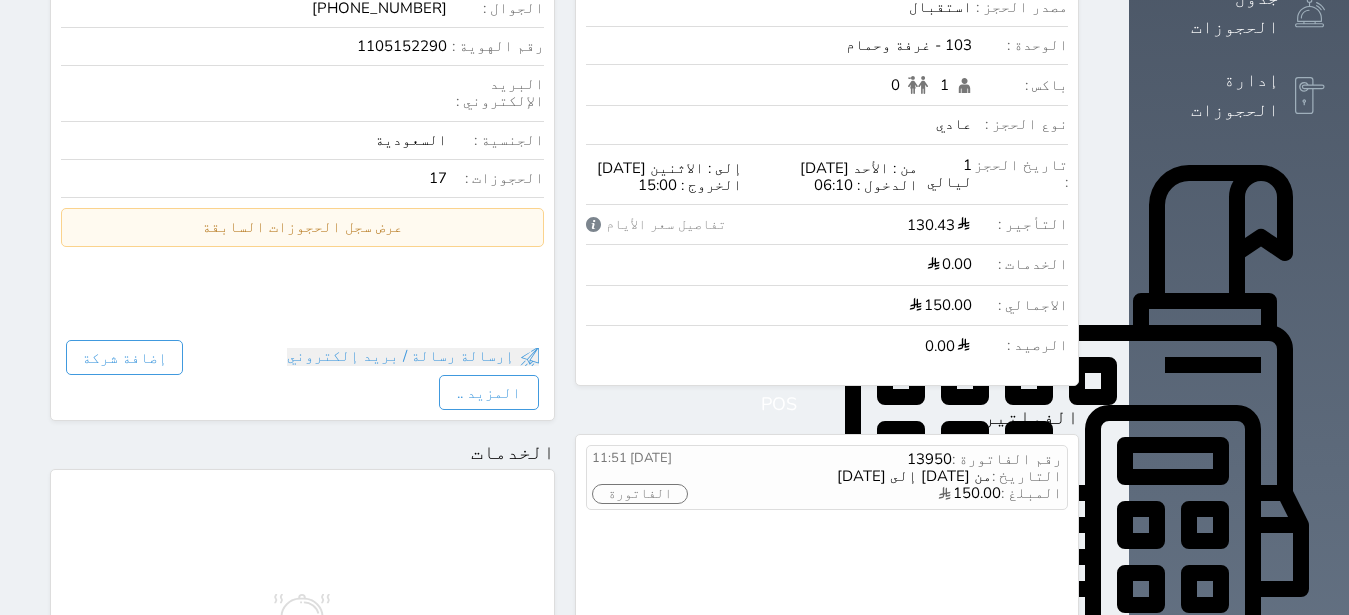 scroll, scrollTop: 0, scrollLeft: 0, axis: both 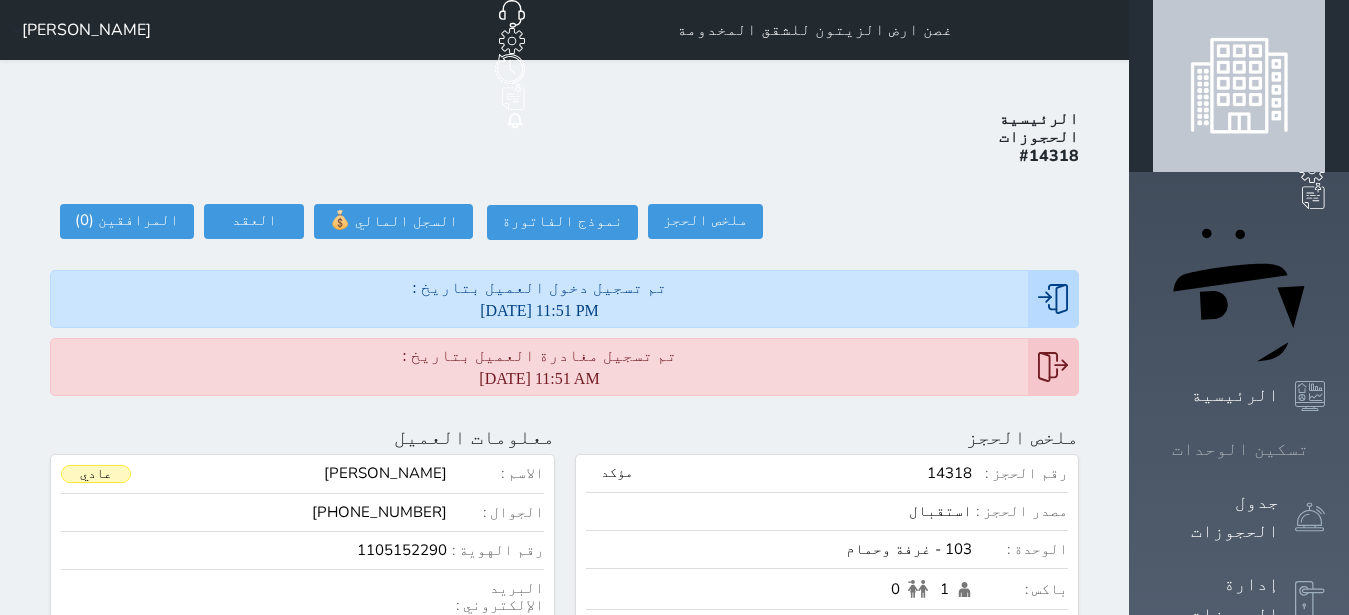 click at bounding box center (1325, 449) 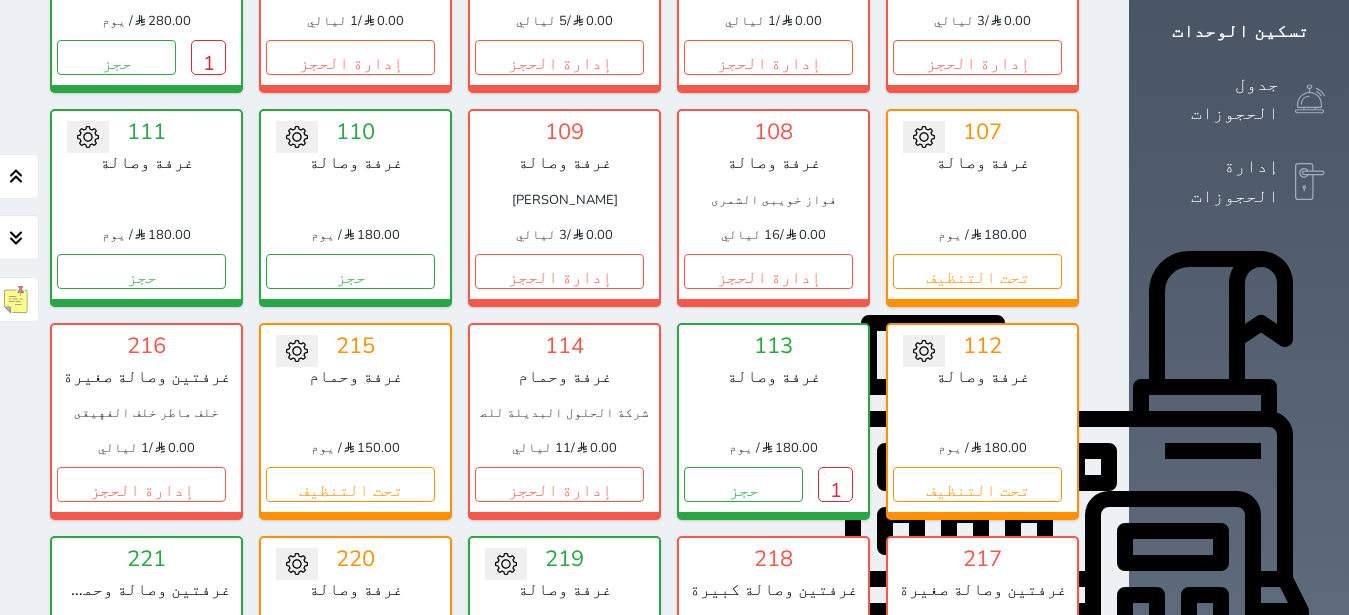 scroll, scrollTop: 456, scrollLeft: 0, axis: vertical 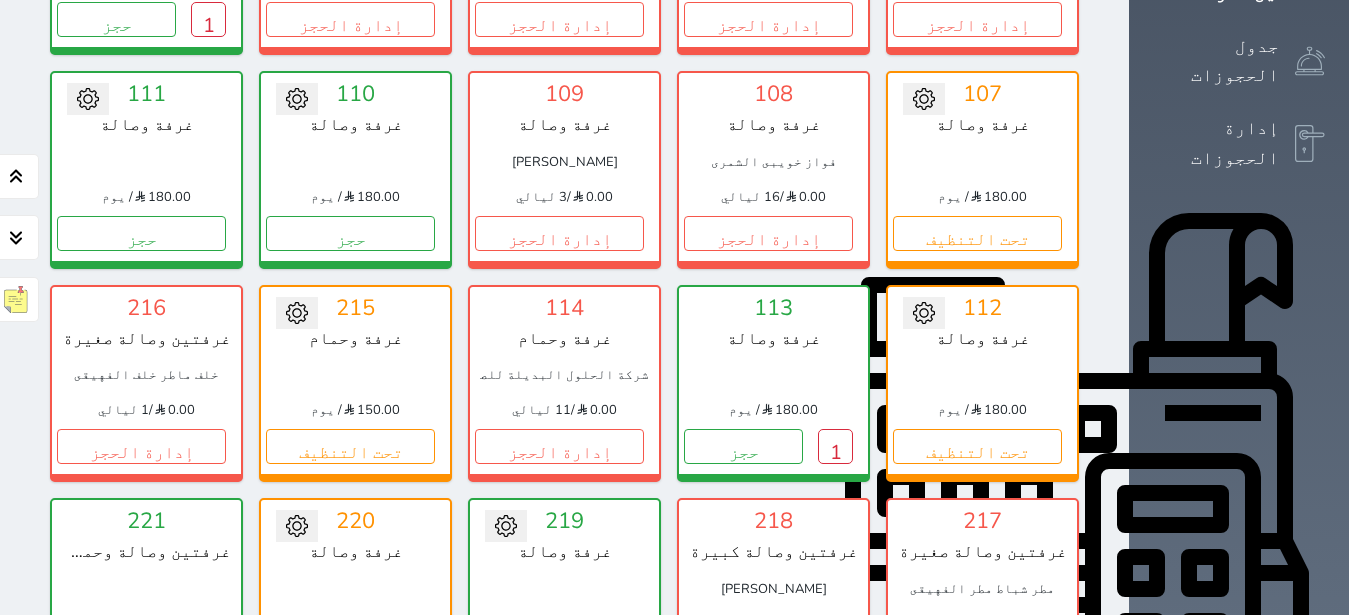 click on "حجز" at bounding box center (559, 660) 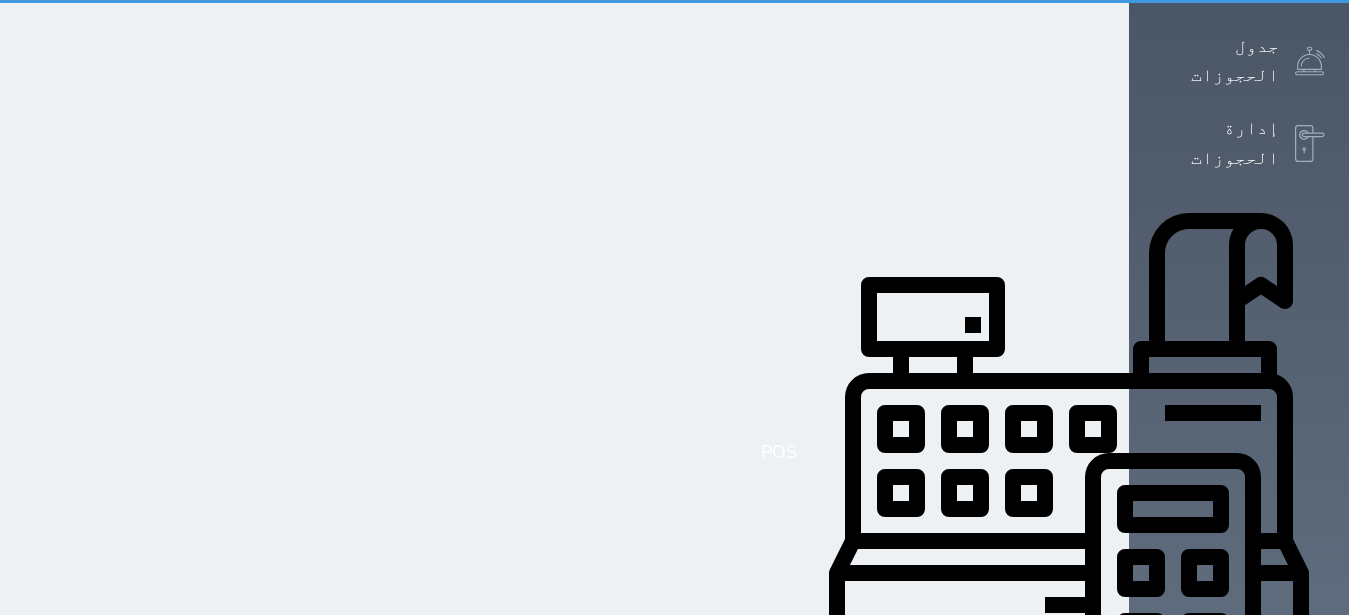 scroll, scrollTop: 66, scrollLeft: 0, axis: vertical 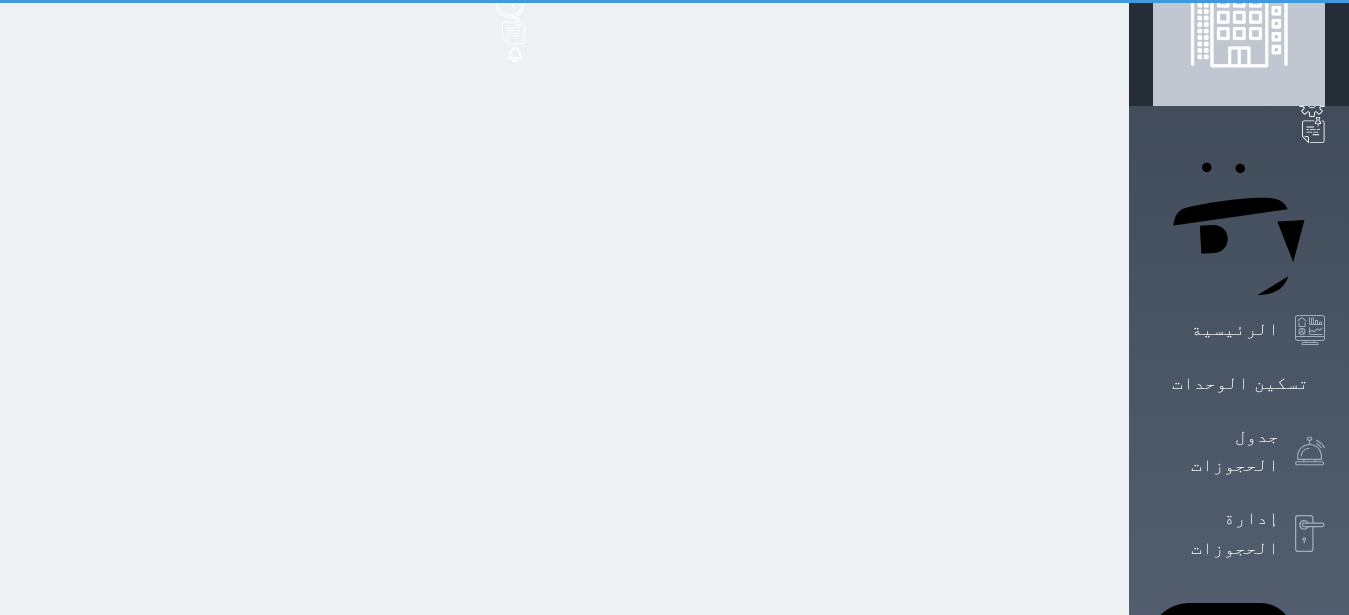 select on "1" 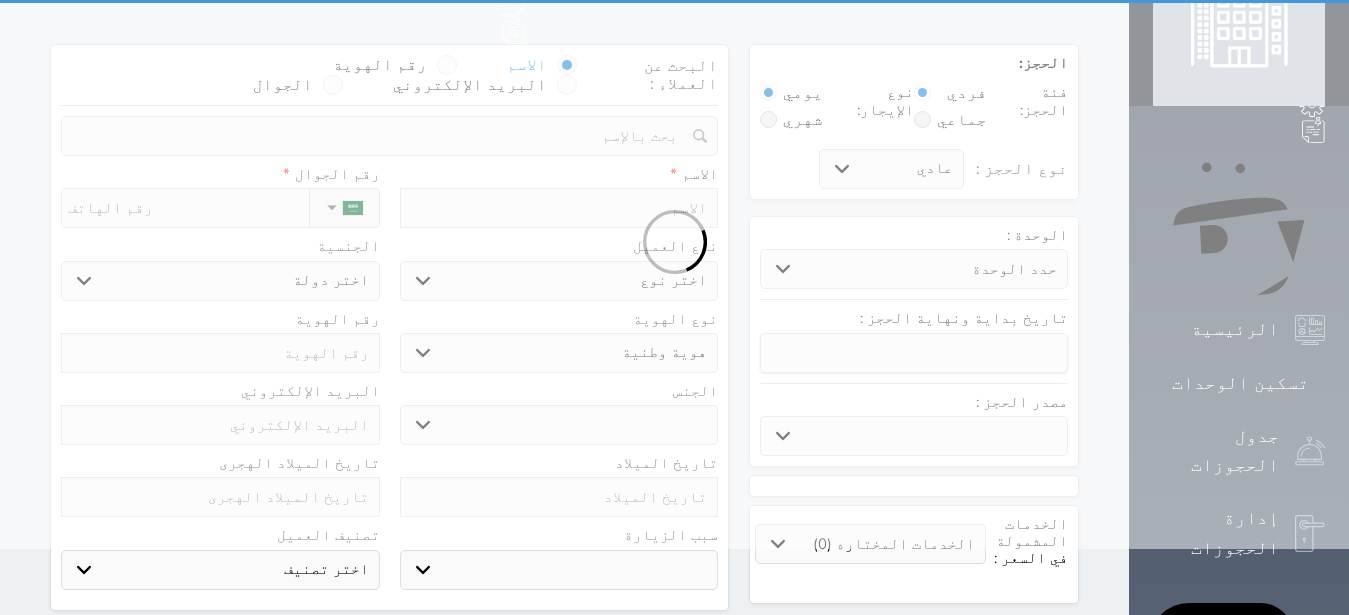 scroll, scrollTop: 0, scrollLeft: 0, axis: both 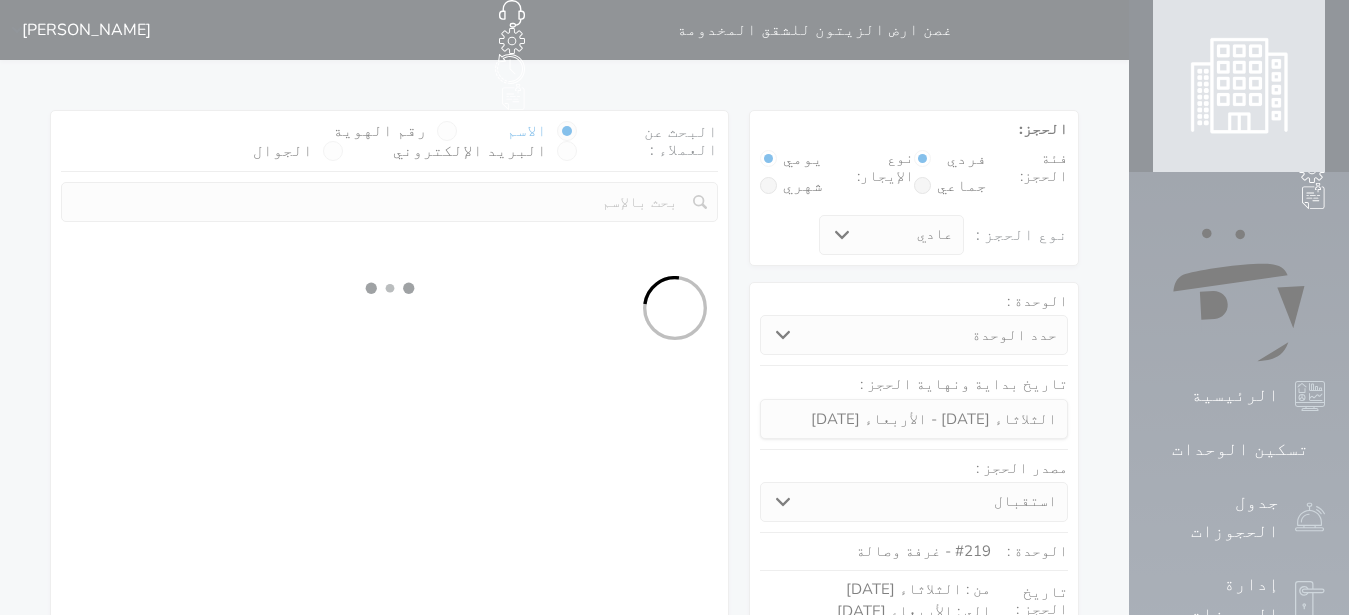 select 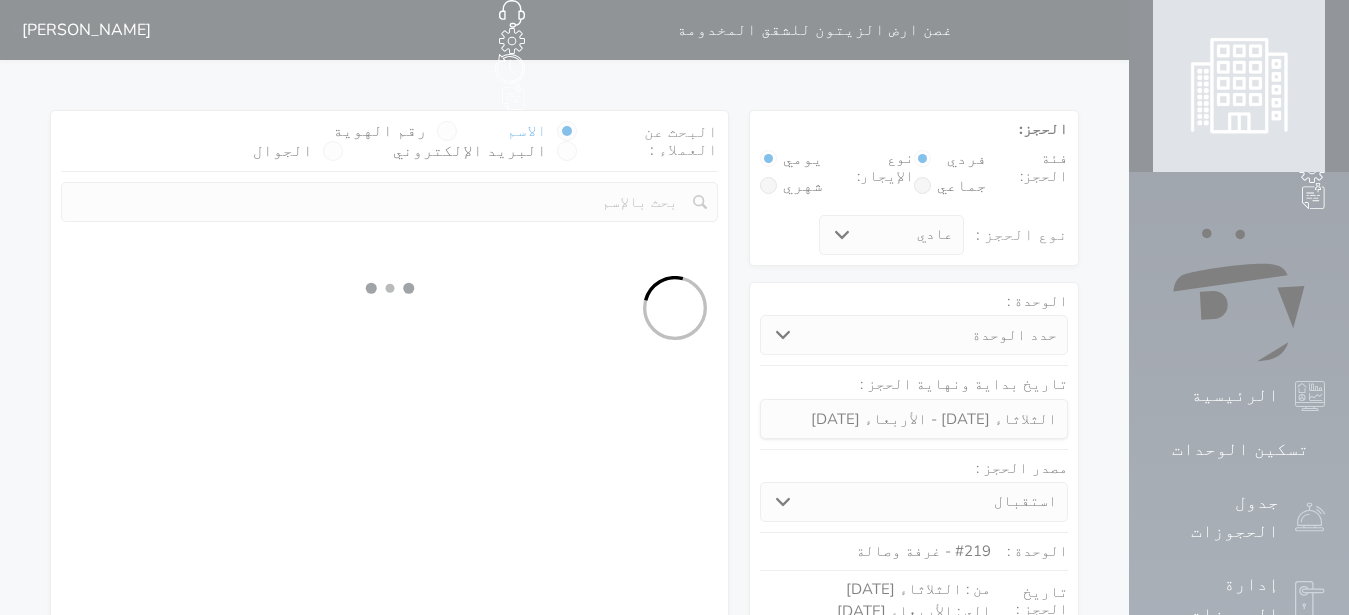 select on "113" 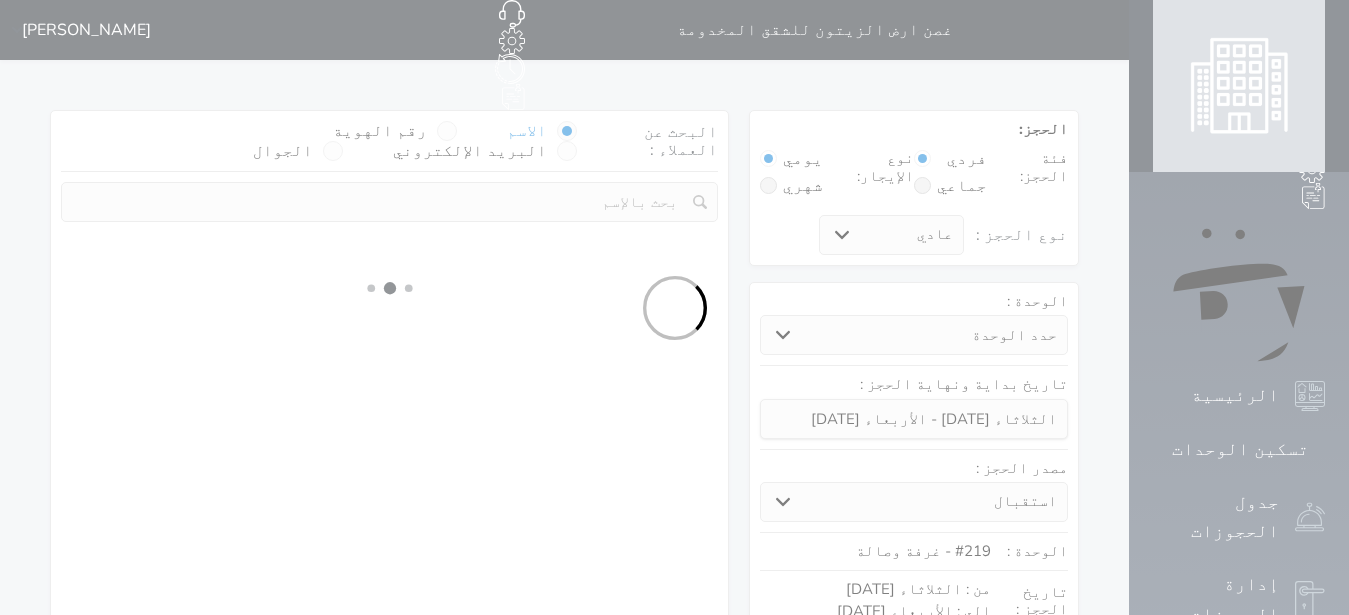 select on "1" 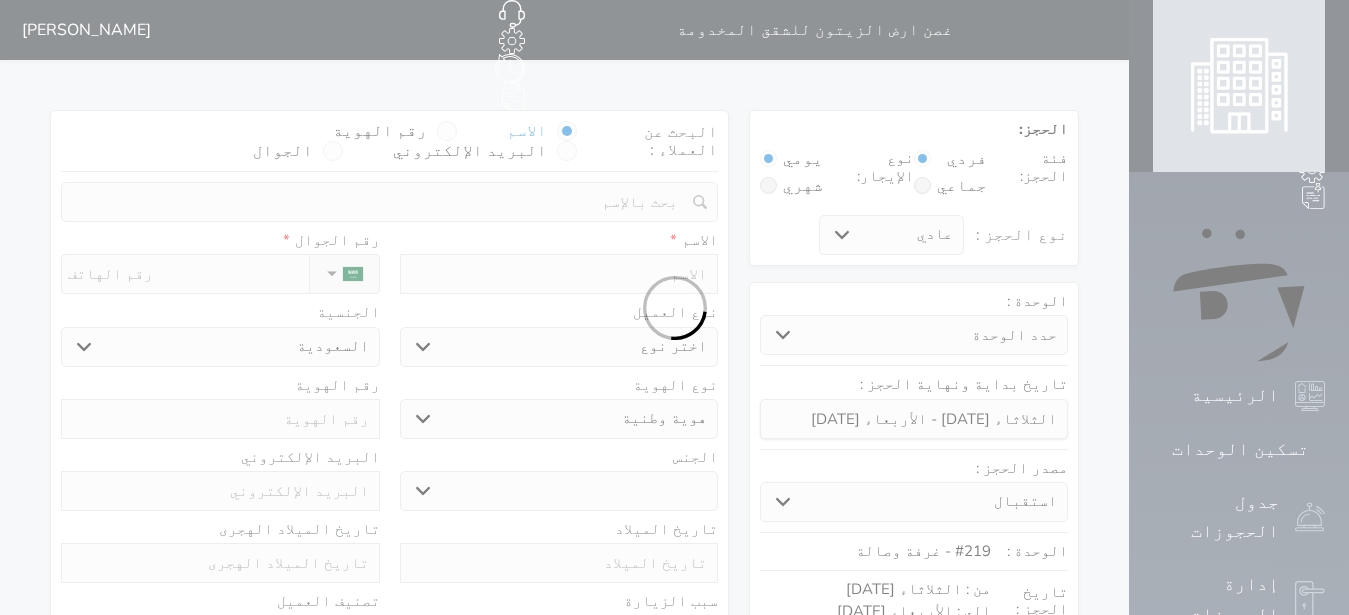 select 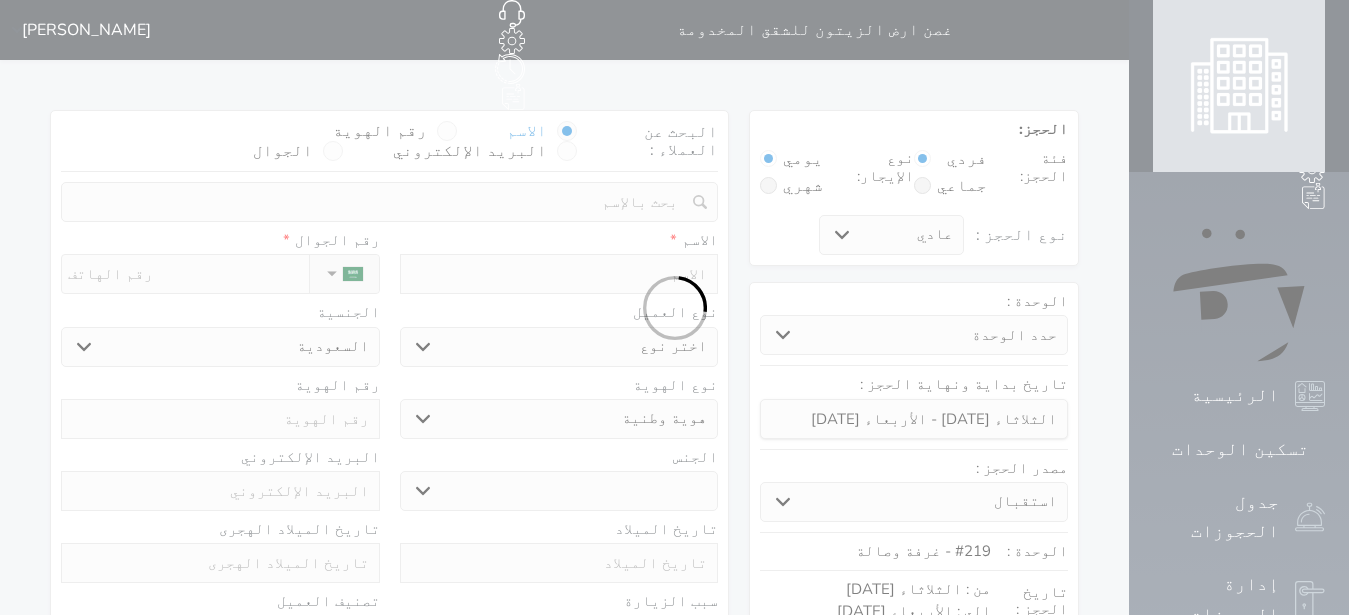 select on "1" 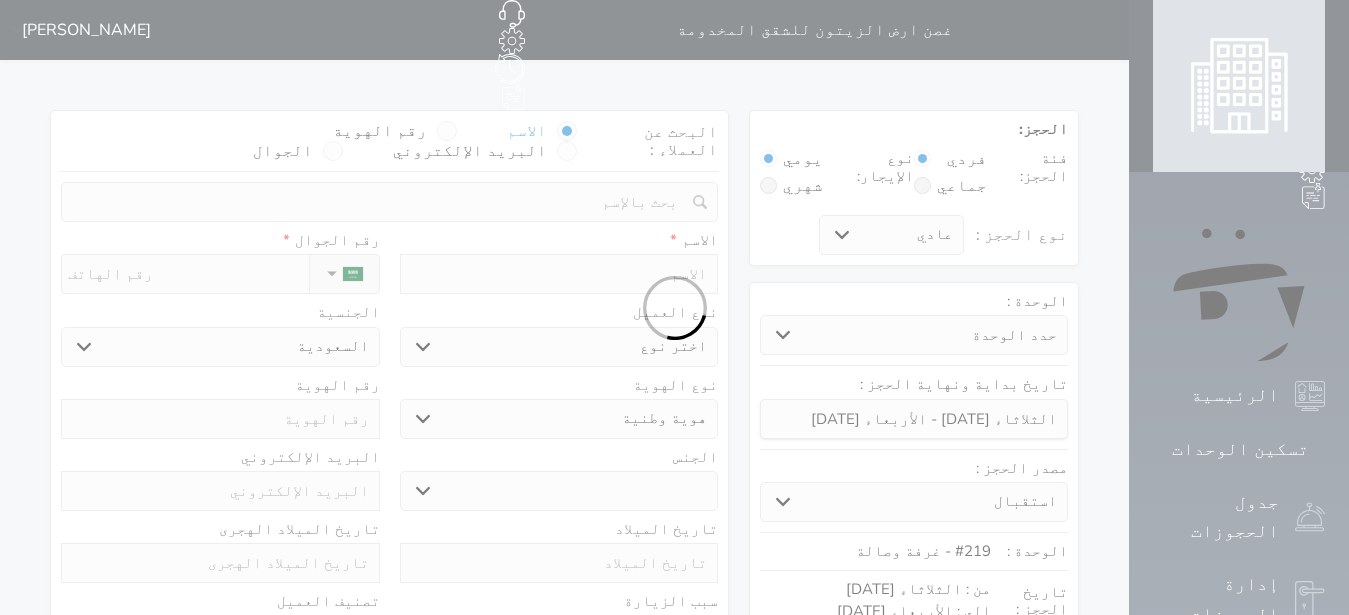 select on "7" 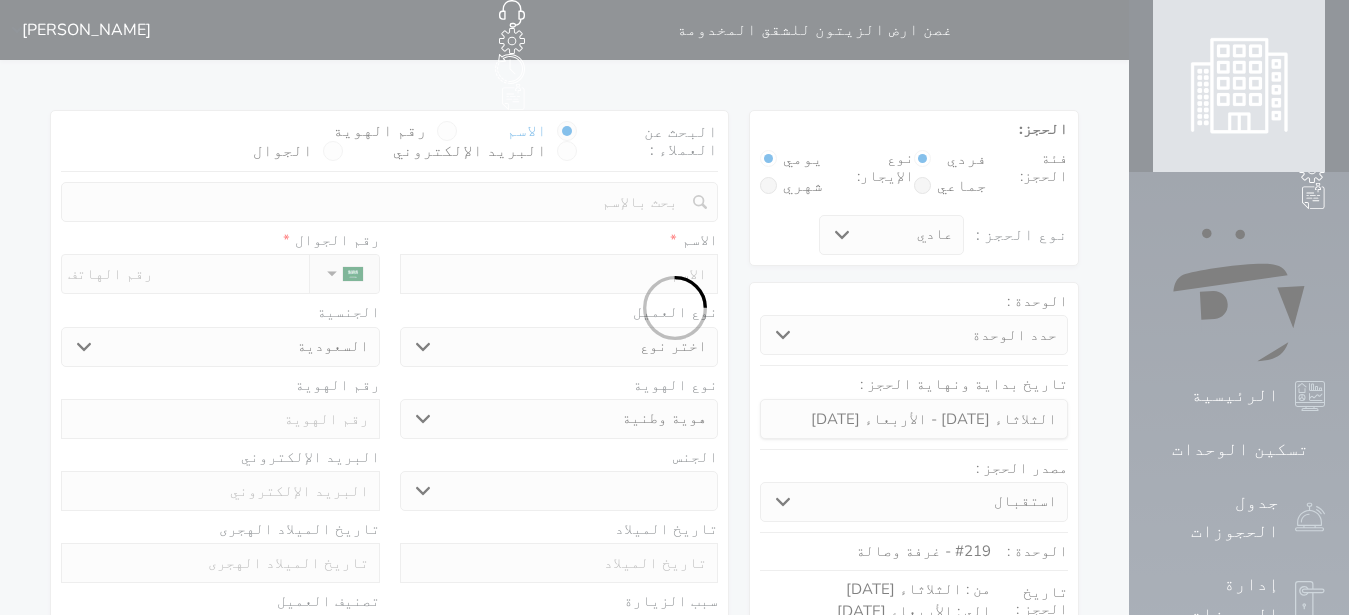 select 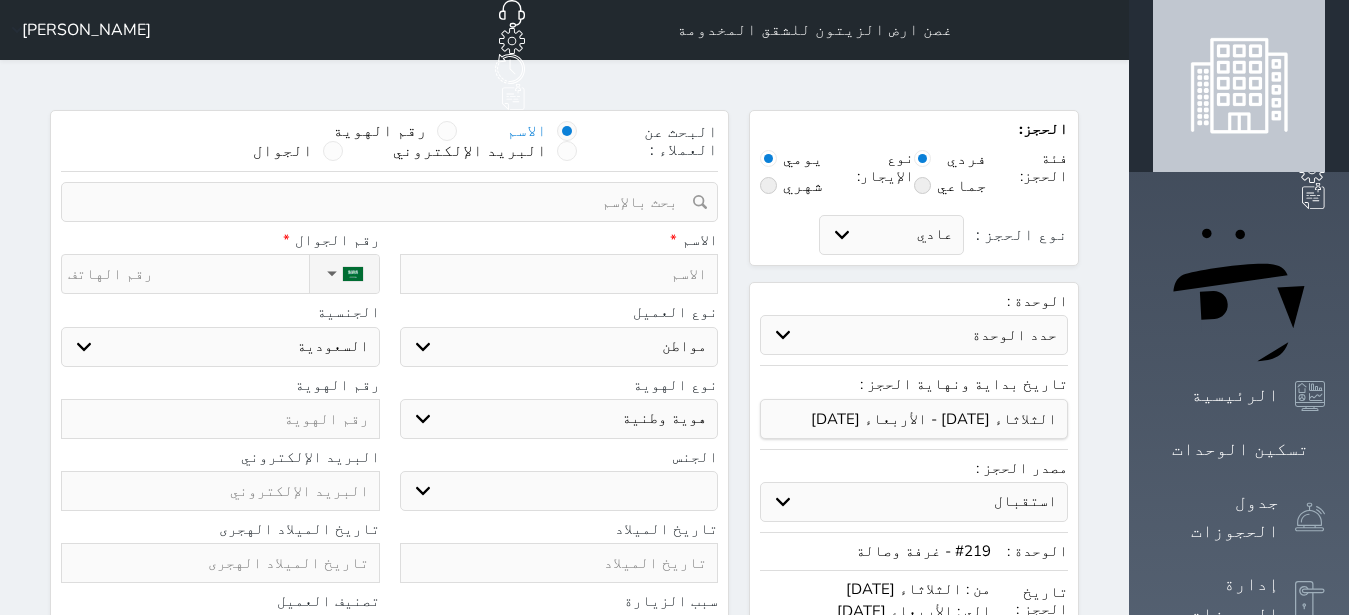 select 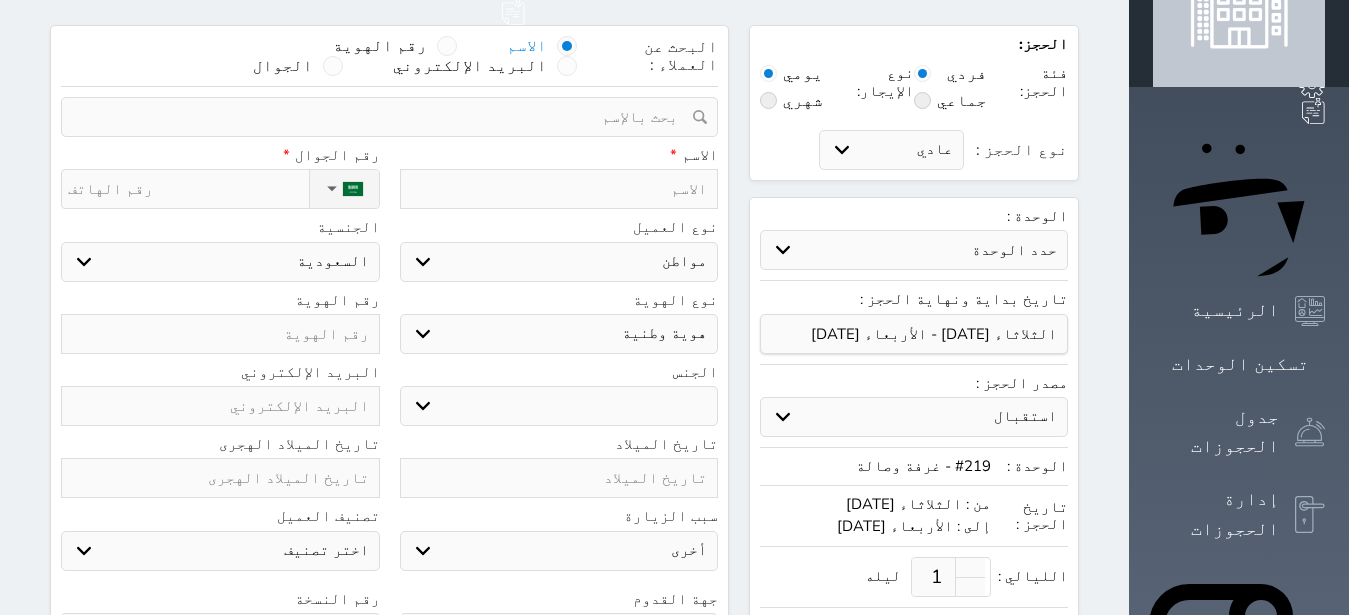 scroll, scrollTop: 0, scrollLeft: 0, axis: both 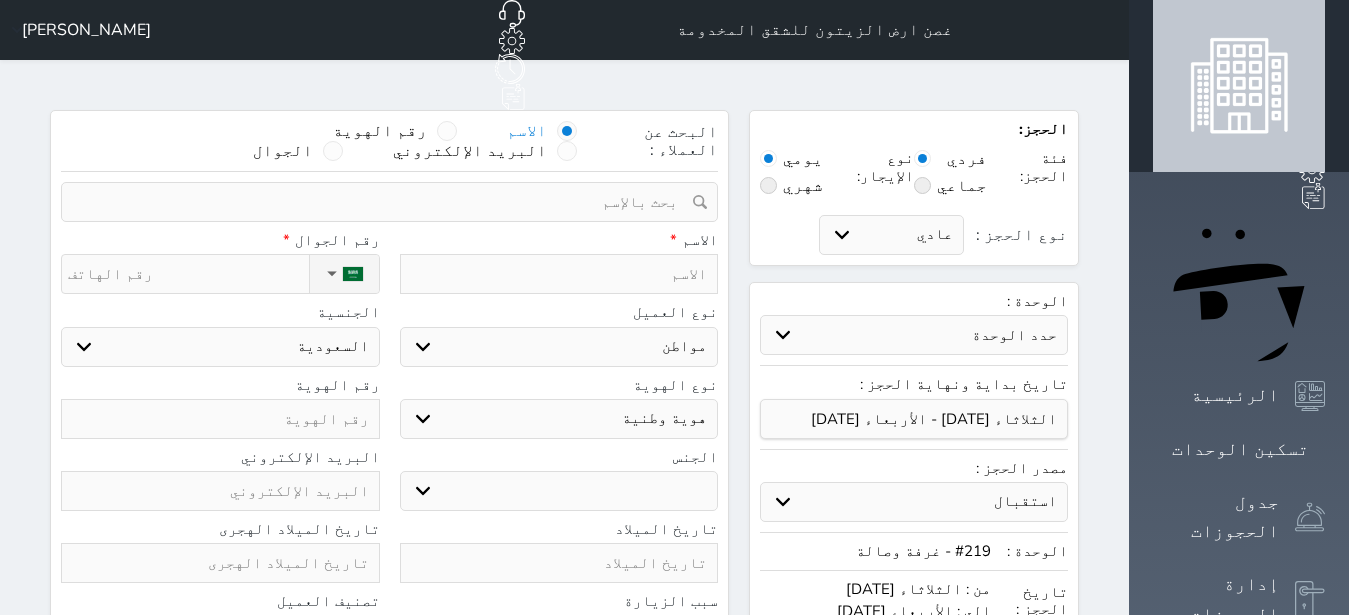 click on "البحث عن العملاء :        الاسم       رقم الهوية       البريد الإلكتروني       الجوال" at bounding box center [389, 146] 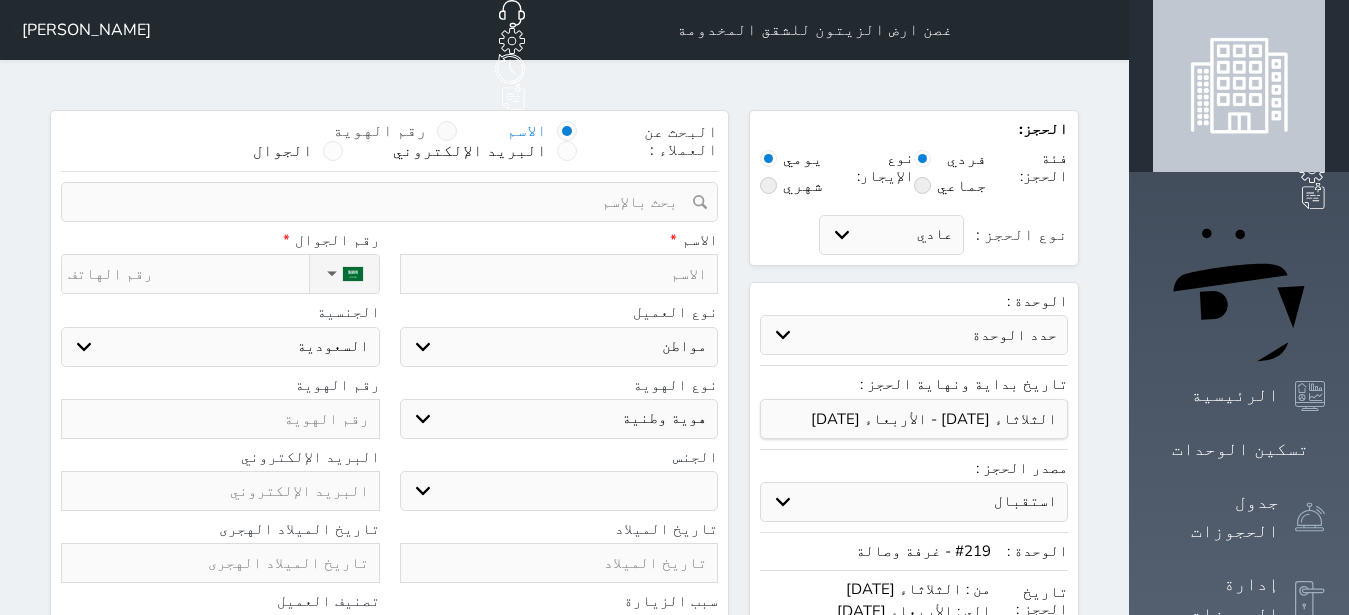 click at bounding box center [447, 131] 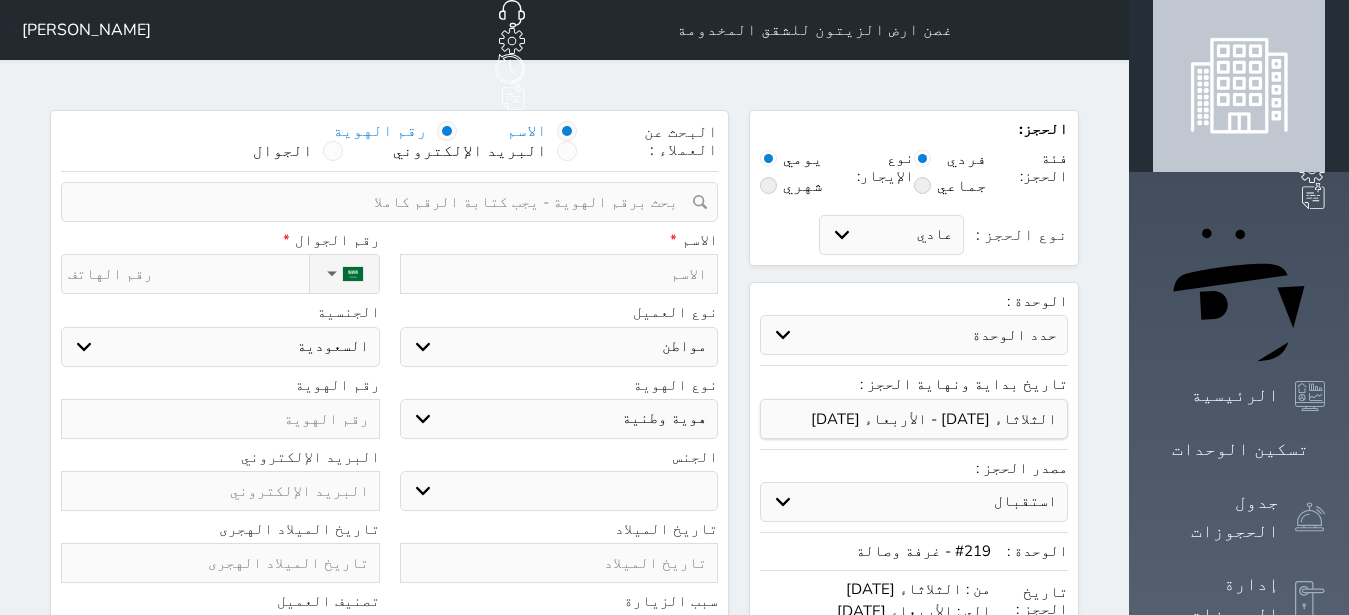 select 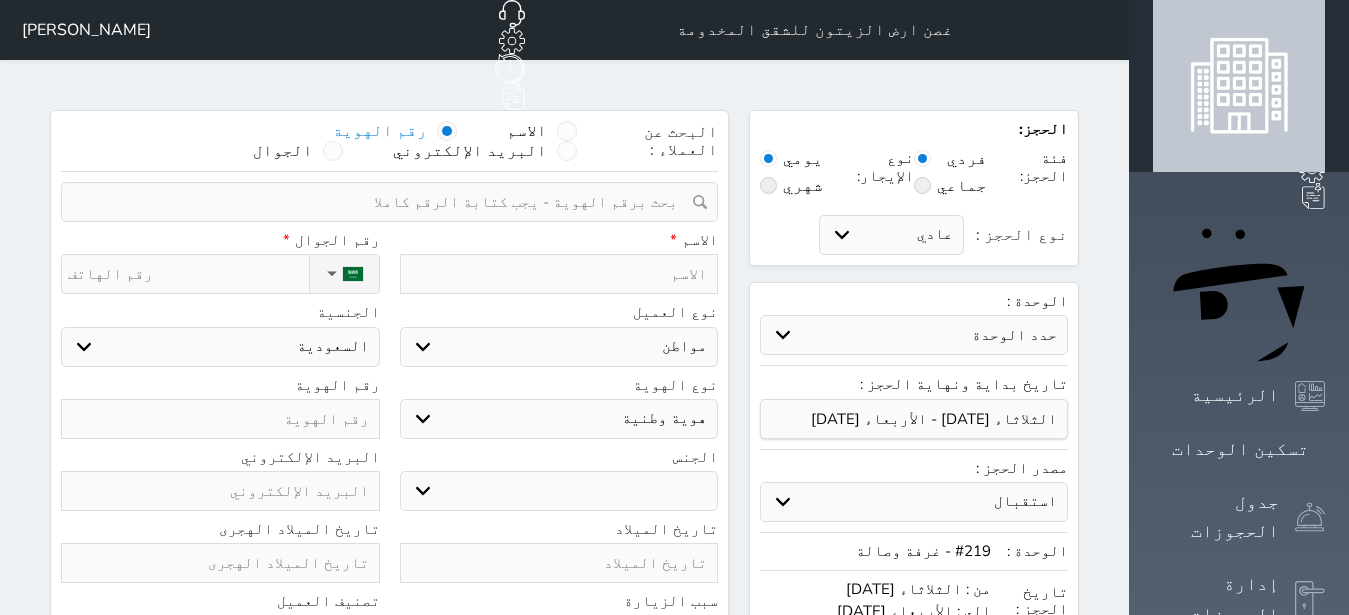 click at bounding box center [382, 202] 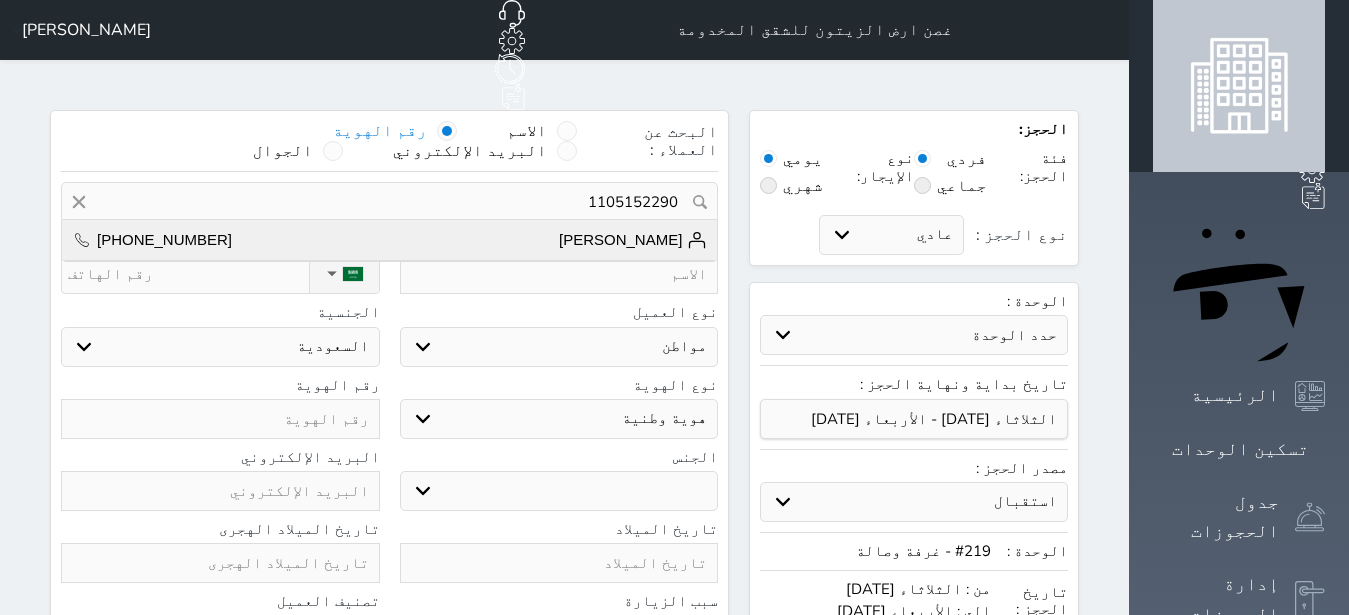 click on "[PERSON_NAME]   [PHONE_NUMBER]" at bounding box center [389, 240] 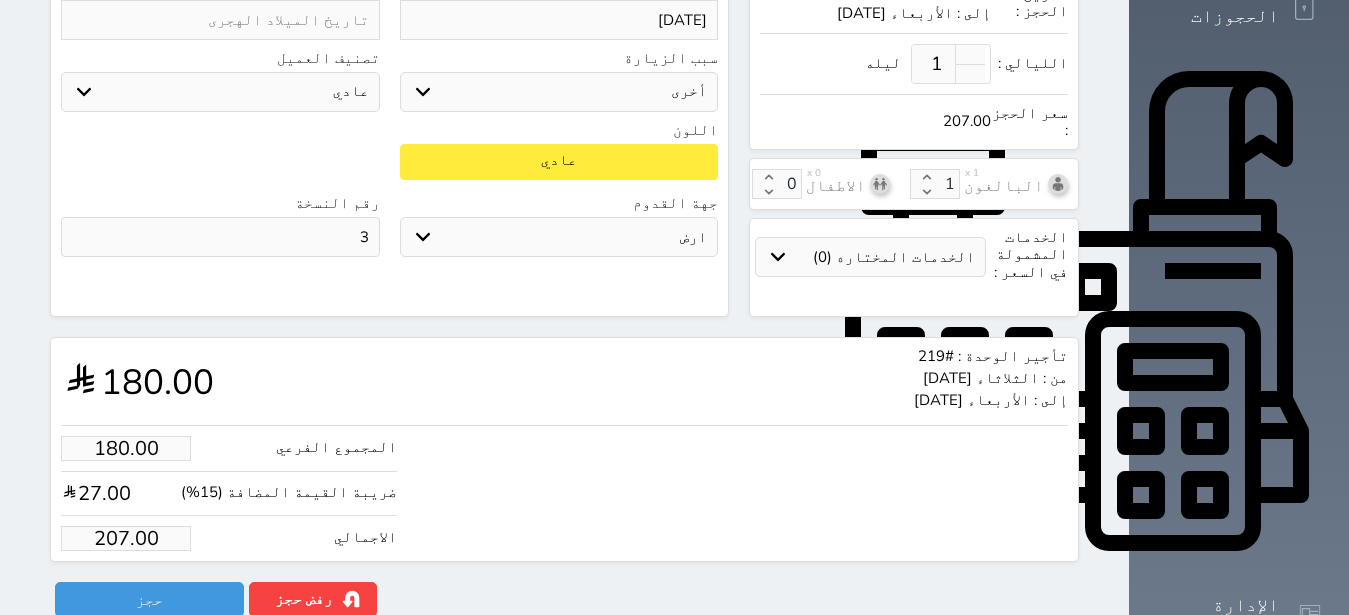 scroll, scrollTop: 694, scrollLeft: 0, axis: vertical 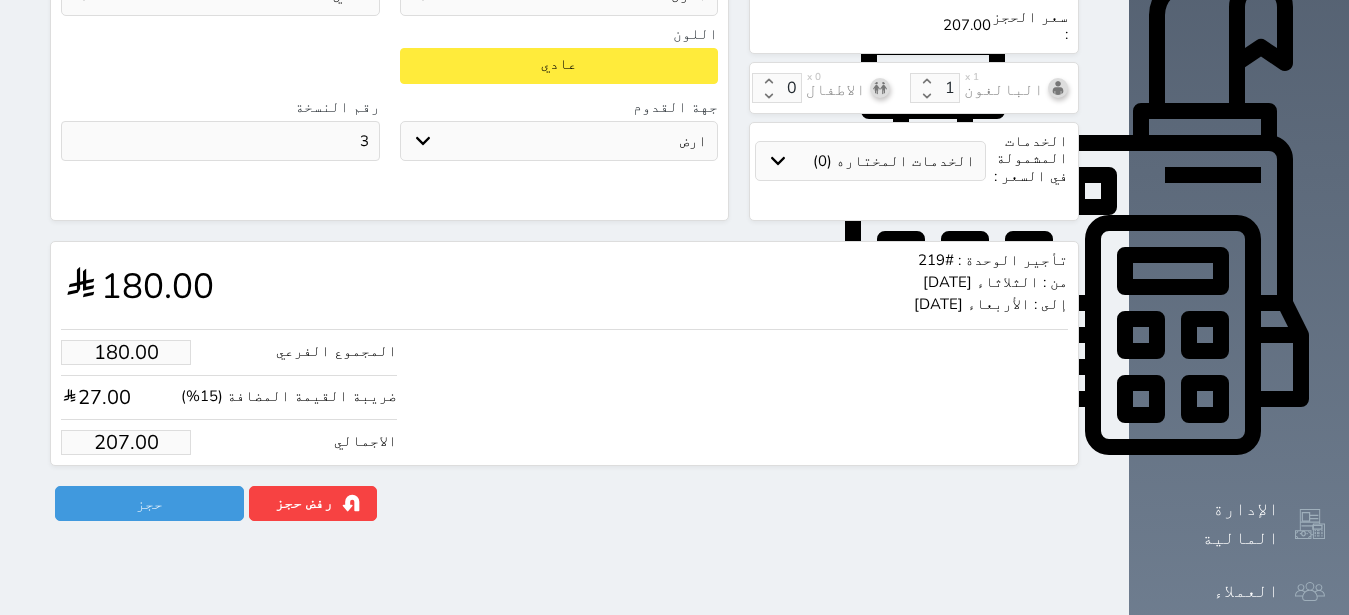 click on "207.00" at bounding box center (126, 442) 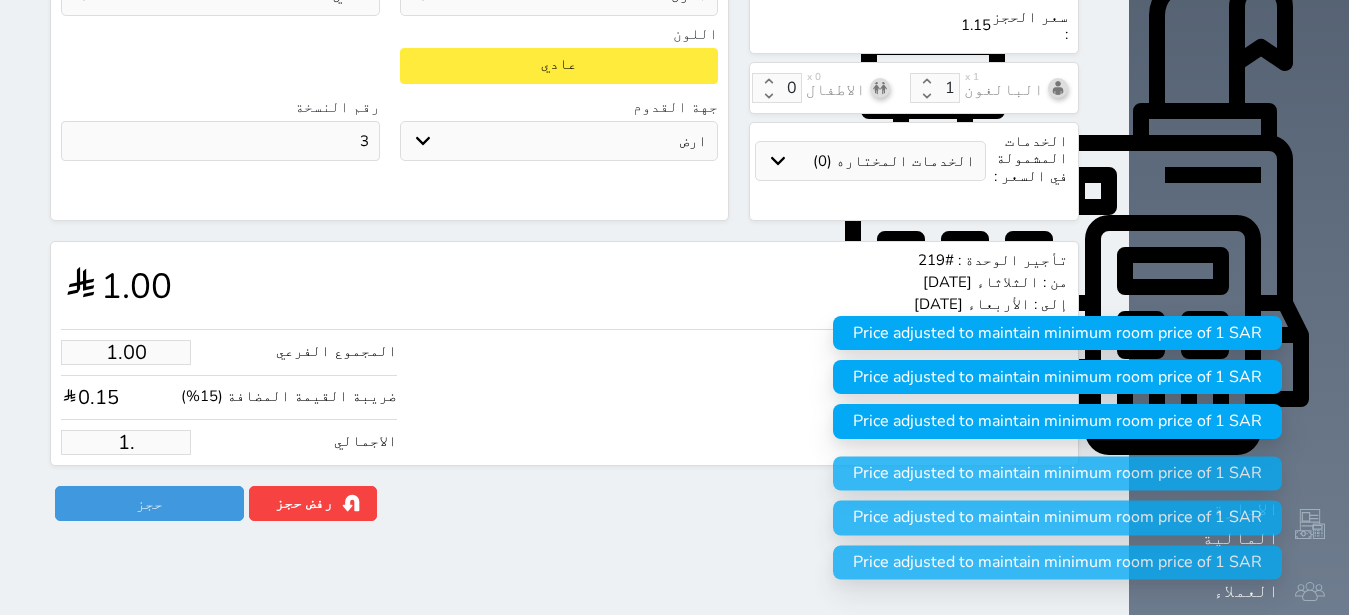 type on "1" 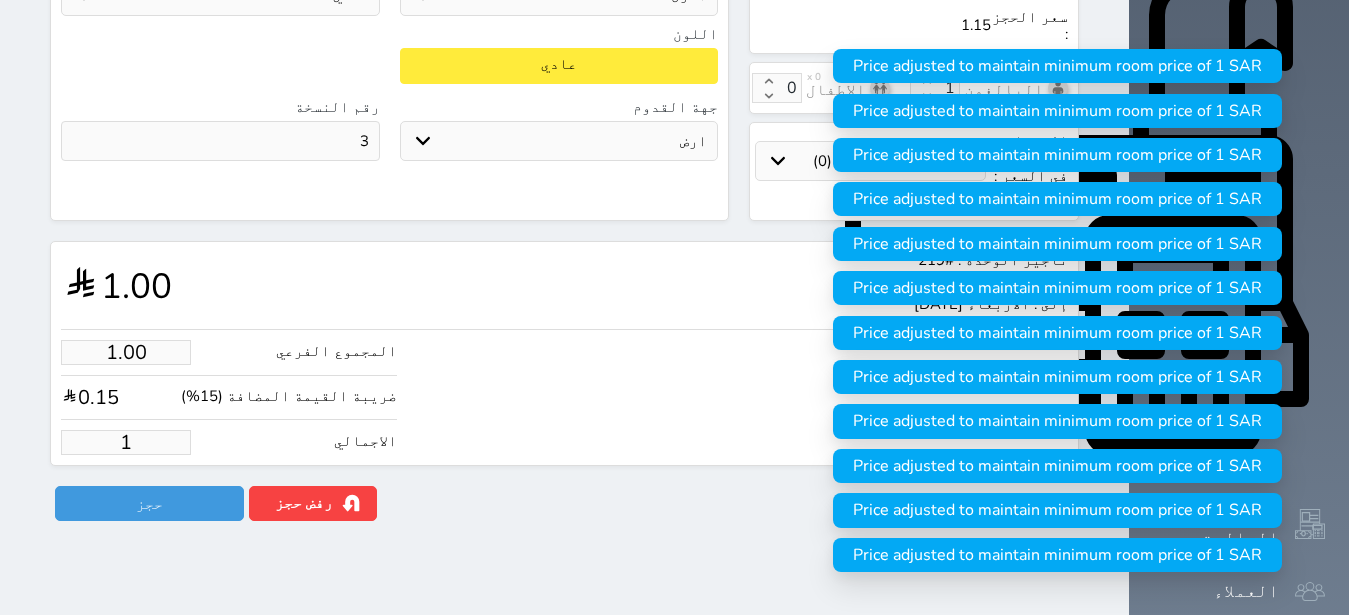 type on "13.04" 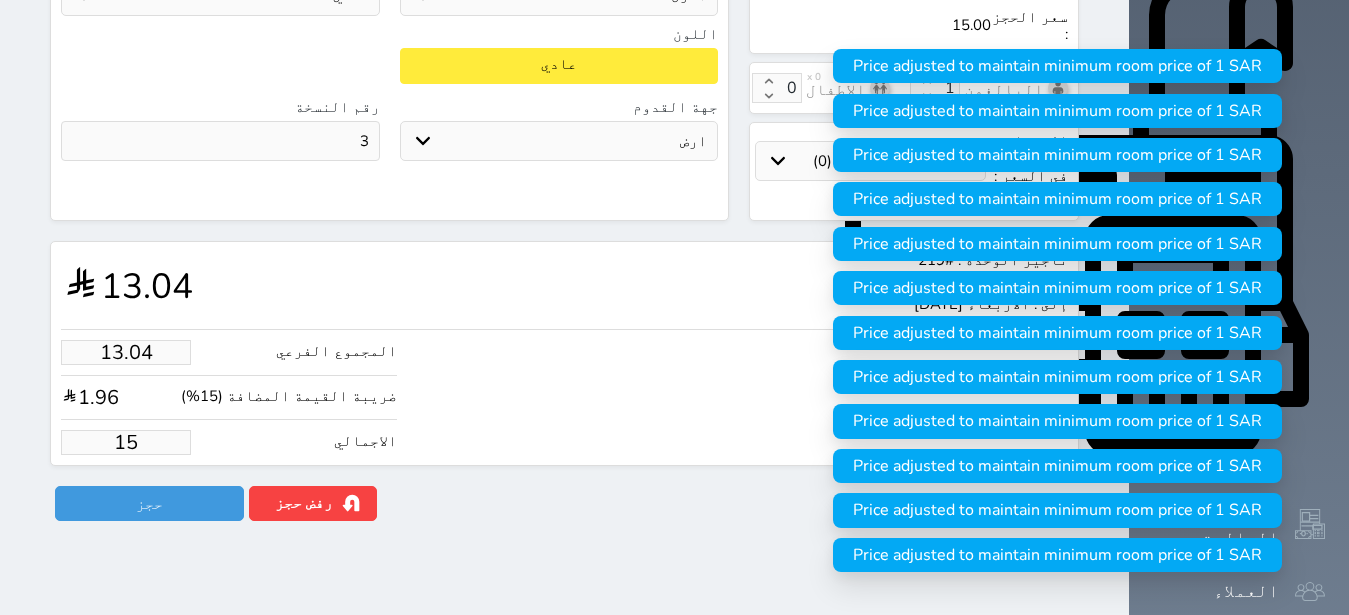 type on "130.43" 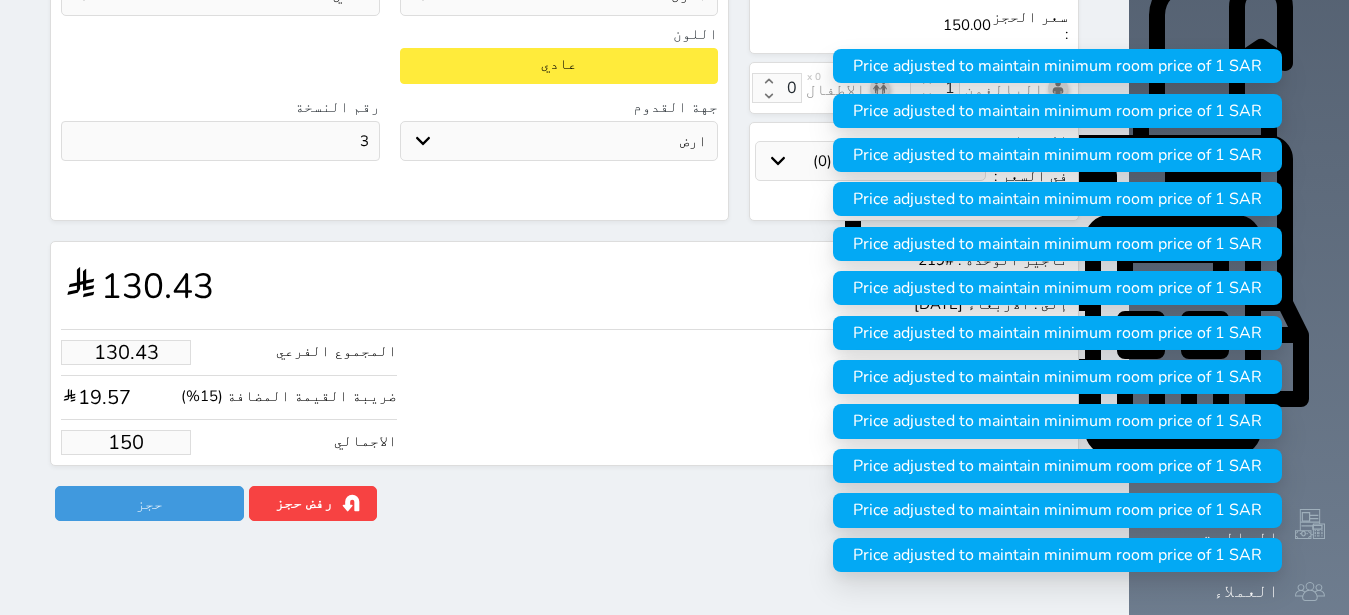 type on "150.00" 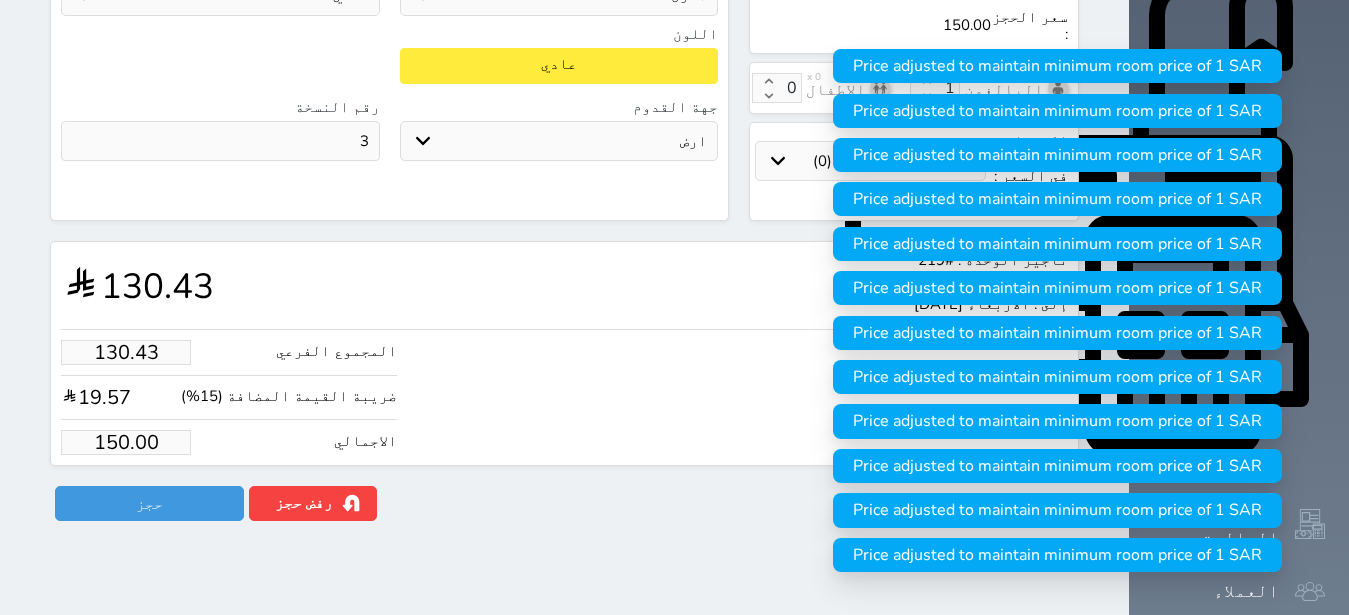 click on "المجموع الفرعي   130.43     ضريبة القيمة المضافة (15%)    19.57      الاجمالي   150.00" at bounding box center [564, 392] 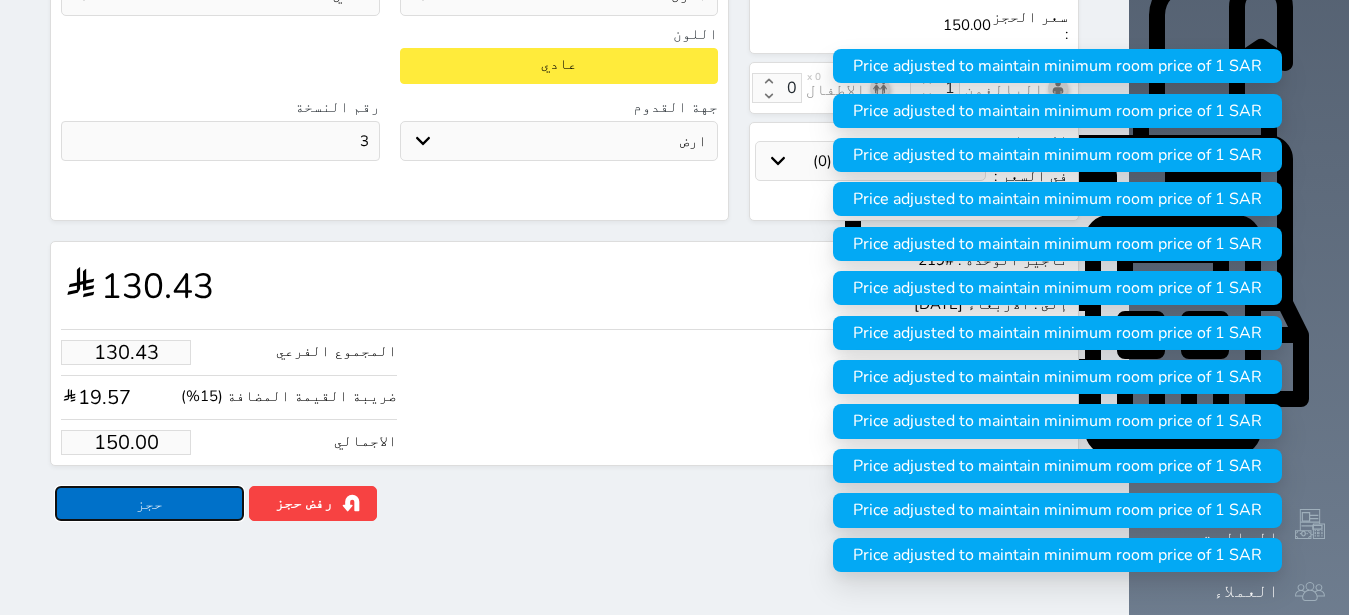 click on "حجز" at bounding box center (149, 503) 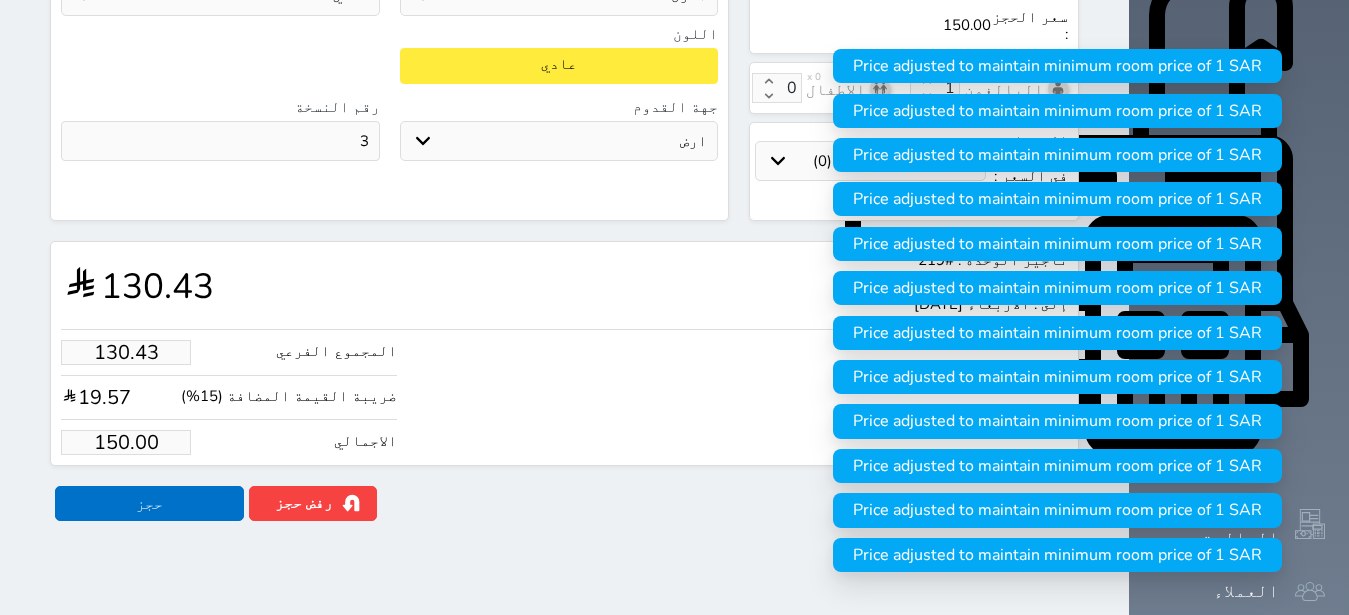 click at bounding box center [0, 0] 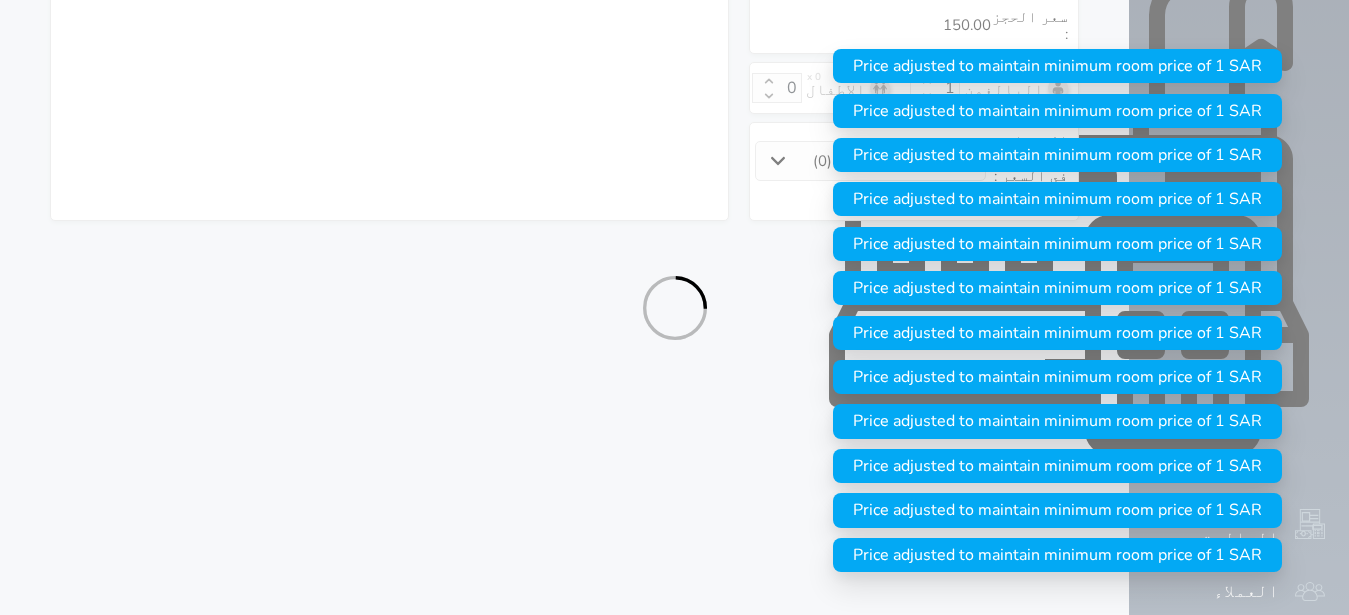 select on "1" 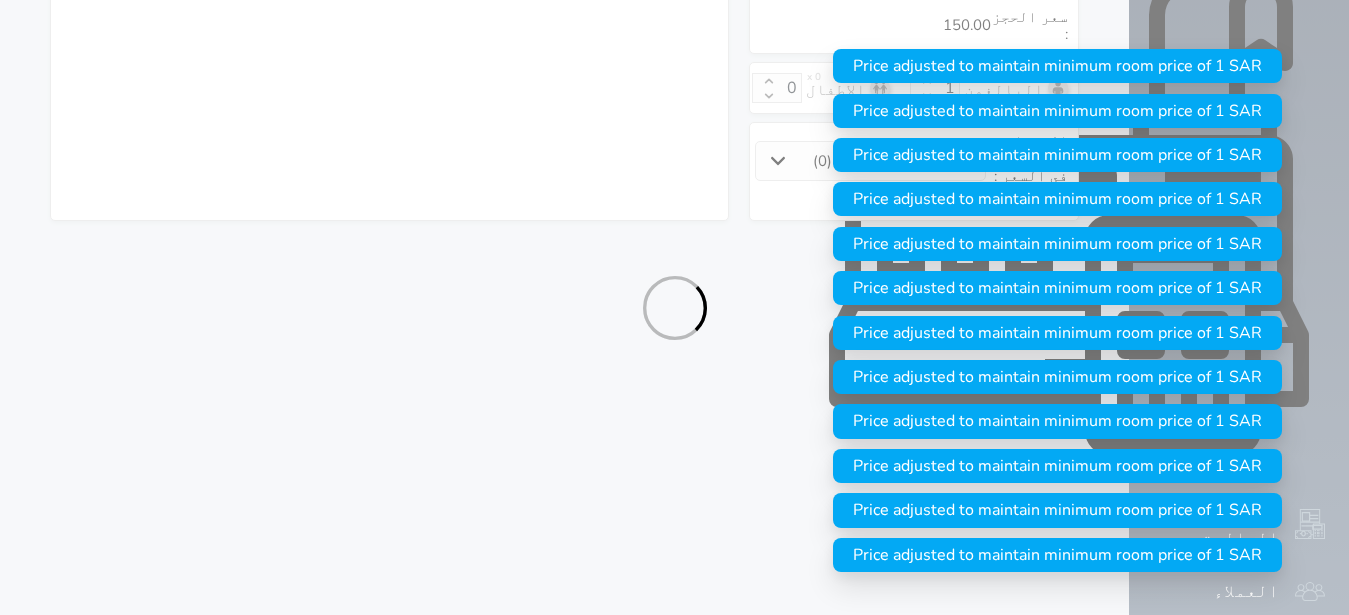 select on "113" 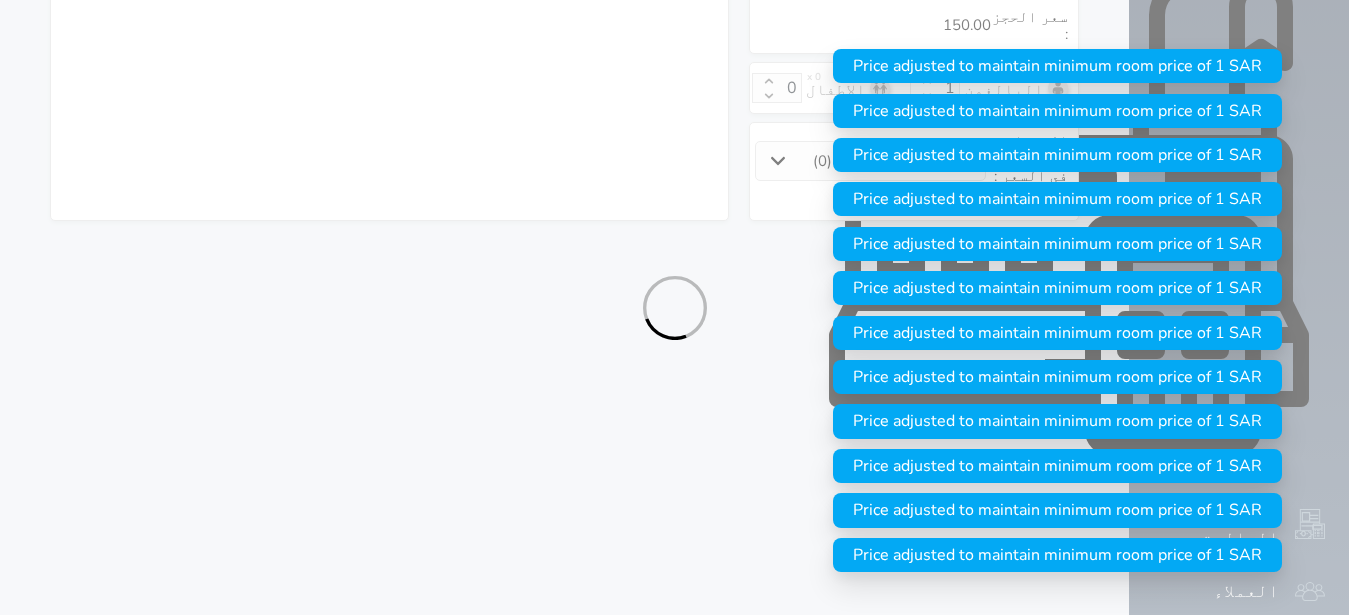 select on "1" 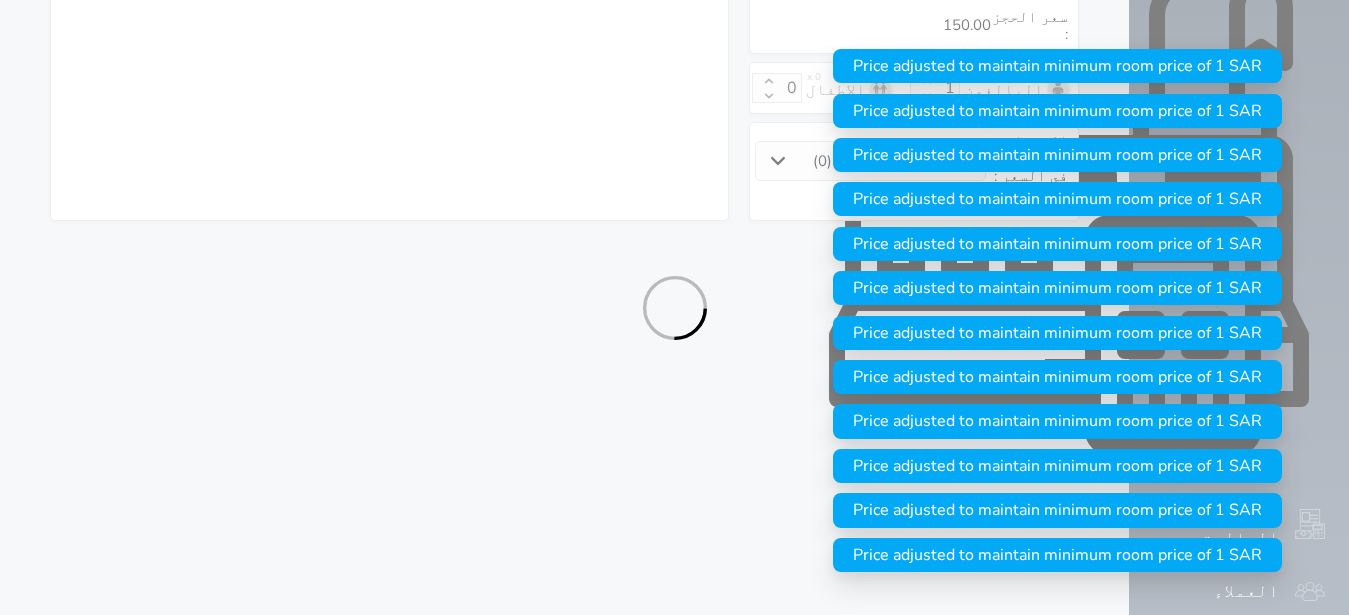 select on "7" 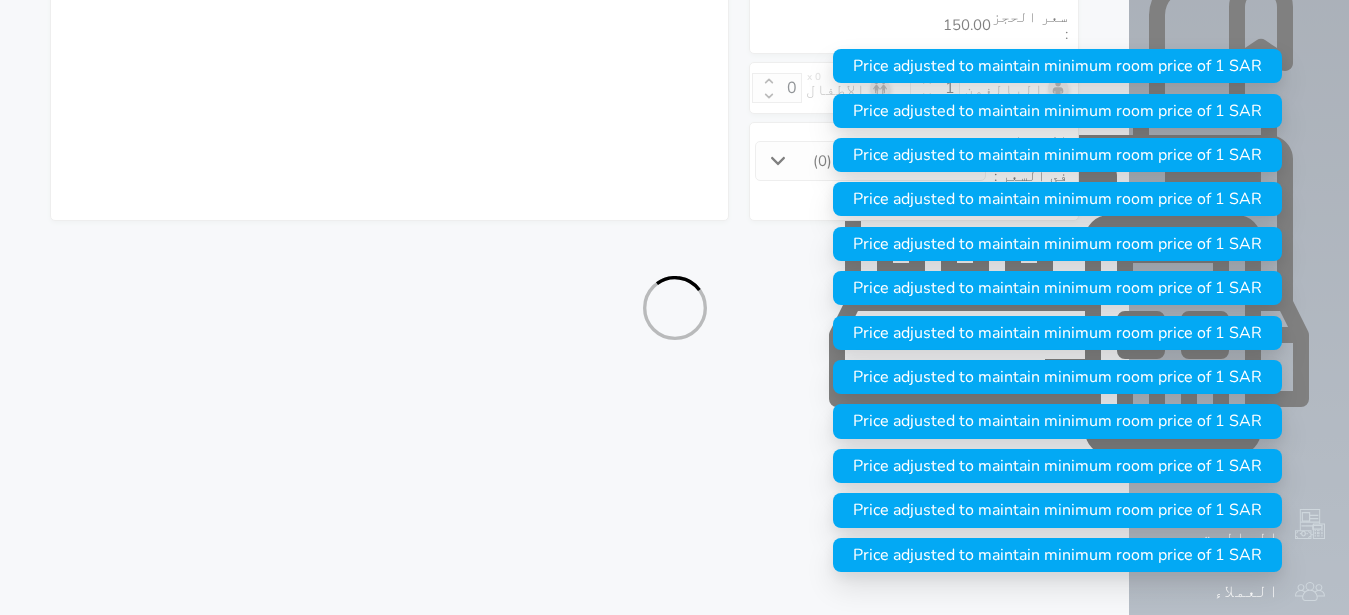 select on "1989" 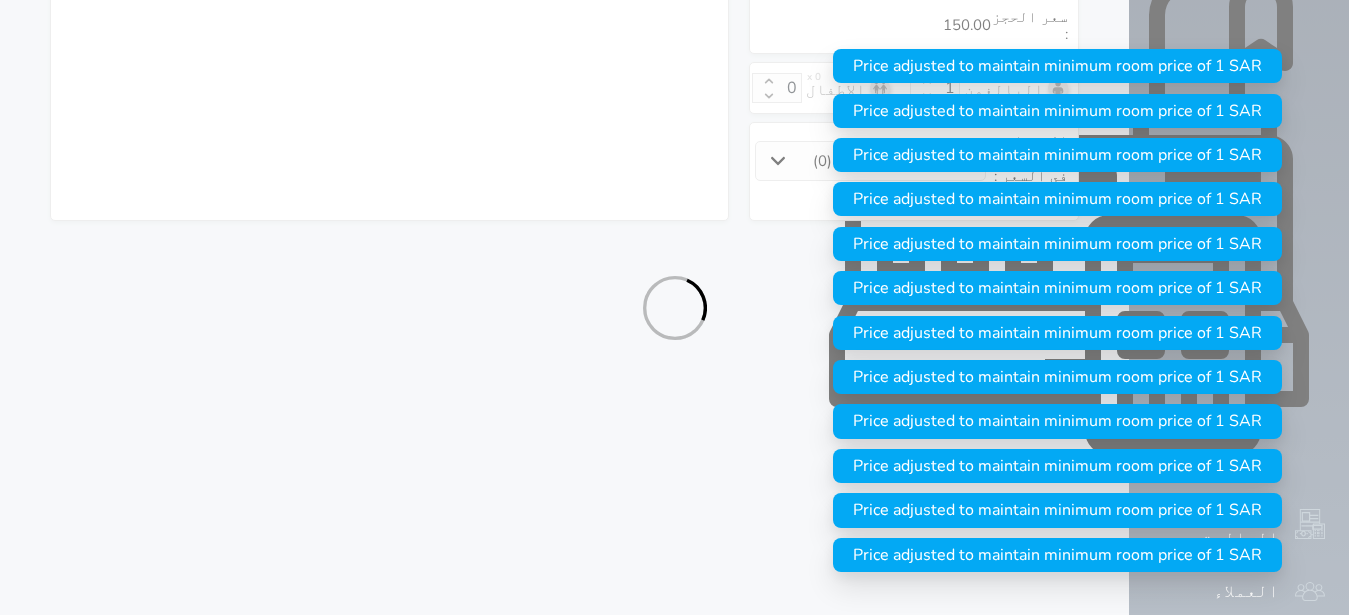 select on "9" 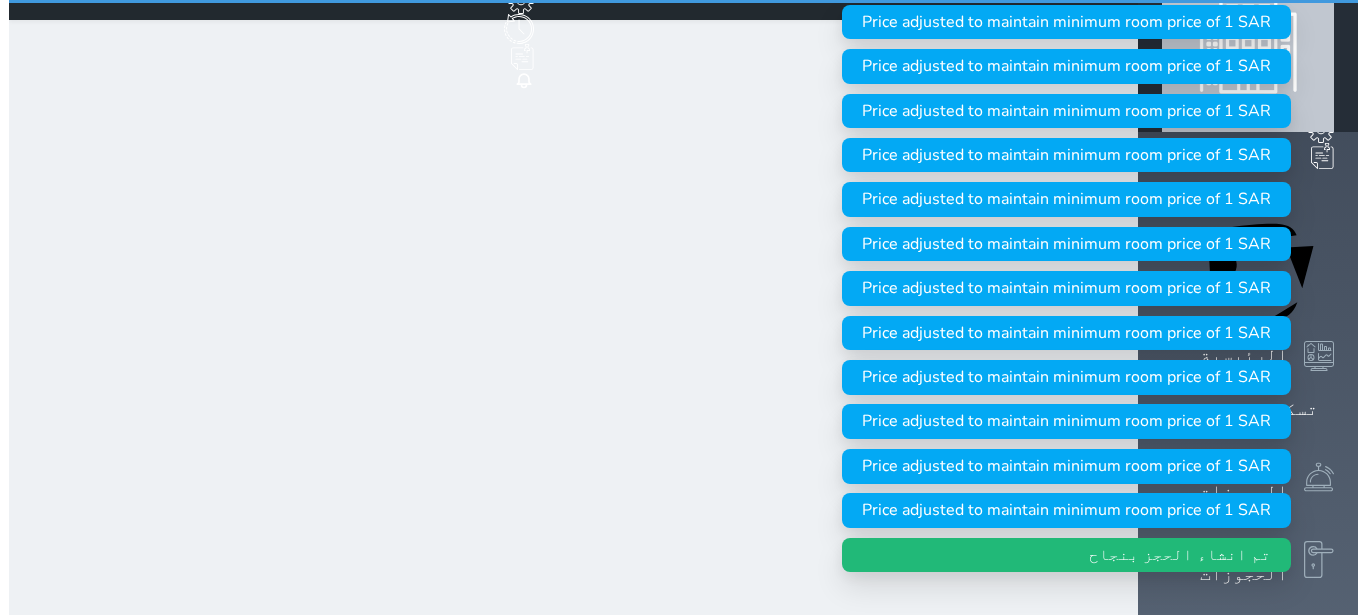 scroll, scrollTop: 0, scrollLeft: 0, axis: both 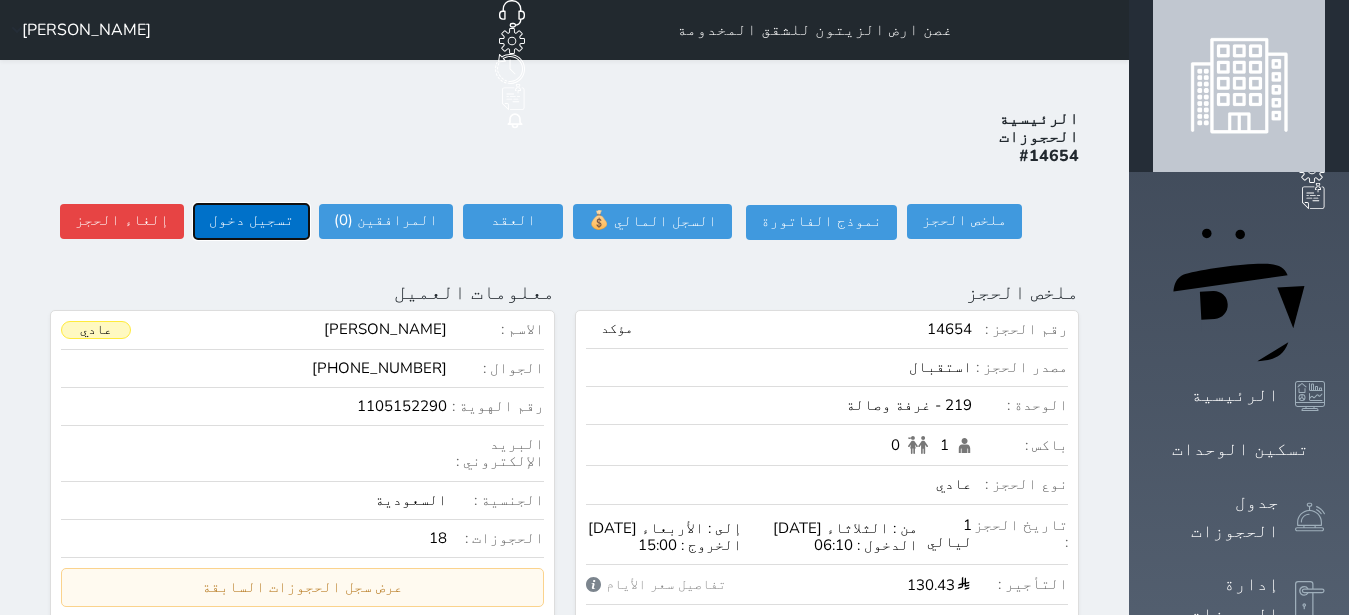 click on "تسجيل دخول" at bounding box center [251, 221] 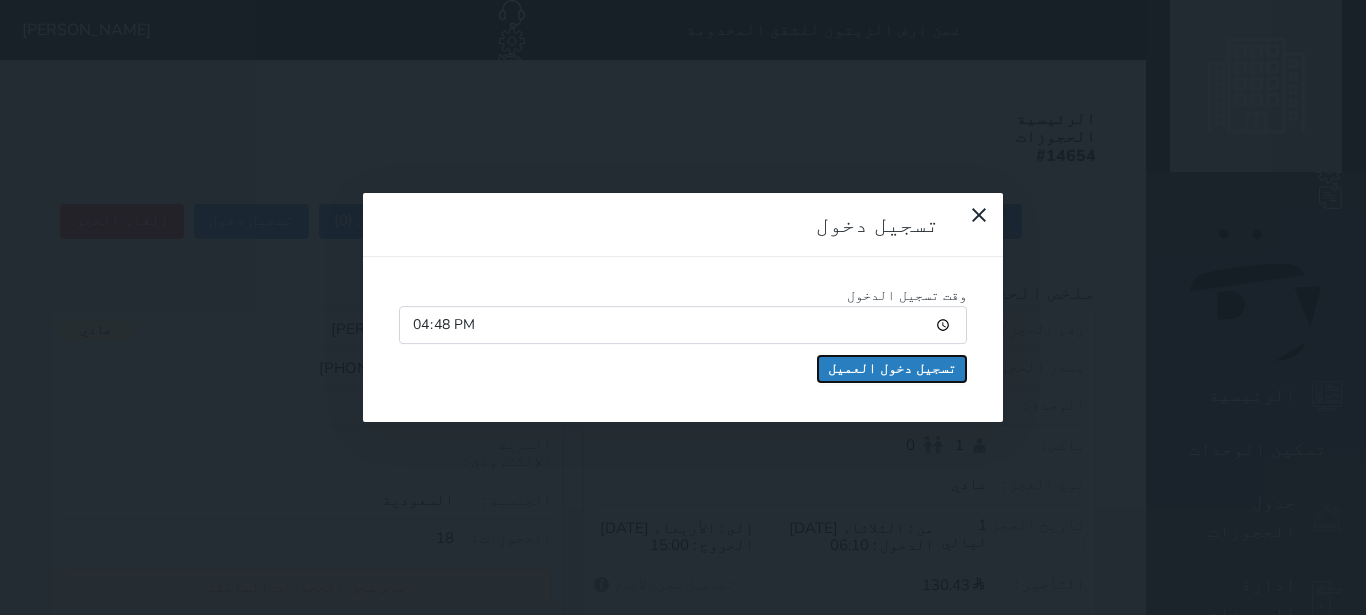 click on "تسجيل دخول العميل" at bounding box center (892, 369) 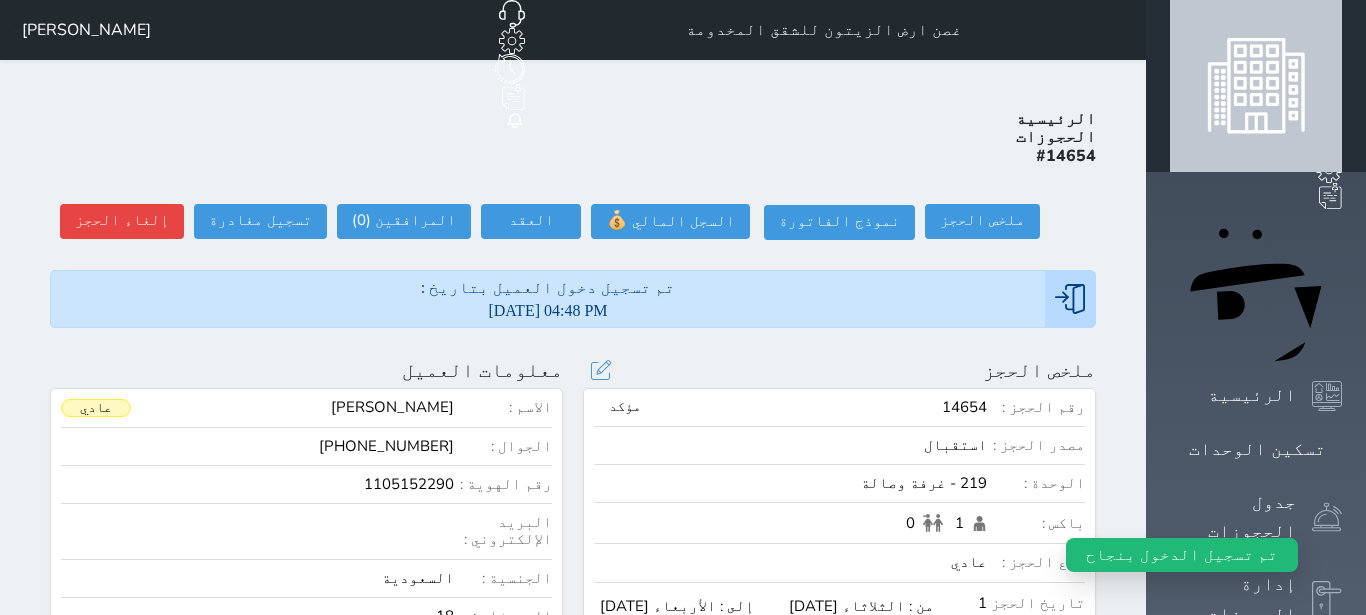 click on "رقم الحجز :
14654
مؤكد" at bounding box center (839, 413) 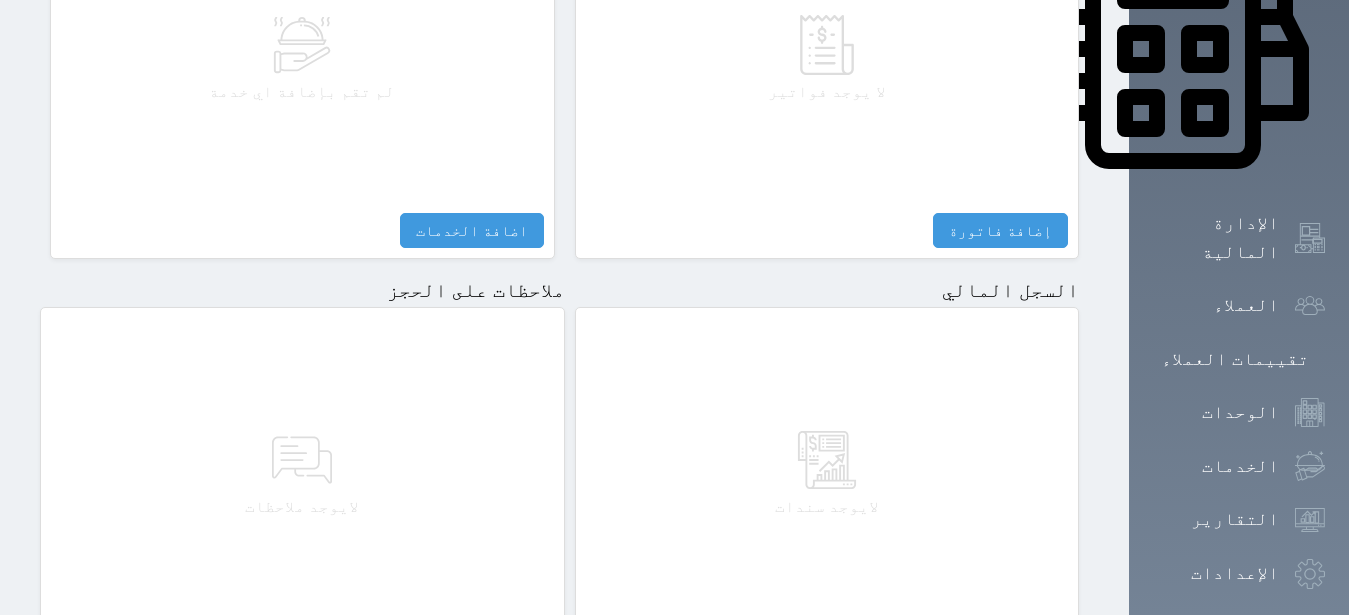 scroll, scrollTop: 1008, scrollLeft: 0, axis: vertical 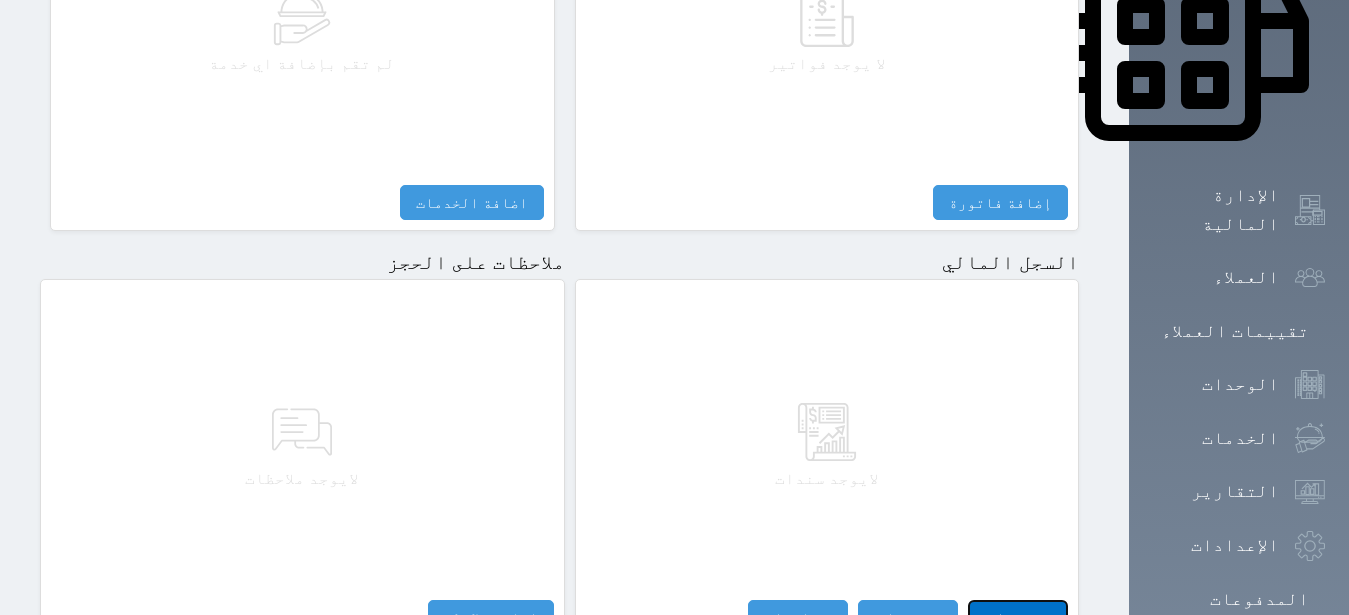 click on "مقبوضات" at bounding box center [1018, 617] 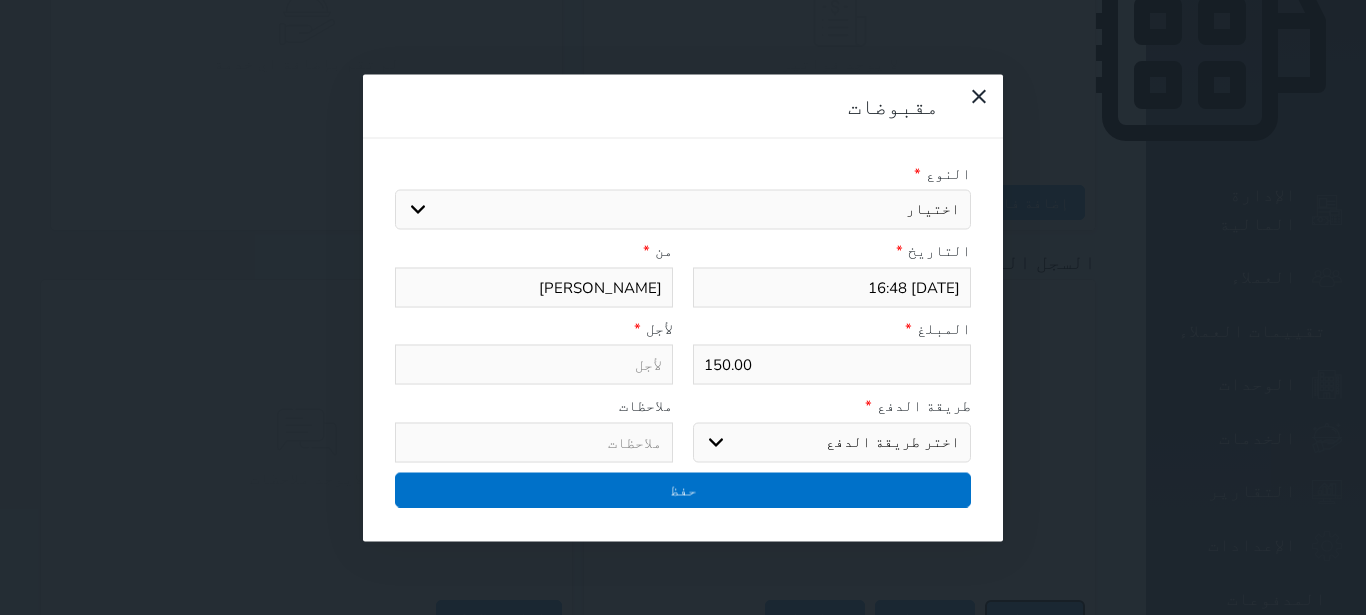 select 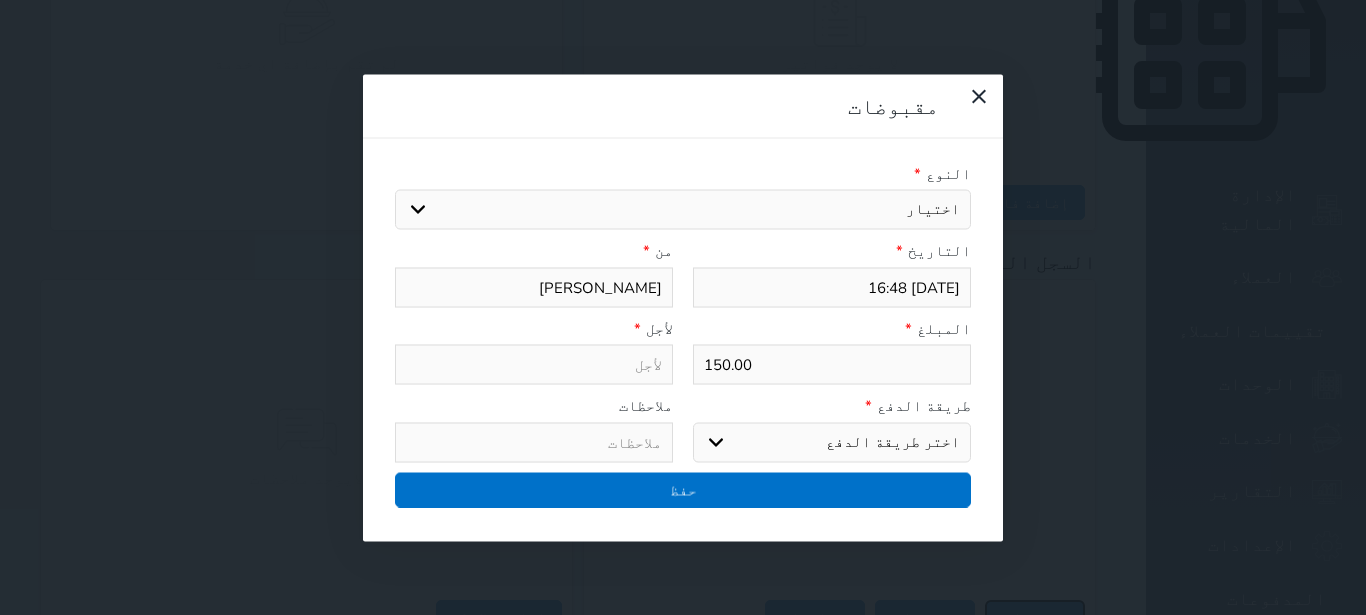 select 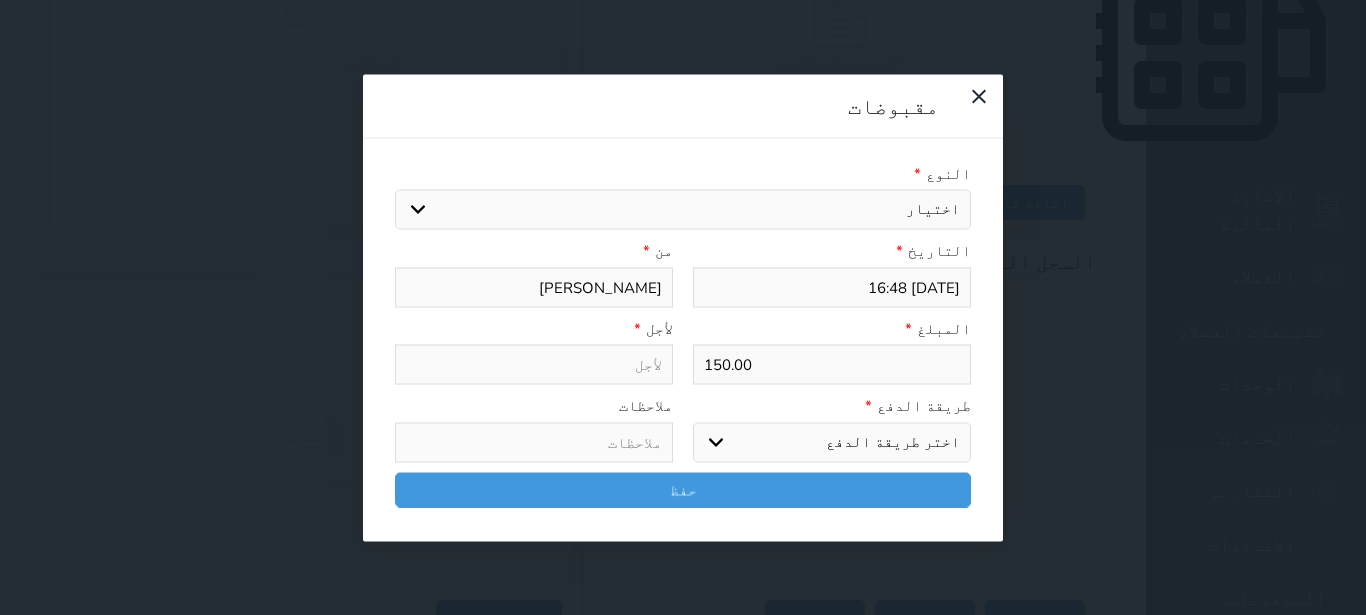 click on "اختيار   مقبوضات عامة قيمة إيجار فواتير تامين عربون لا ينطبق آخر مغسلة واي فاي - الإنترنت مواقف السيارات طعام الأغذية والمشروبات مشروبات المشروبات الباردة المشروبات الساخنة الإفطار غداء عشاء مخبز و كعك حمام سباحة الصالة الرياضية سبا و خدمات الجمال اختيار وإسقاط (خدمات النقل) ميني بار كابل - تلفزيون سرير إضافي تصفيف الشعر التسوق خدمات الجولات السياحية المنظمة خدمات الدليل السياحي" at bounding box center [683, 210] 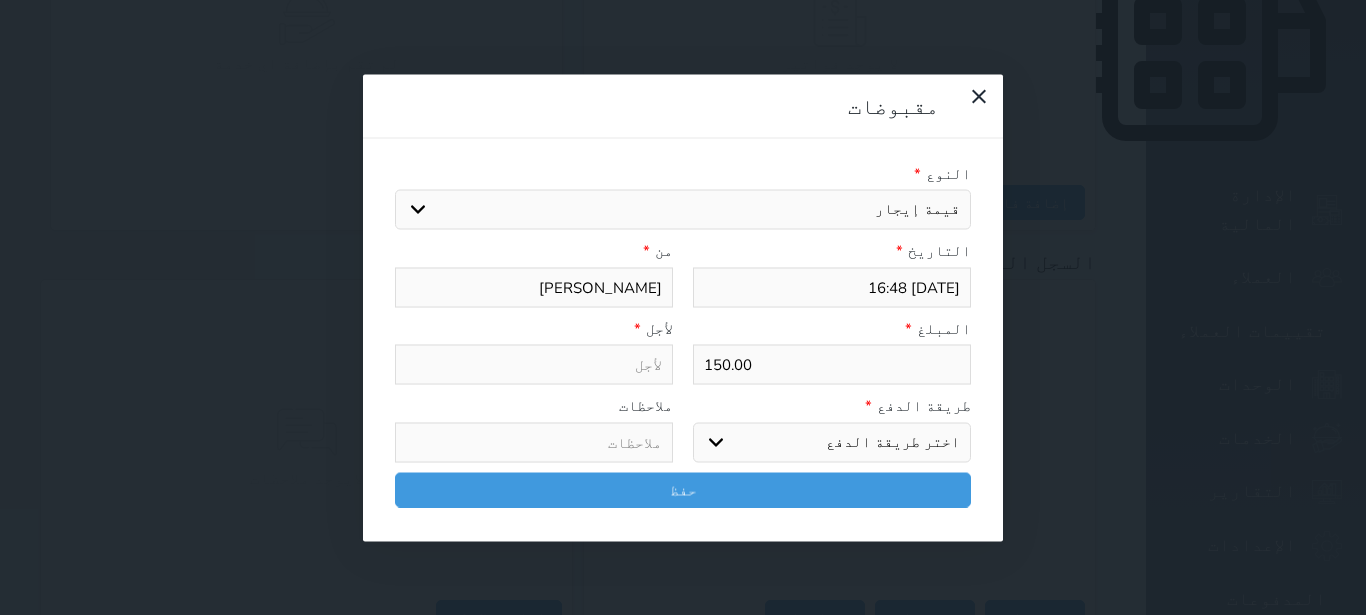 click on "قيمة إيجار" at bounding box center [0, 0] 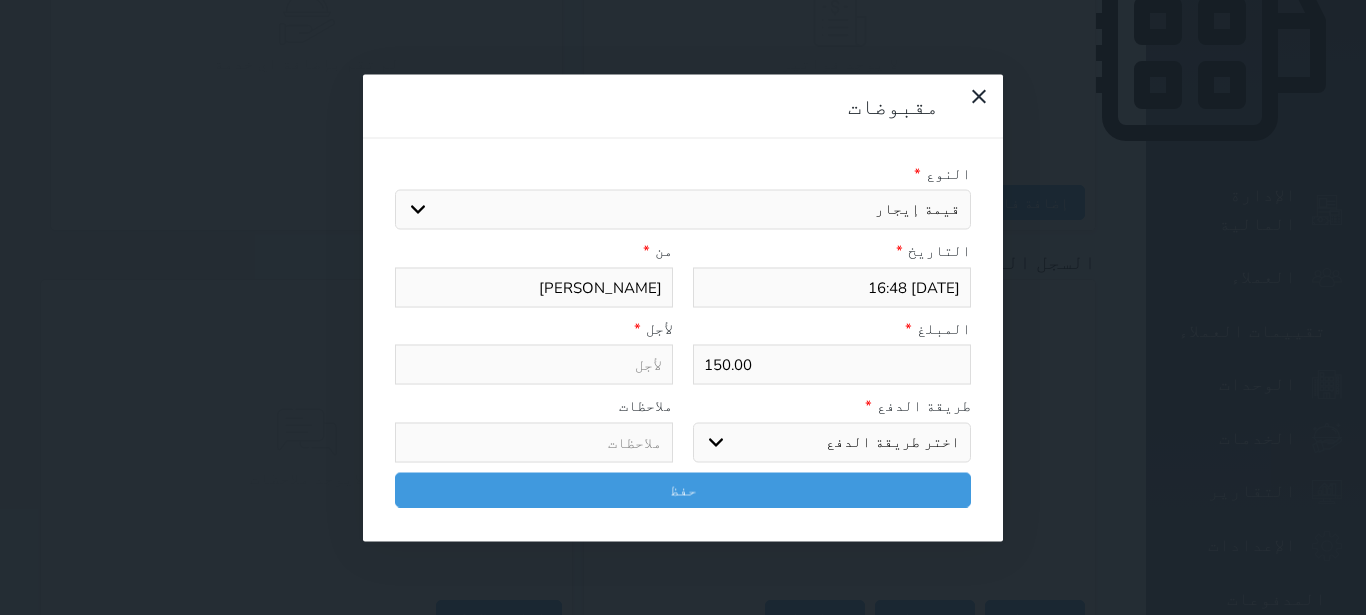 select 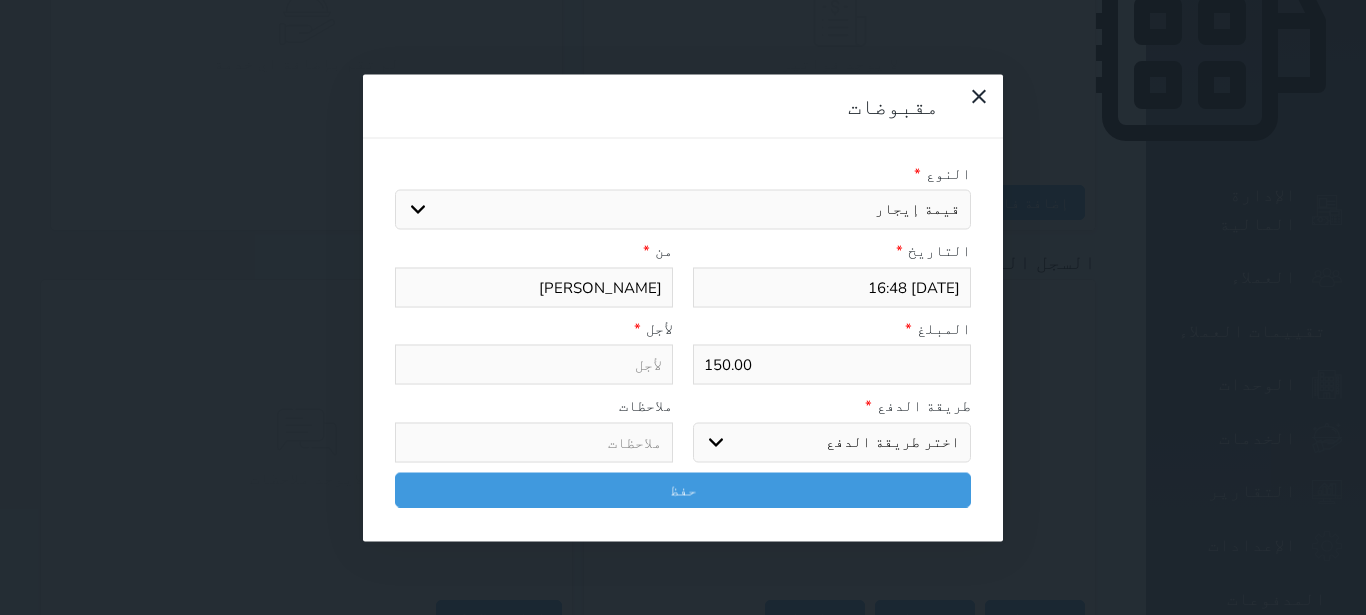type on "قيمة إيجار - الوحدة - 219" 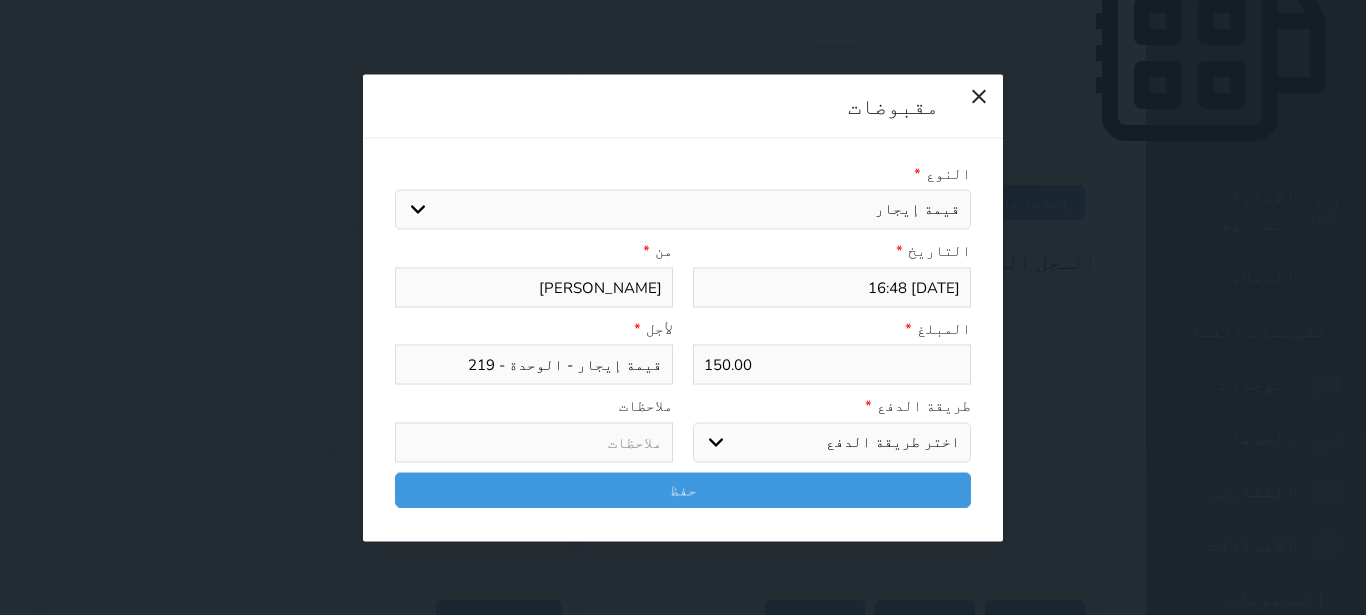 click on "اختر طريقة الدفع   دفع نقدى   تحويل بنكى   مدى   بطاقة ائتمان   آجل" at bounding box center [832, 442] 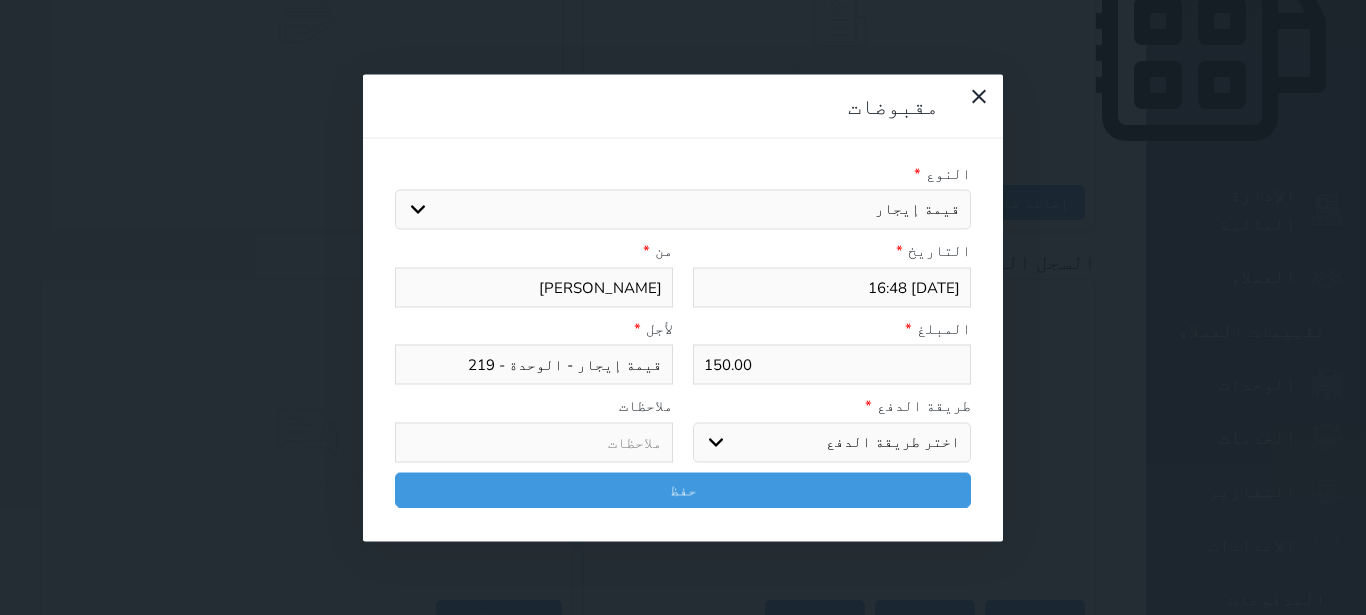 select on "mada" 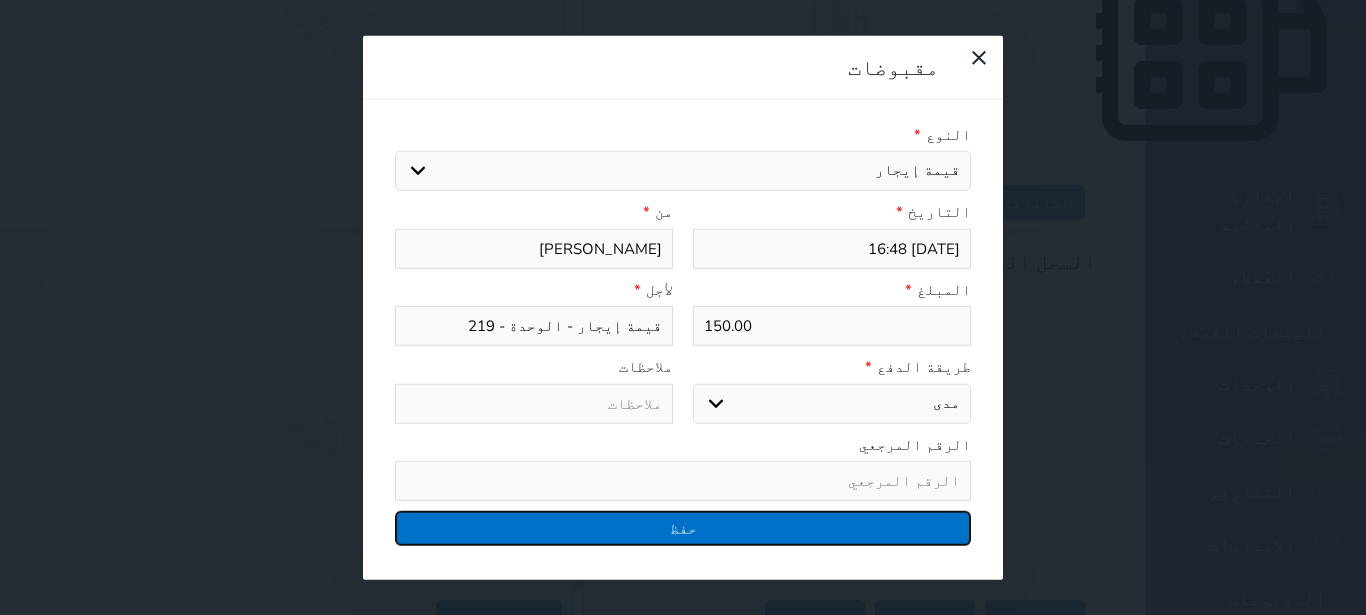 click on "حفظ" at bounding box center (683, 528) 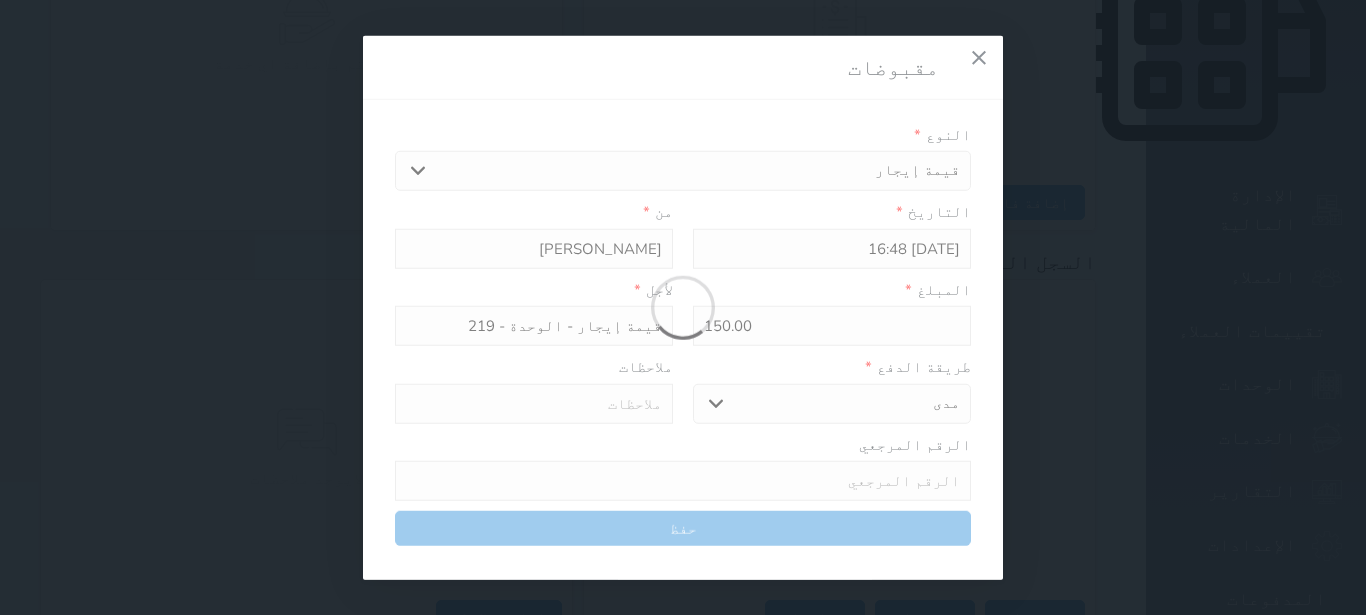 select 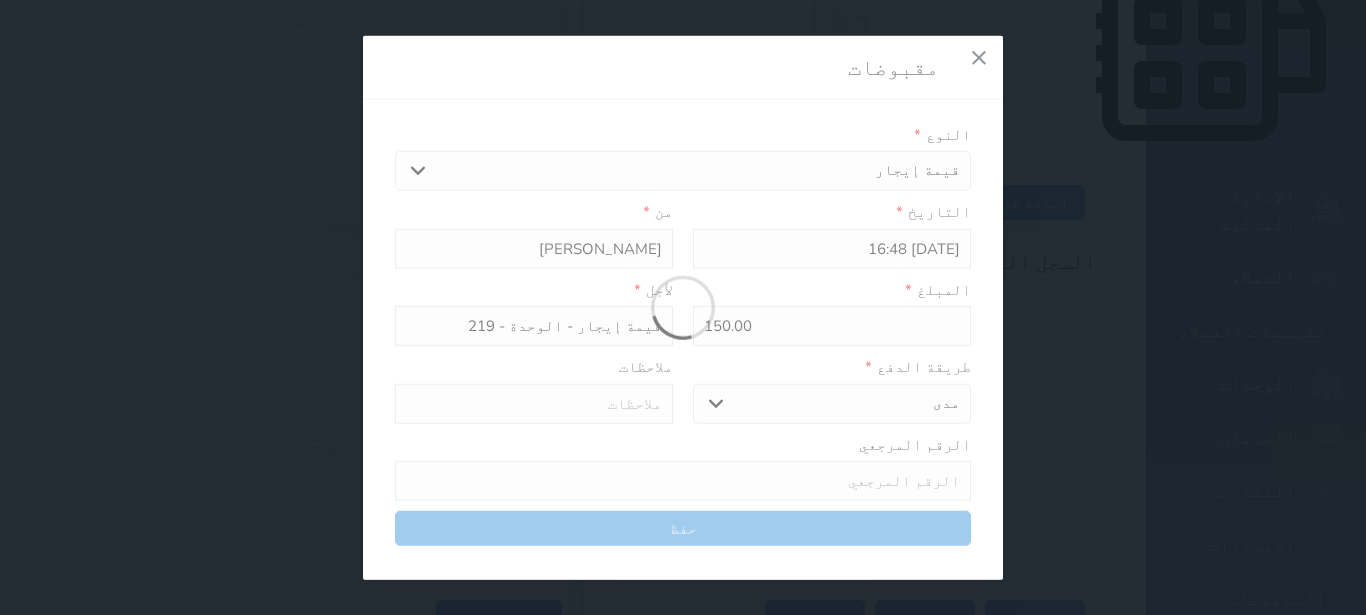 type 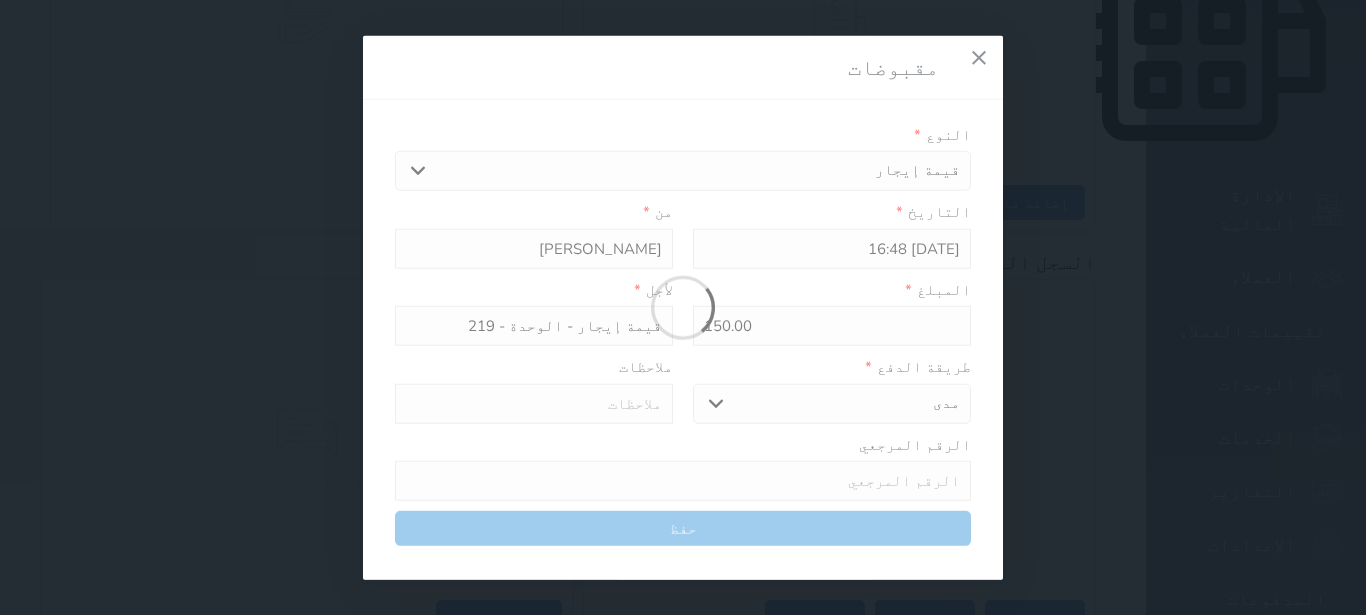 type on "0" 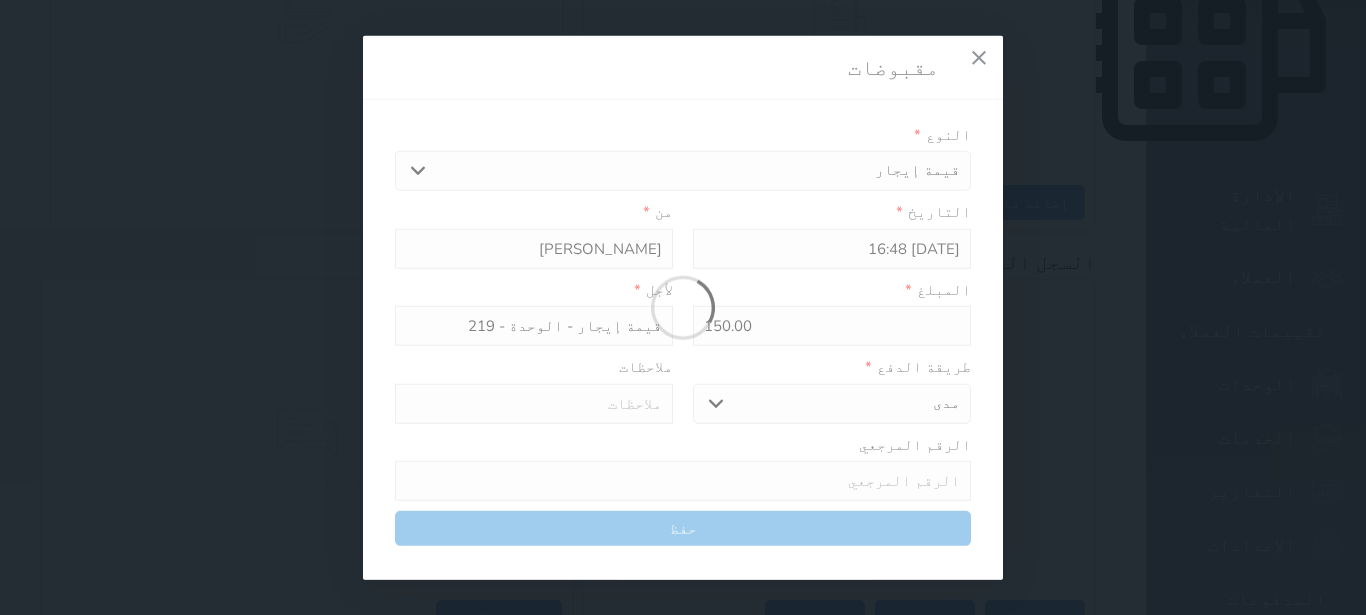 select 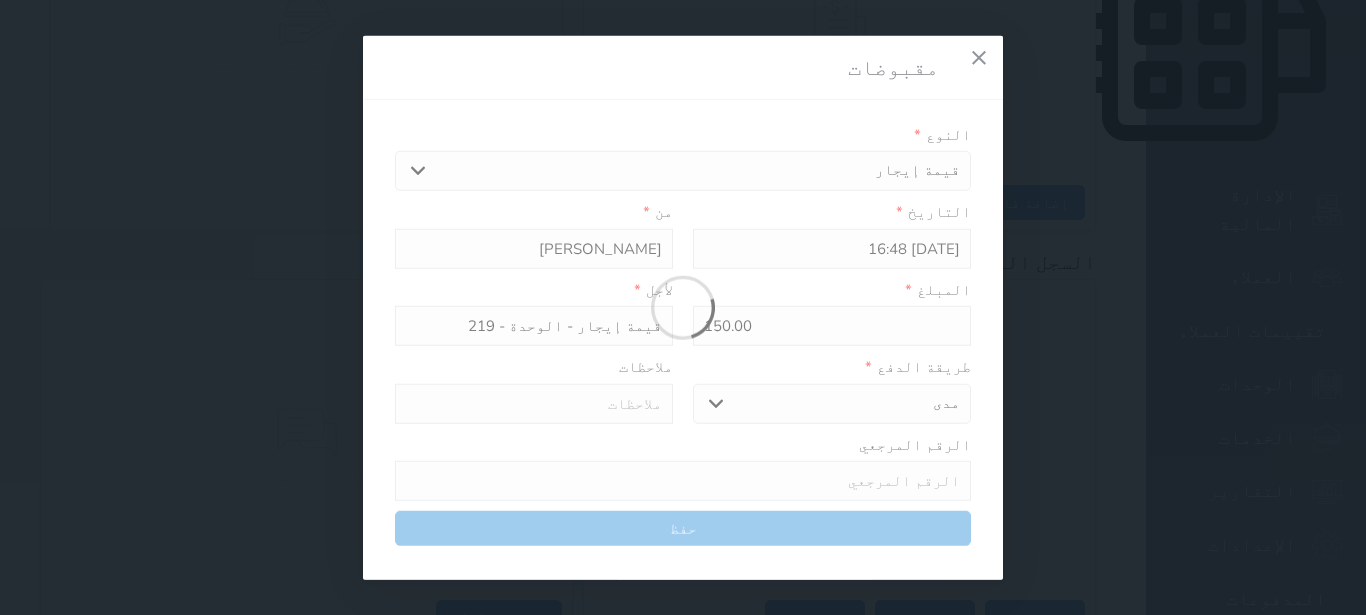 type on "0" 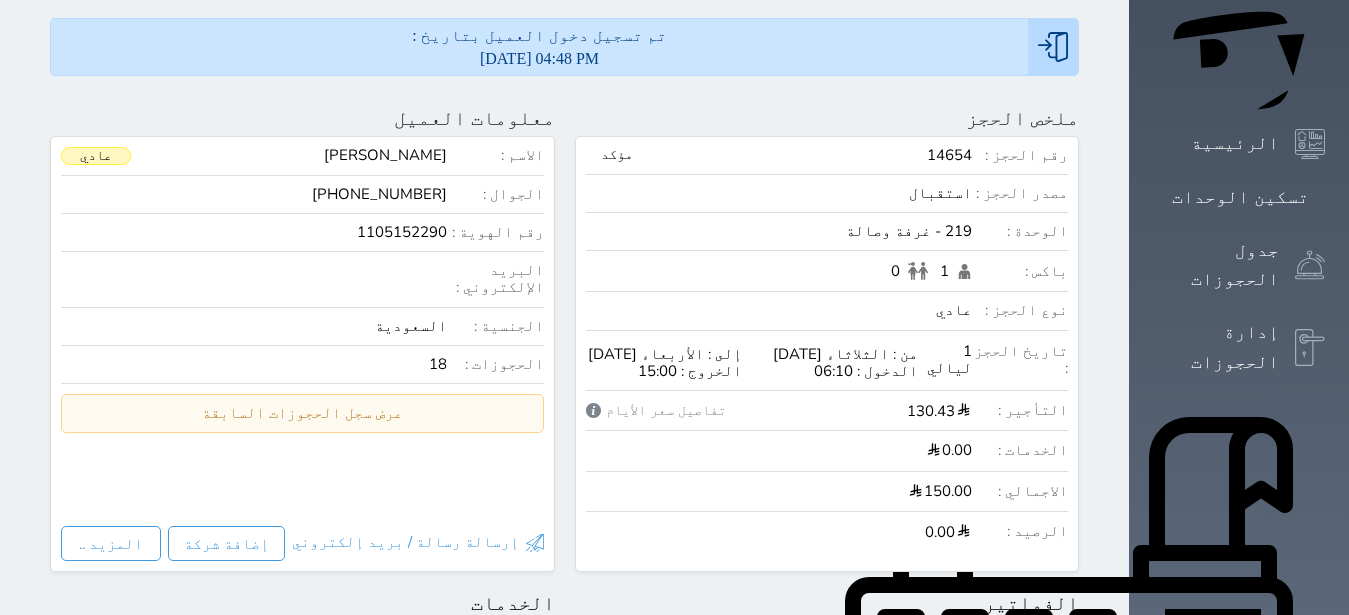 scroll, scrollTop: 0, scrollLeft: 0, axis: both 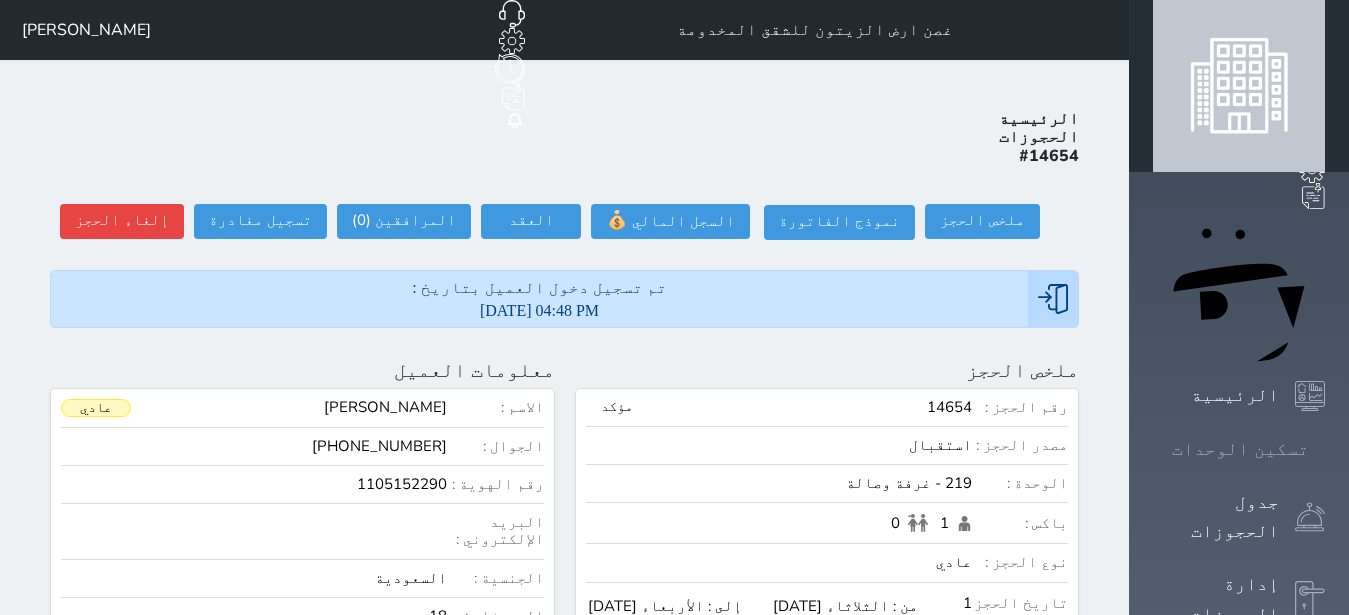click on "تسكين الوحدات" at bounding box center [1240, 449] 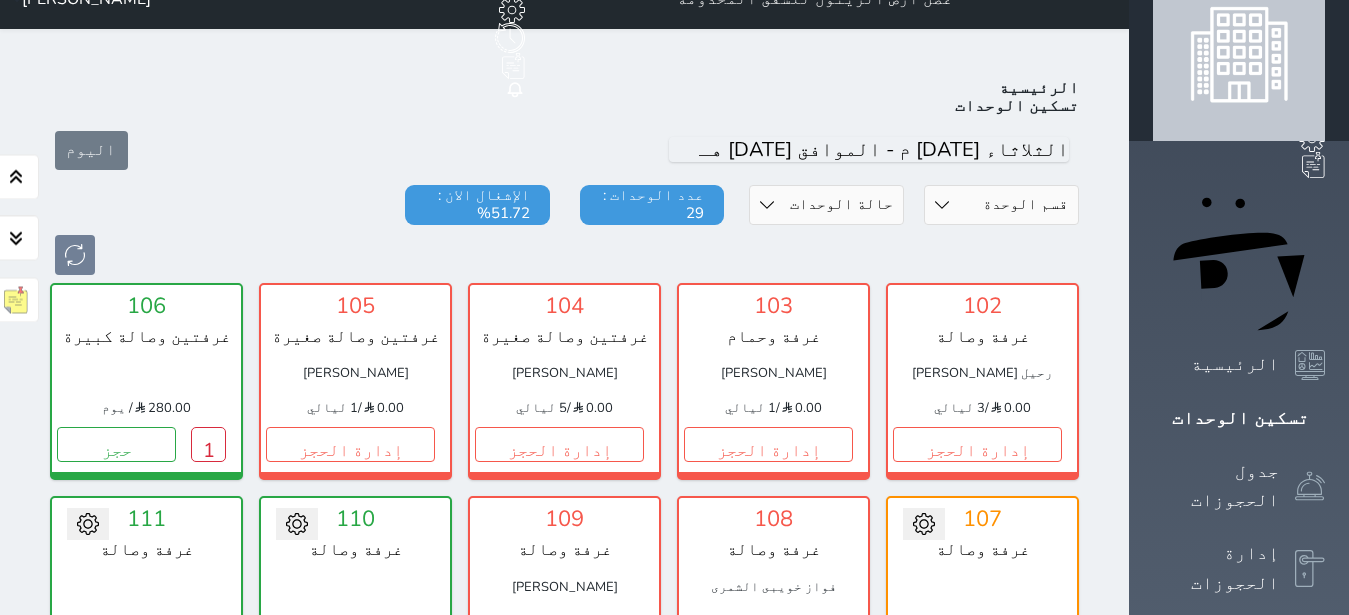 scroll, scrollTop: 0, scrollLeft: 0, axis: both 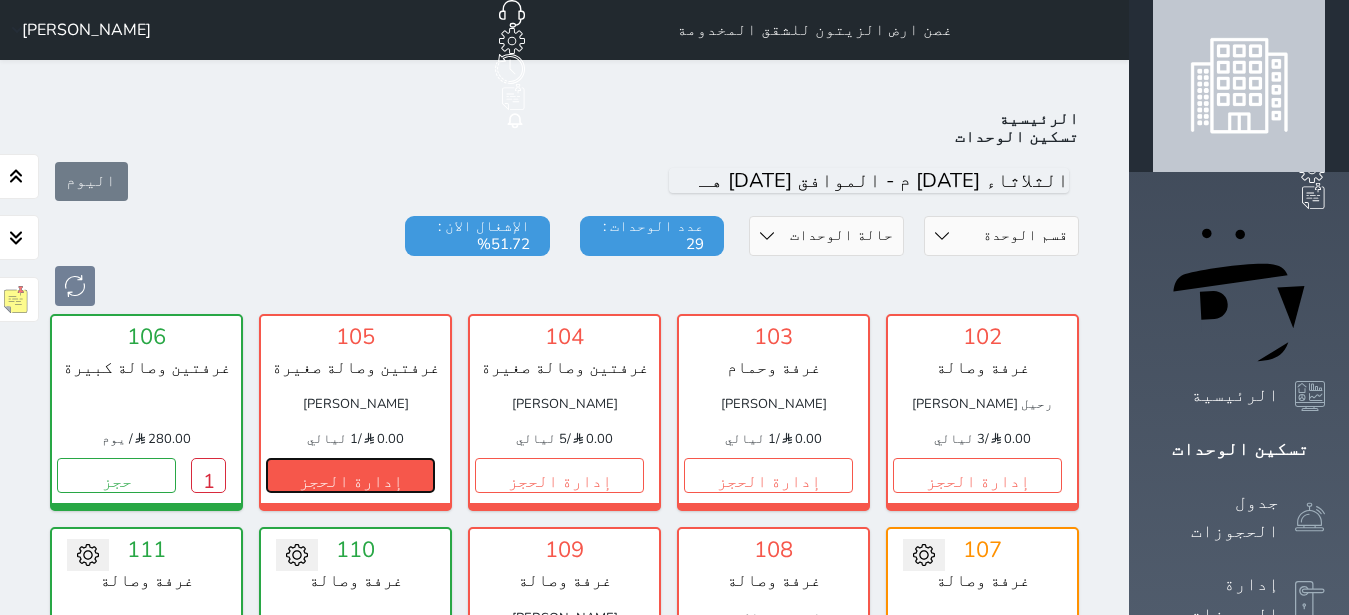 click on "إدارة الحجز" at bounding box center (350, 475) 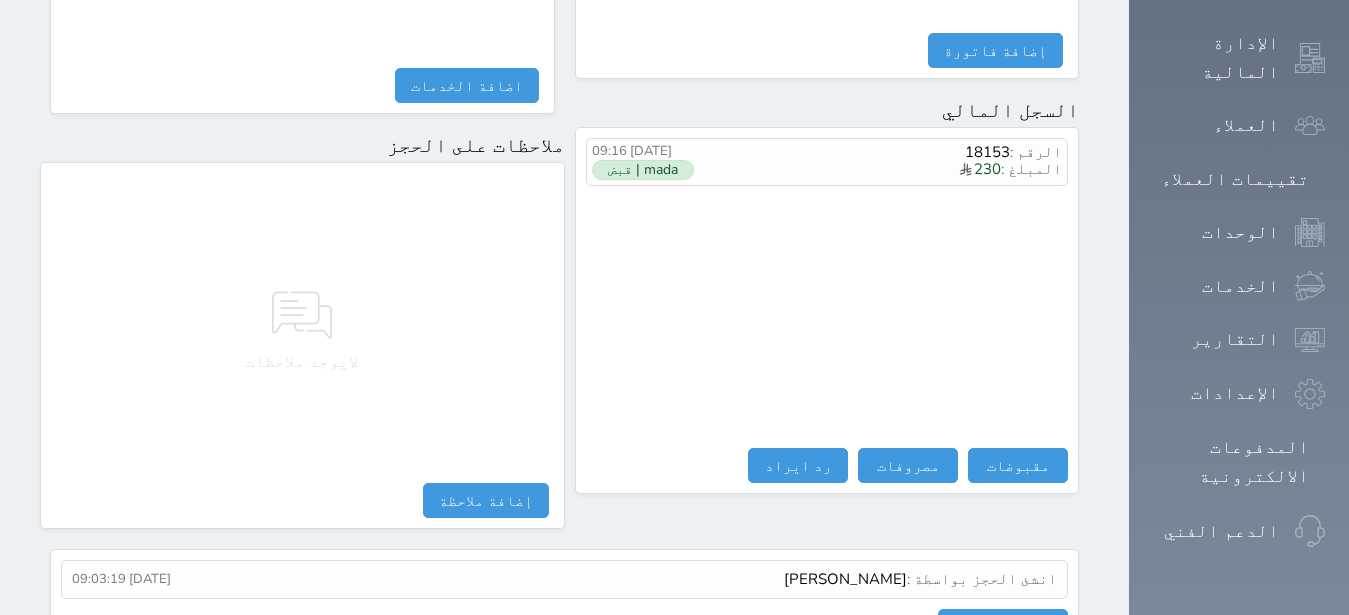 scroll, scrollTop: 1165, scrollLeft: 0, axis: vertical 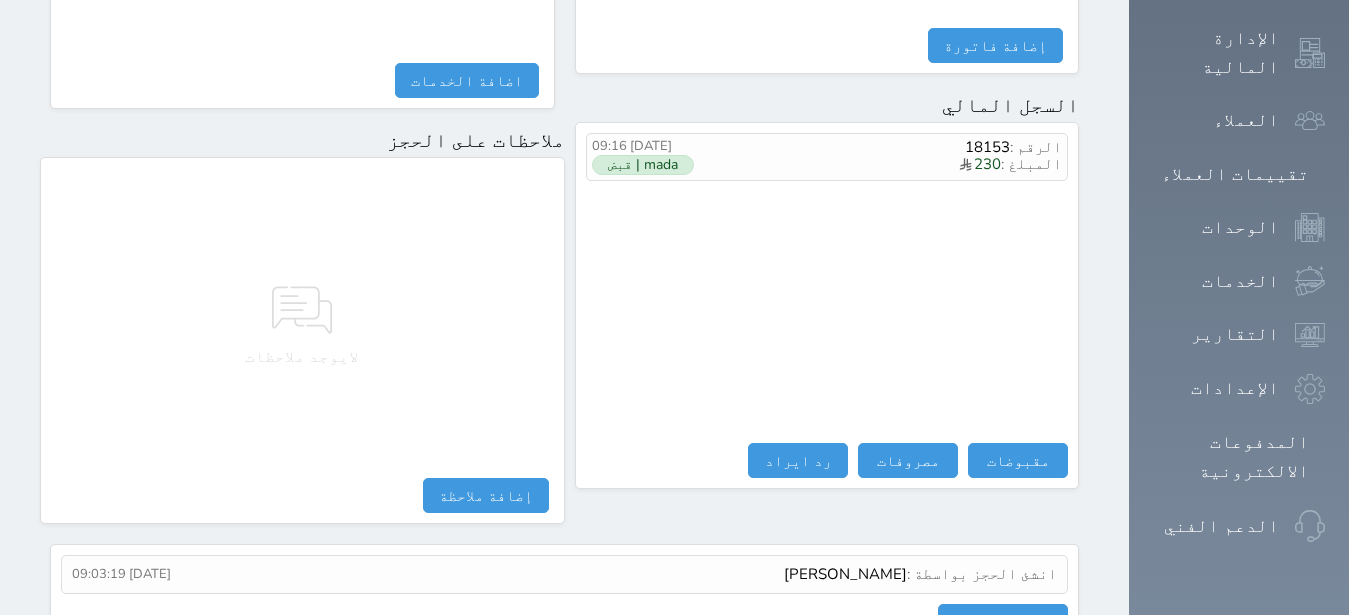 click on "عرض سجل شموس" at bounding box center [564, 621] 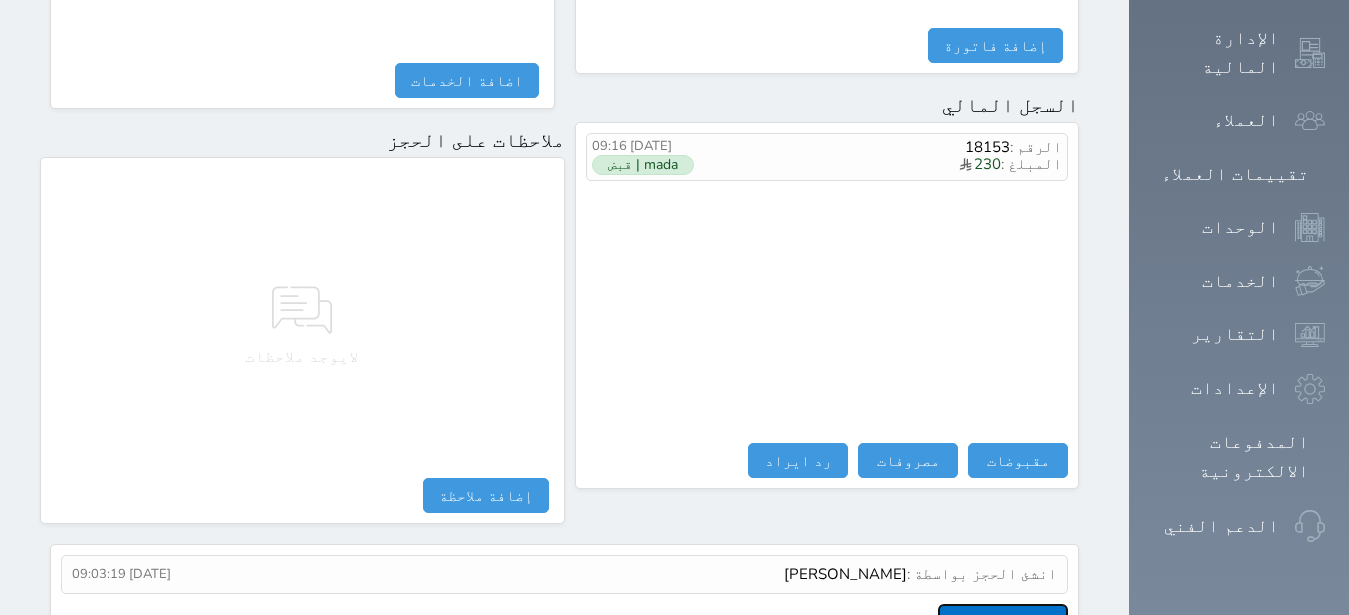 click on "عرض سجل شموس" at bounding box center [1003, 621] 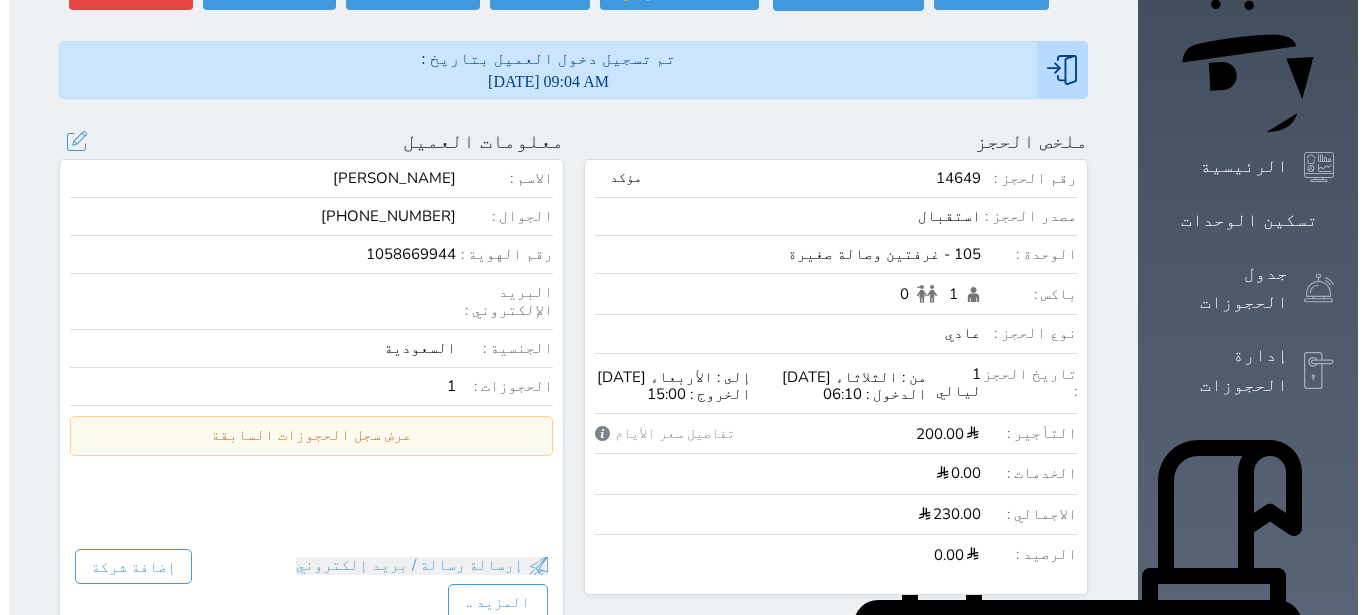 scroll, scrollTop: 31, scrollLeft: 0, axis: vertical 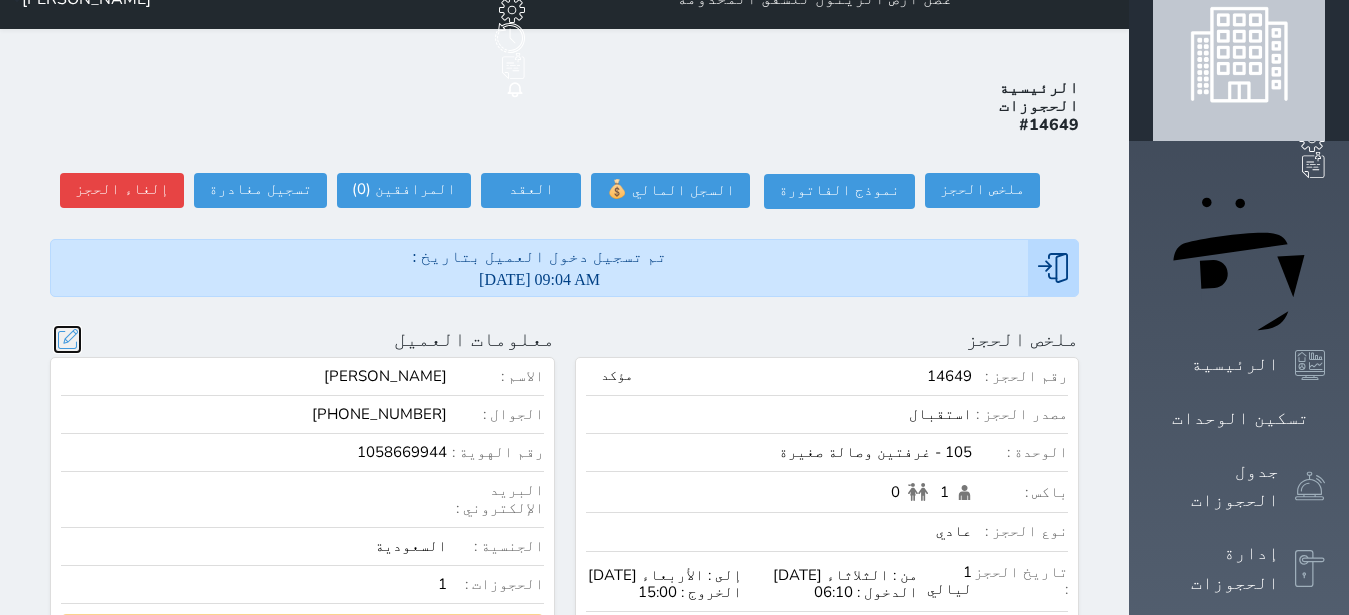 click at bounding box center [67, 339] 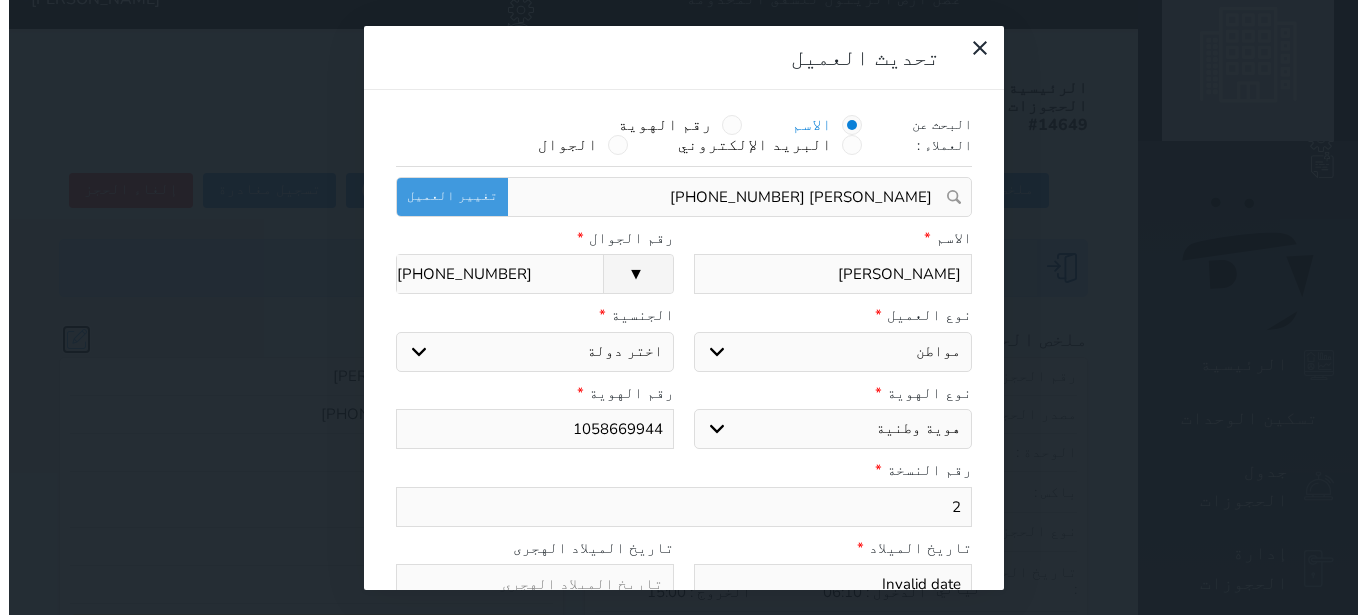 scroll, scrollTop: 200, scrollLeft: 0, axis: vertical 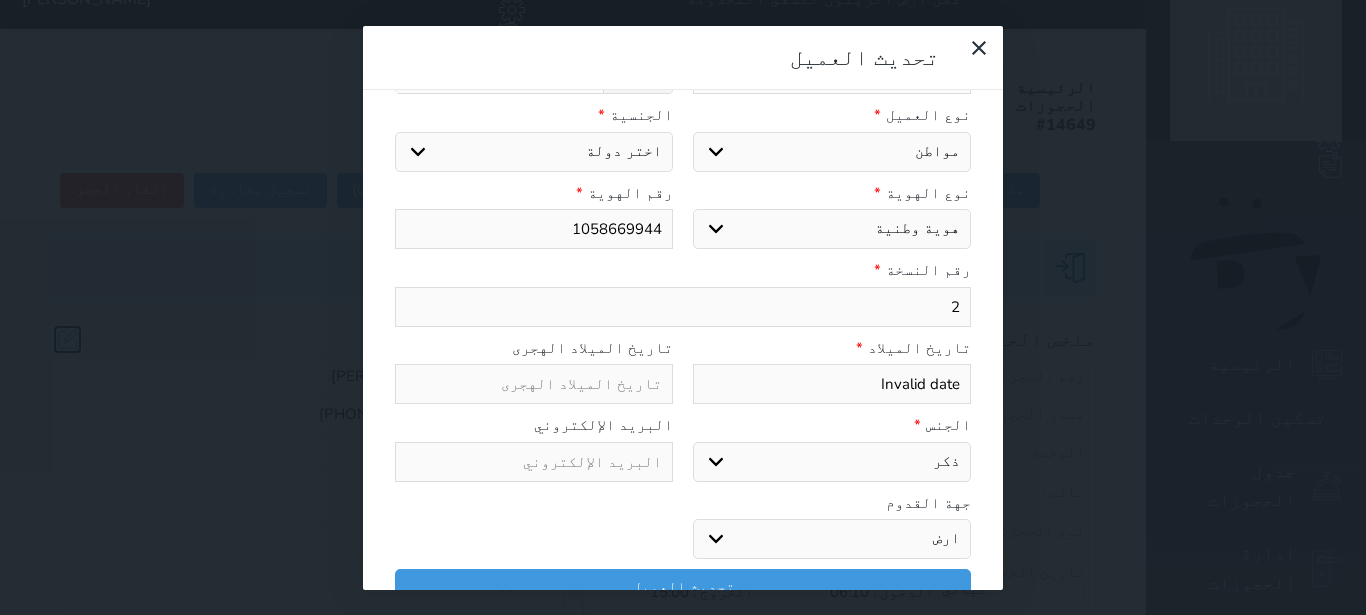 select on "113" 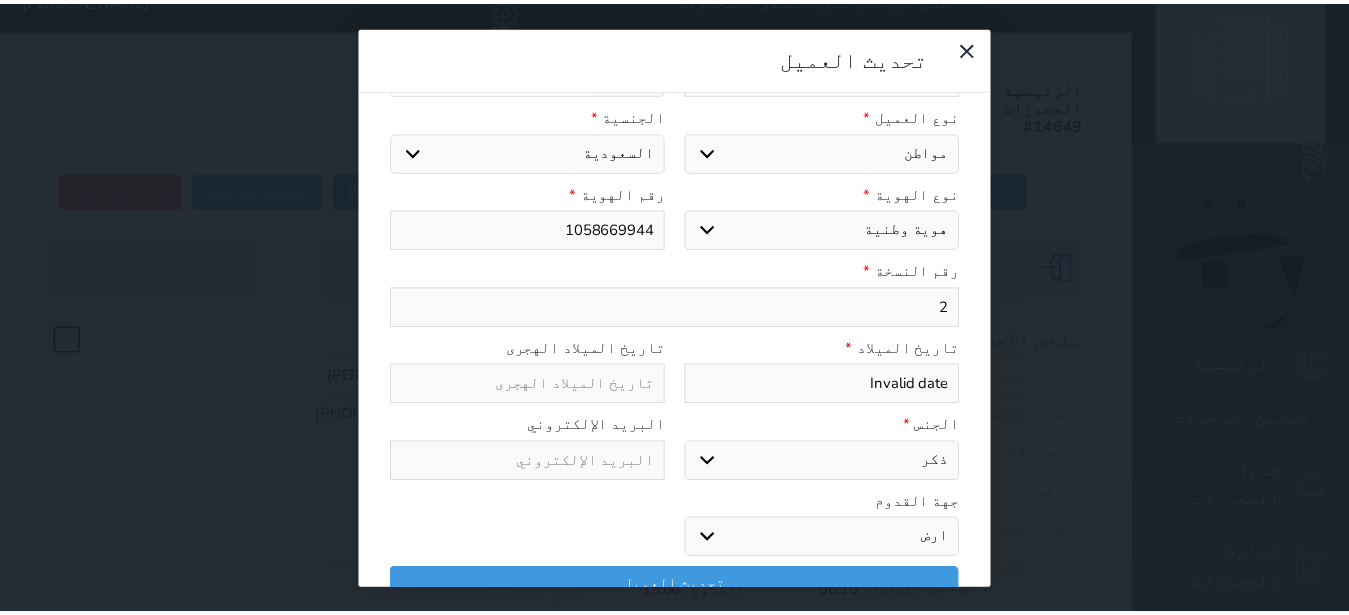 scroll, scrollTop: 0, scrollLeft: 0, axis: both 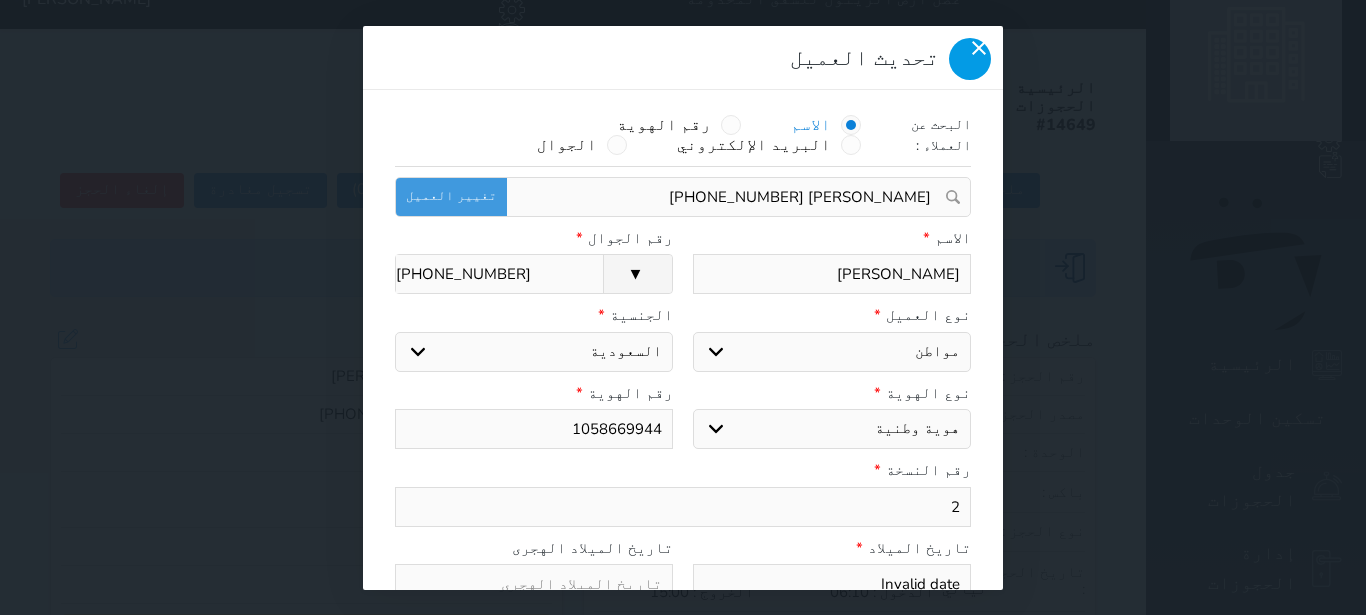 click at bounding box center [970, 59] 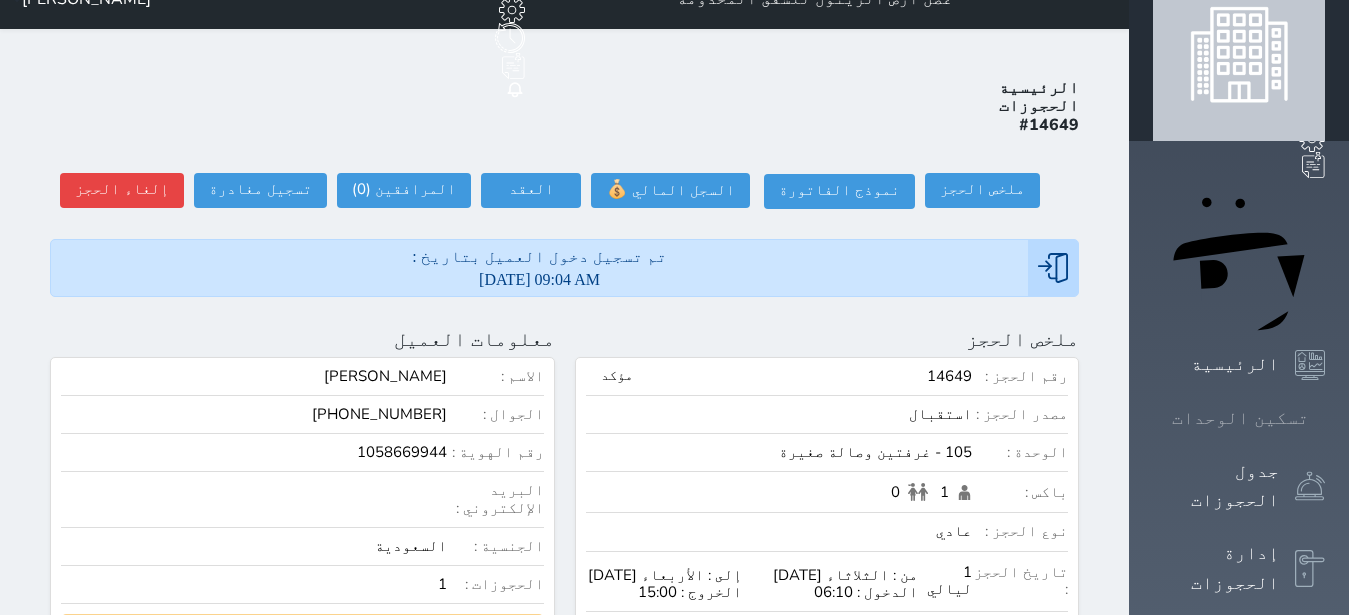 click on "تسكين الوحدات" at bounding box center (1240, 418) 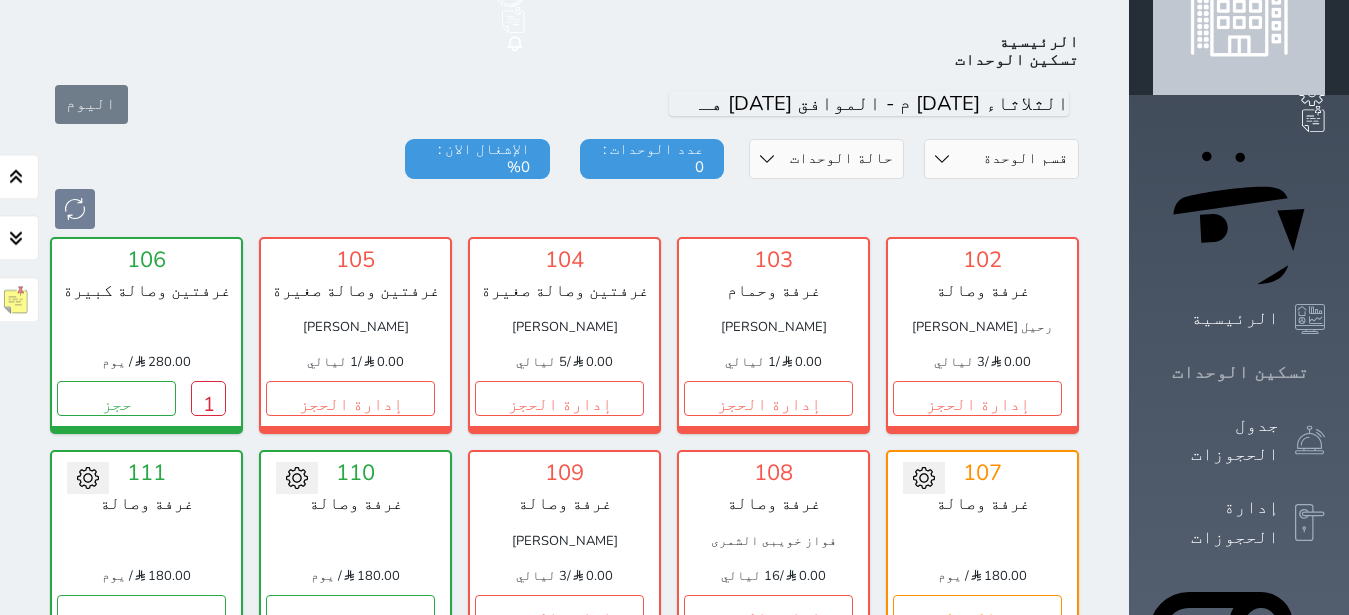 scroll, scrollTop: 78, scrollLeft: 0, axis: vertical 